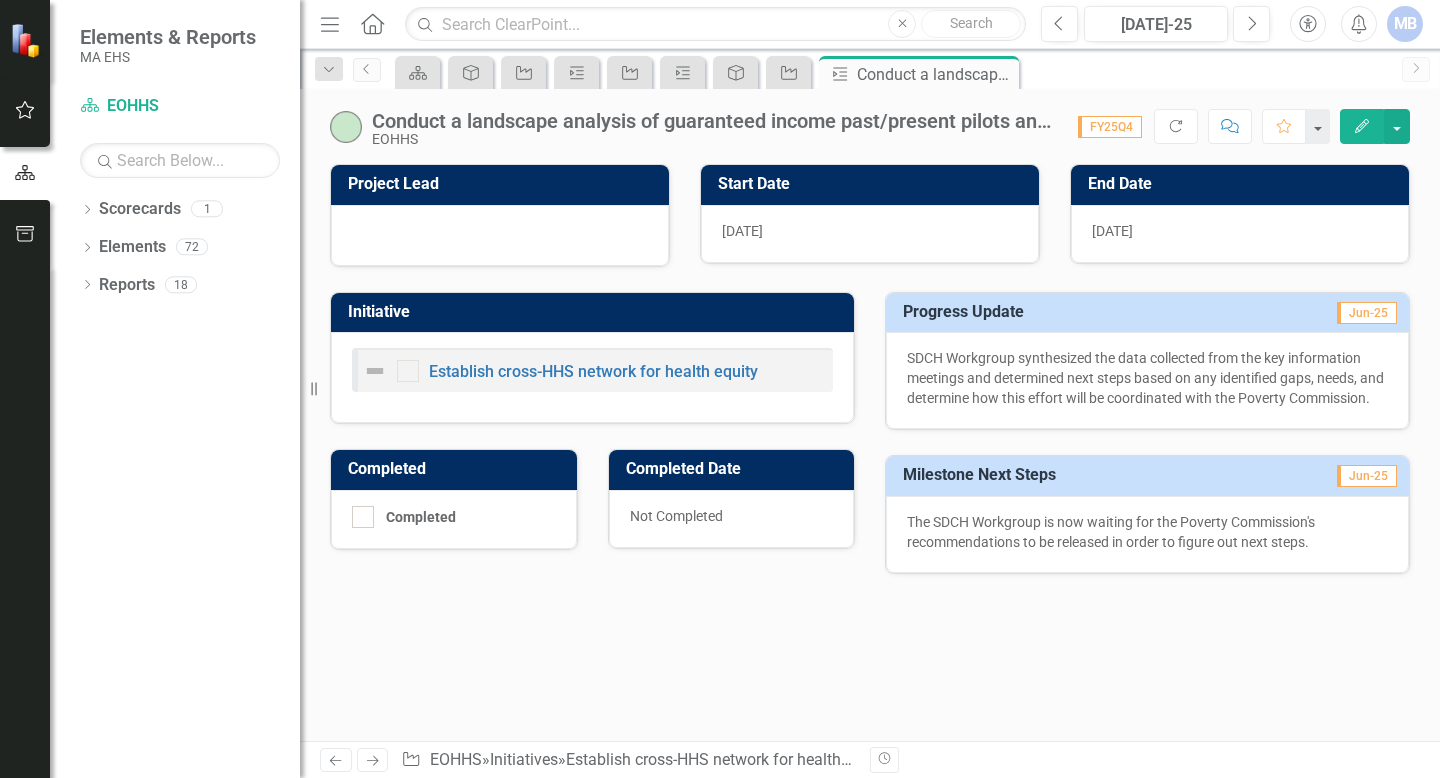 scroll, scrollTop: 0, scrollLeft: 0, axis: both 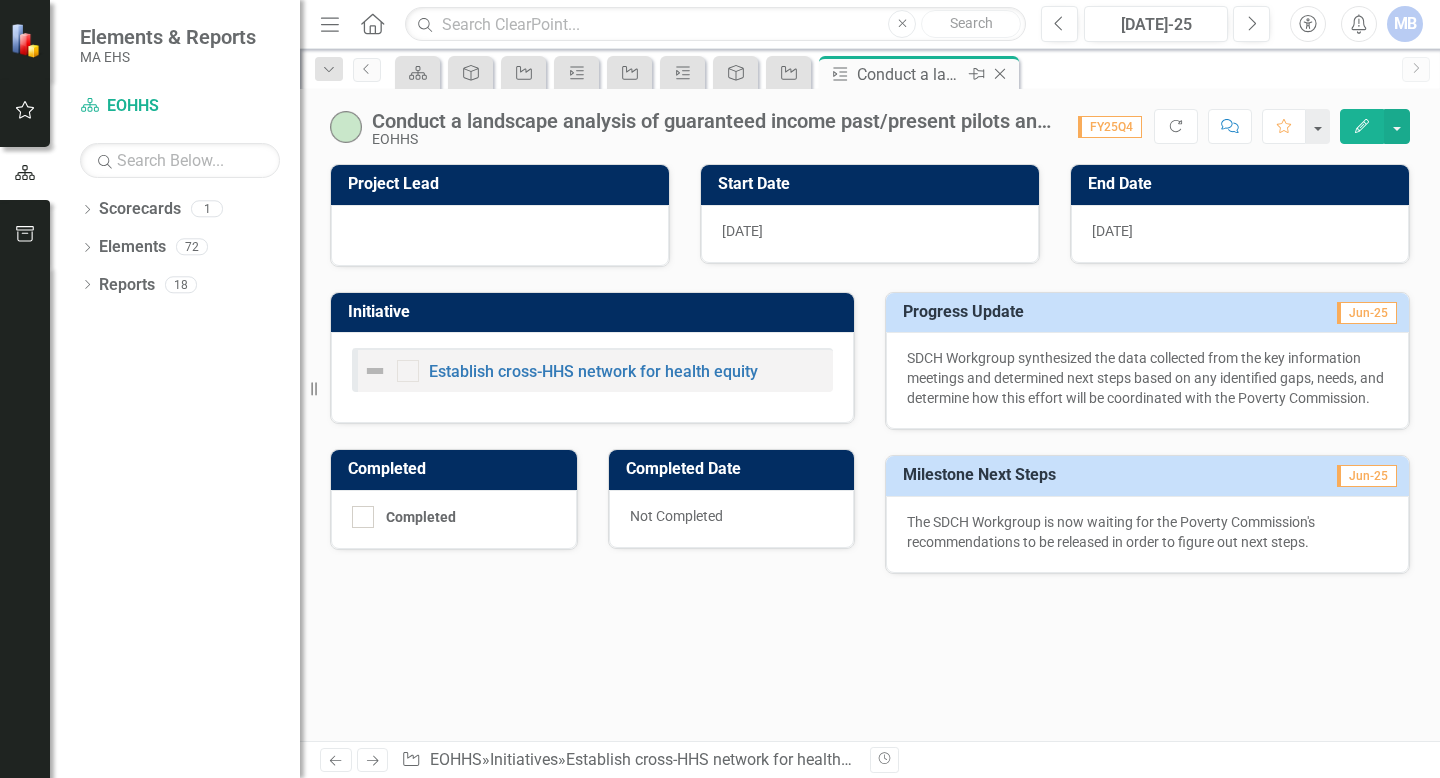click on "Close" at bounding box center (1001, 74) 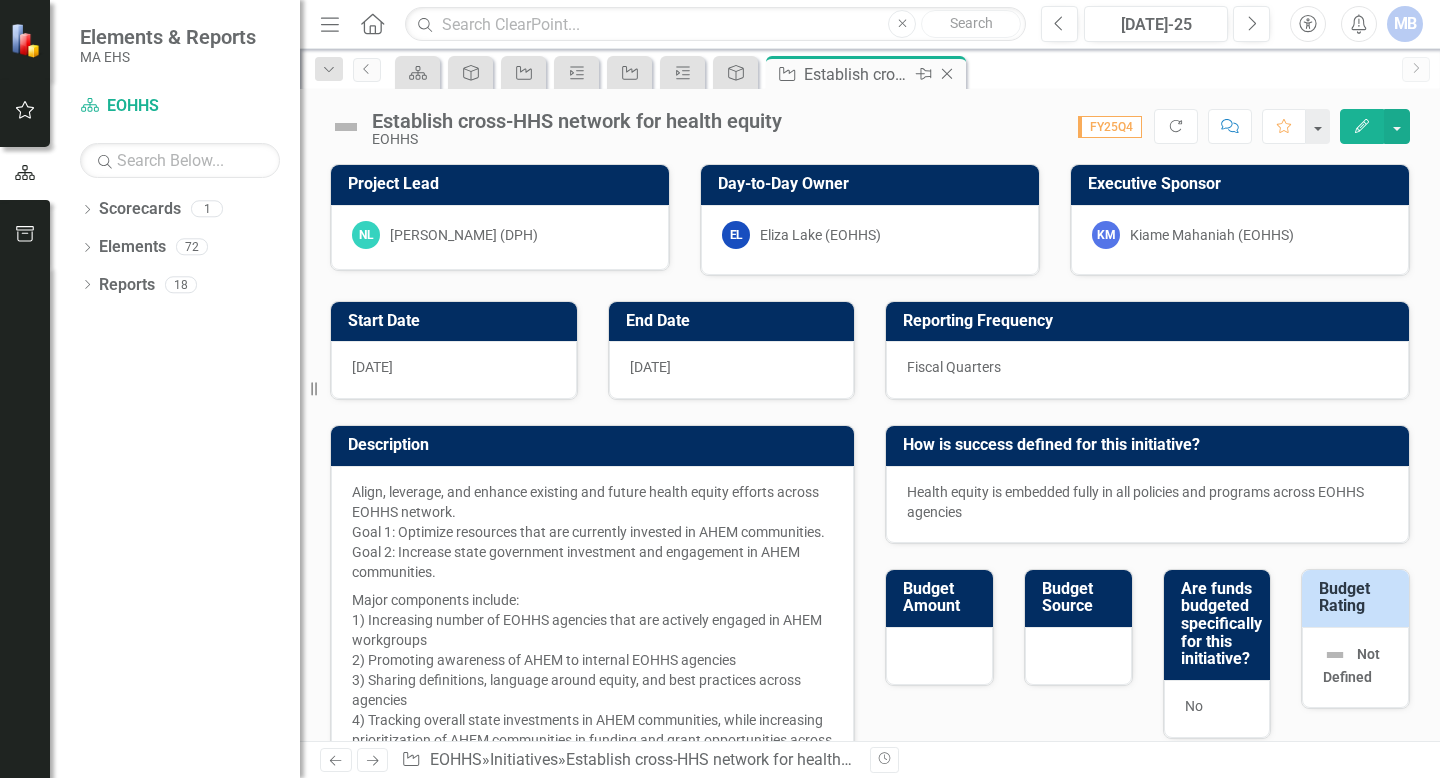 checkbox on "false" 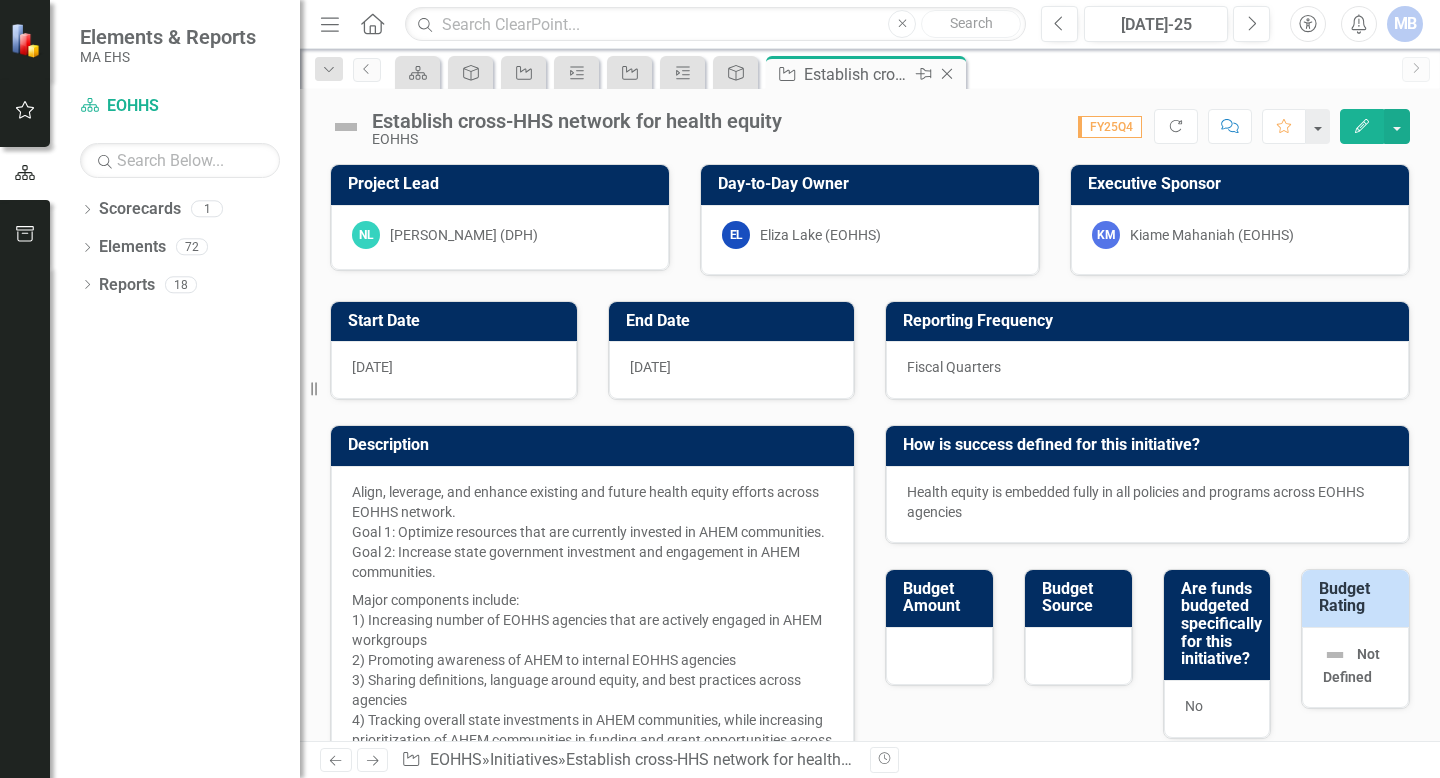 click on "Close" 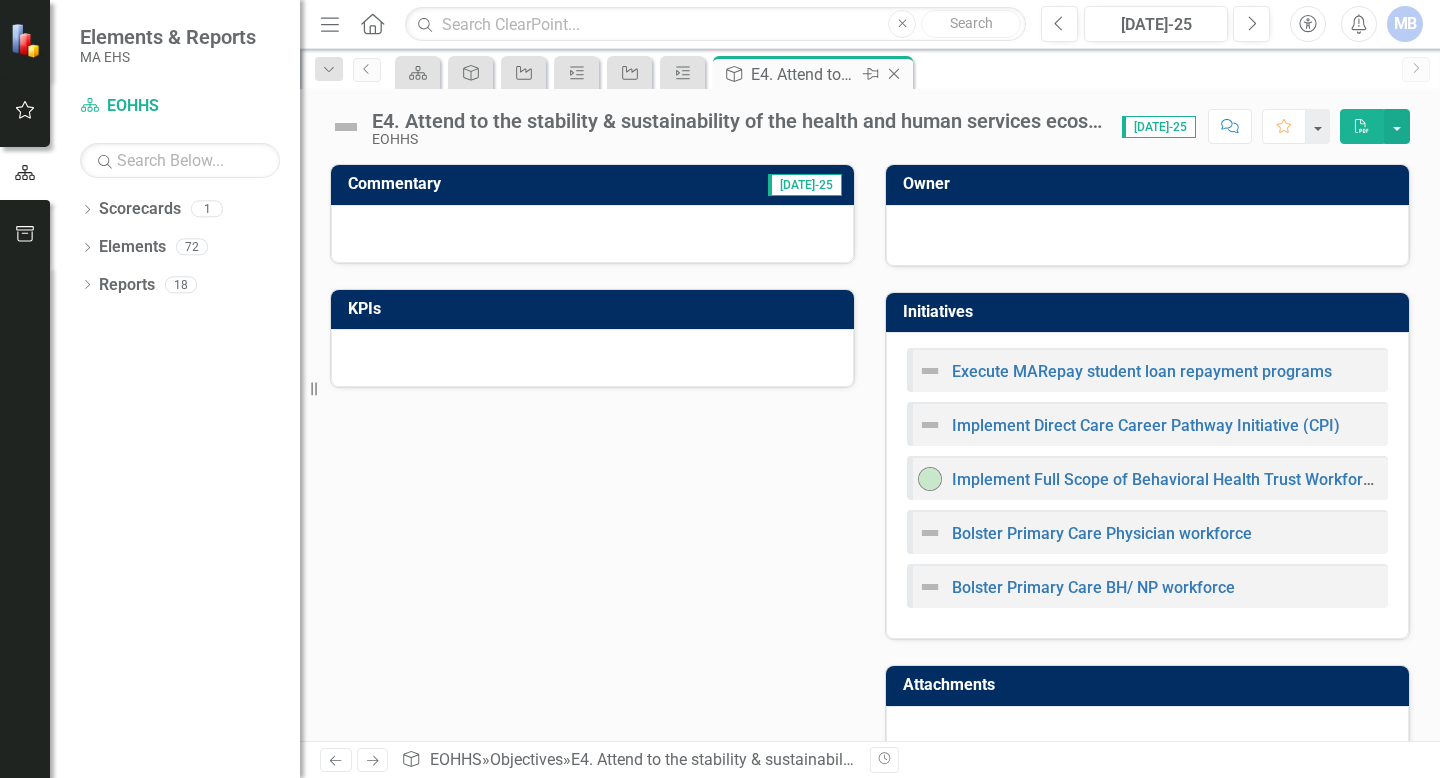 click on "Close" 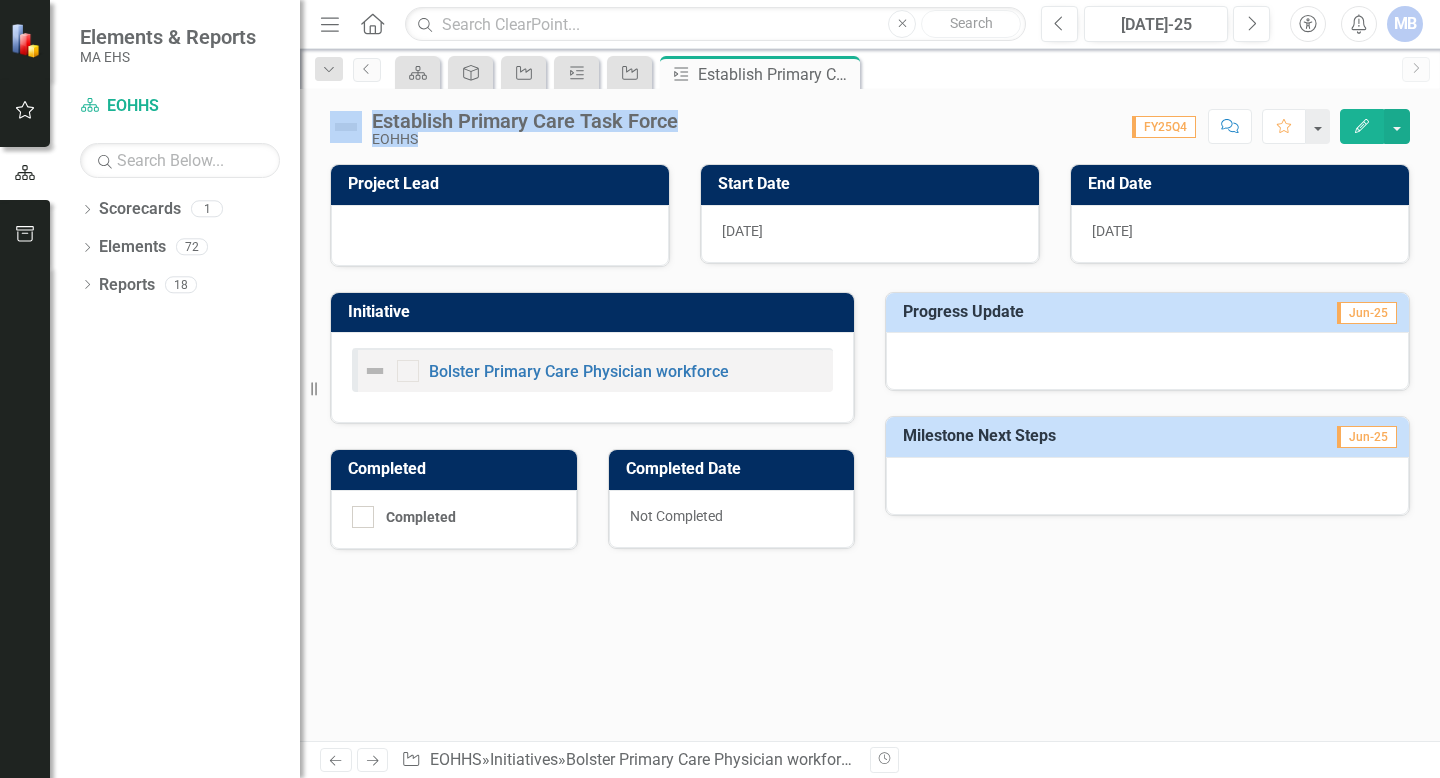 drag, startPoint x: 844, startPoint y: 73, endPoint x: 837, endPoint y: 108, distance: 35.69314 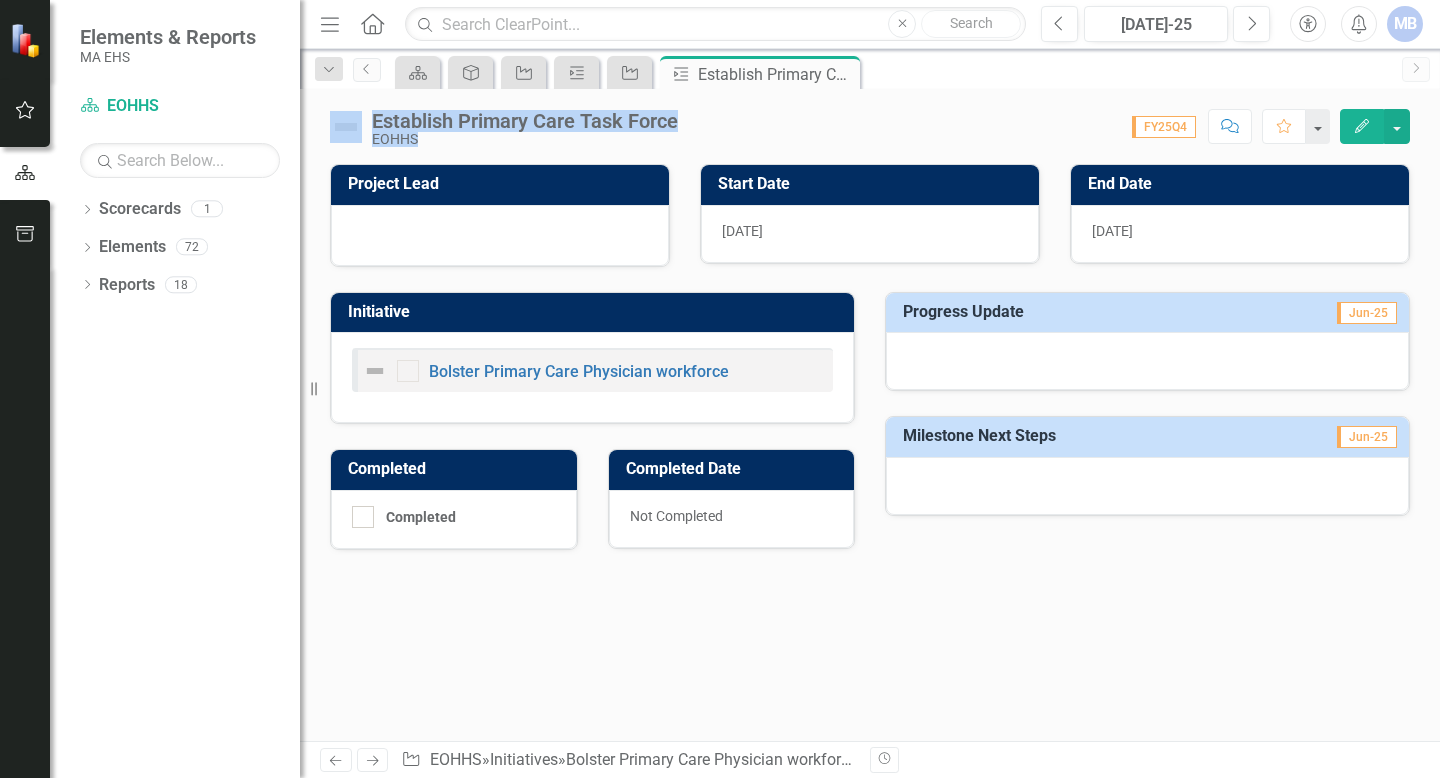 click on "Menu Home Search Close Search Previous Jul-25 Next Accessibility Alerts MB User Edit Profile Disable Sound Silence Alerts Help Support Center icon.tutorial Show Tutorials icon.portal Success Portal Logout Log Out Dropdown Search Scorecard EOHHS Close Objective E1. Advance Health Equity in MA (AHEM) Close Initiative Catalyze place-based health equity strategy Close Milestone Secure funding for AHEM communities - Brockton, Lawrence, Lowell Close Initiative Bolster Primary Care Physician workforce Close Milestone Establish Primary Care Task Force Pin Previous Scorecard Objective Initiative Milestone Initiative Milestone Establish Primary Care Task Force Pin Close Next Establish Primary Care Task Force EOHHS Score: N/A FY25Q4 Completed  Comment Favorite Edit Project Lead Start Date 4/16/25 End Date 5/15/26 Initiative Bolster Primary Care Physician workforce Completed Completed Completed Date Not Completed Progress Update Jun-25 Milestone Next Steps Jun-25 Previous Next Initiative EOHHS  »  Initiatives  »   »" at bounding box center (870, 389) 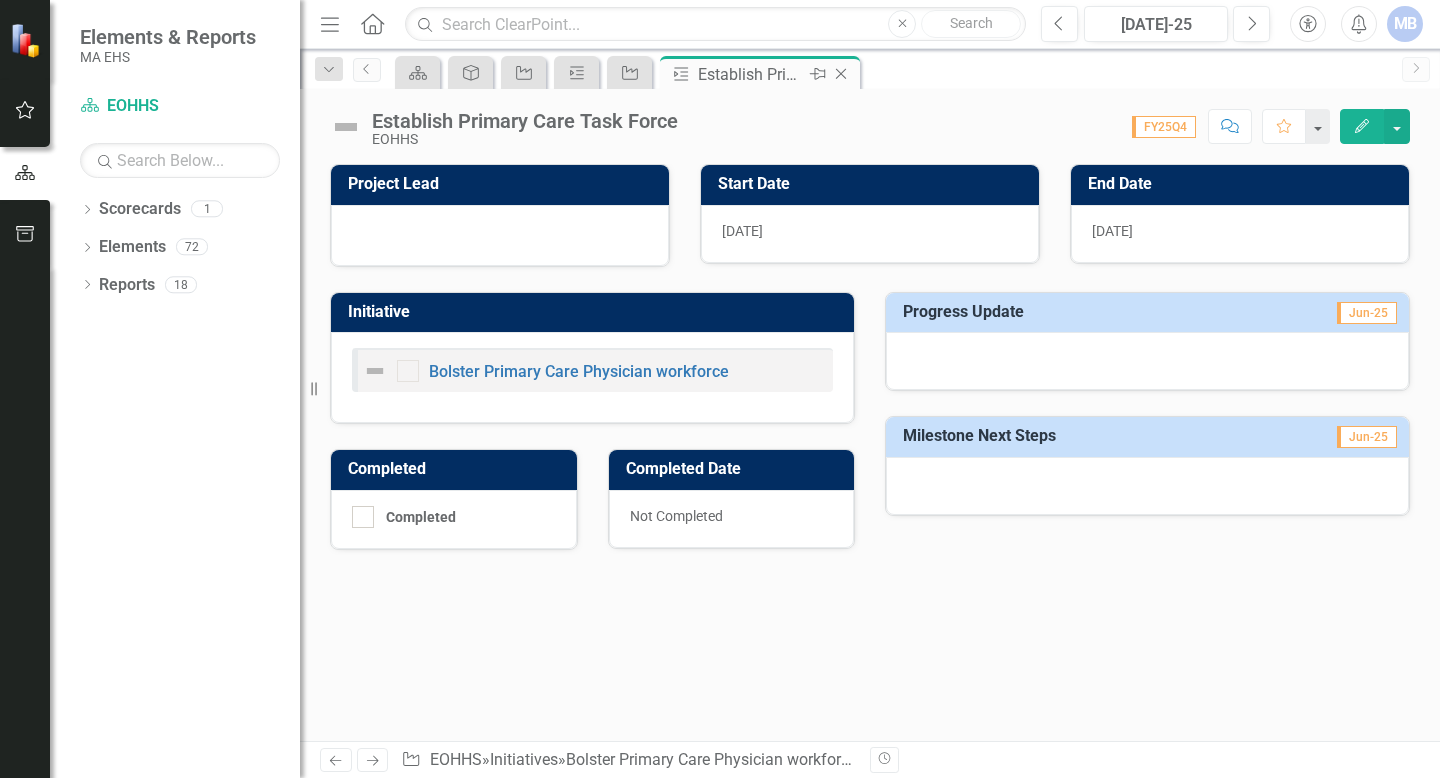 click 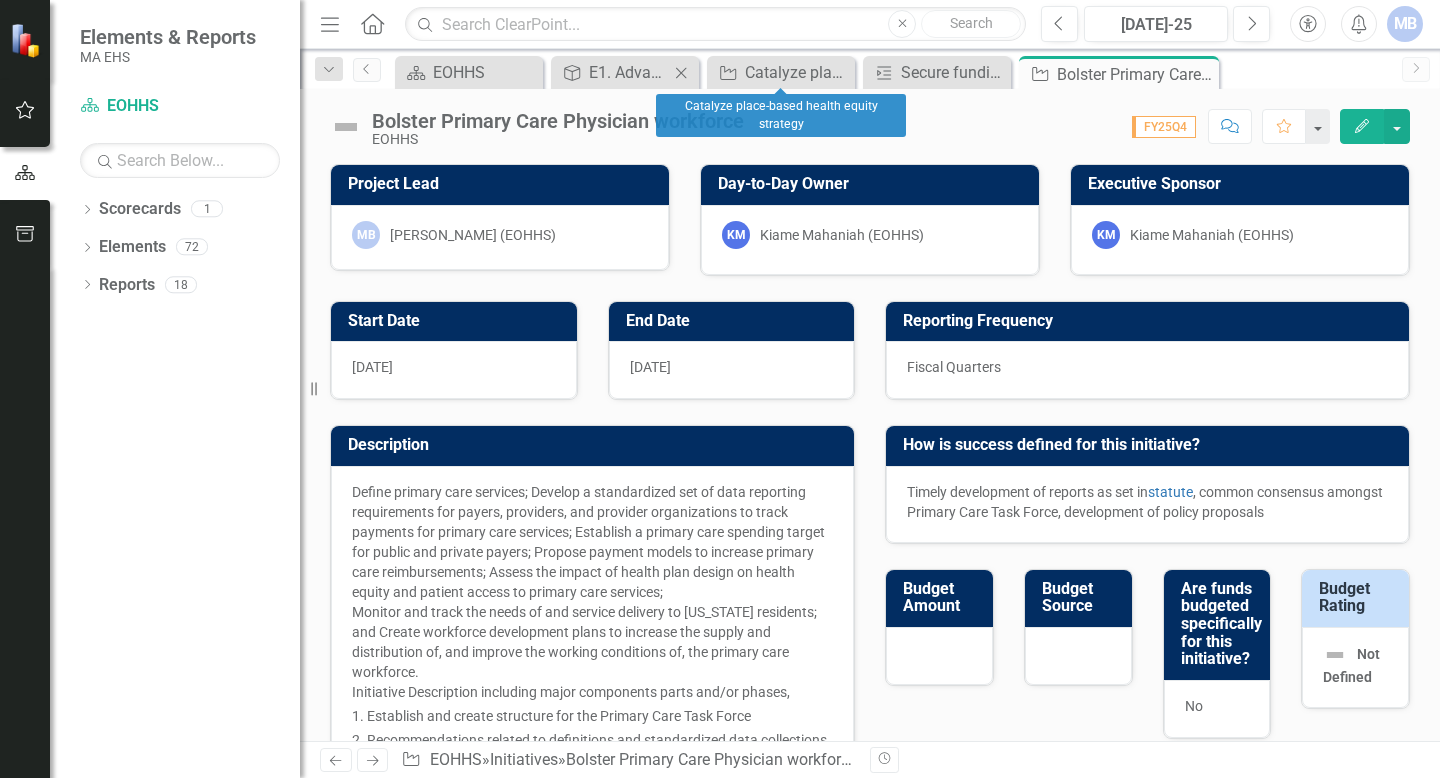 click on "Close" 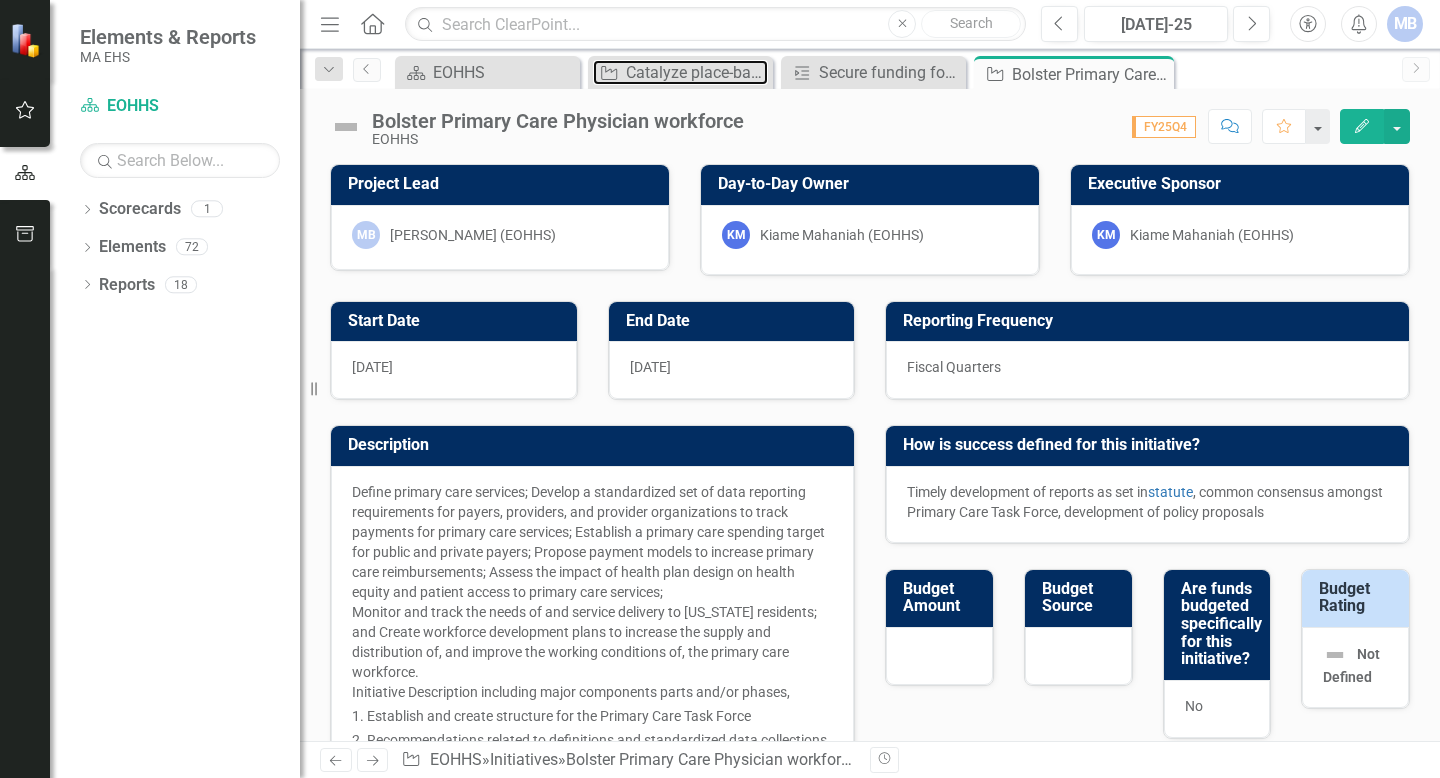 click on "Catalyze place-based health equity strategy" at bounding box center [697, 72] 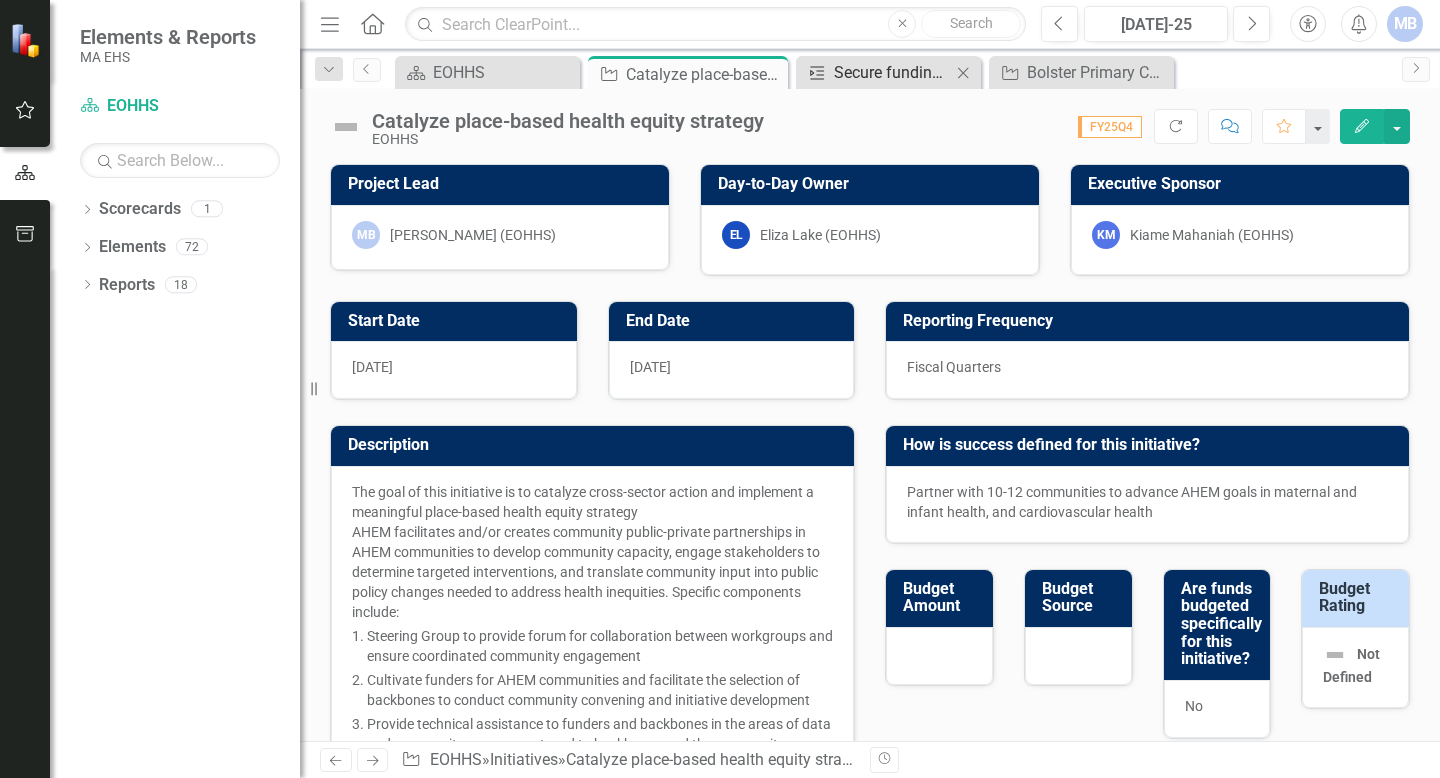 click 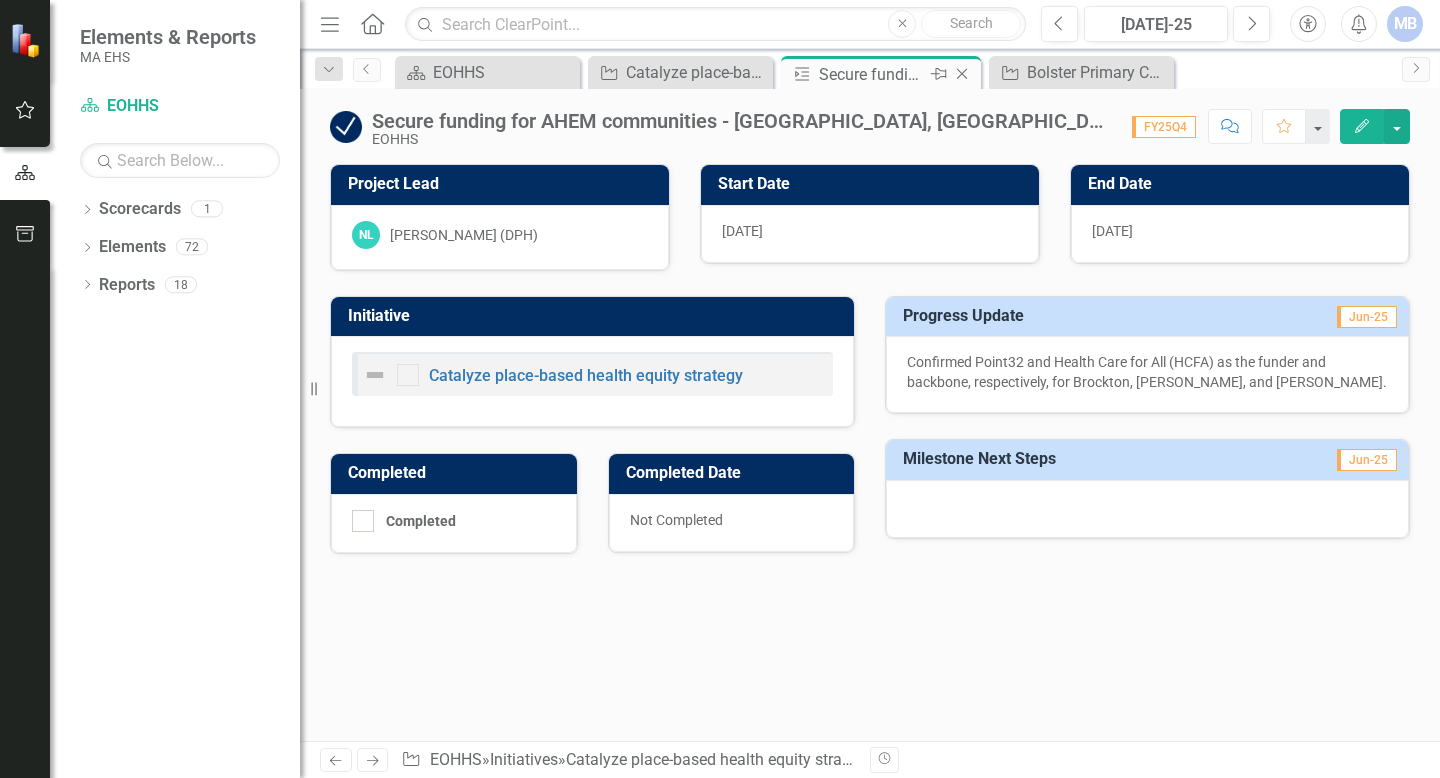 click on "Close" 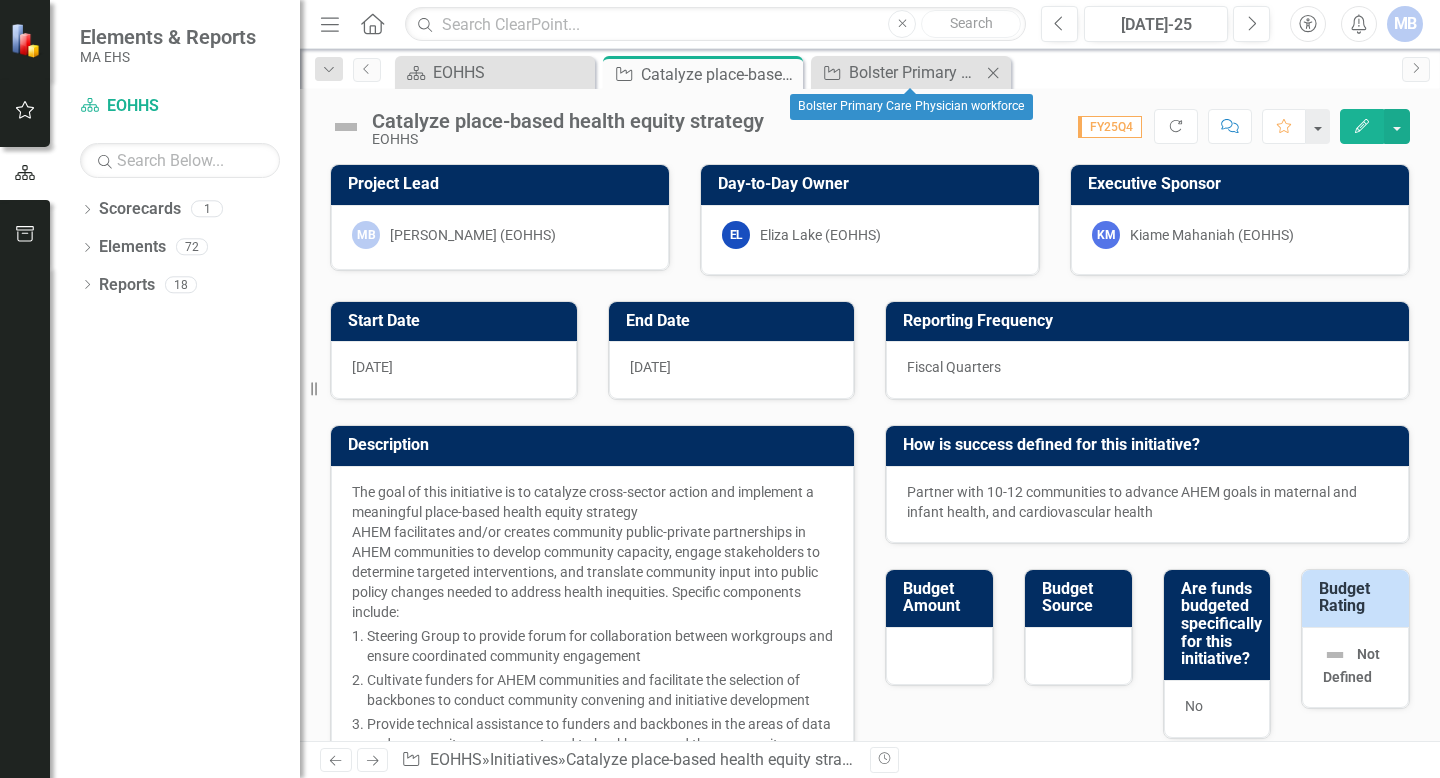 click on "Close" 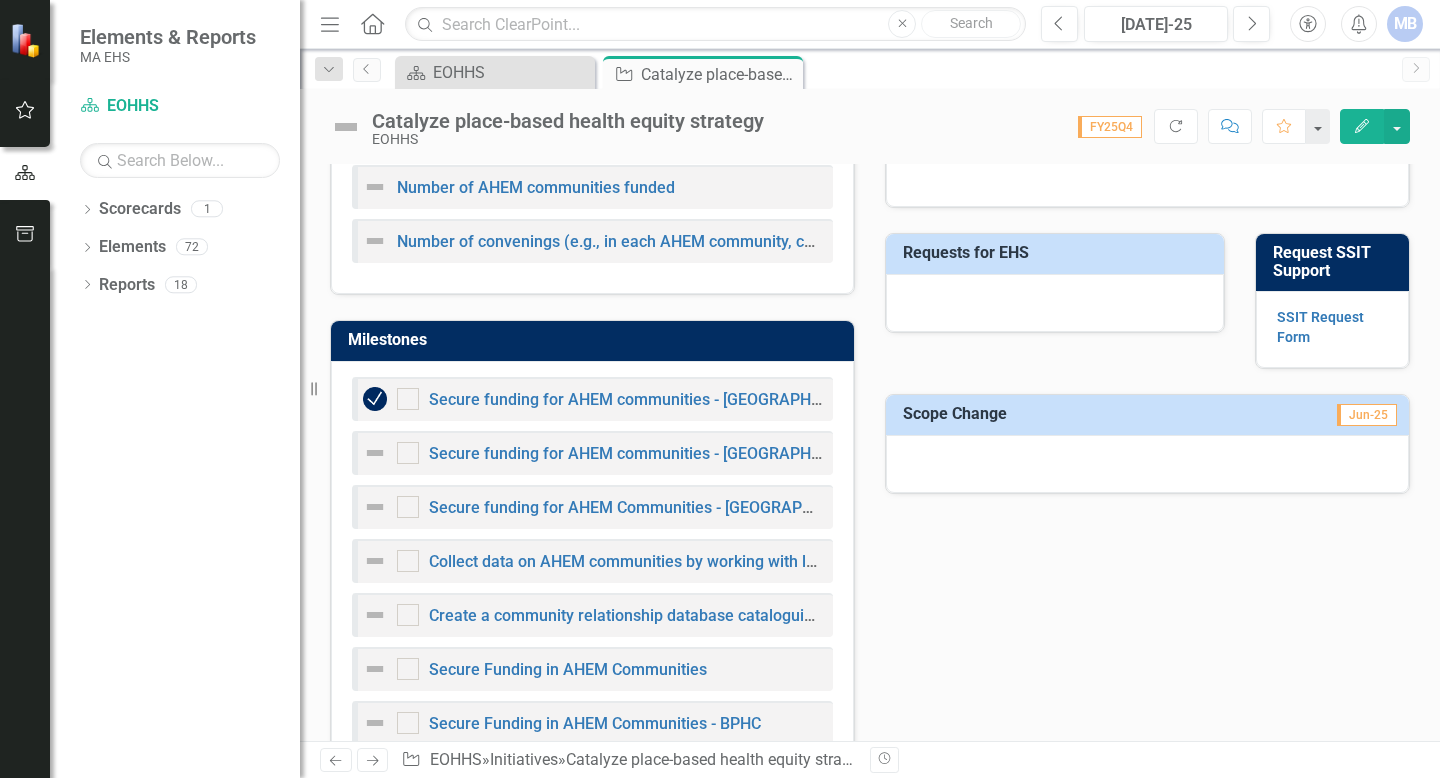 scroll, scrollTop: 941, scrollLeft: 0, axis: vertical 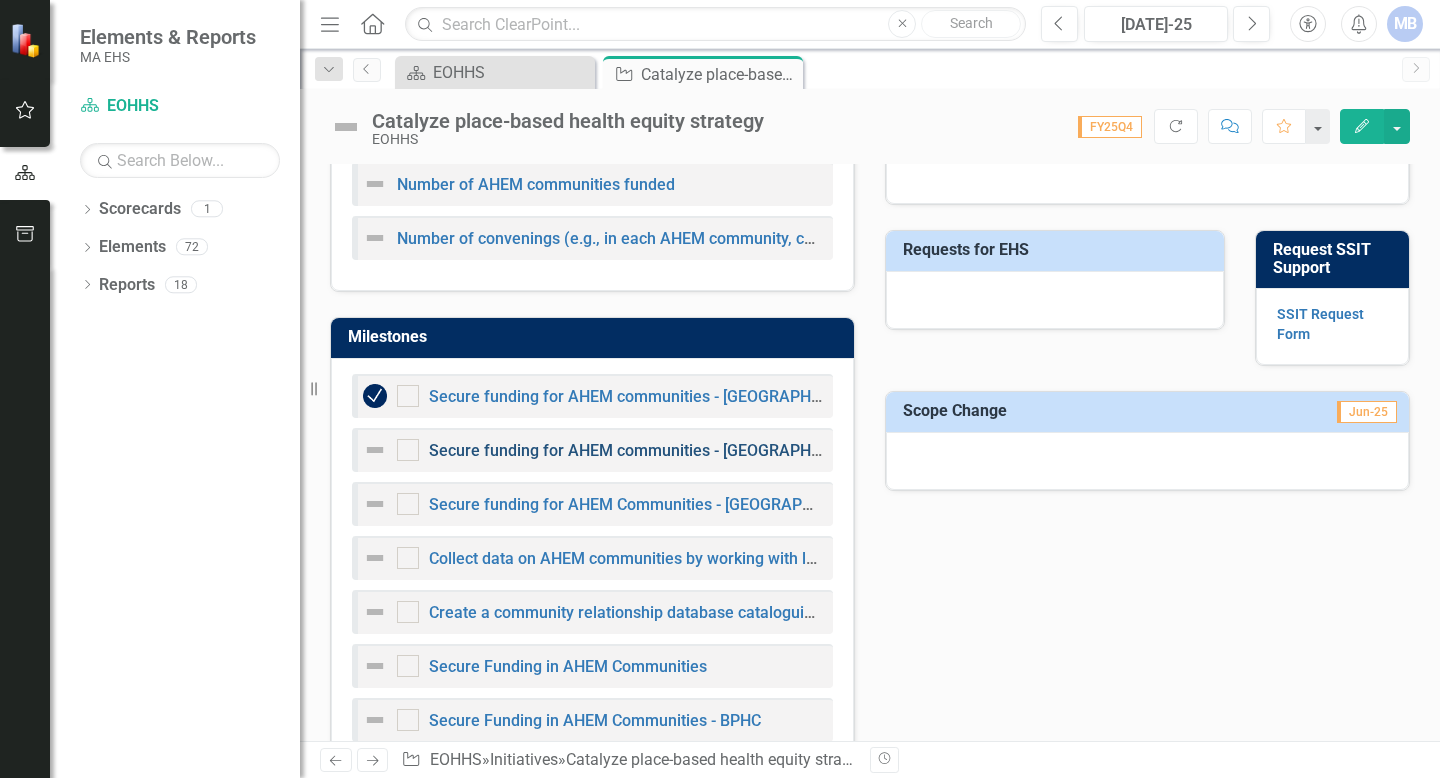click on "Secure funding for AHEM communities - [GEOGRAPHIC_DATA]" at bounding box center [653, 450] 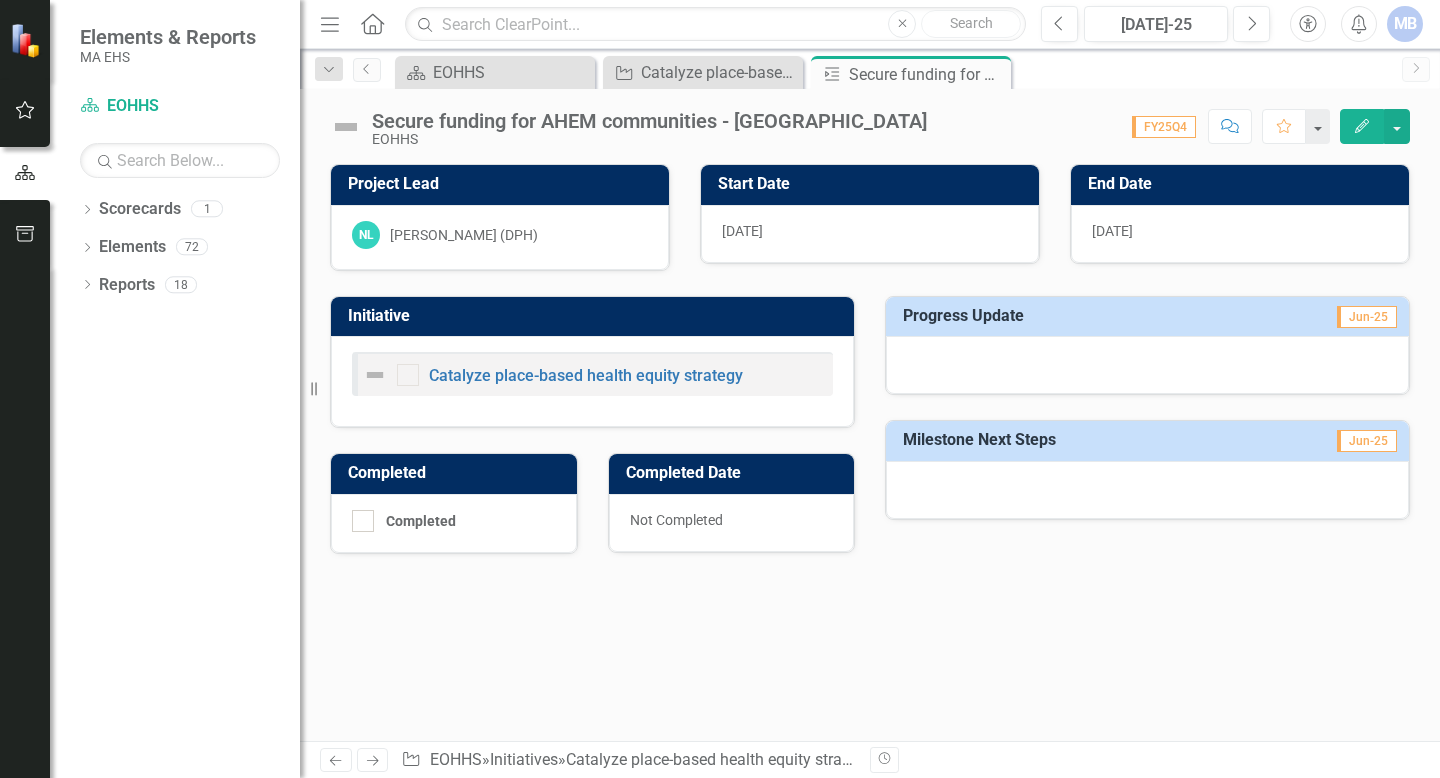 click on "Edit" 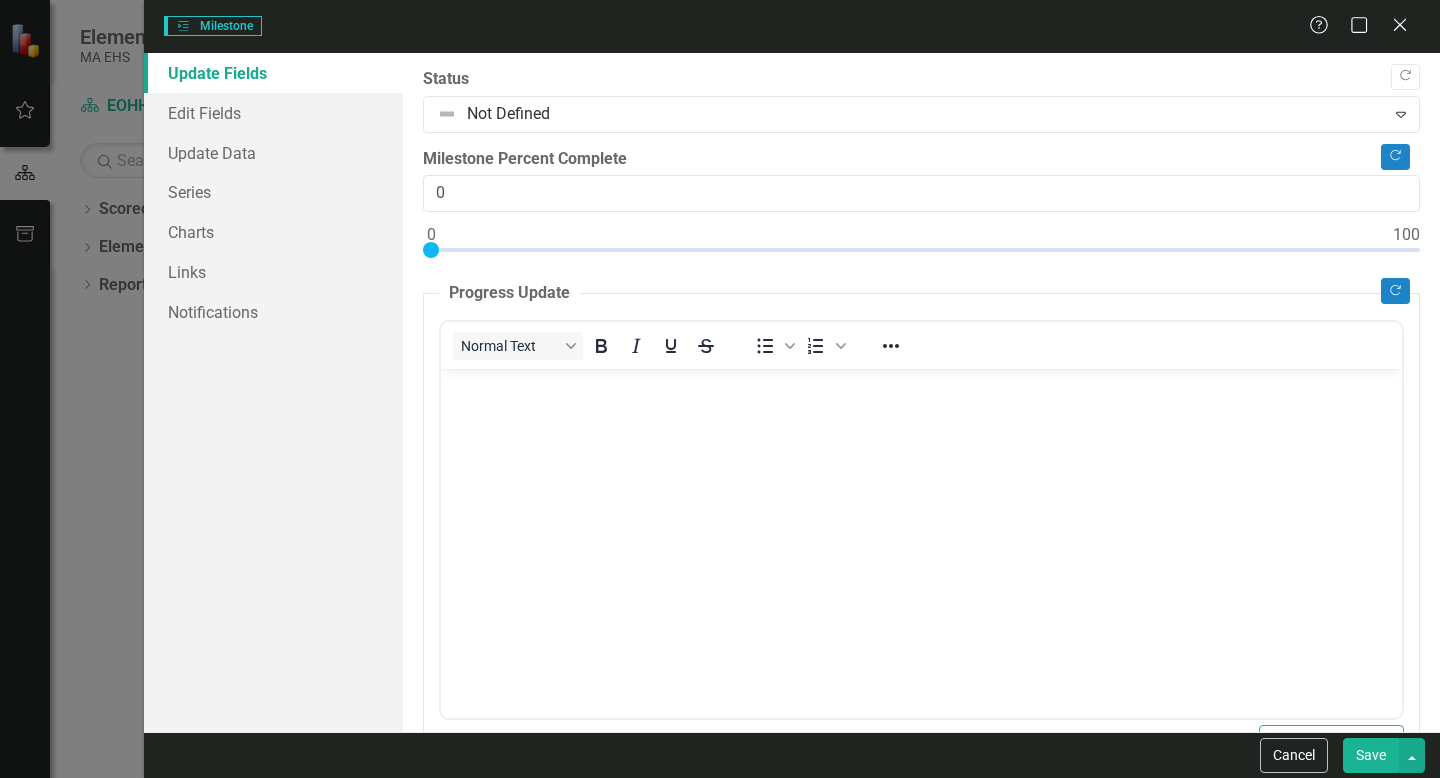 scroll, scrollTop: 0, scrollLeft: 0, axis: both 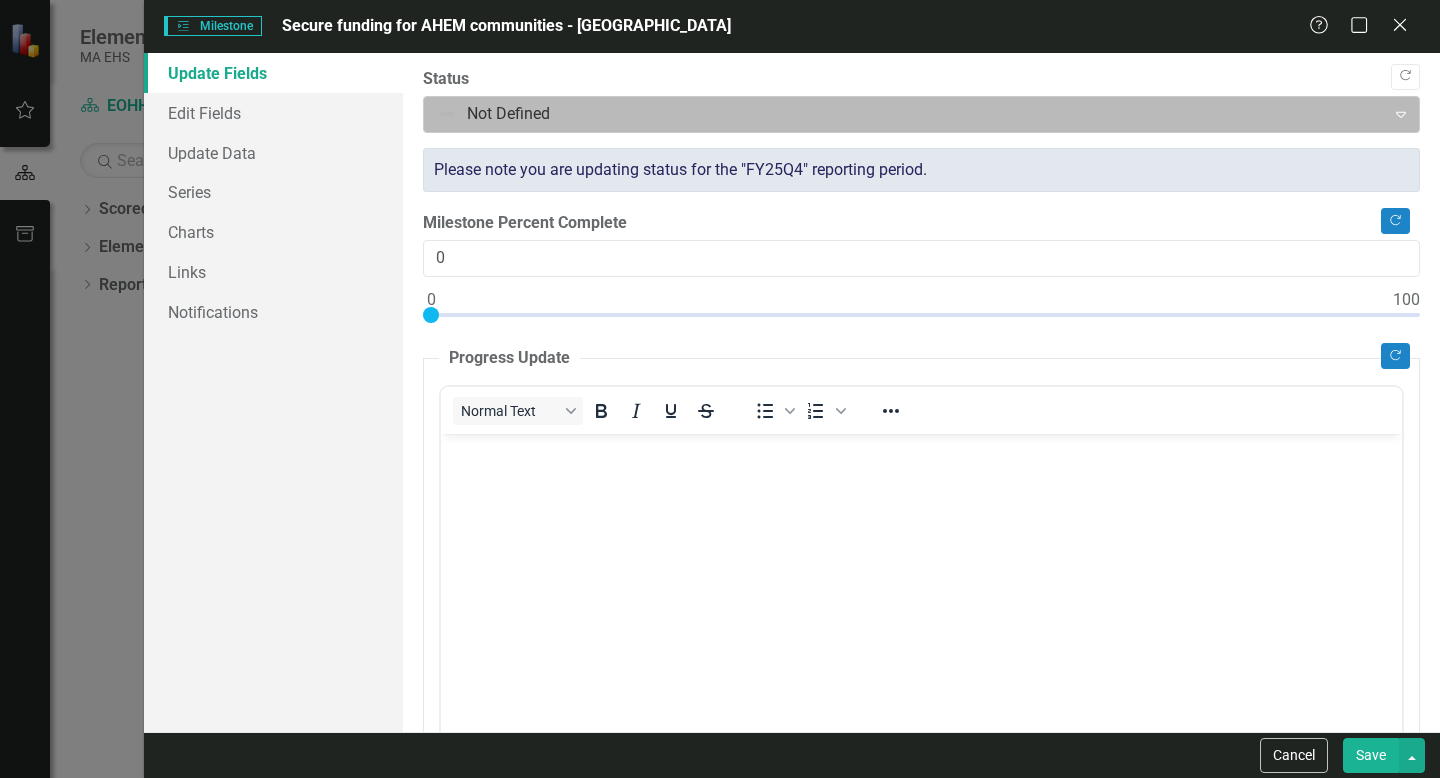 click at bounding box center (904, 114) 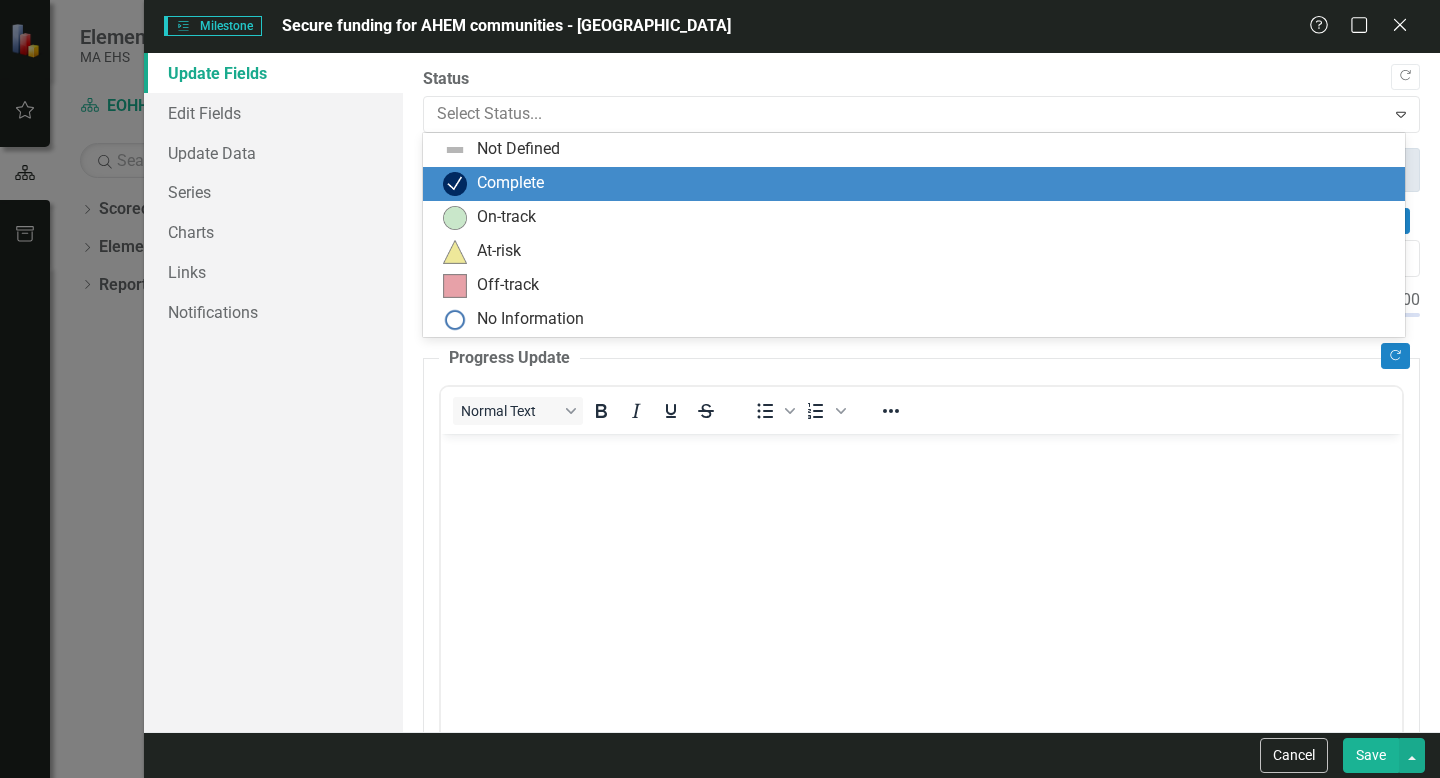 click on "Complete" at bounding box center (918, 184) 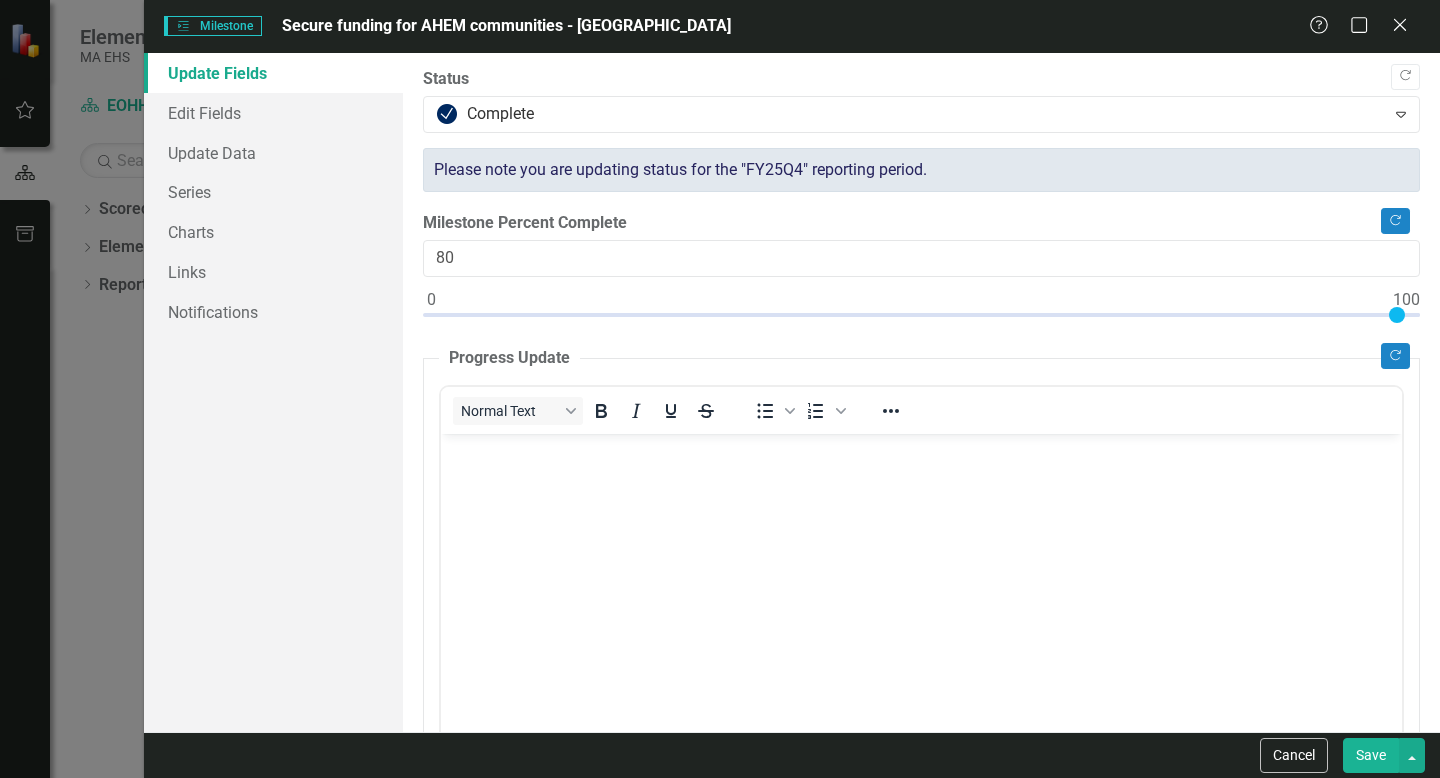 type on "100" 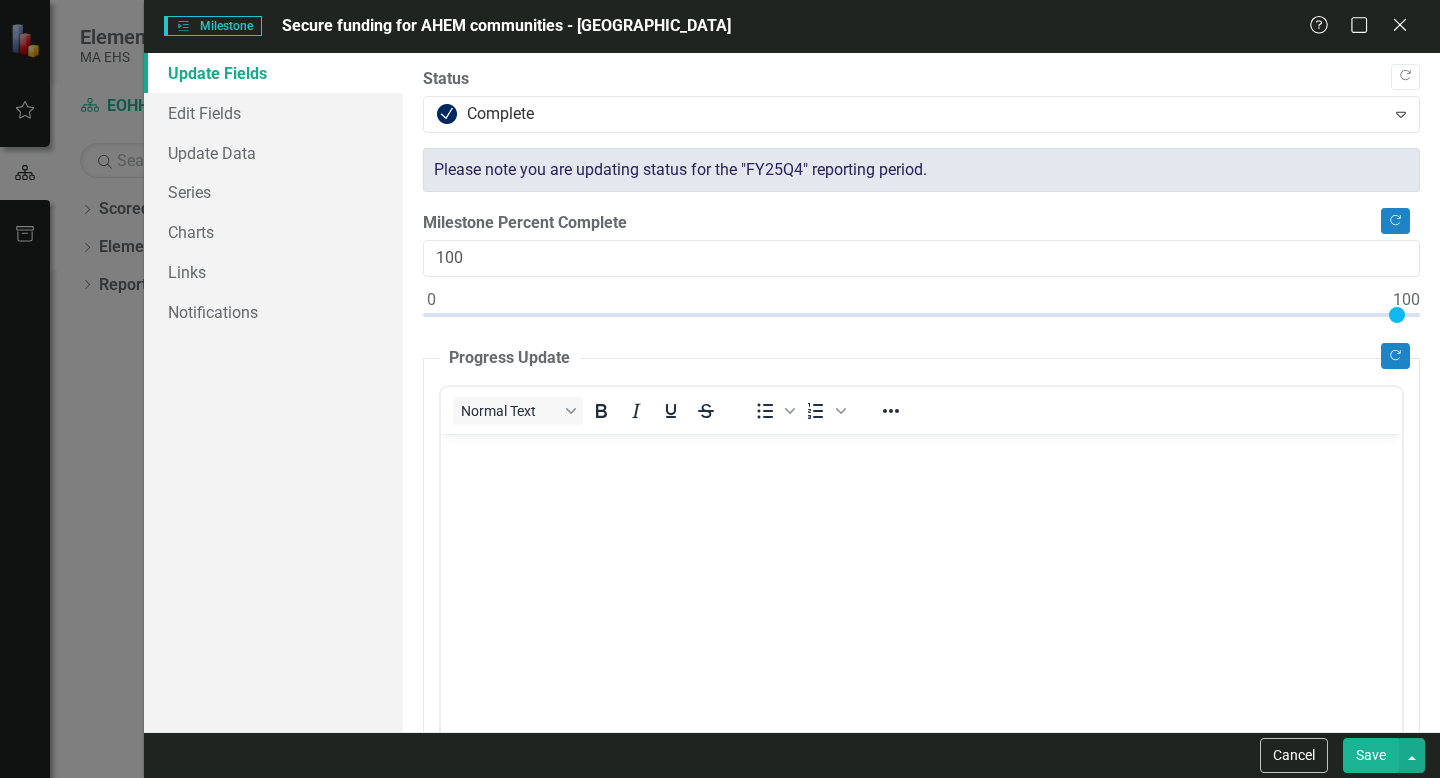 drag, startPoint x: 434, startPoint y: 309, endPoint x: 1439, endPoint y: 316, distance: 1005.02435 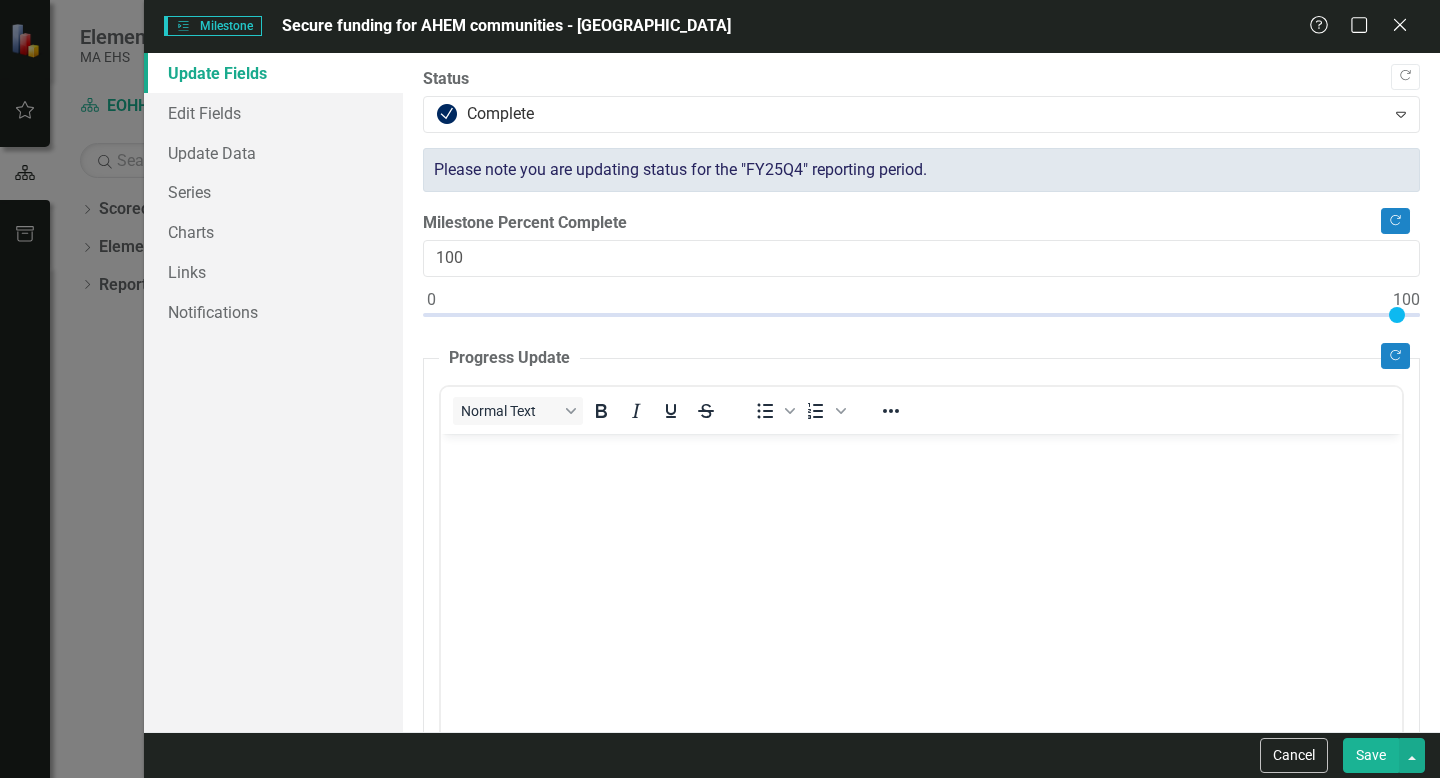 click at bounding box center (921, 583) 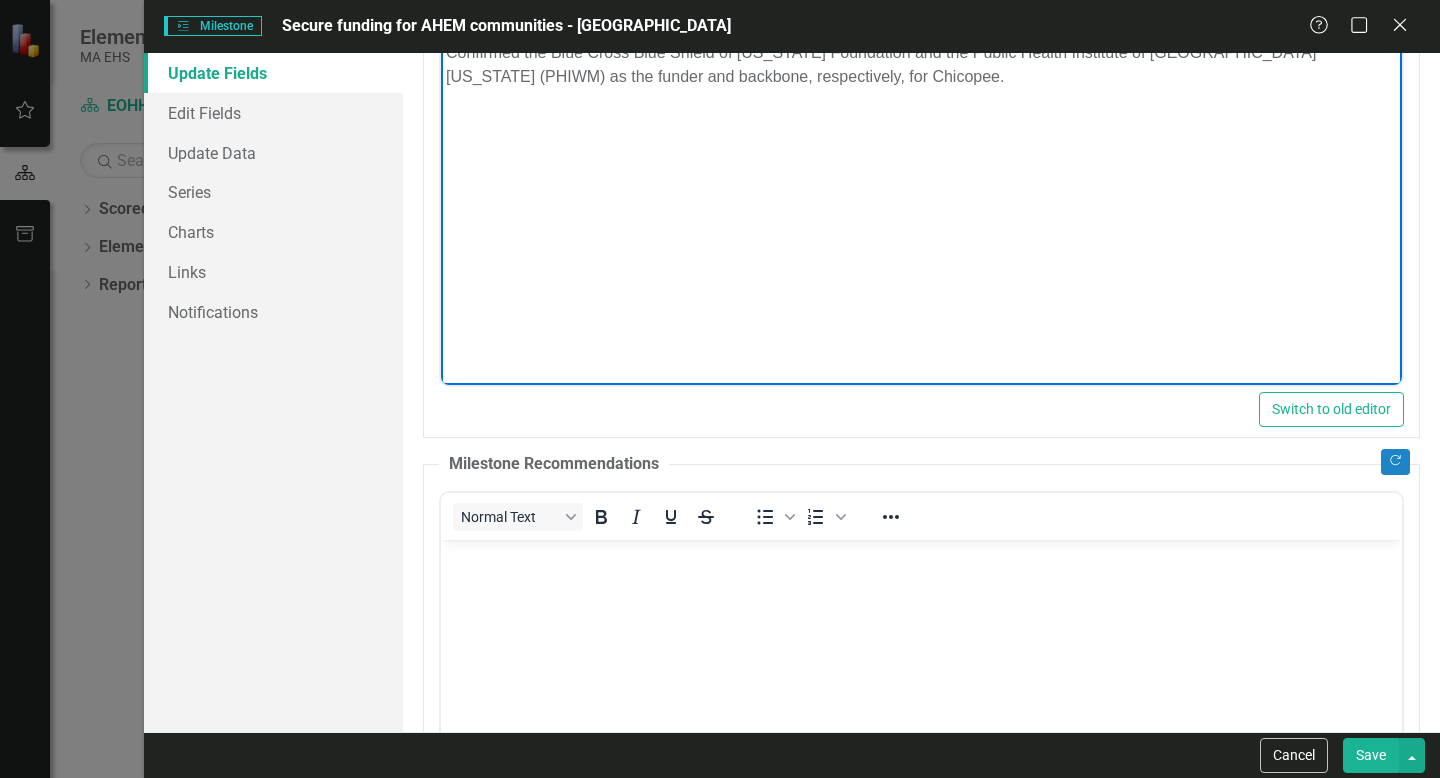 scroll, scrollTop: 837, scrollLeft: 0, axis: vertical 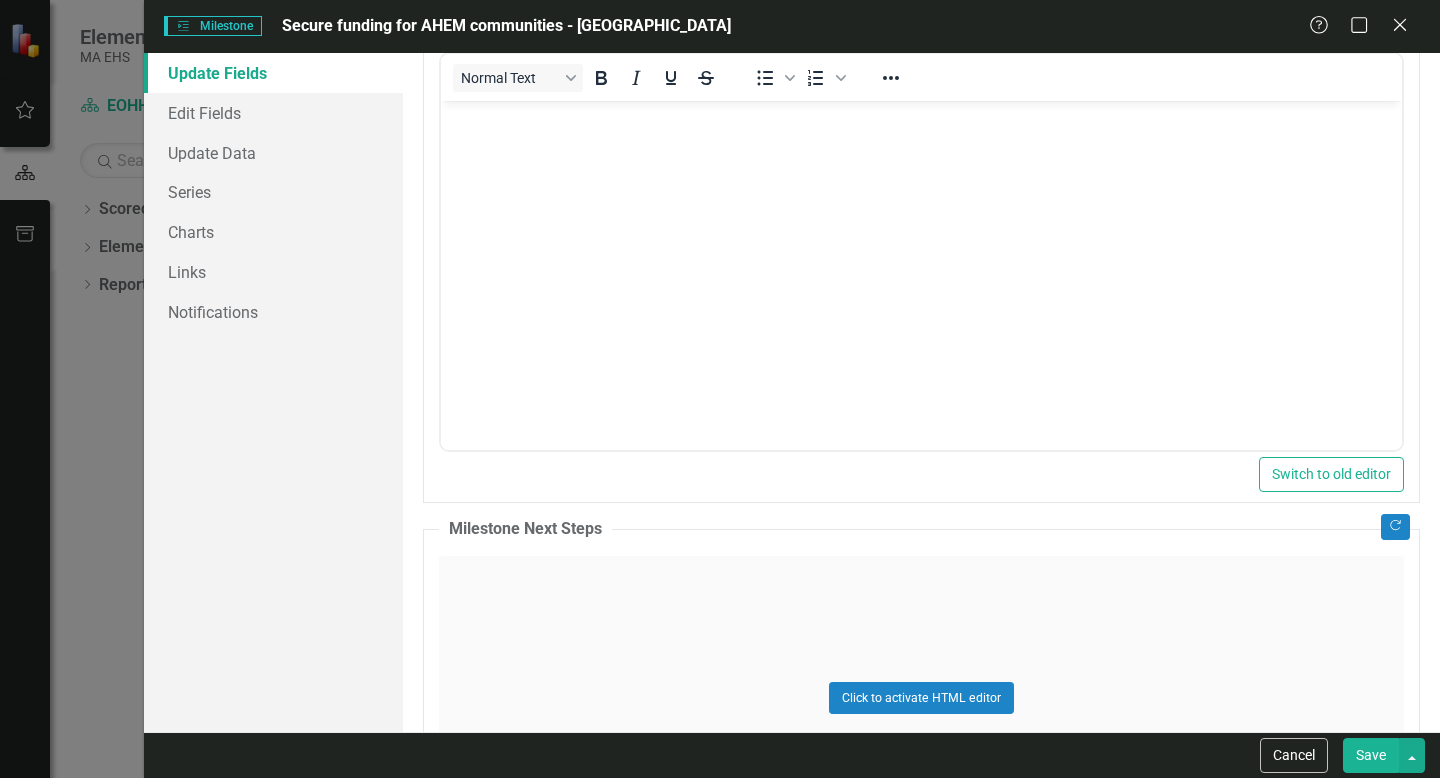 click on "Save" at bounding box center [1371, 755] 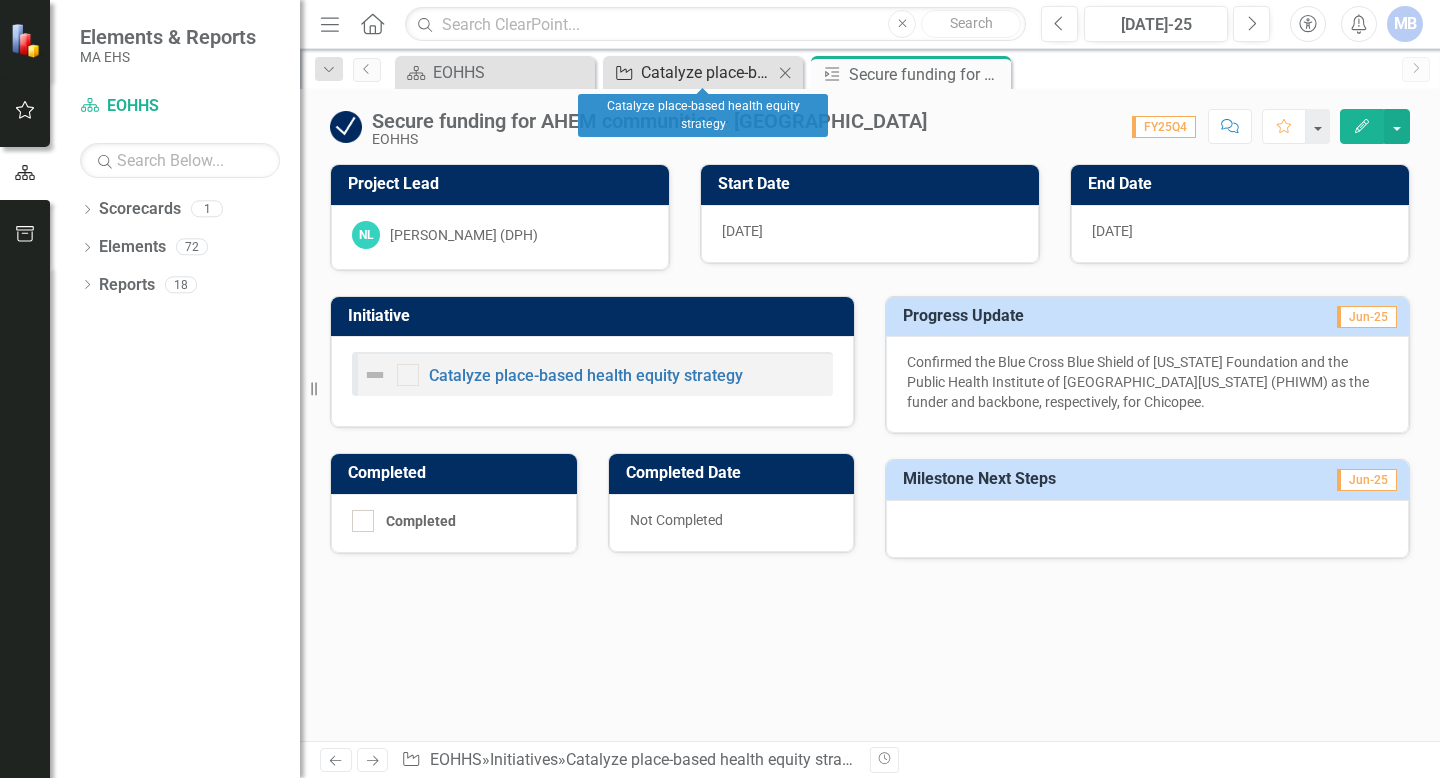 click on "Catalyze place-based health equity strategy" at bounding box center [707, 72] 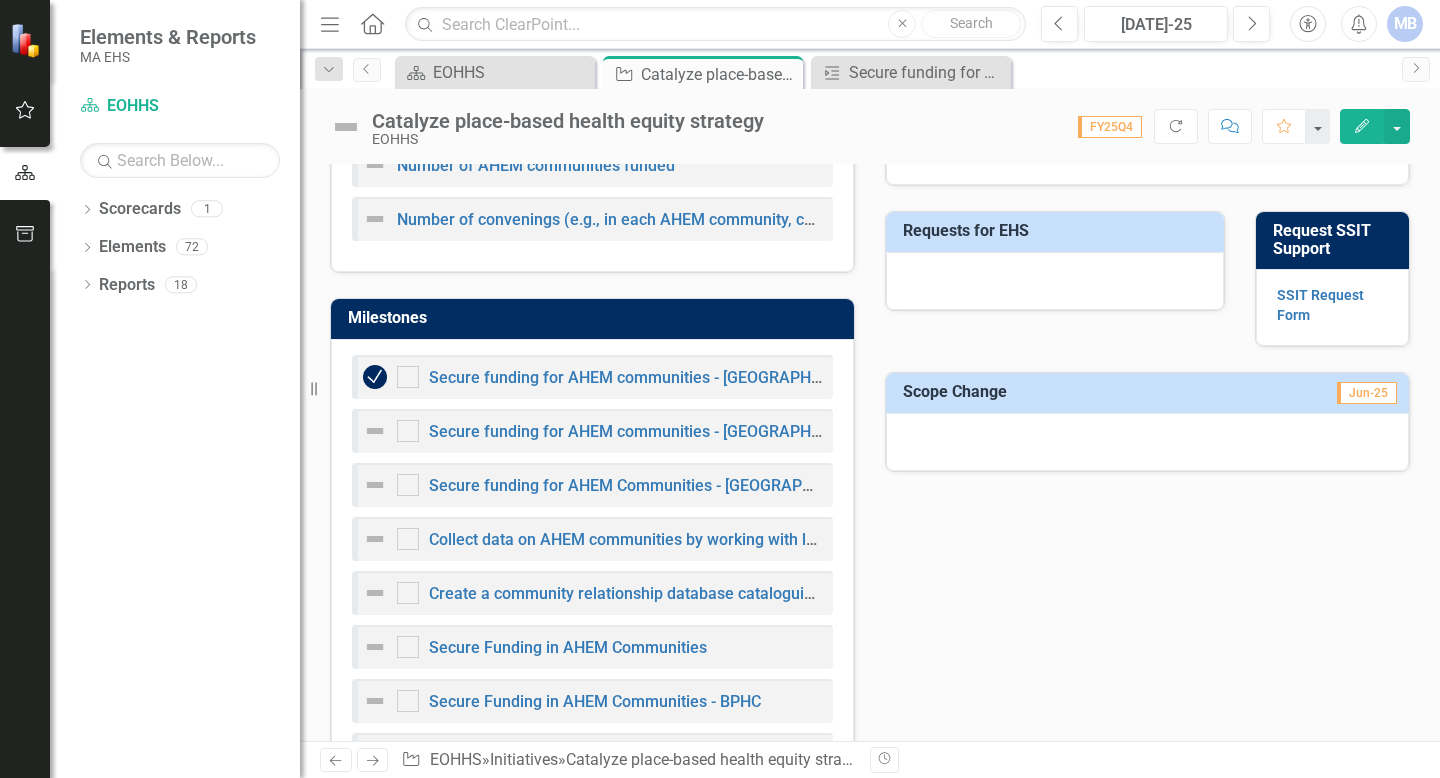scroll, scrollTop: 964, scrollLeft: 0, axis: vertical 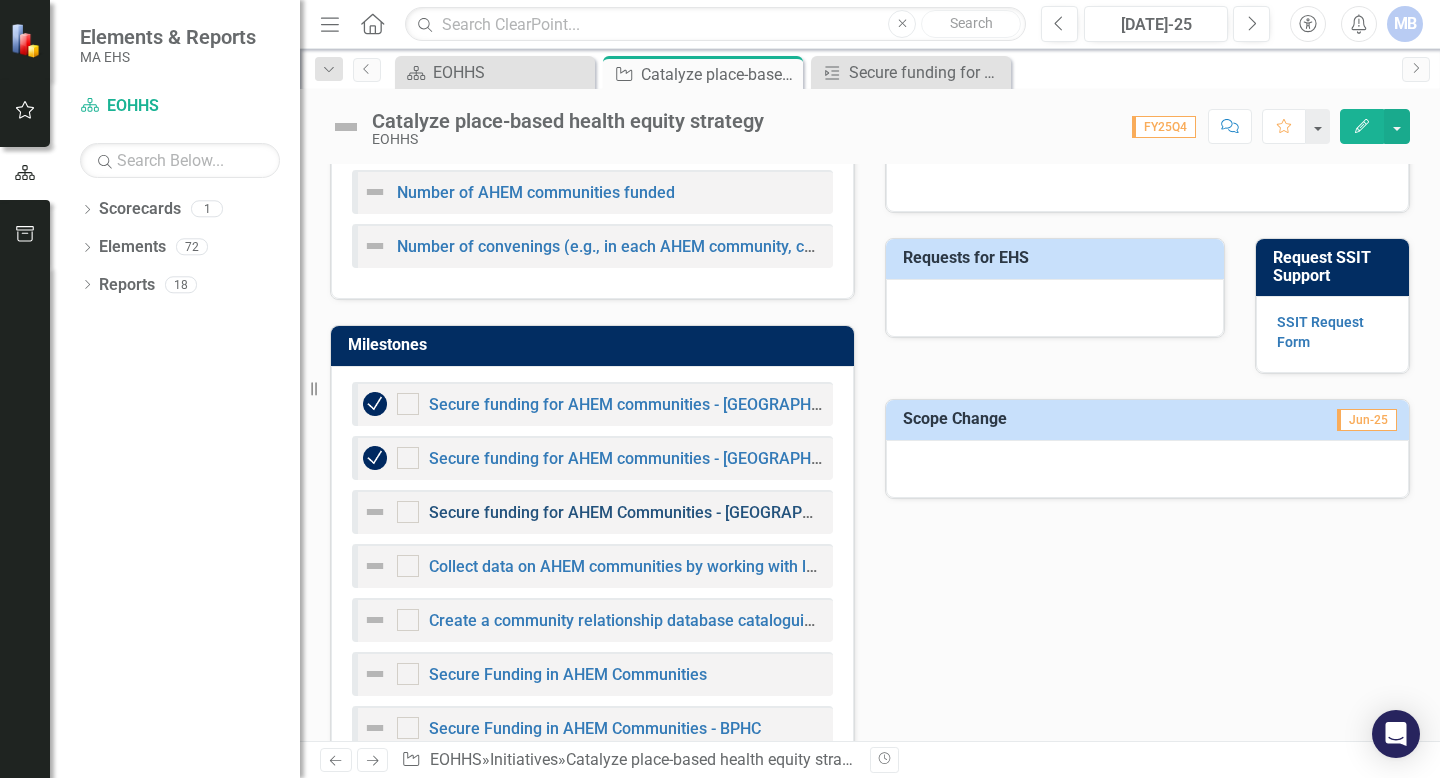 click on "Secure funding for AHEM Communities - [GEOGRAPHIC_DATA]" at bounding box center [654, 512] 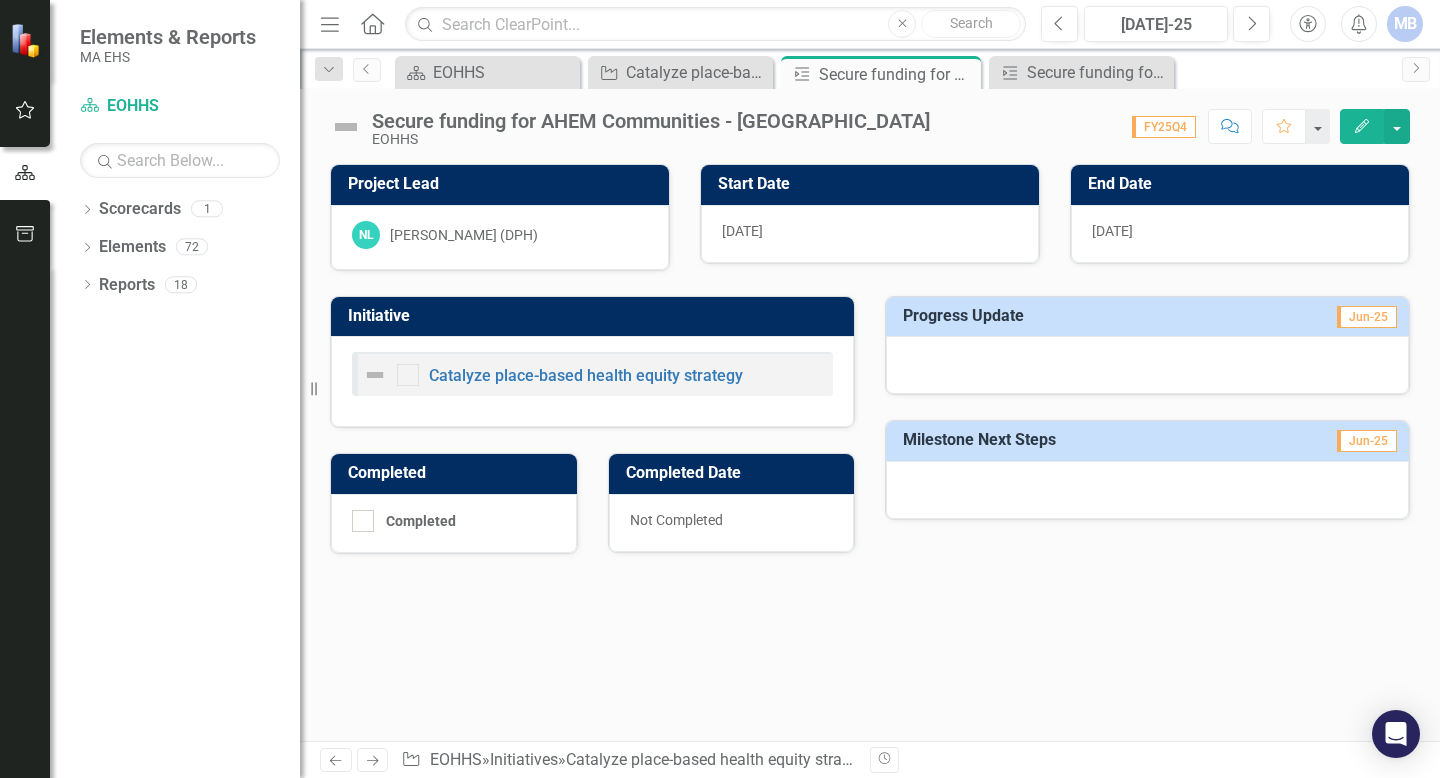 click on "Edit" at bounding box center [1362, 126] 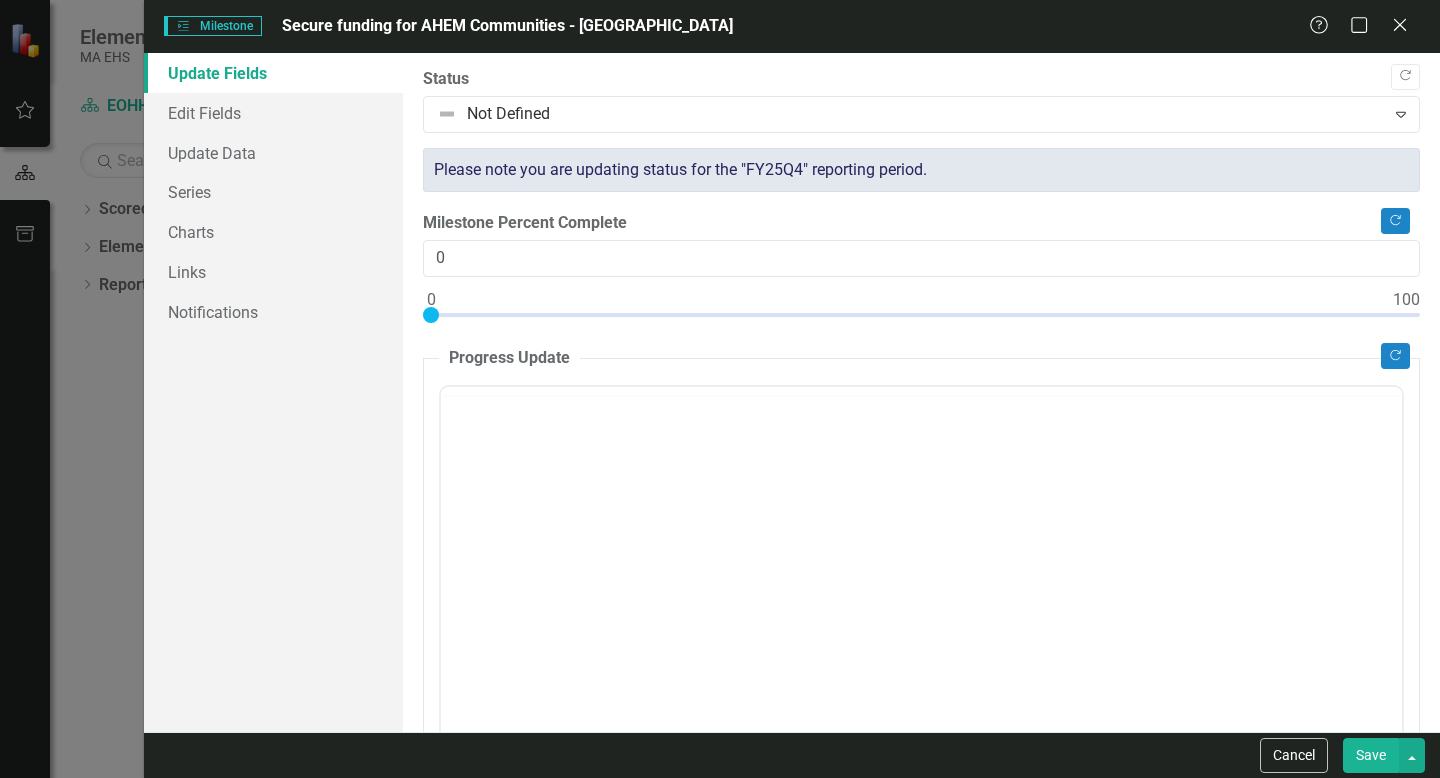 scroll, scrollTop: 0, scrollLeft: 0, axis: both 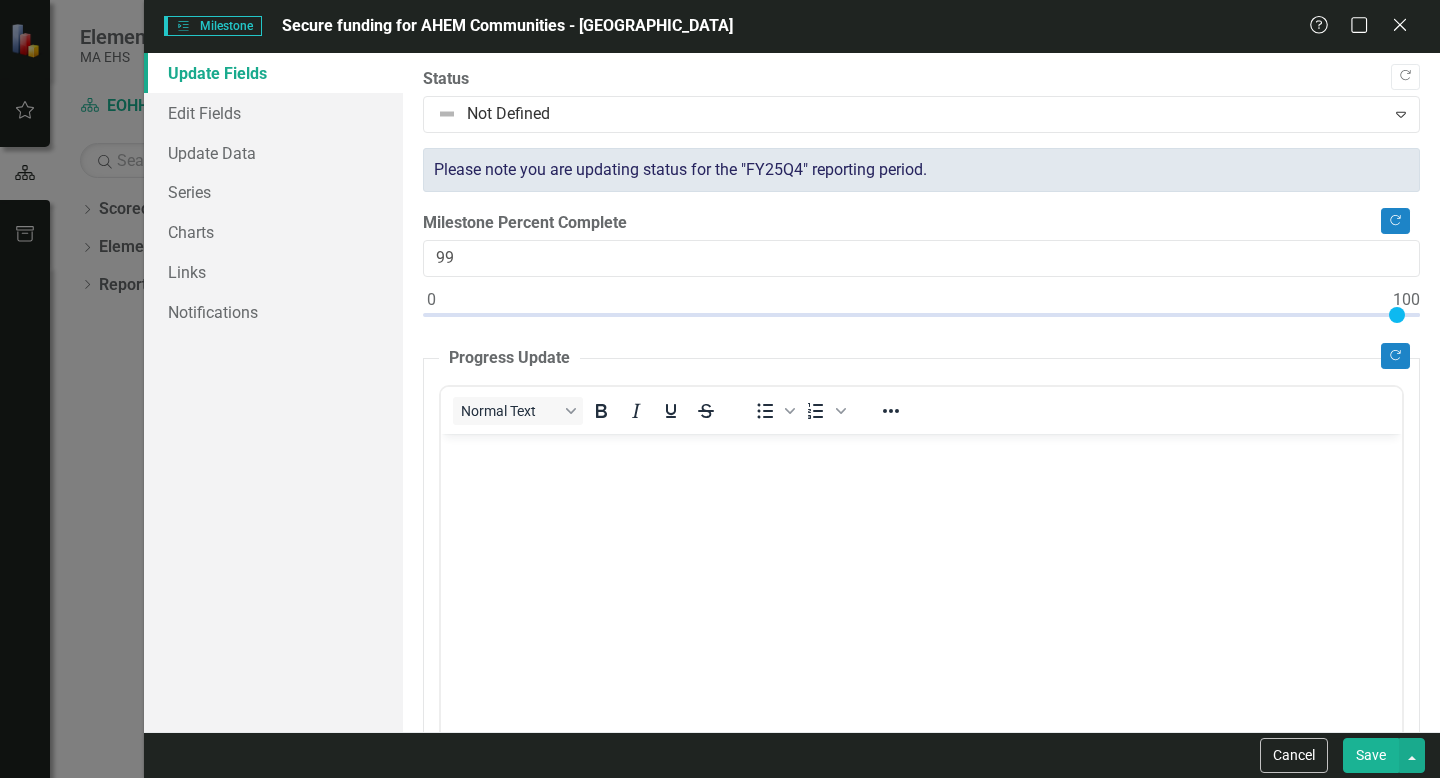 type on "100" 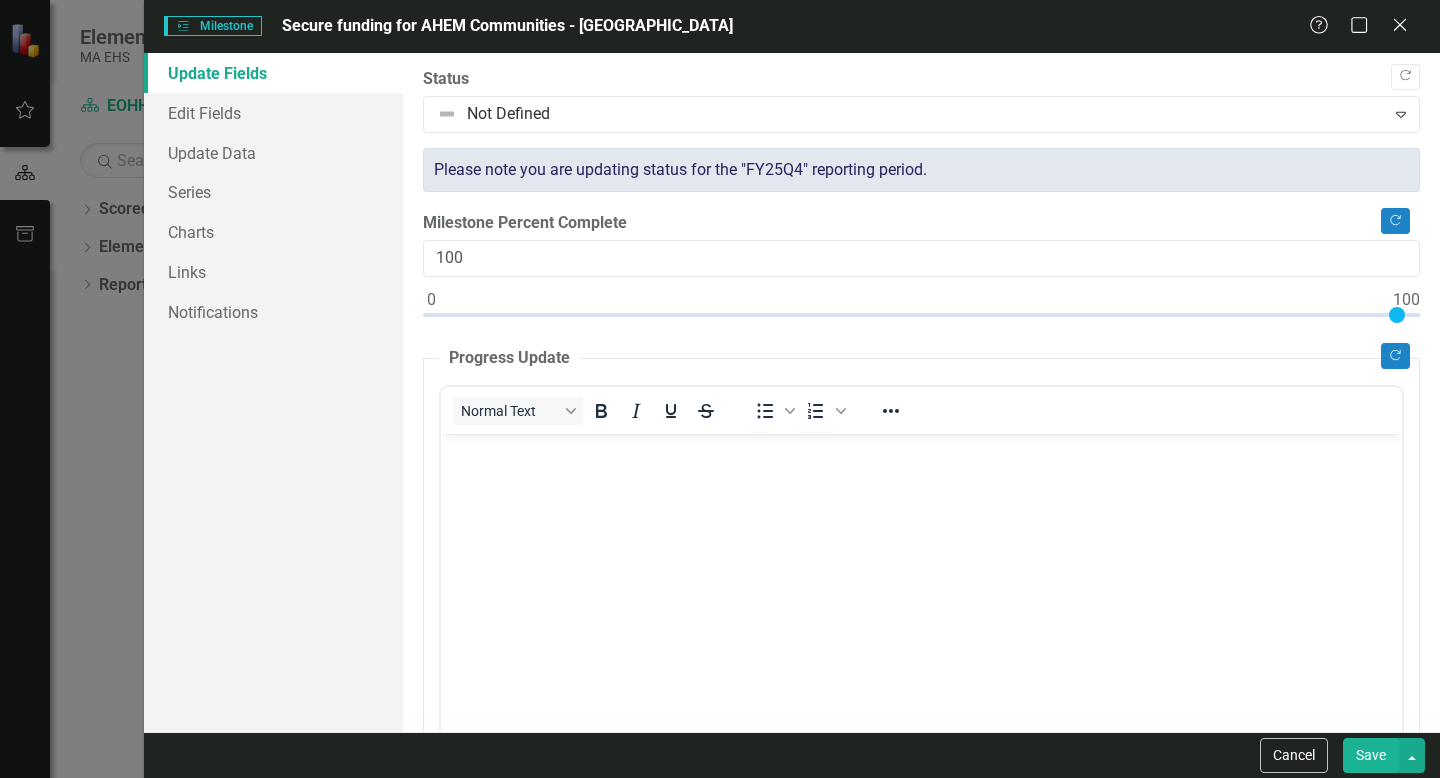 drag, startPoint x: 430, startPoint y: 313, endPoint x: 1439, endPoint y: 285, distance: 1009.3884 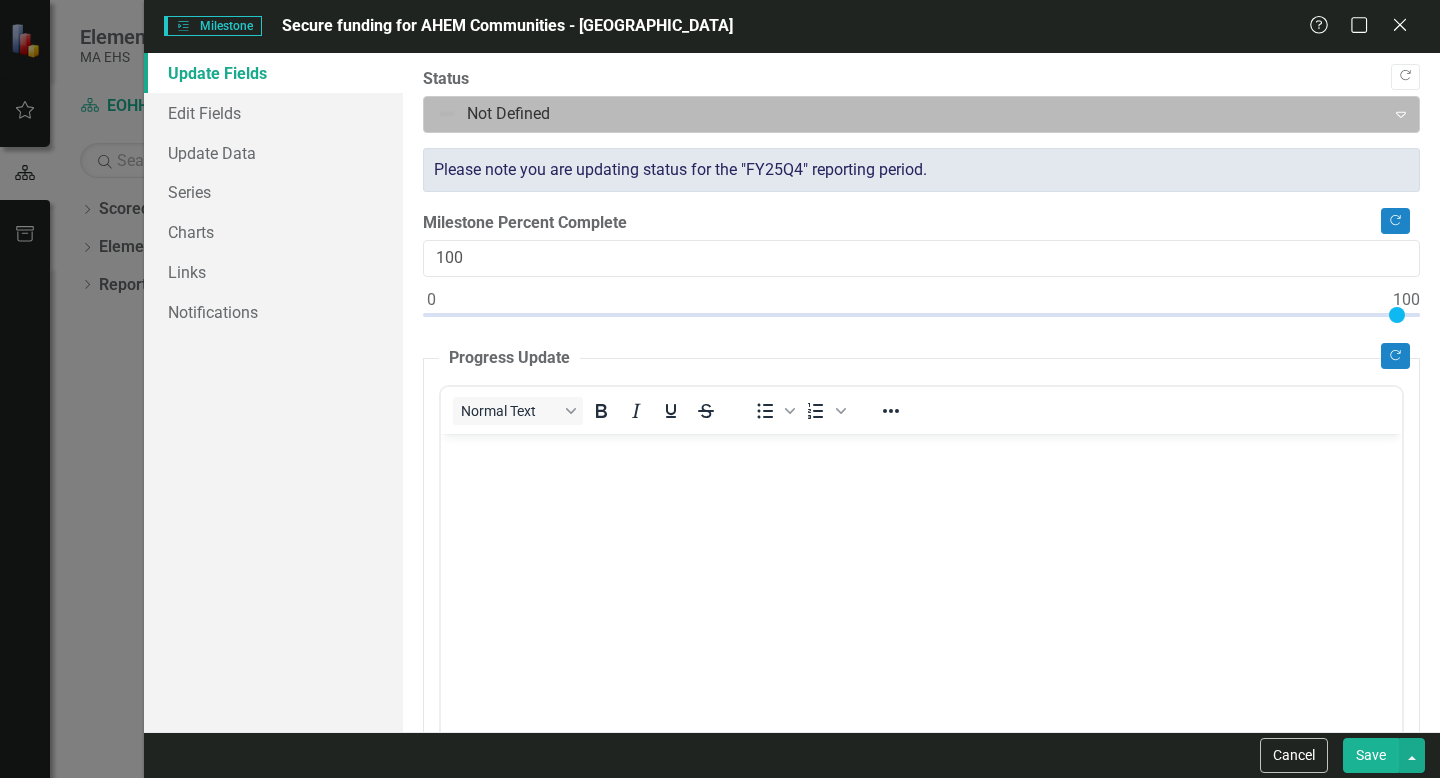 click at bounding box center [904, 114] 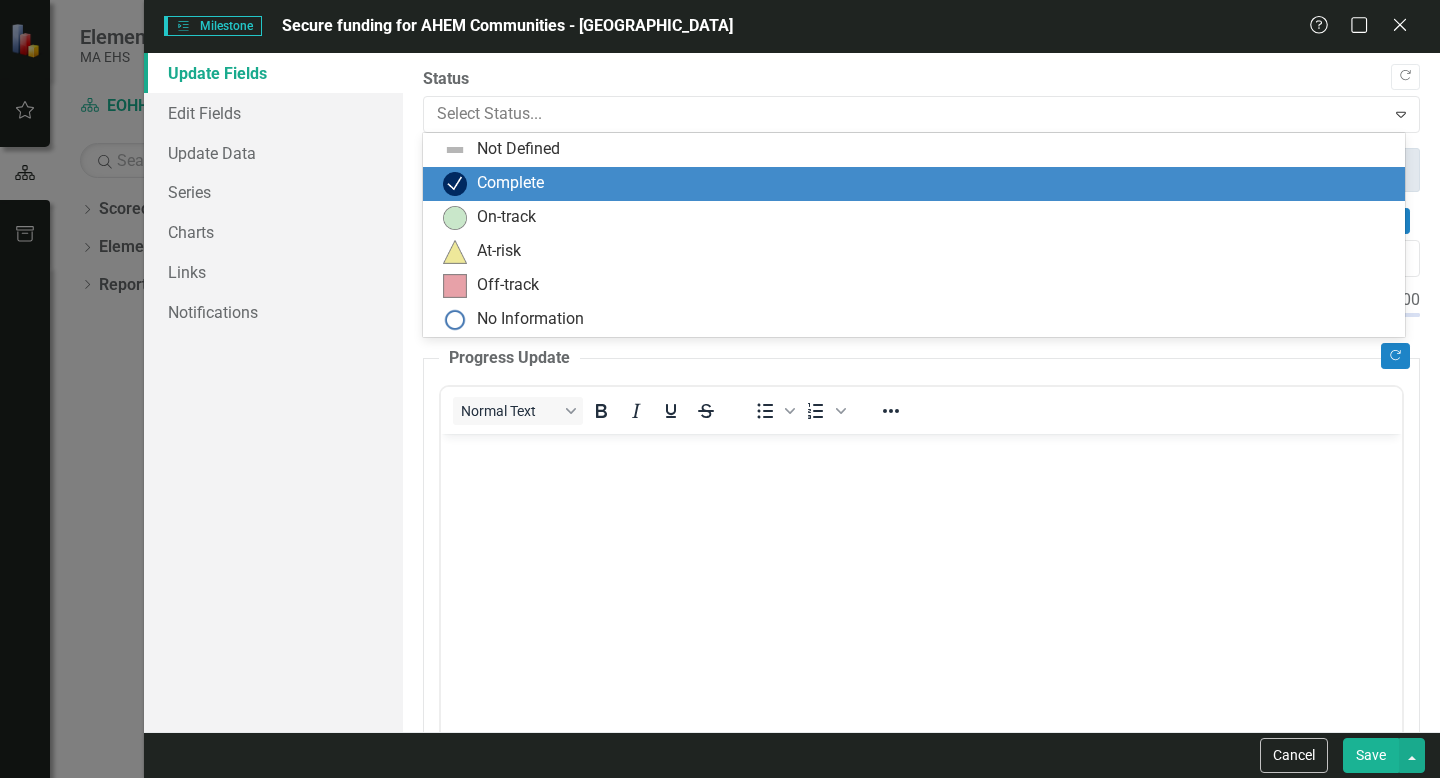 click on "Complete" at bounding box center (918, 184) 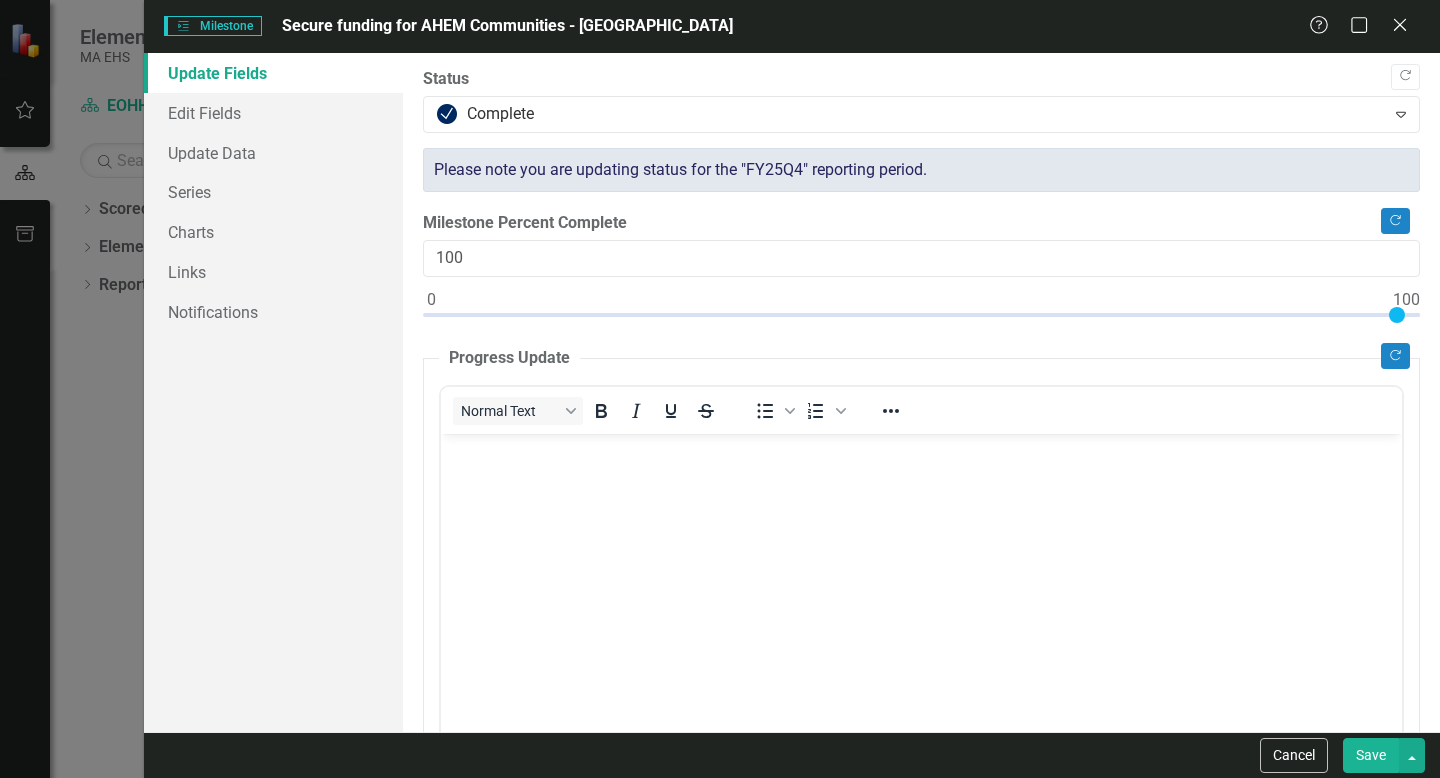 click at bounding box center [921, 583] 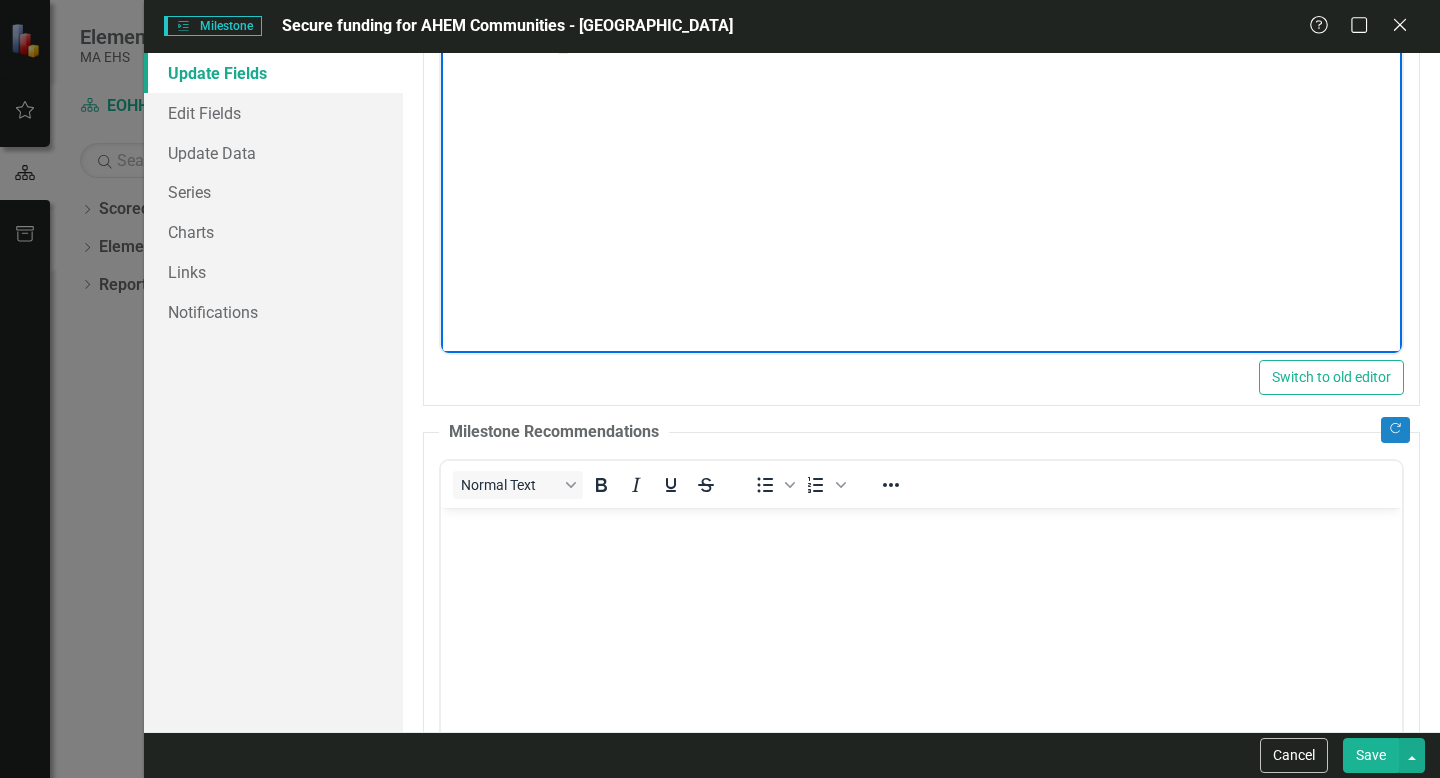 scroll, scrollTop: 1041, scrollLeft: 0, axis: vertical 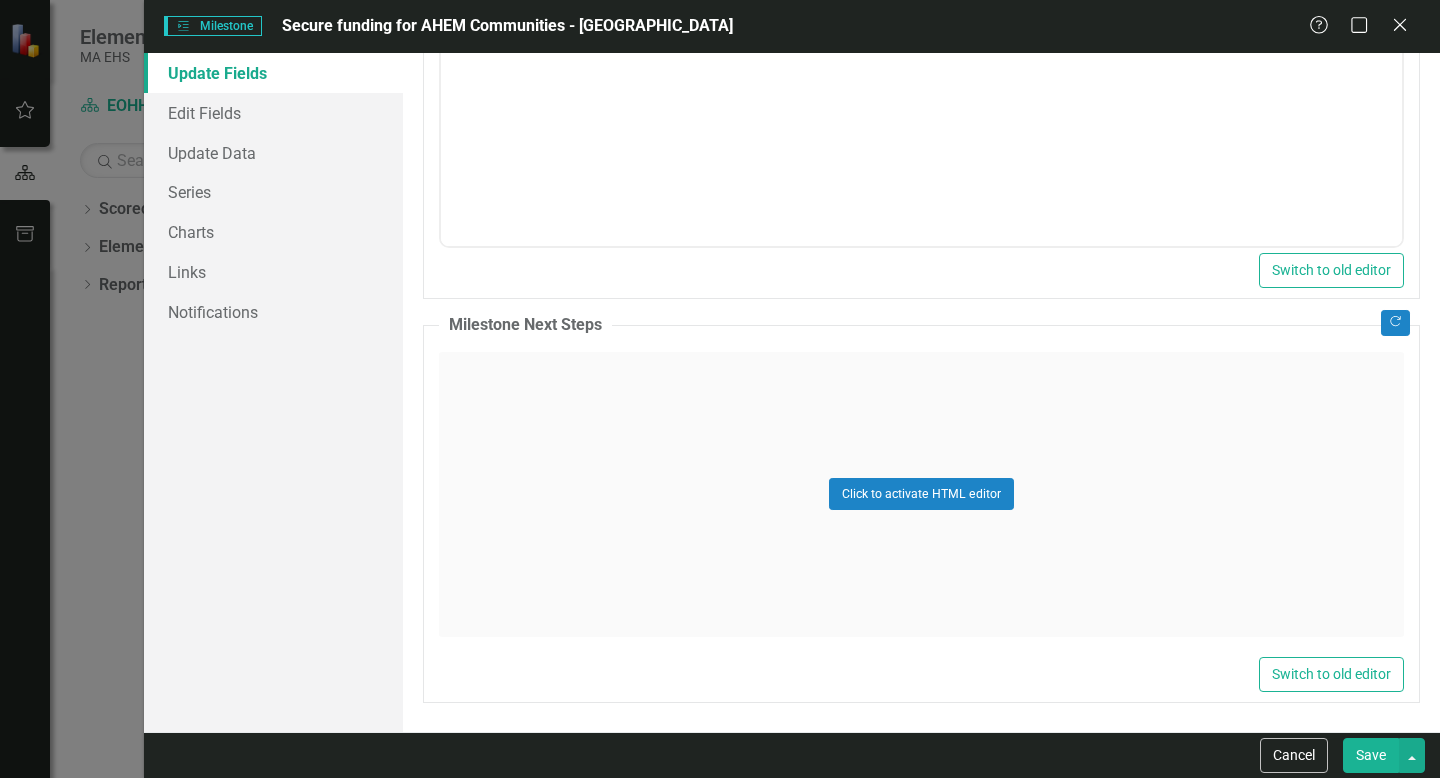 click on "Save" at bounding box center (1371, 755) 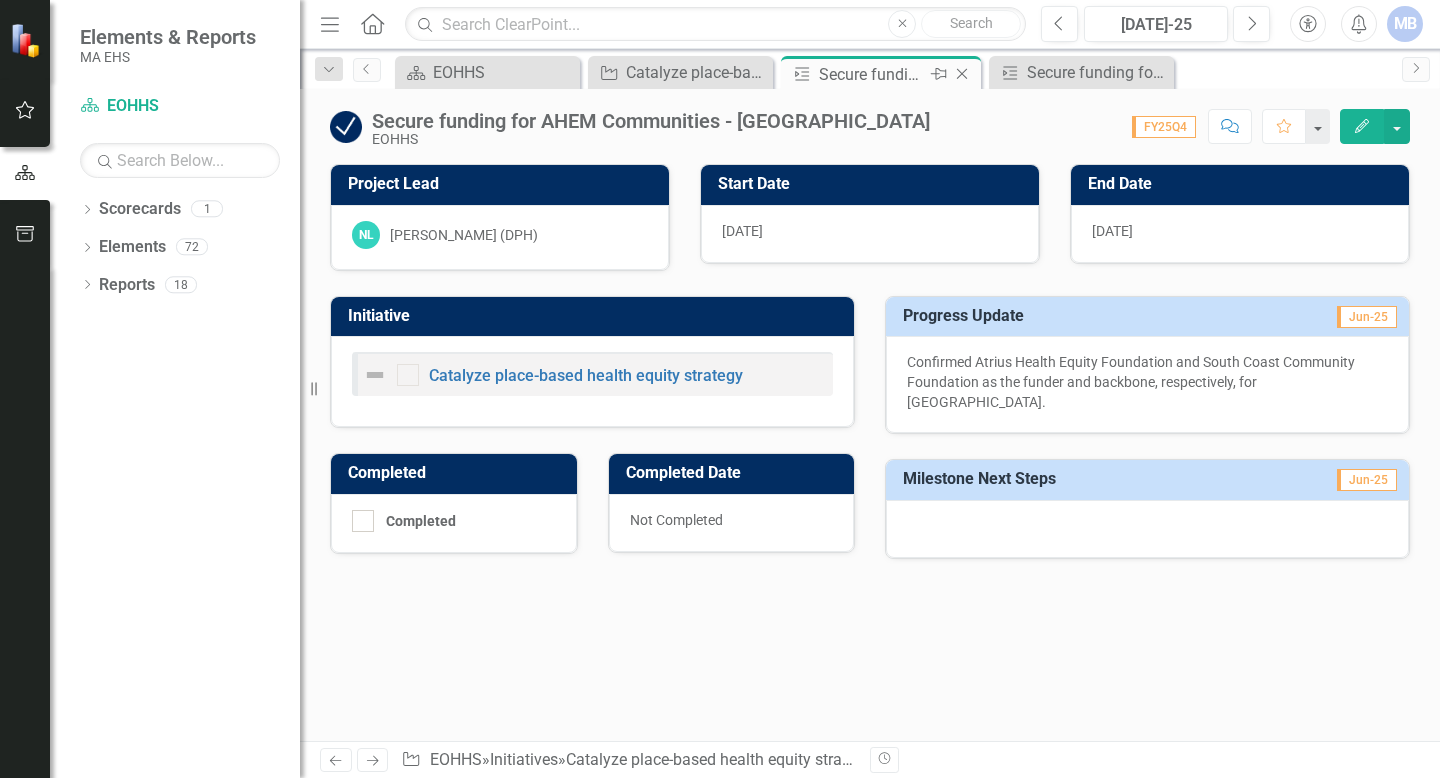 click 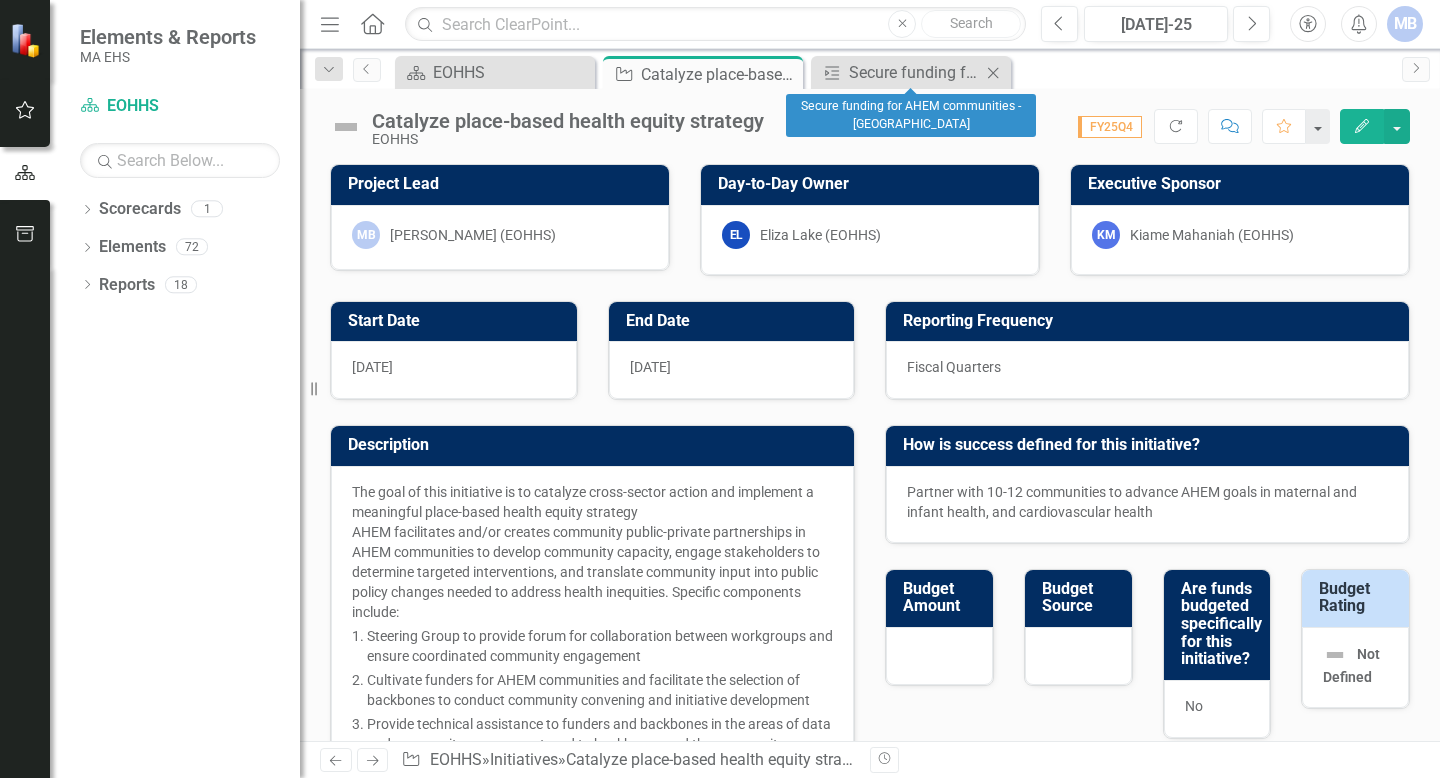 click 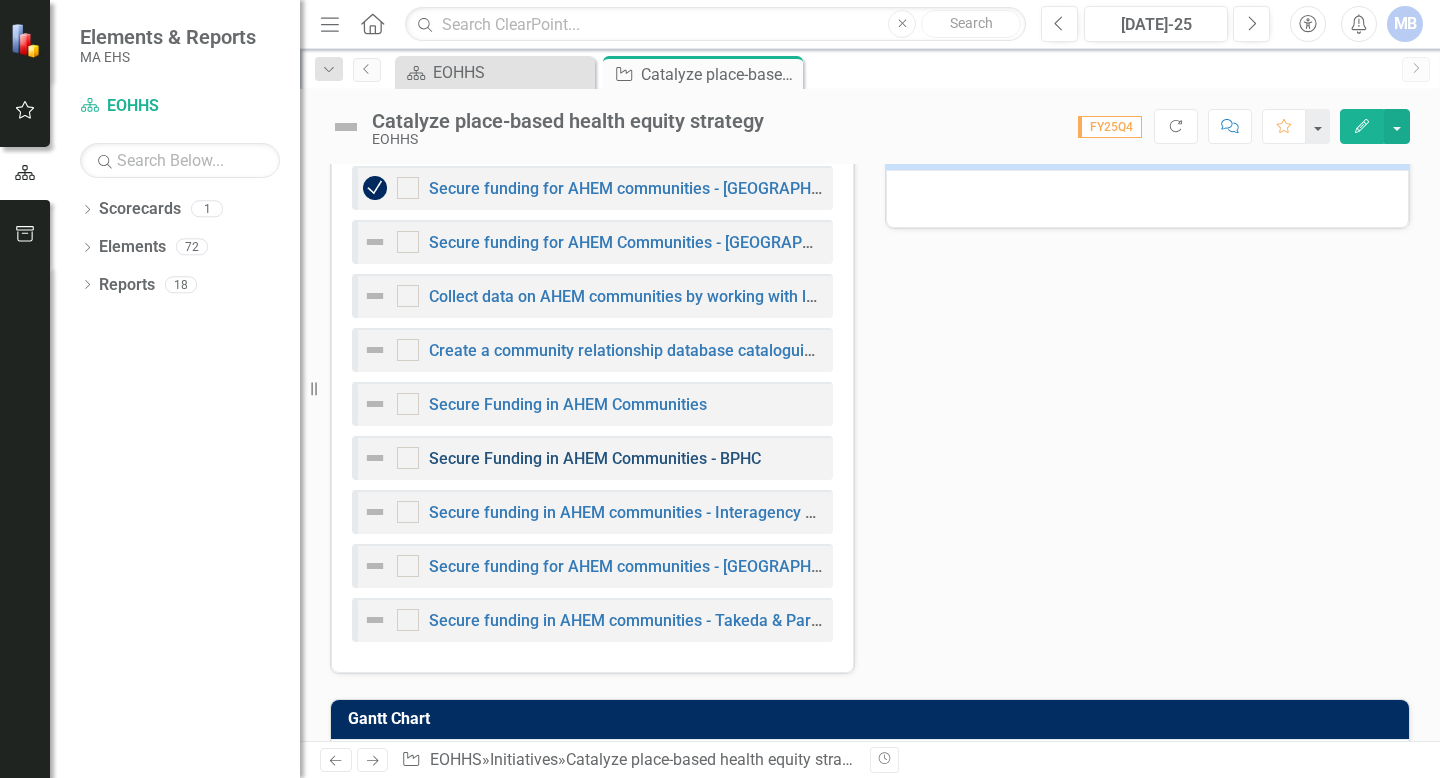 scroll, scrollTop: 1205, scrollLeft: 0, axis: vertical 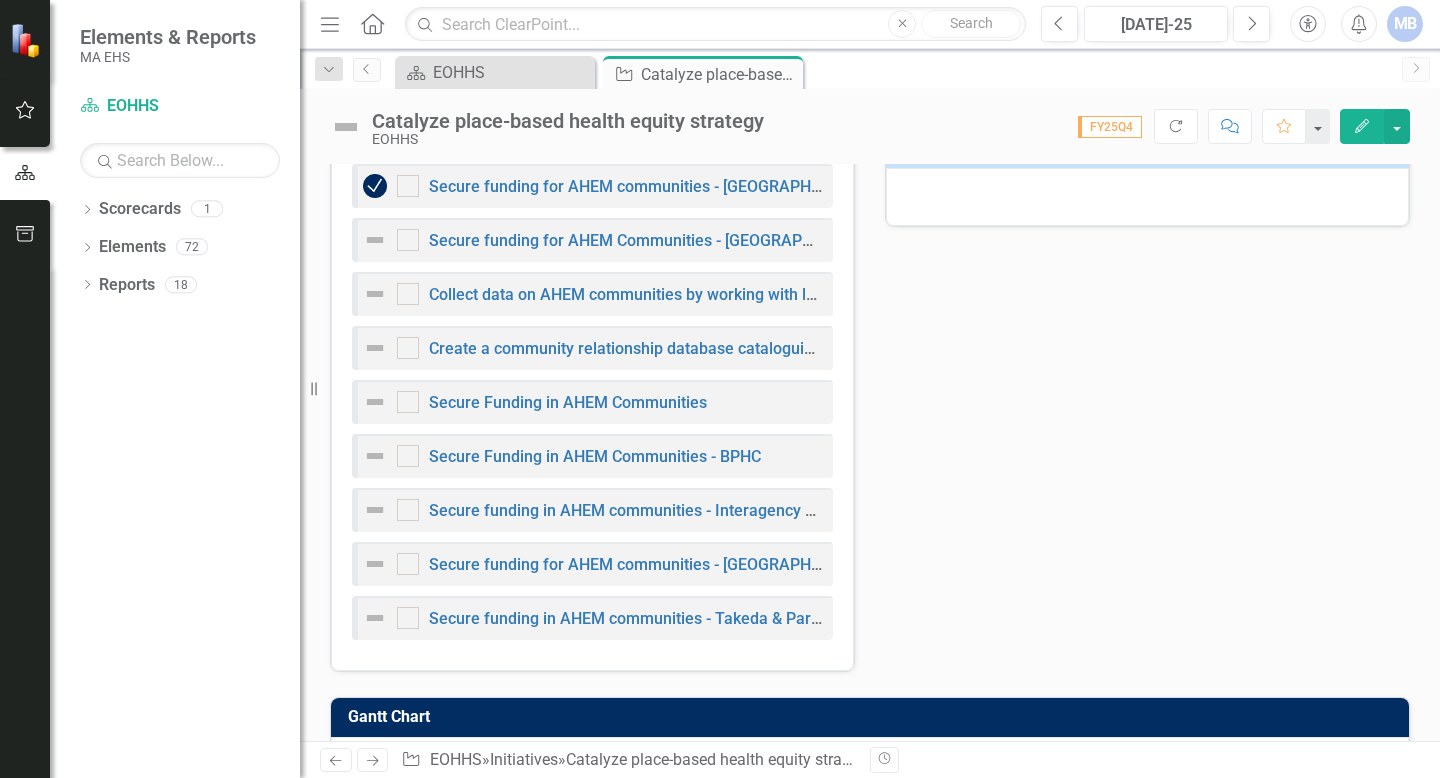 click at bounding box center (375, 510) 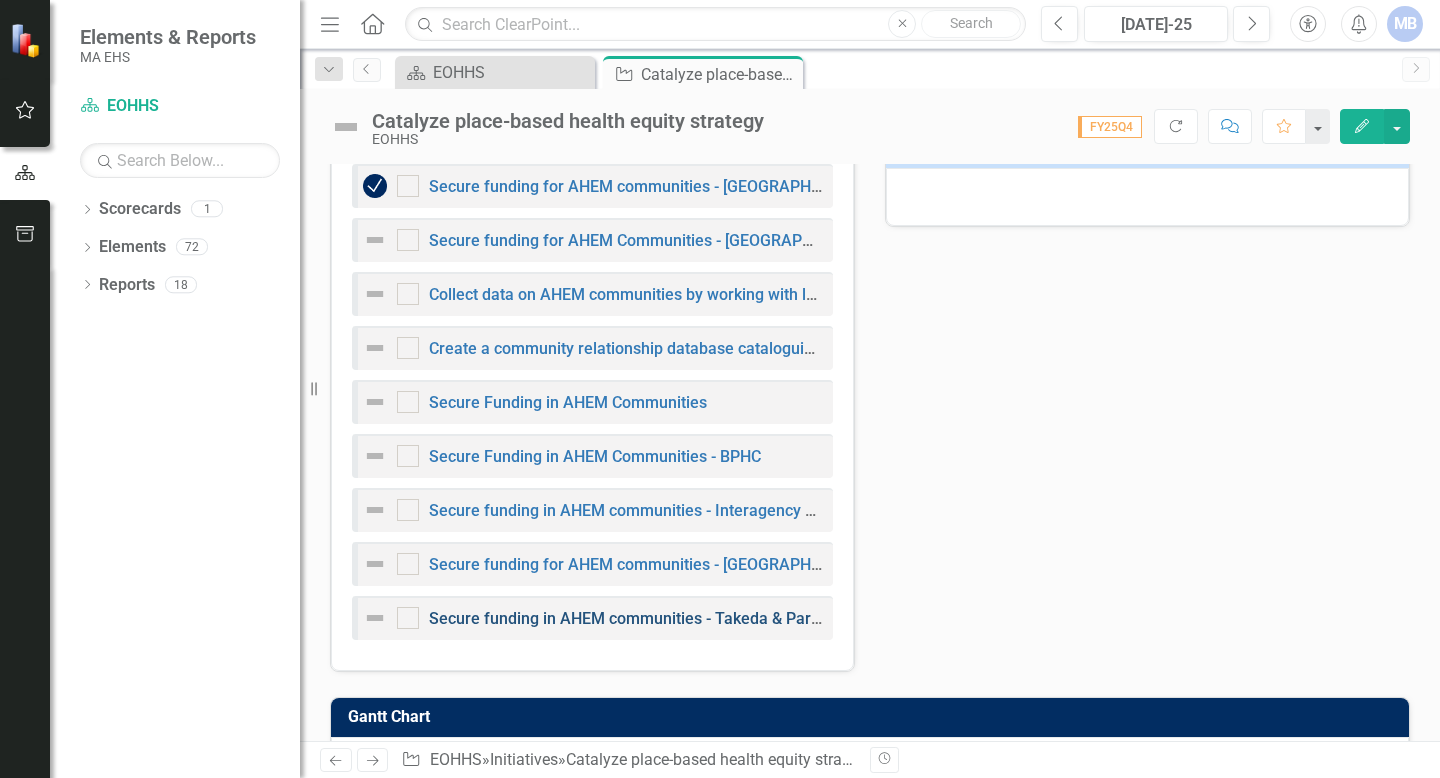 click on "Secure funding in AHEM communities - Takeda & Partners in Health" at bounding box center [672, 618] 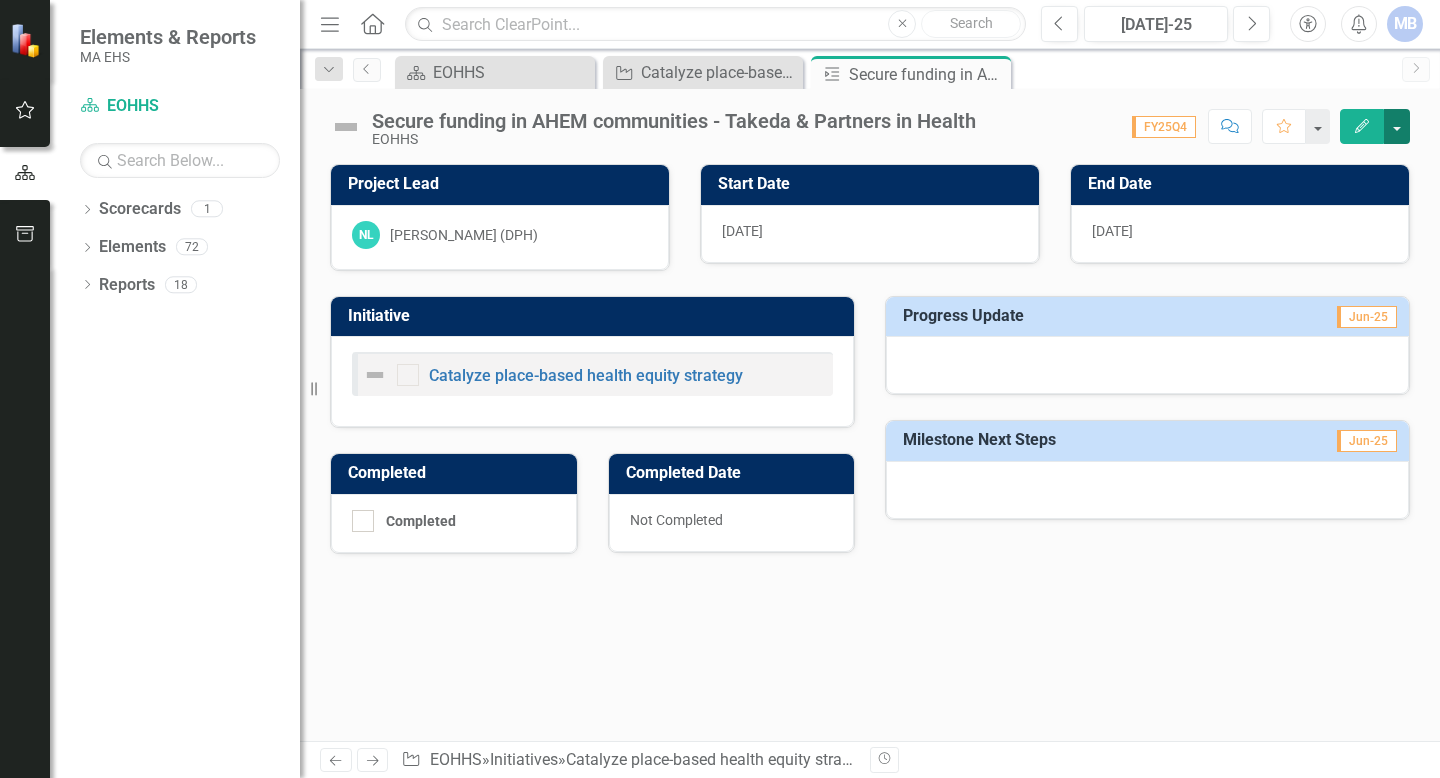 click at bounding box center [1397, 126] 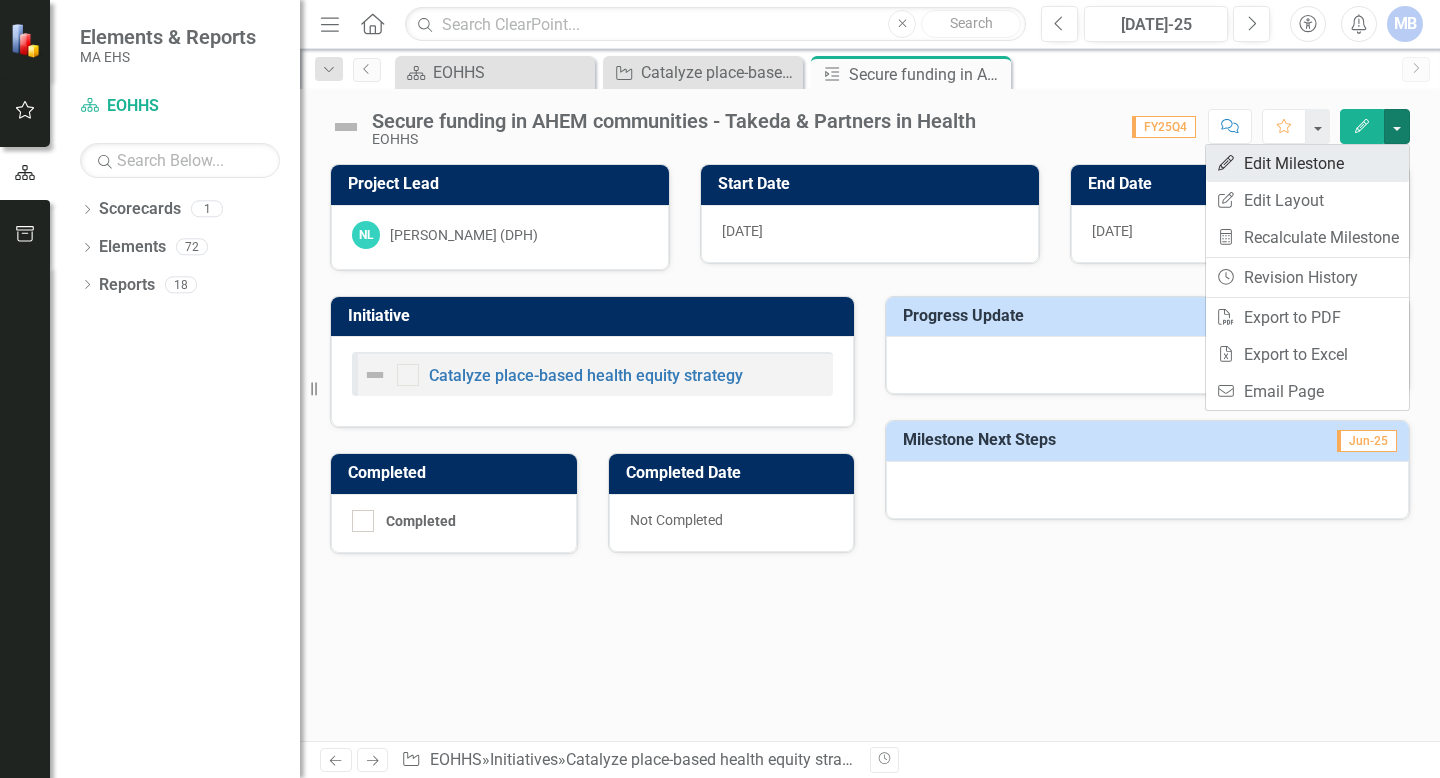 click on "Edit Edit Milestone" at bounding box center [1307, 163] 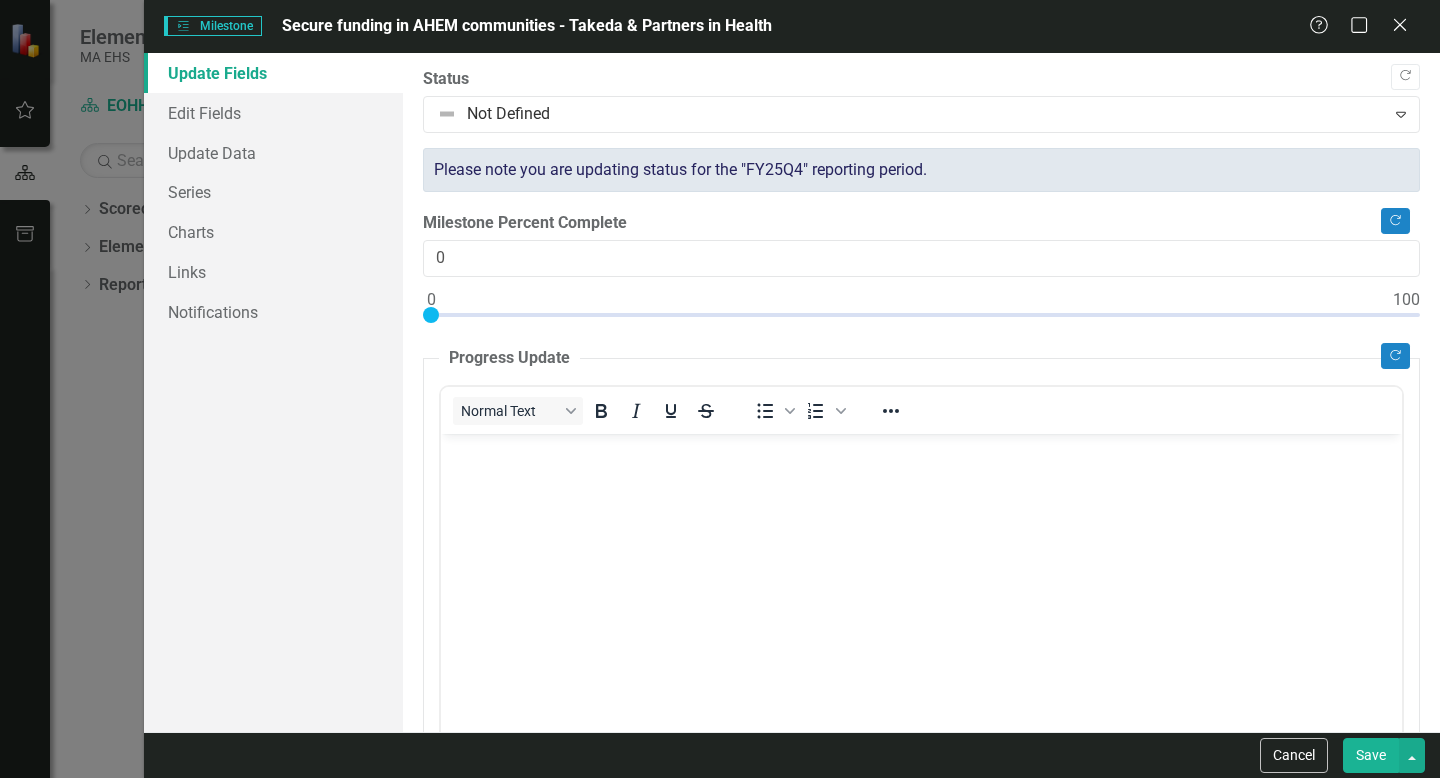 scroll, scrollTop: 0, scrollLeft: 0, axis: both 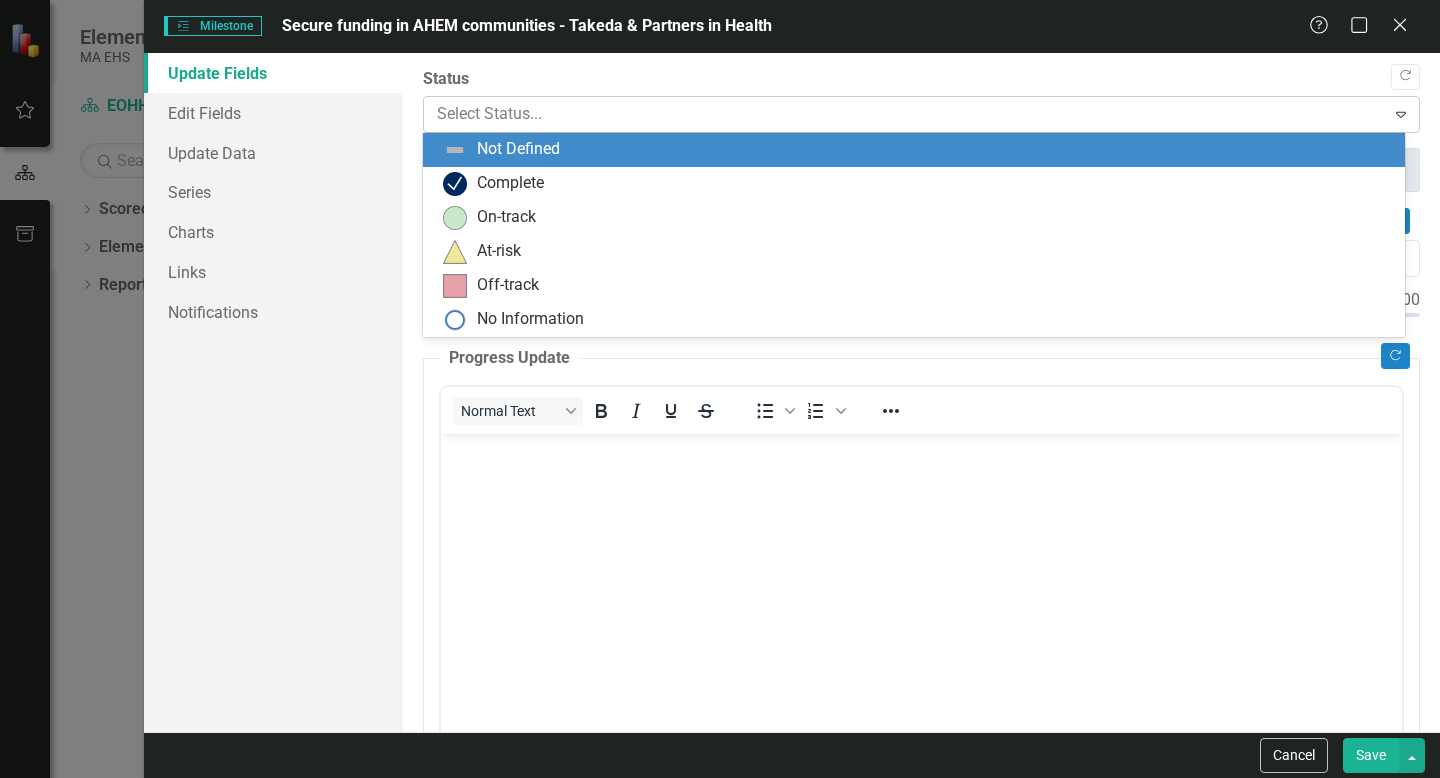 click at bounding box center [904, 114] 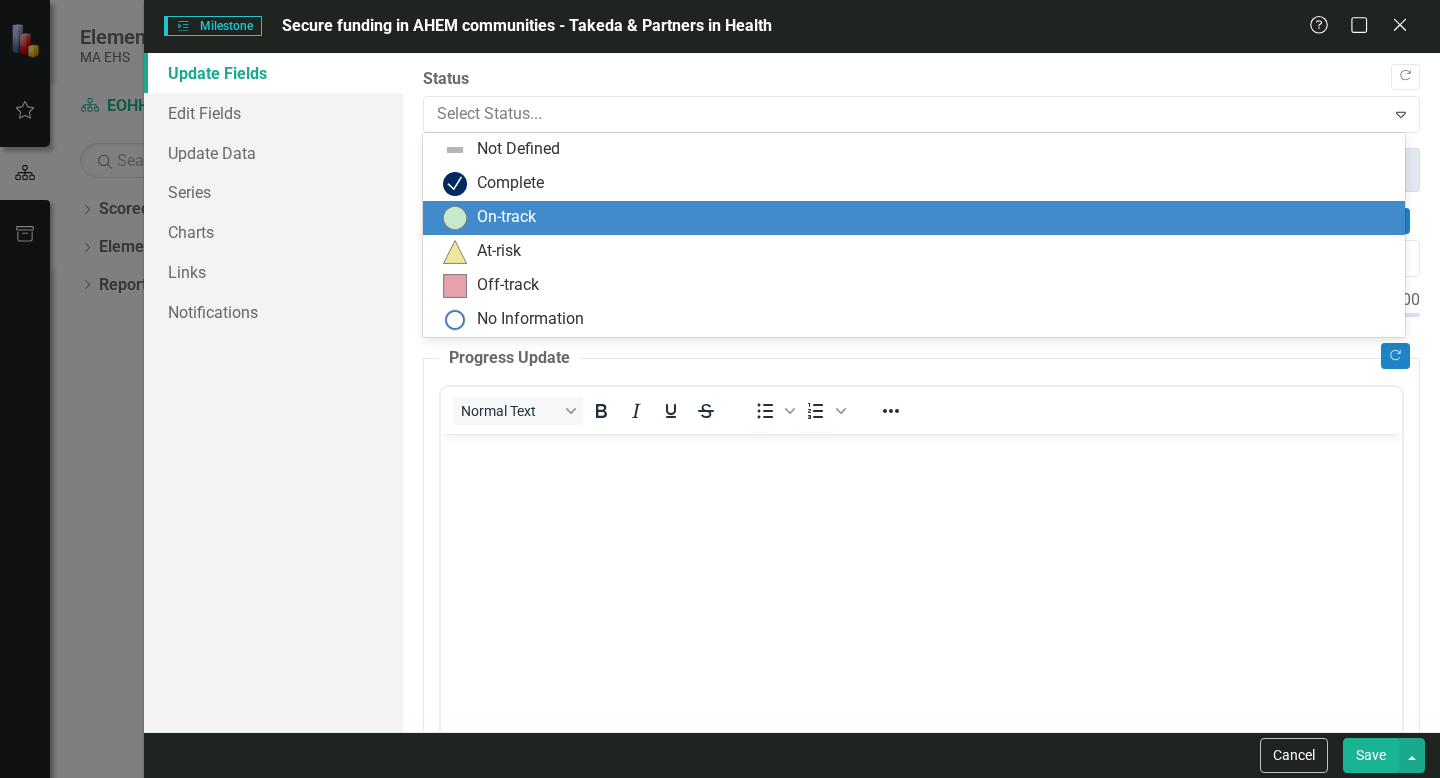 click on "On-track" at bounding box center [918, 218] 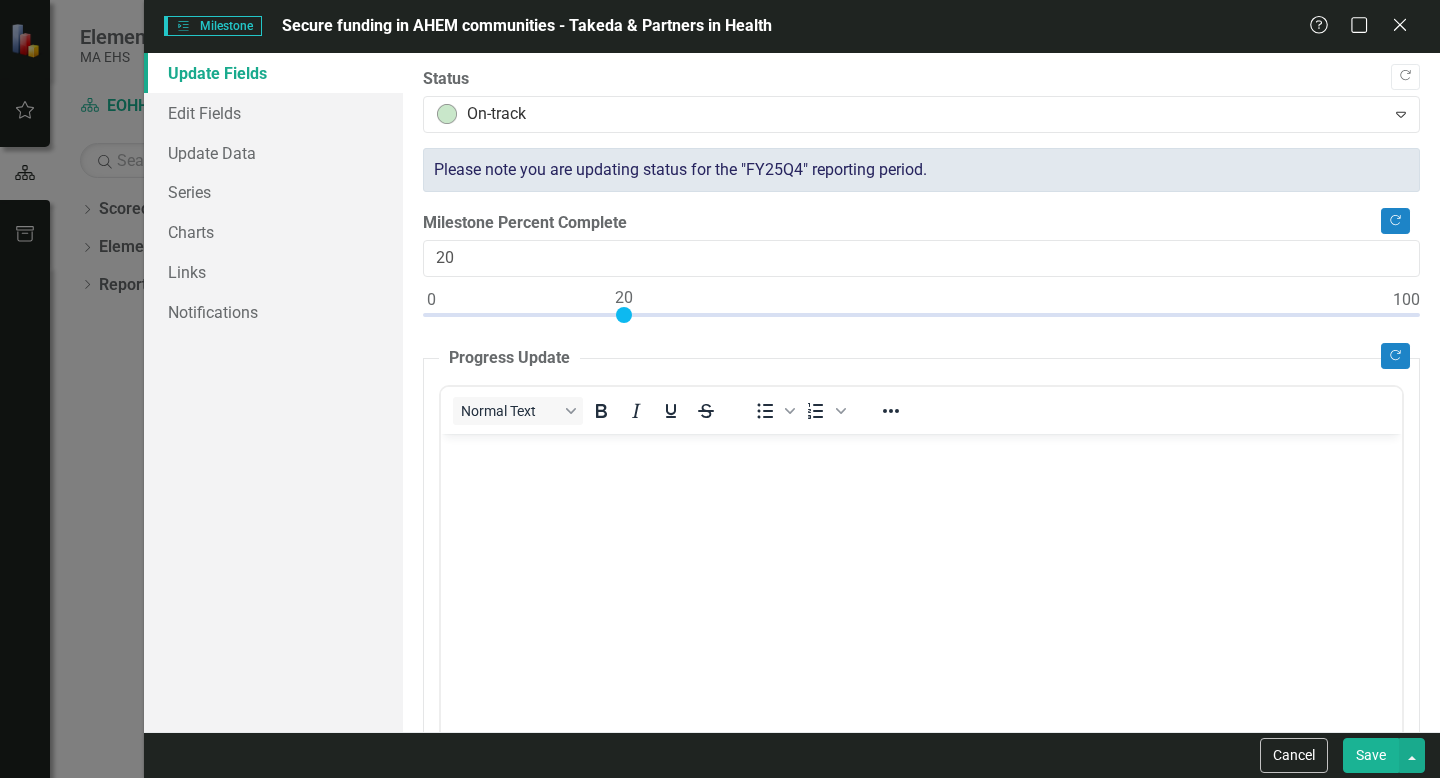 drag, startPoint x: 432, startPoint y: 316, endPoint x: 628, endPoint y: 304, distance: 196.367 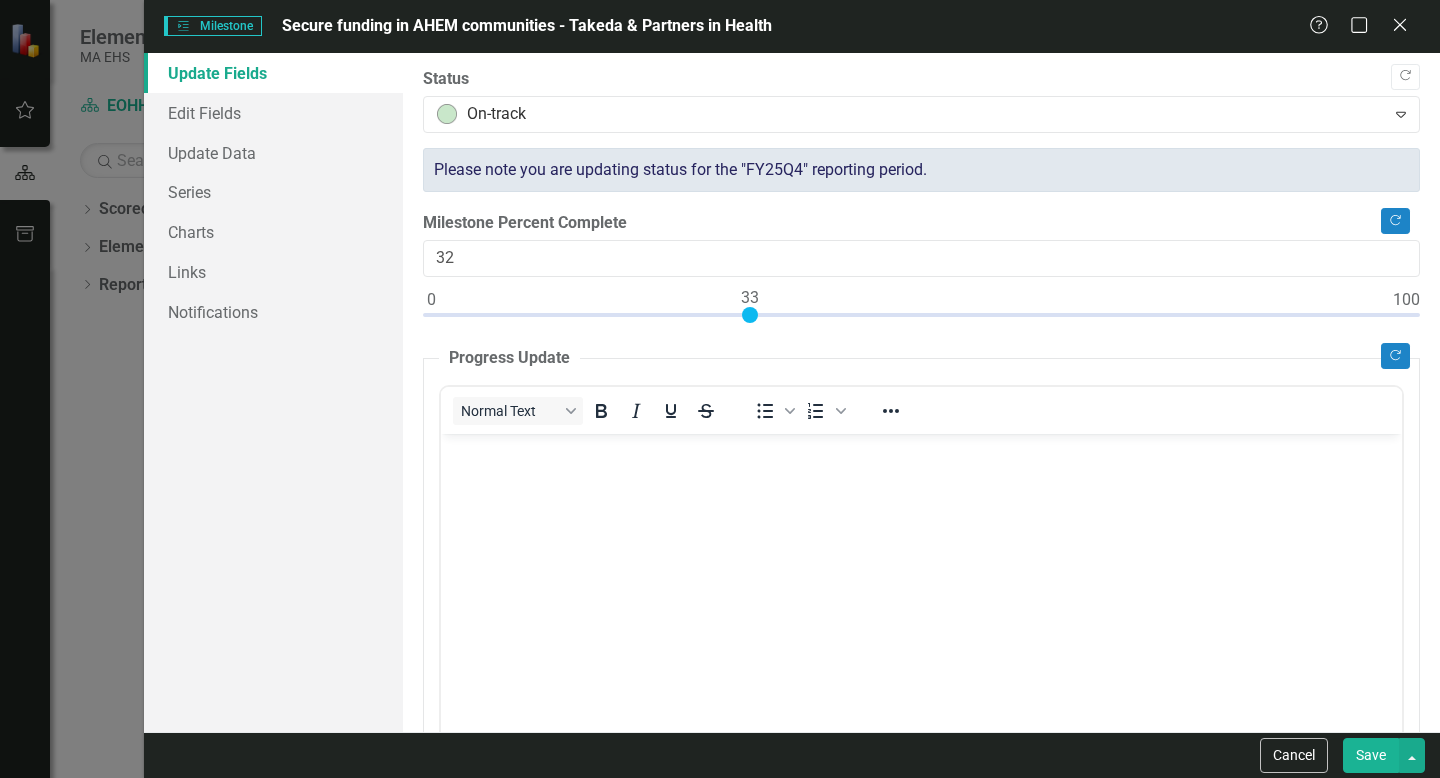 type on "33" 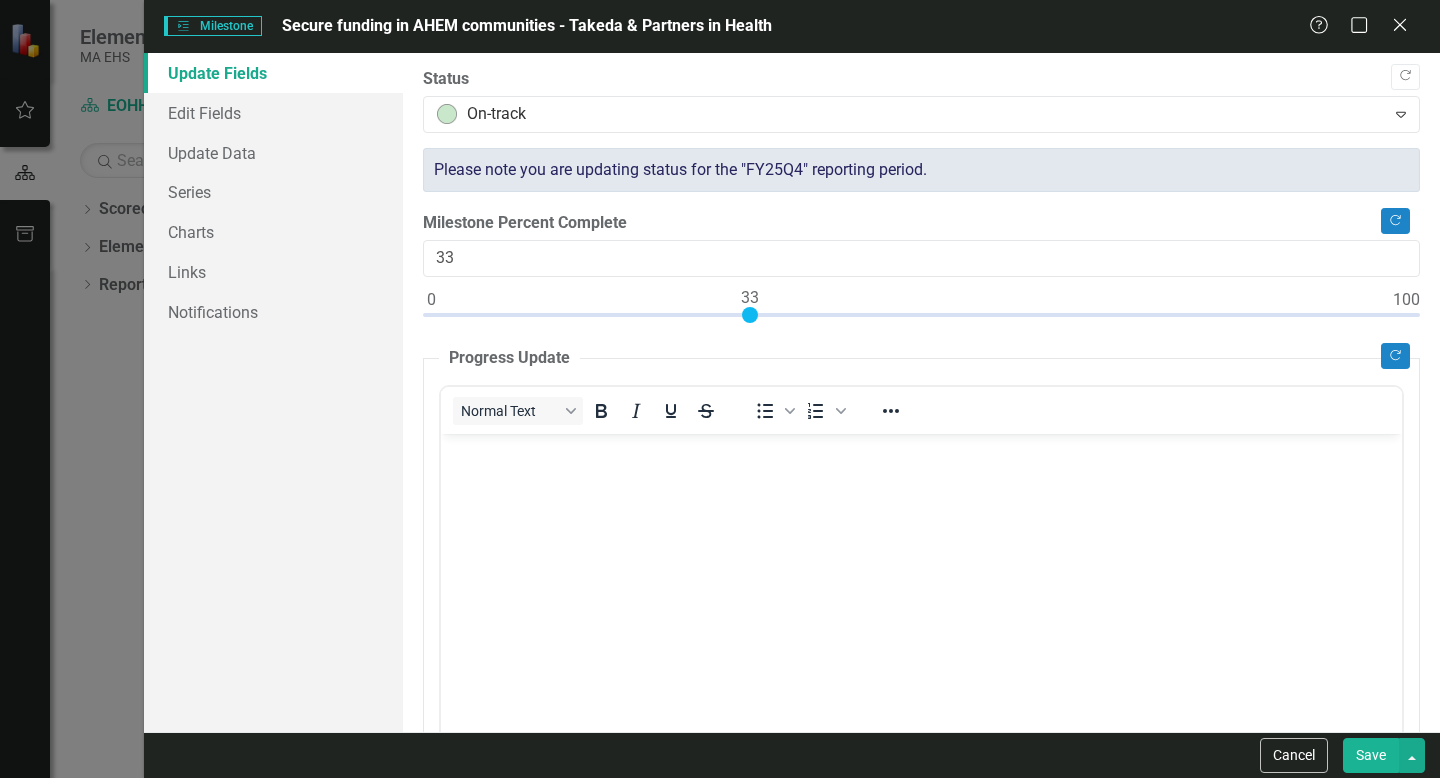drag, startPoint x: 621, startPoint y: 315, endPoint x: 742, endPoint y: 319, distance: 121.0661 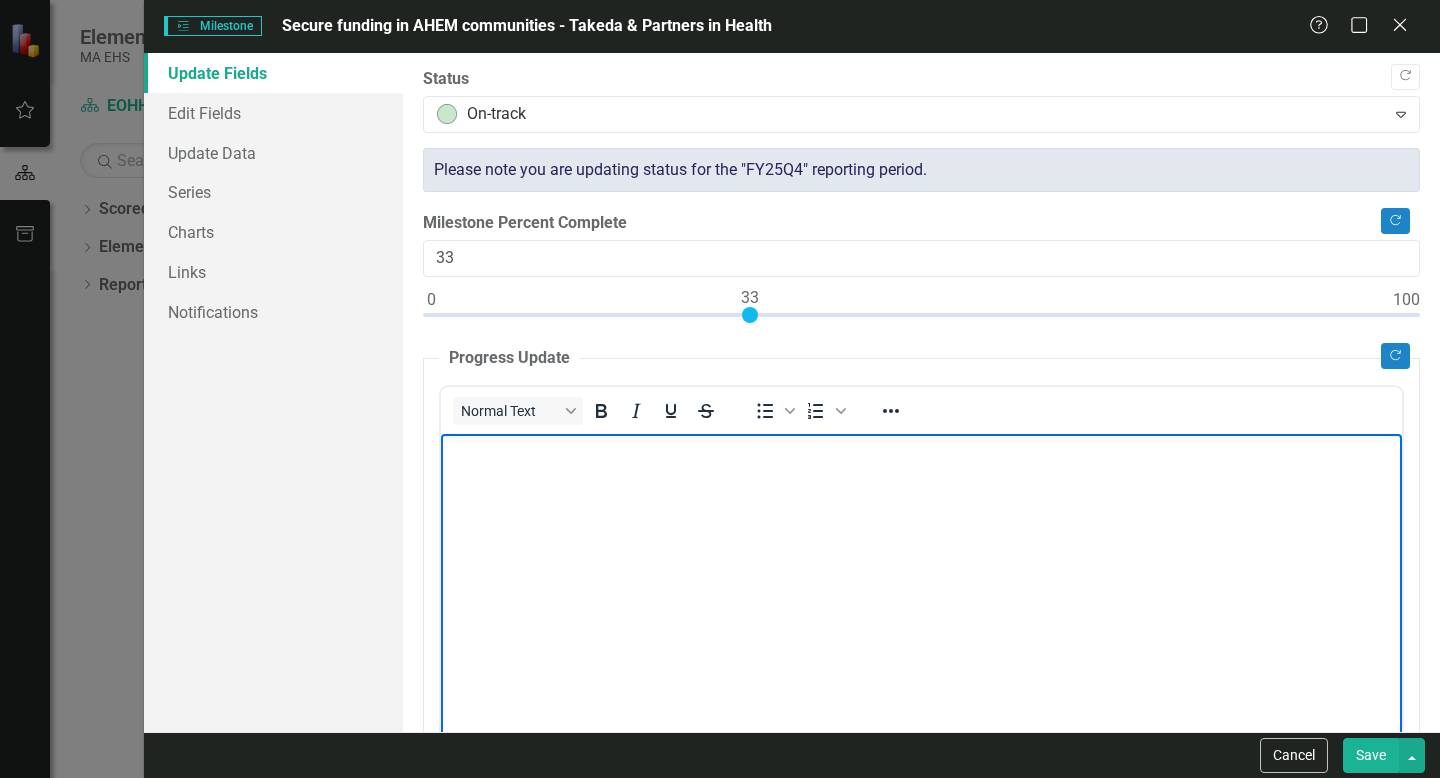 click at bounding box center [921, 583] 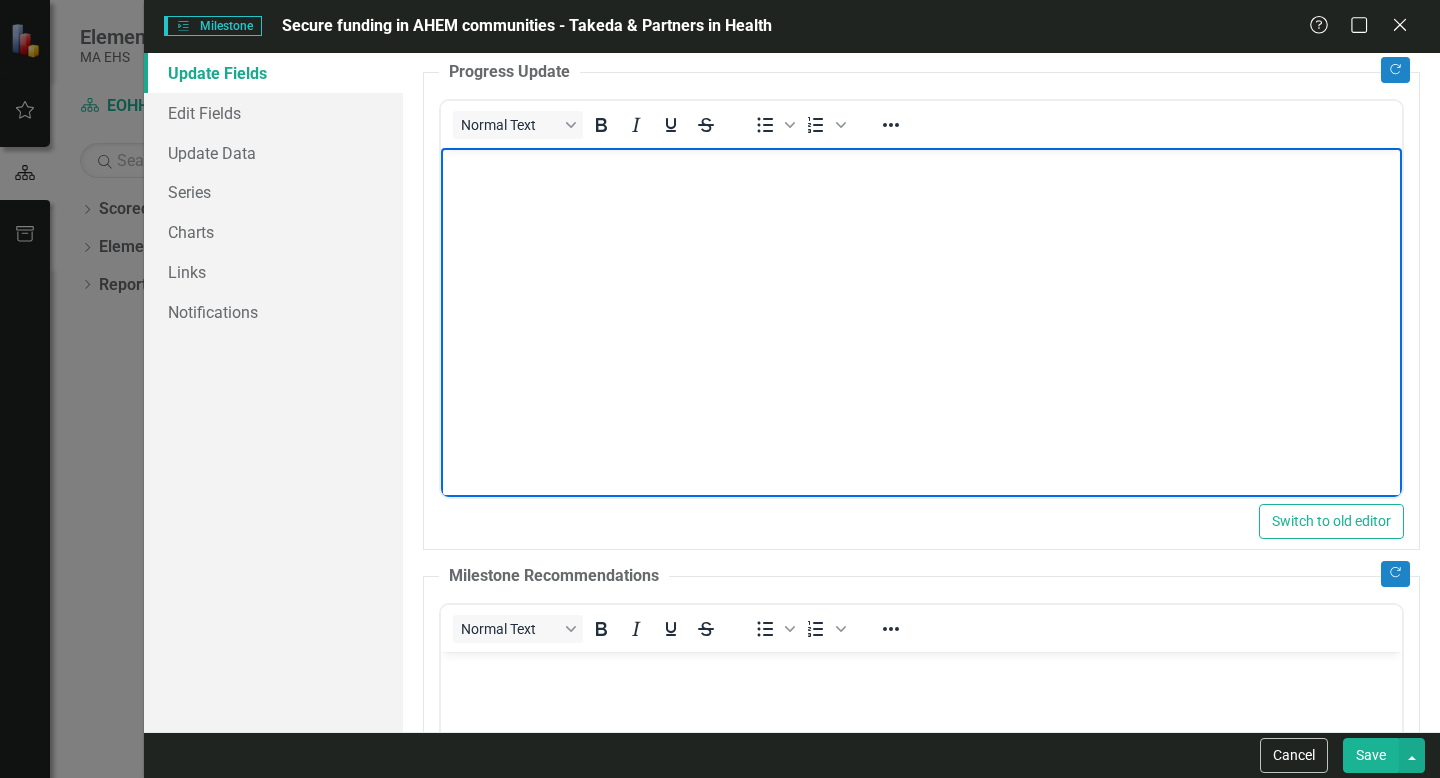 scroll, scrollTop: 89, scrollLeft: 0, axis: vertical 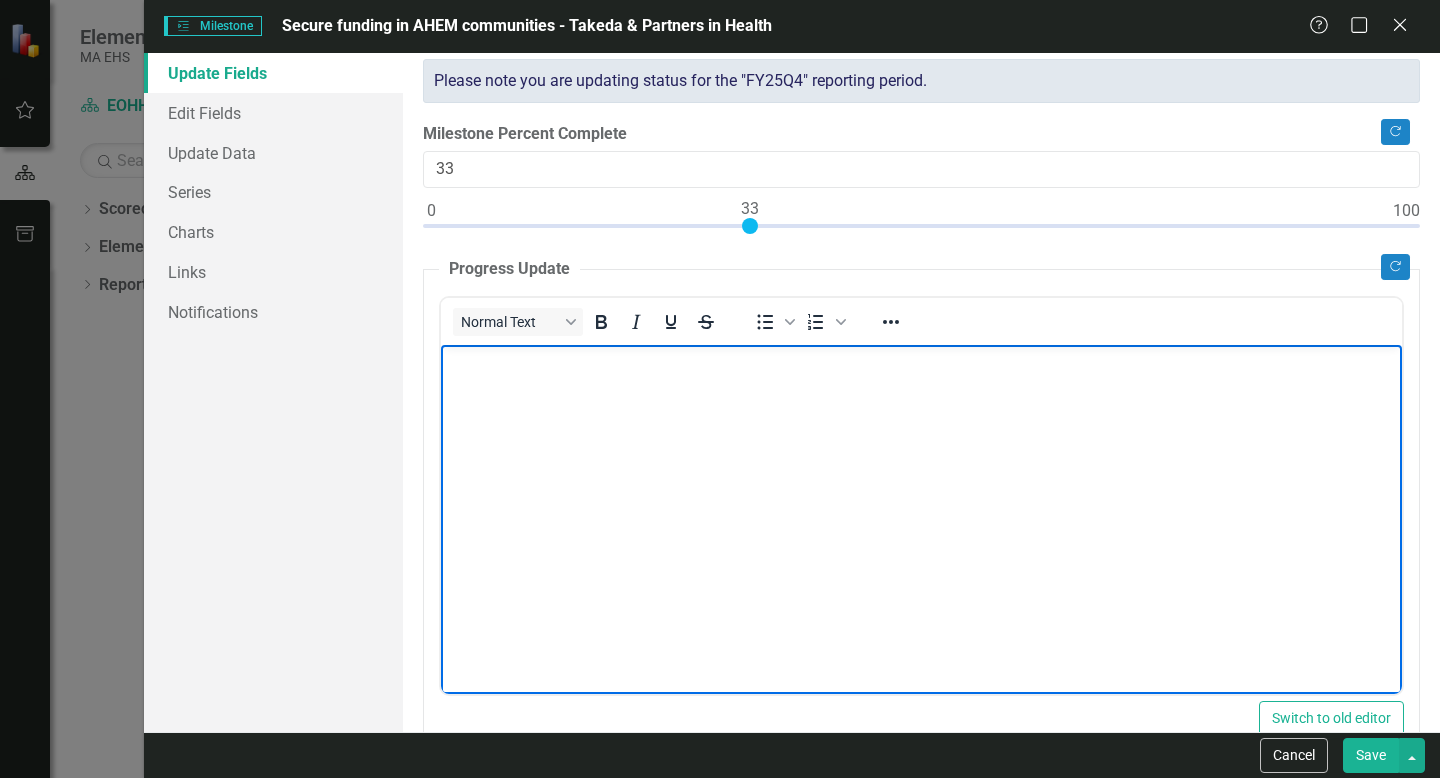 type 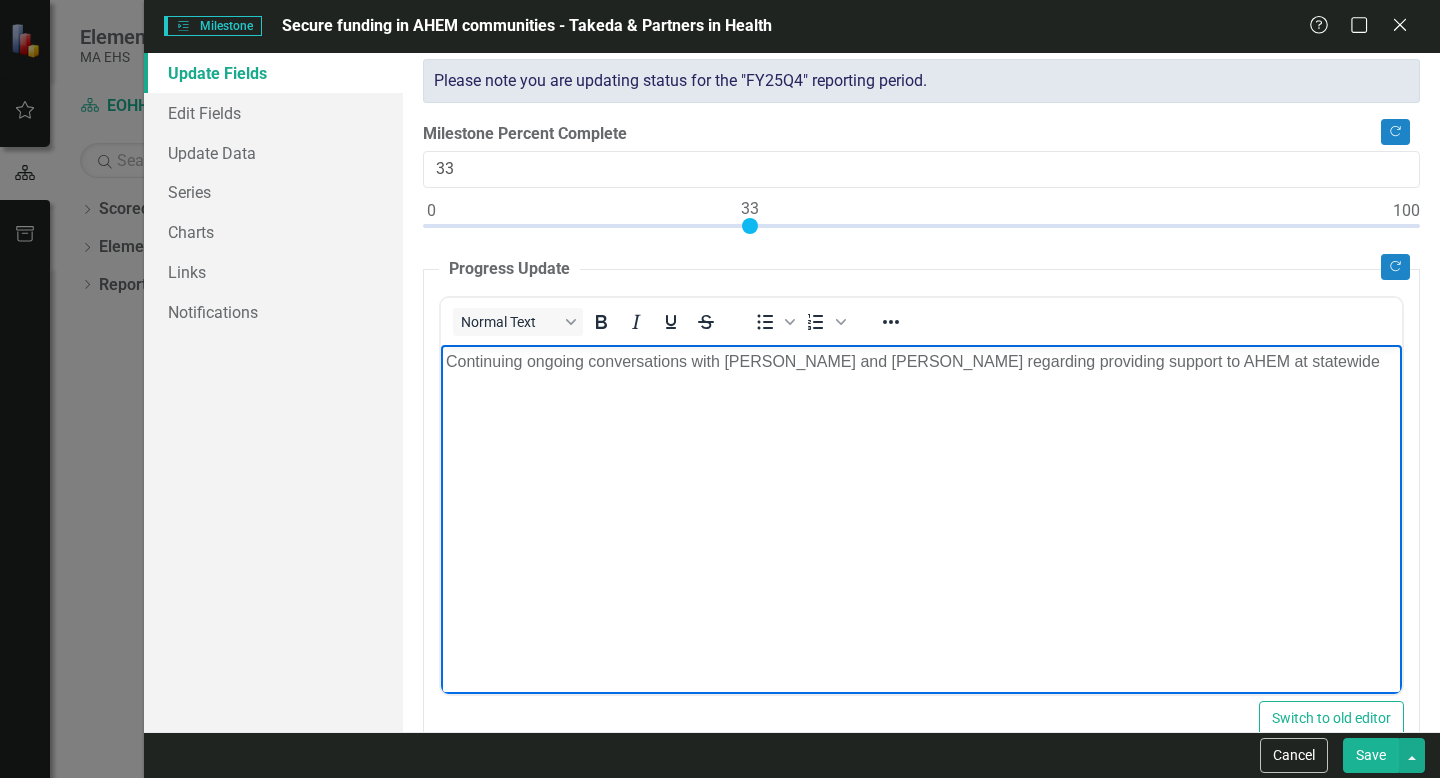 click on "Continuing ongoing conversations with Takeda and PIH regarding providing support to AHEM at statewide" at bounding box center [921, 361] 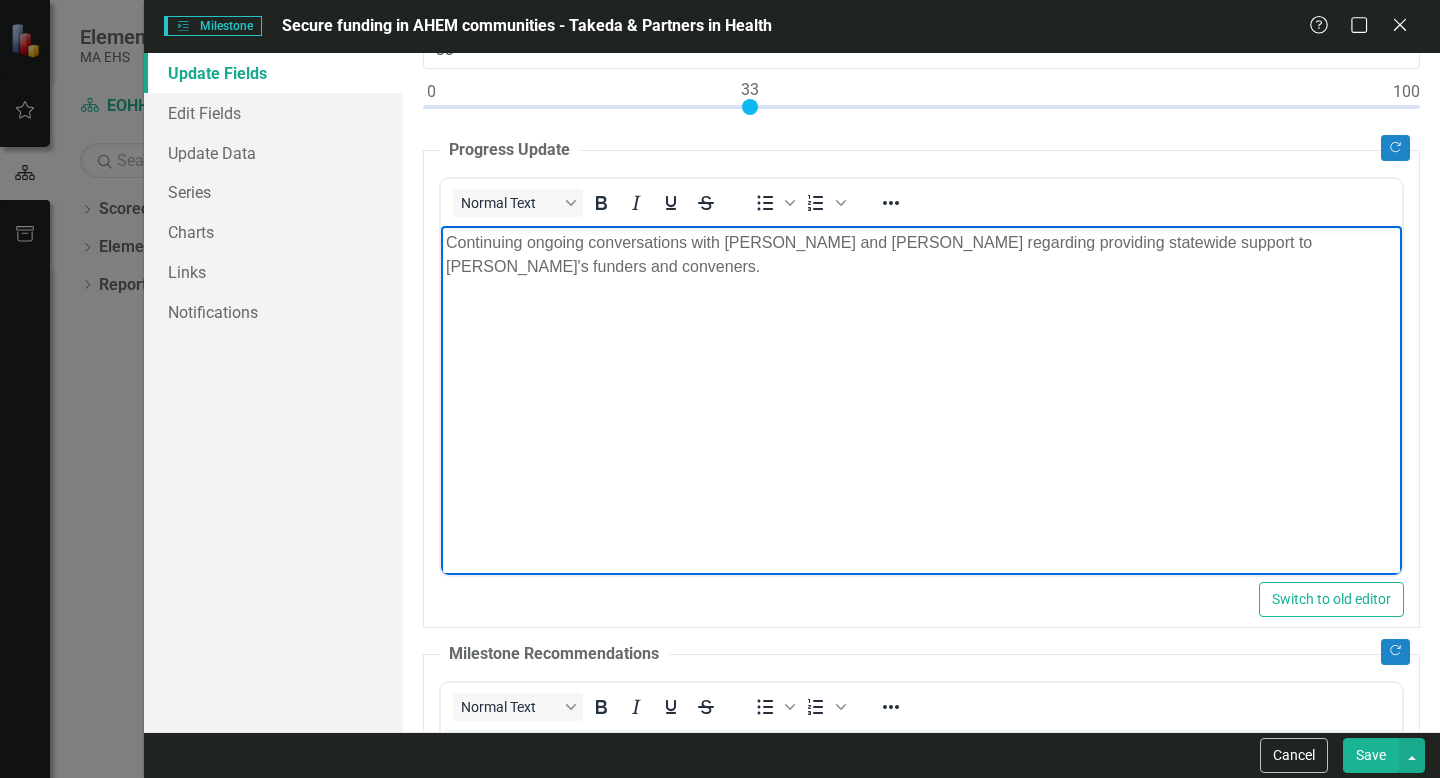 scroll, scrollTop: 848, scrollLeft: 0, axis: vertical 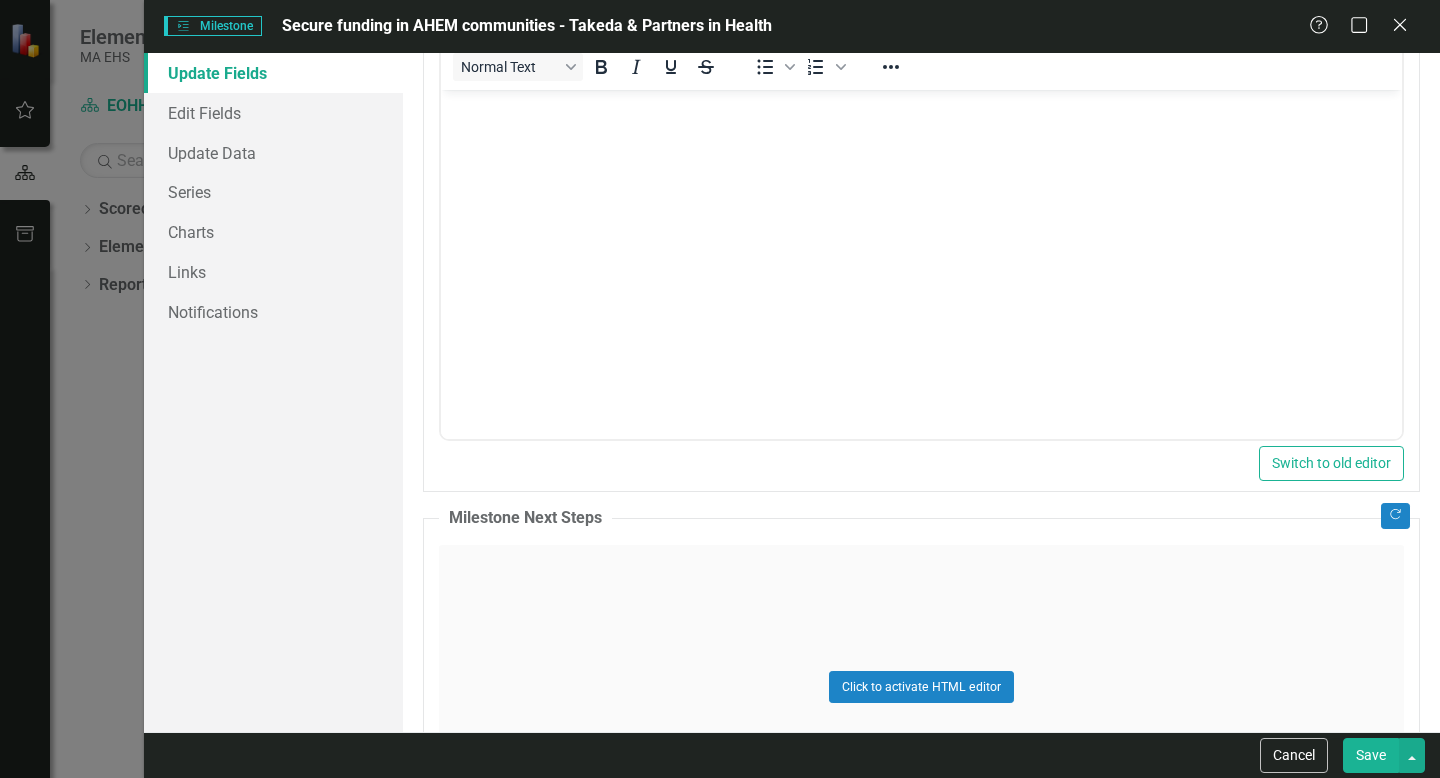 click on "Save" at bounding box center [1371, 755] 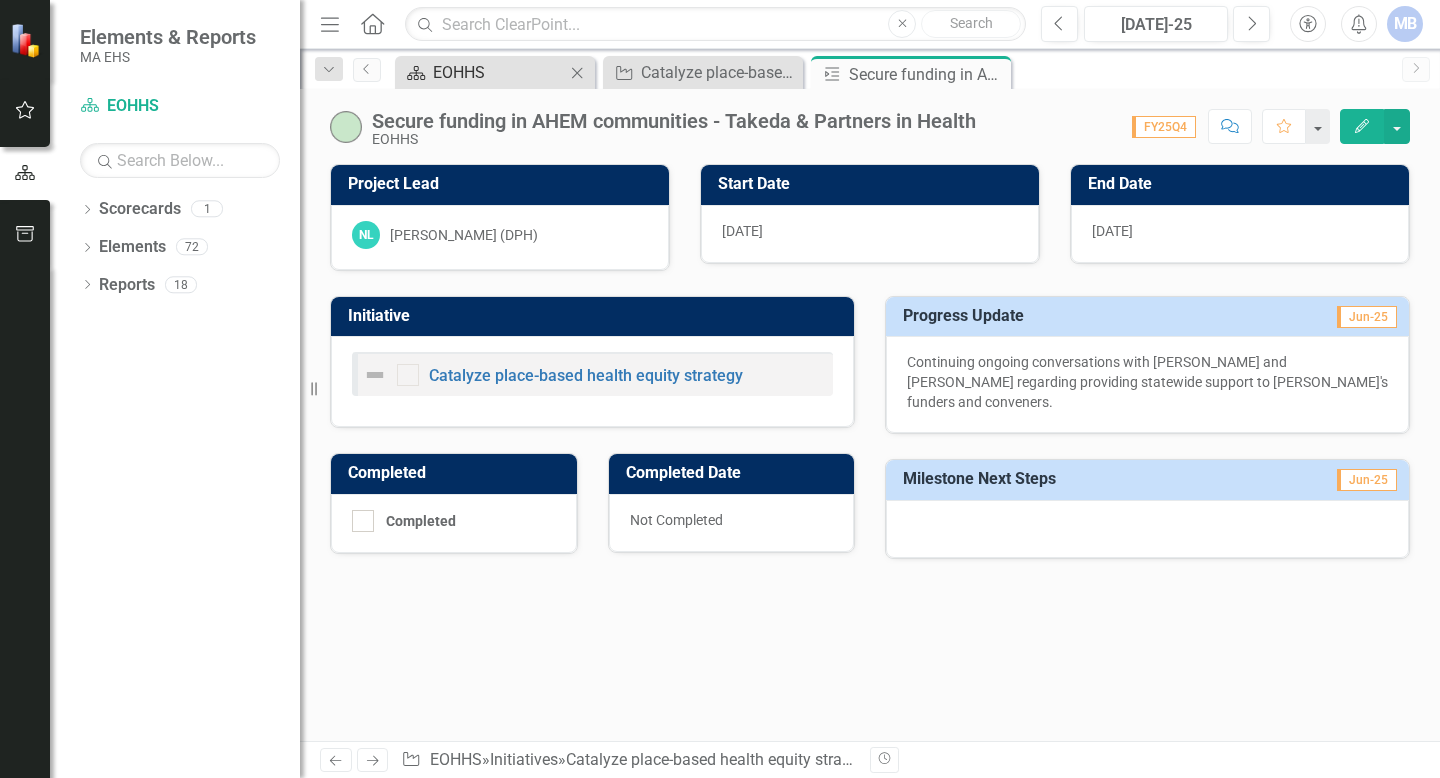 click on "EOHHS" at bounding box center [499, 72] 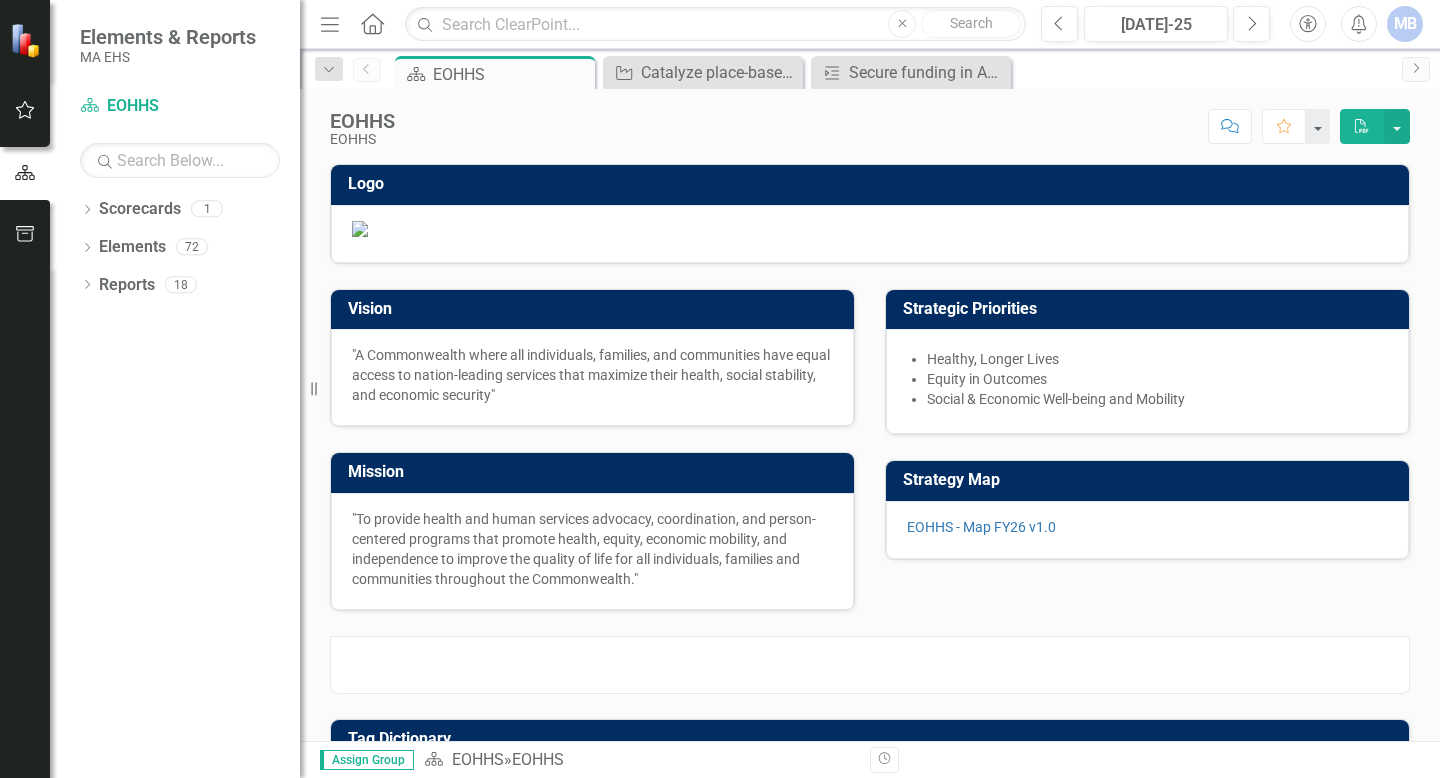 click on "icon.bolt Milestone Updated Elements & Reports MA EHS Scorecard EOHHS Search Dropdown Scorecards 1 EOHHS Dropdown Elements 72 Dropdown Objective Objectives 17 C1. Equitable Outcomes C2. Person-centric Services C3. Financial Stewardship E1. Advance Health Equity in MA (AHEM) E2. Support high-need youth & young adults E3. Prepare for an Aging MA Population E4. Attend to the stability & sustainability of the health and human services ecosystem E5. Invest in Economic Empowerment & Prevention E6. Manage and mitigate negative impacts of federal changes  E7. Optimize HR services E8. Optimize IT E9. Optimize Facilities E10. Optimize Purchasing E11. Optimize Performance Management E12. Optimize use of Data & Analytics E13. Optimize Emergency Preparedness E14. Optimize Communications Dropdown KPI KPIs 27 Number of AHEM communities funded Number of convenings (e.g., in each AHEM community, convenings of various industry partners, etc.) Number of agencies represented across all workgroups Improved understanding Dropdown" at bounding box center [720, 389] 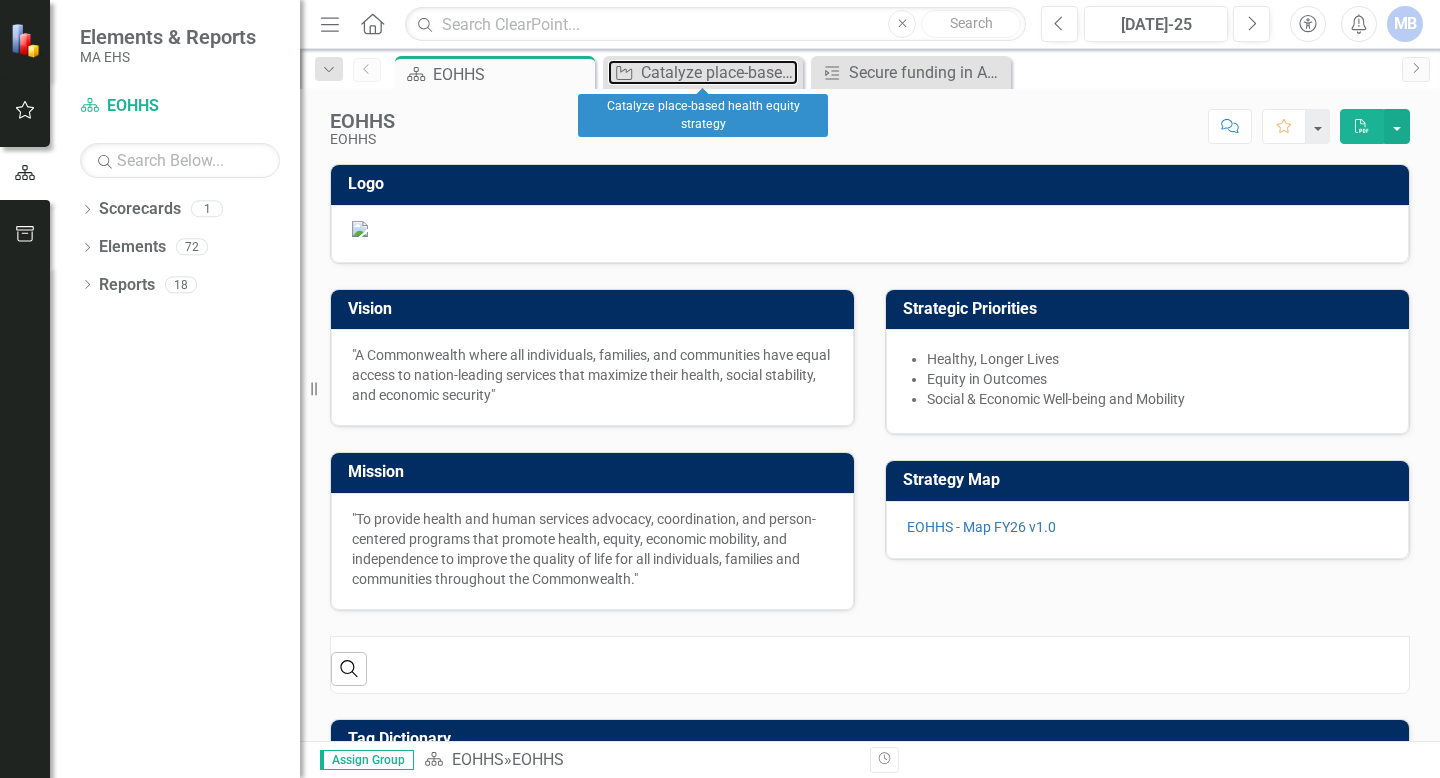 click on "Catalyze place-based health equity strategy" at bounding box center (719, 72) 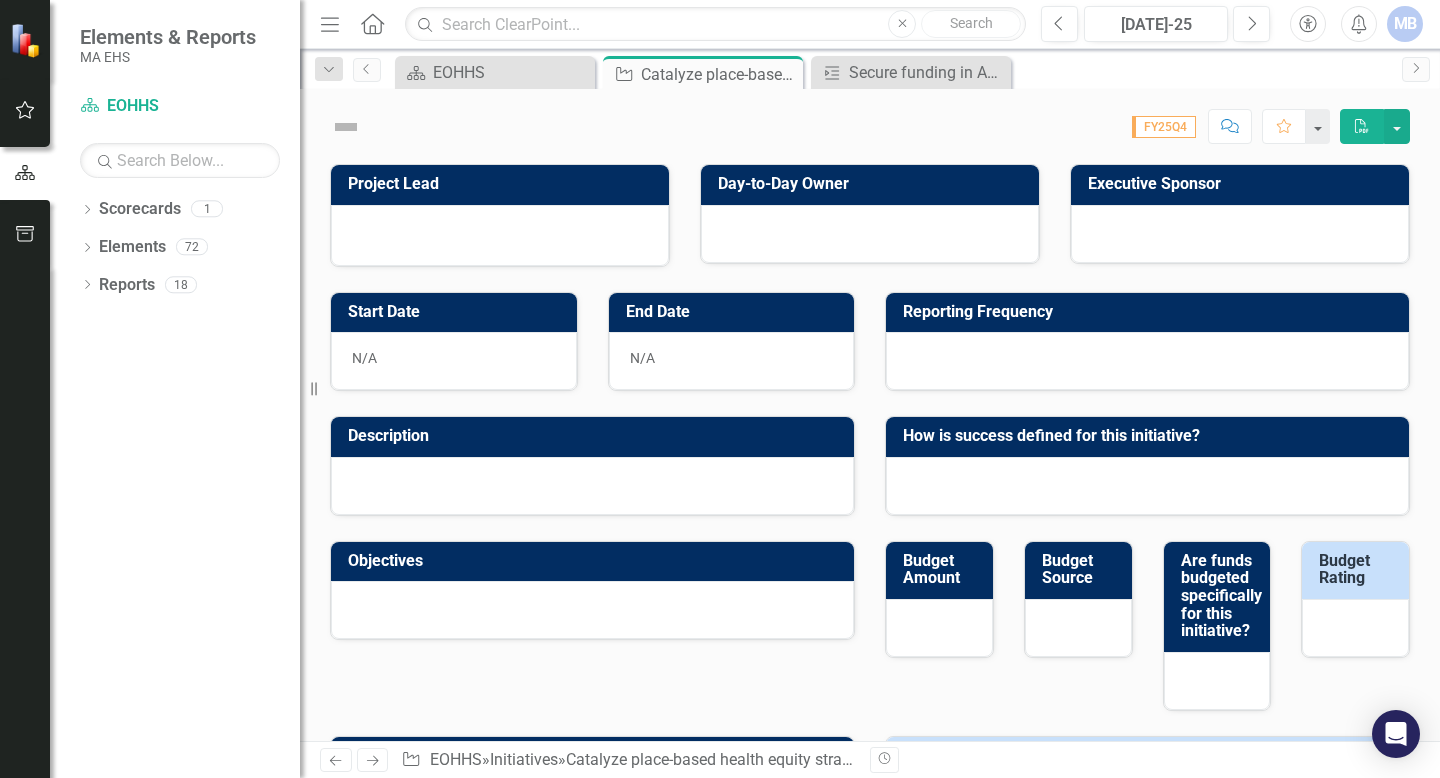 scroll, scrollTop: 0, scrollLeft: 0, axis: both 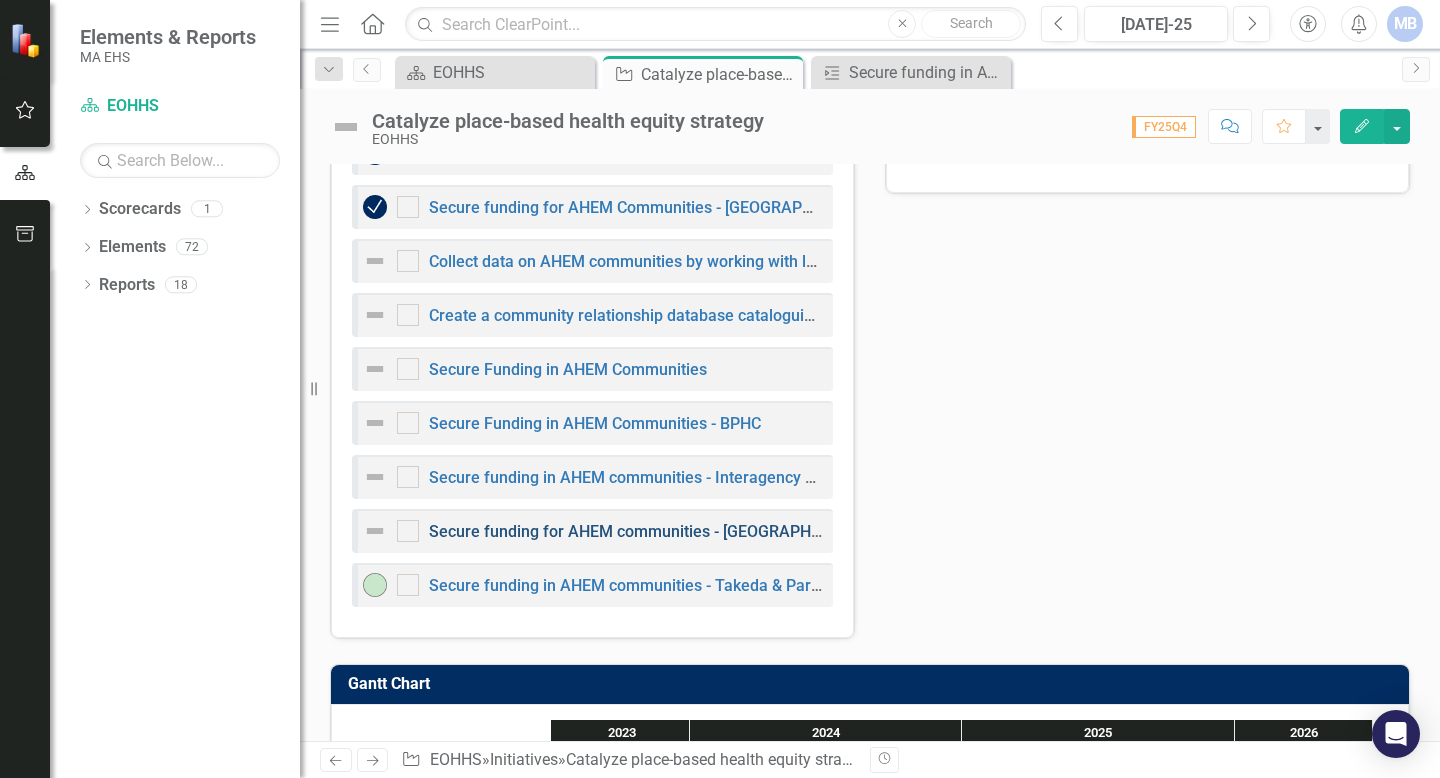 click on "Secure funding for AHEM communities - [GEOGRAPHIC_DATA]/[GEOGRAPHIC_DATA]" at bounding box center [733, 531] 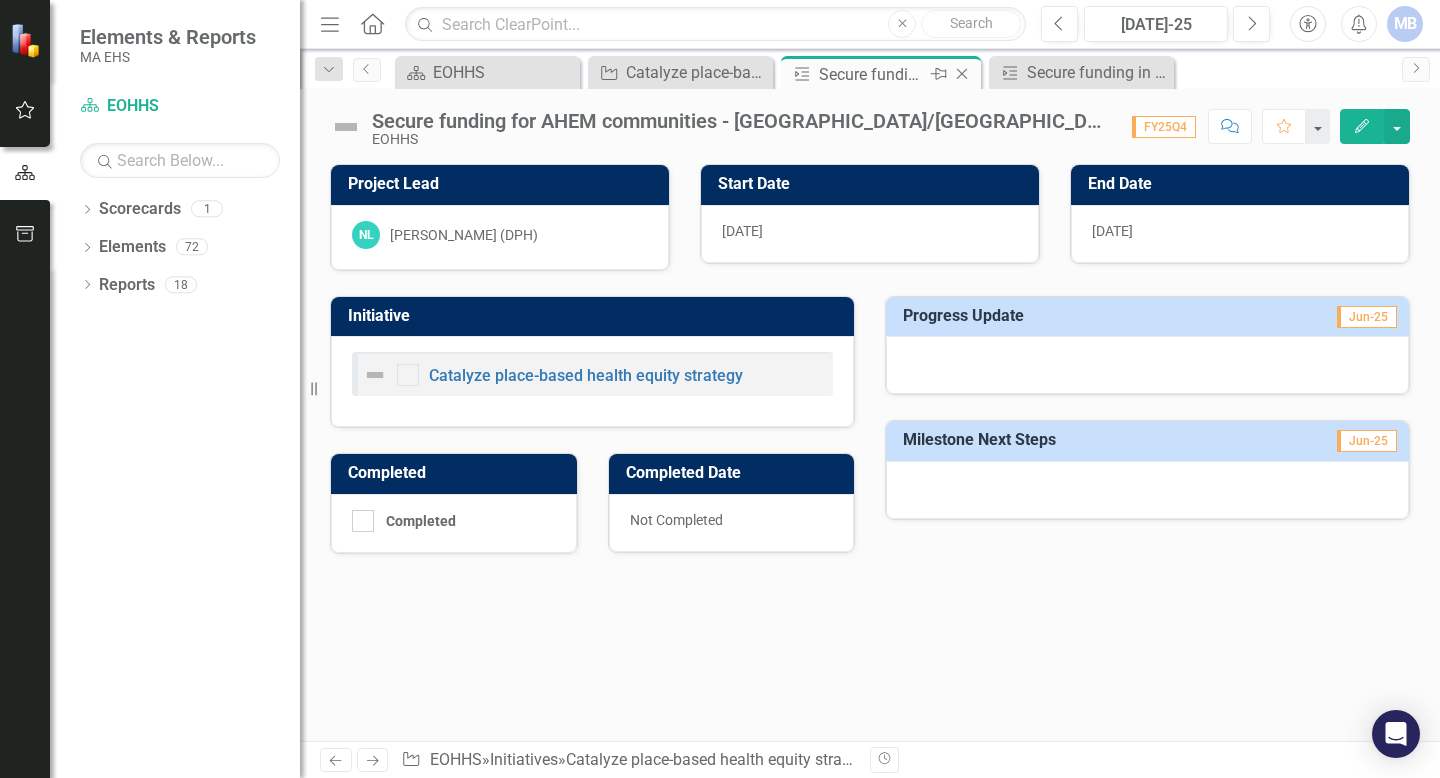 click on "Close" 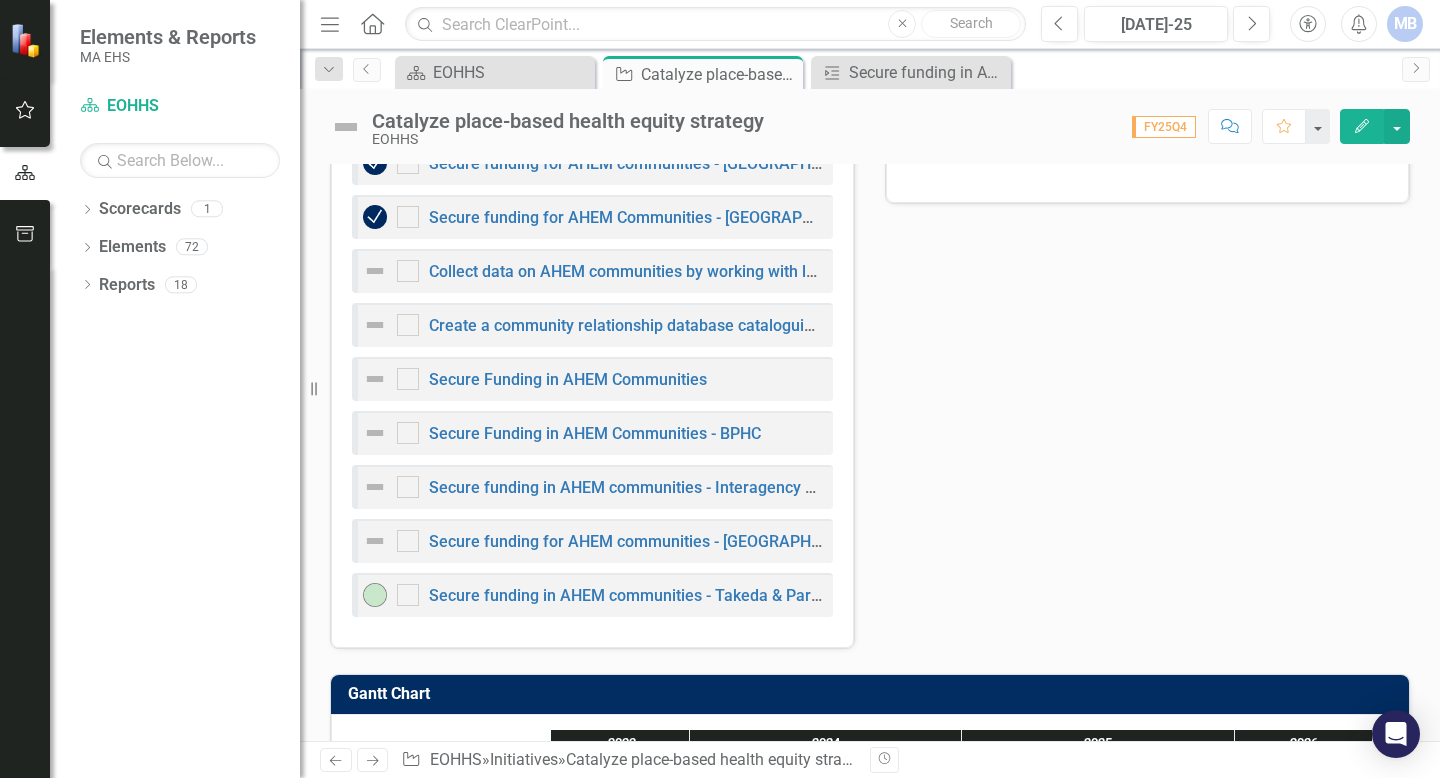 scroll, scrollTop: 1228, scrollLeft: 0, axis: vertical 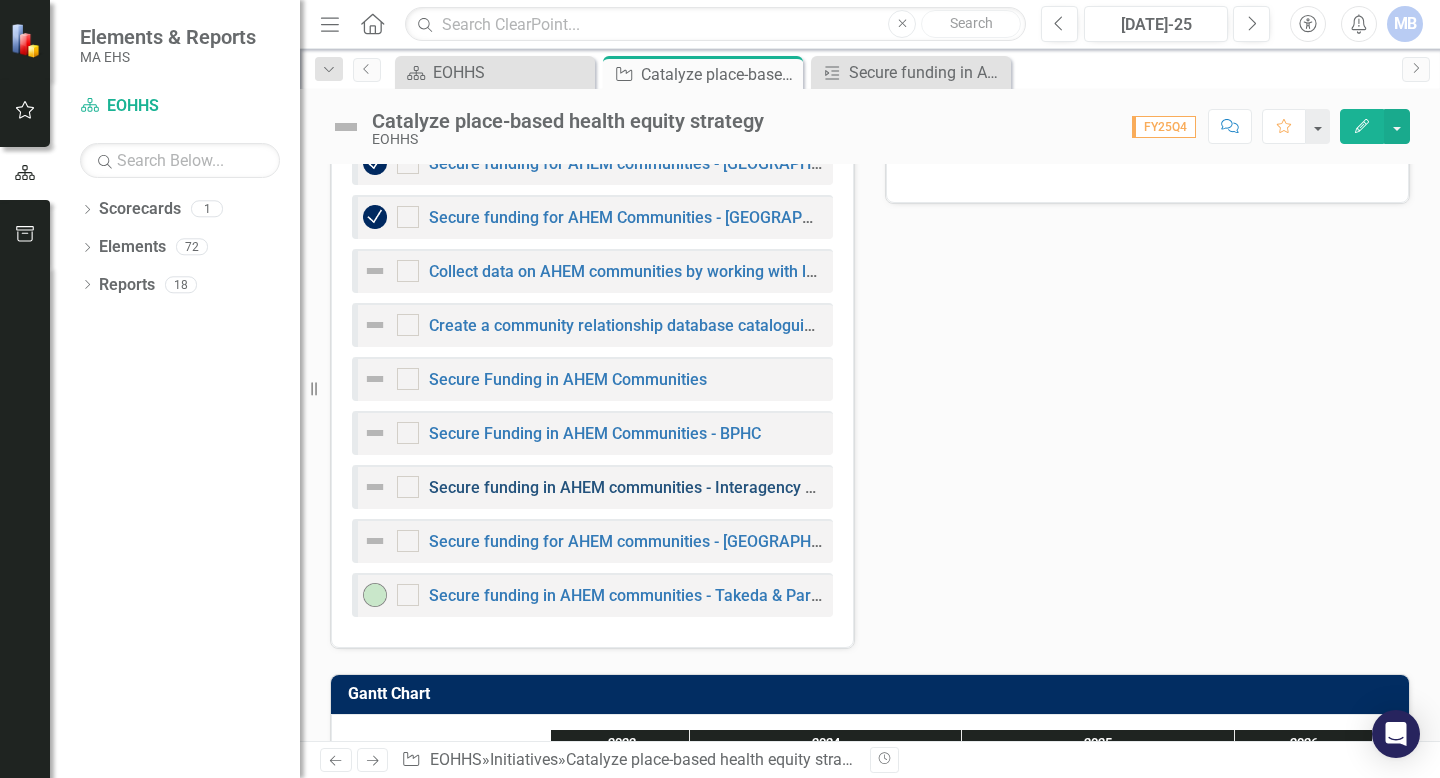 click on "Secure funding in AHEM communities - Interagency Steering Group" at bounding box center (671, 487) 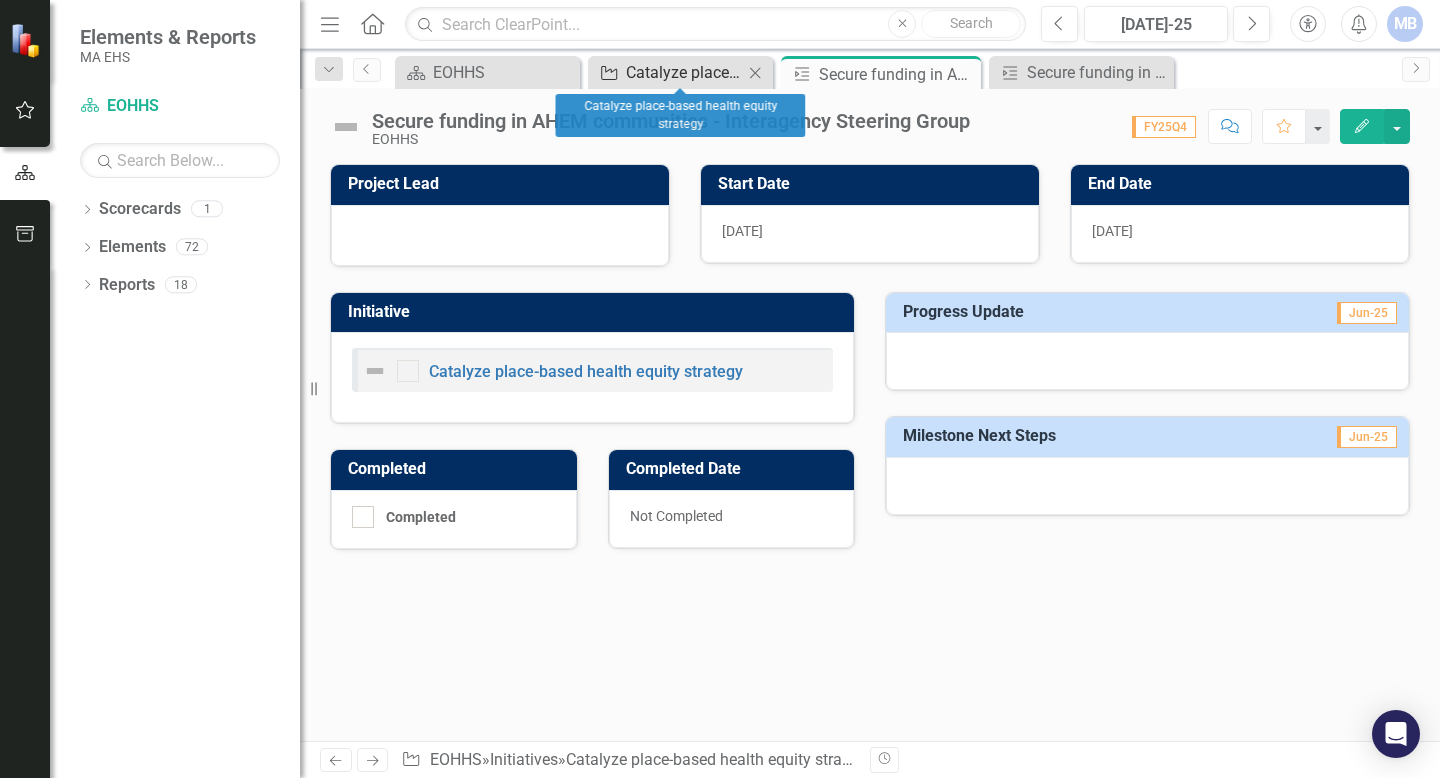 click on "Catalyze place-based health equity strategy" at bounding box center (684, 72) 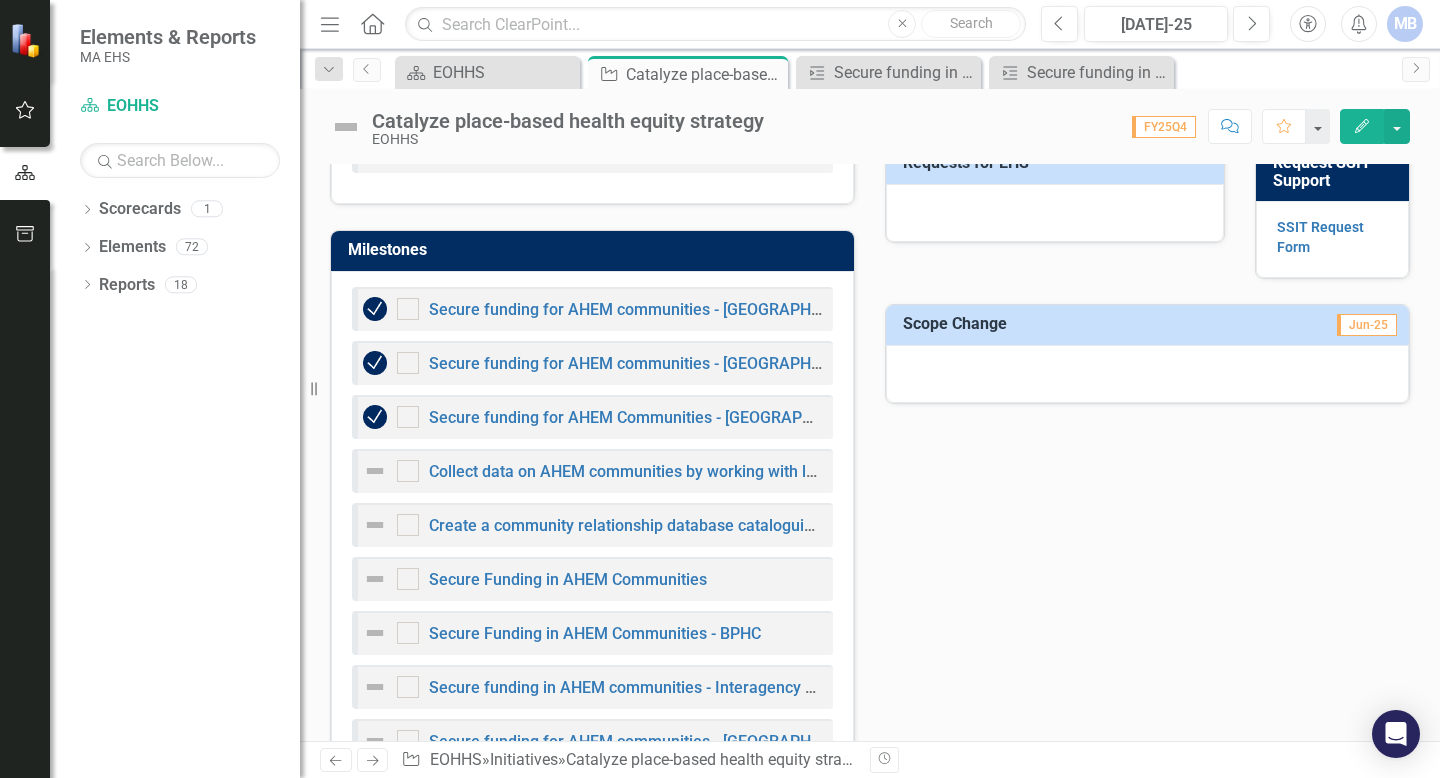 scroll, scrollTop: 969, scrollLeft: 0, axis: vertical 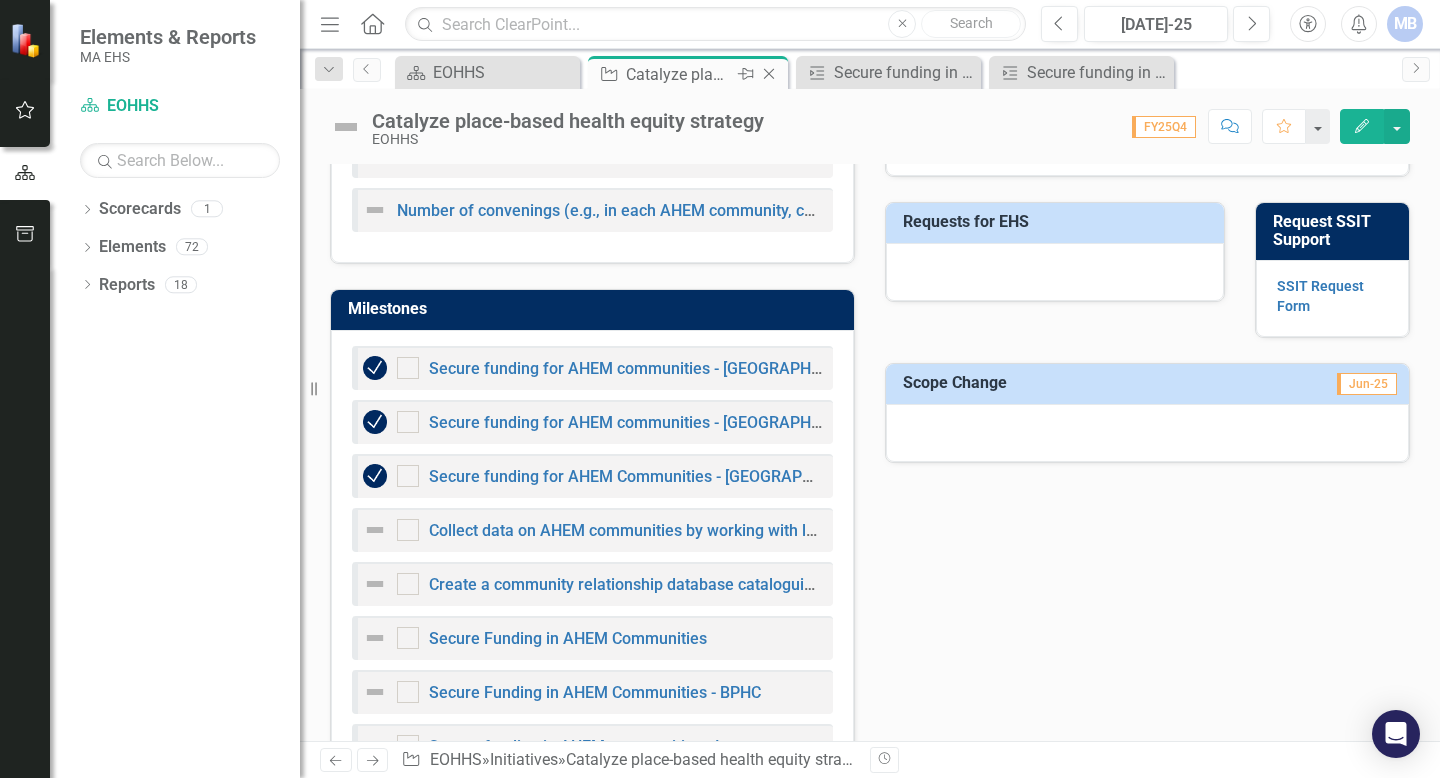 click on "Close" 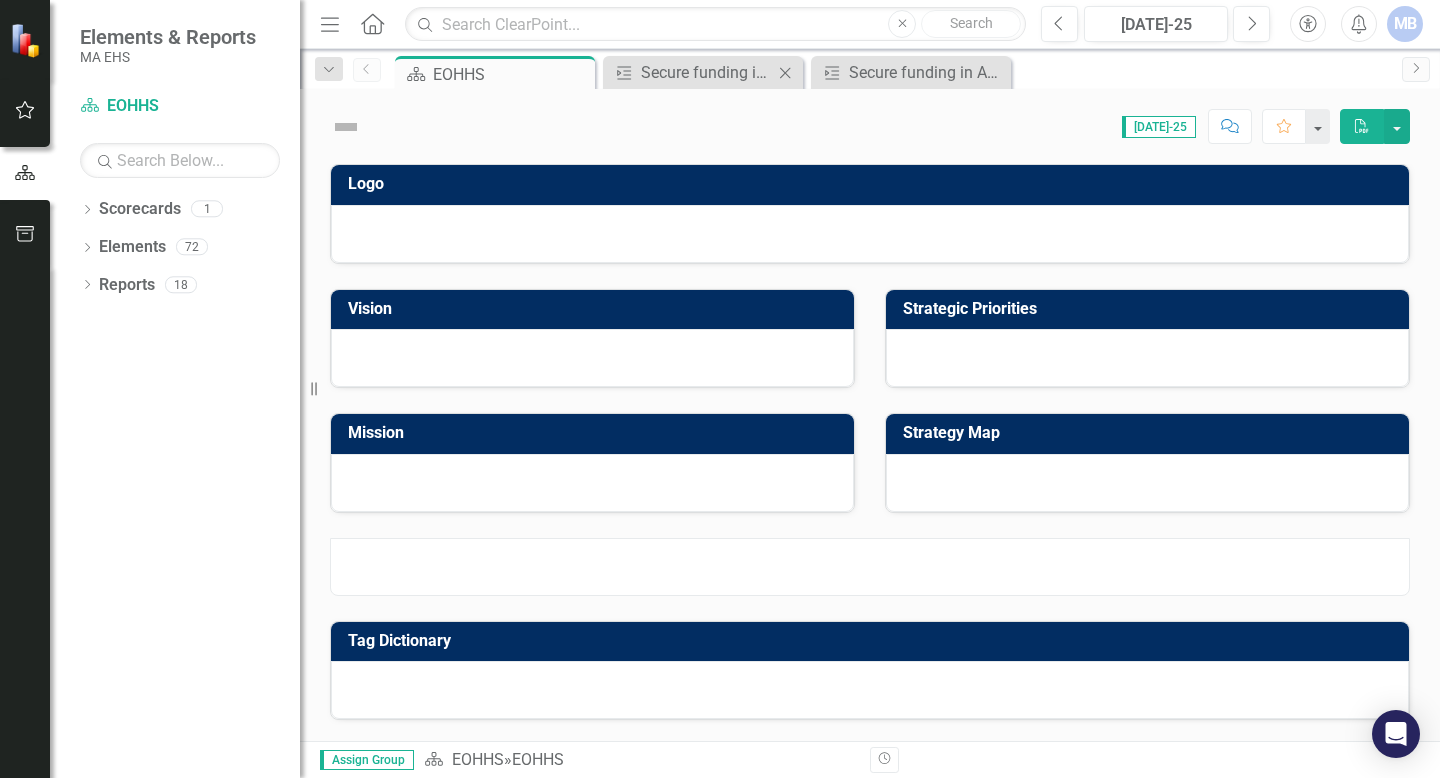 click on "Close" at bounding box center [785, 72] 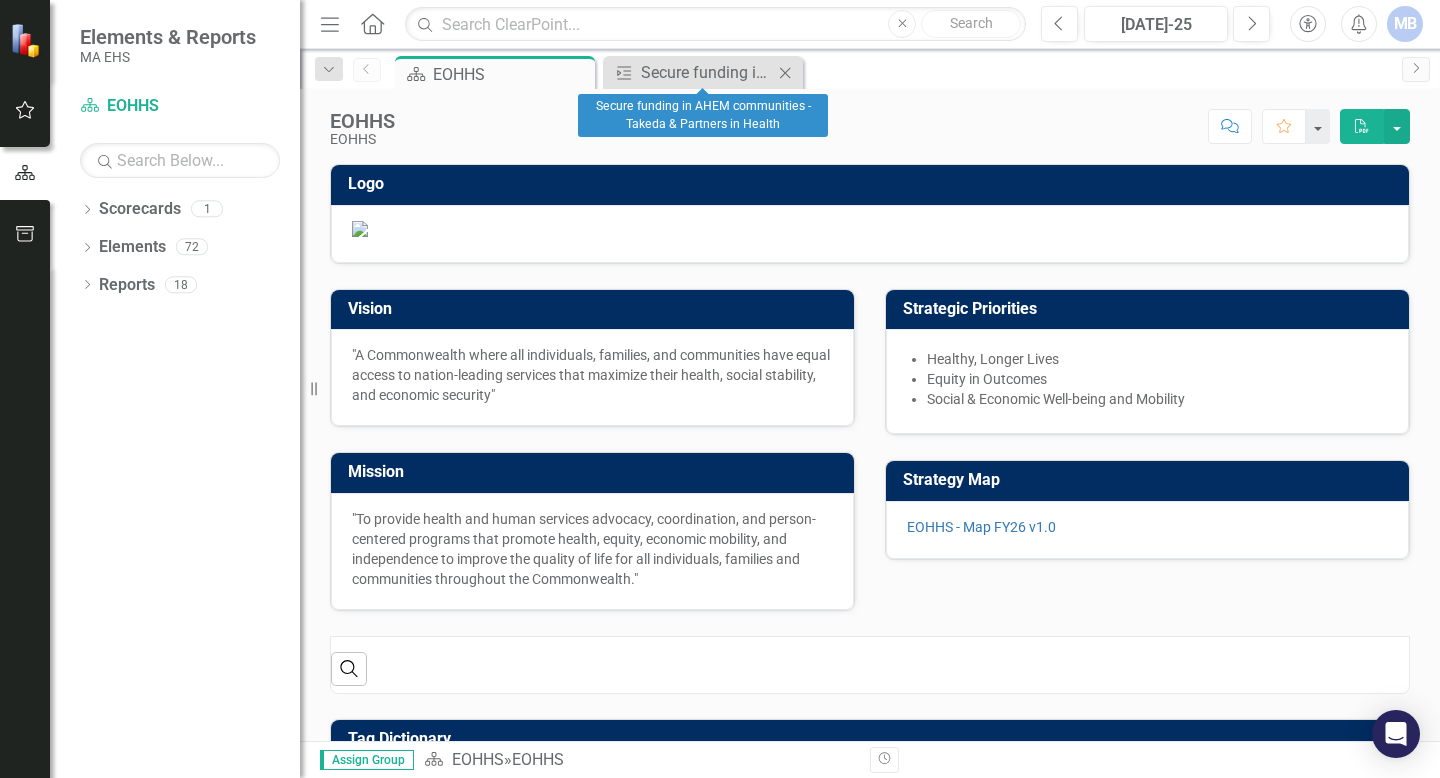 click 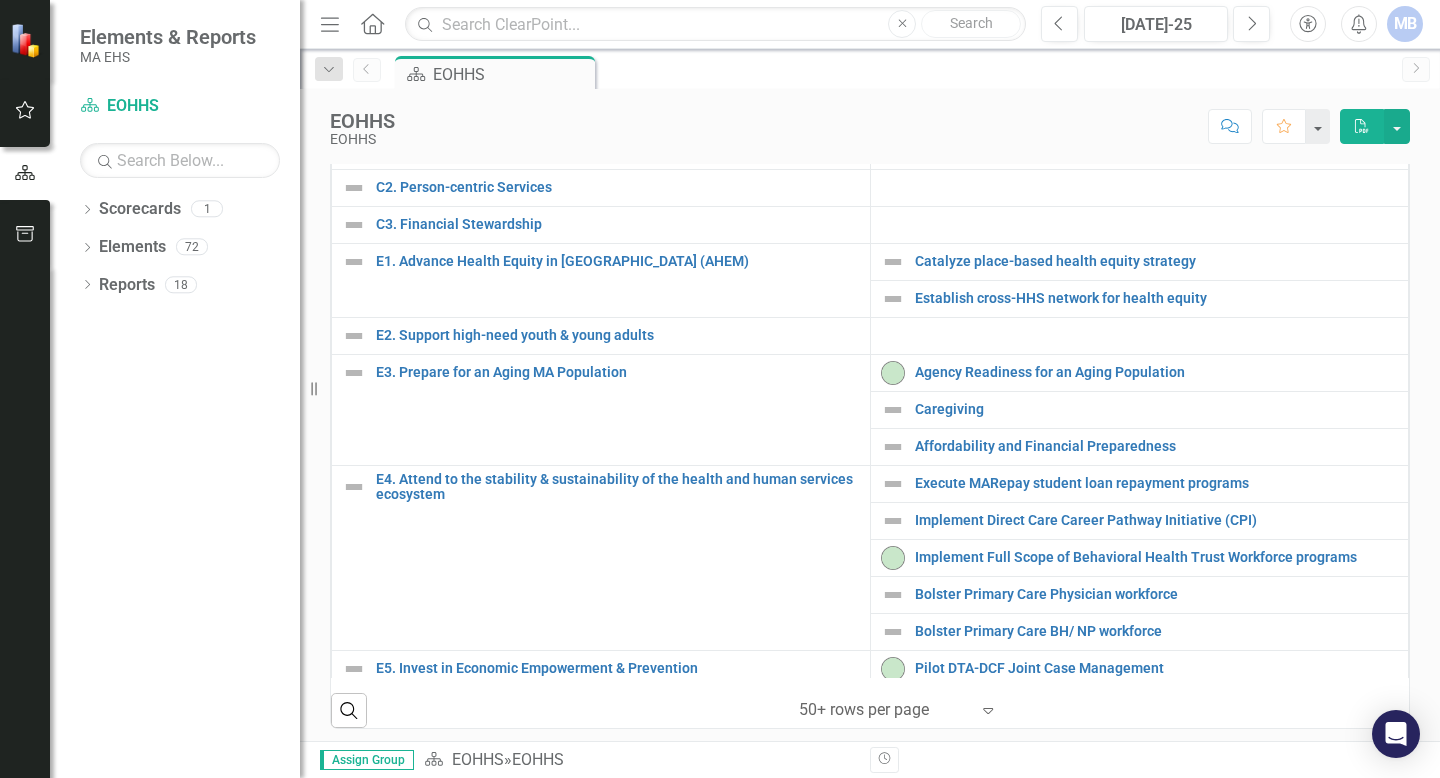 scroll, scrollTop: 542, scrollLeft: 0, axis: vertical 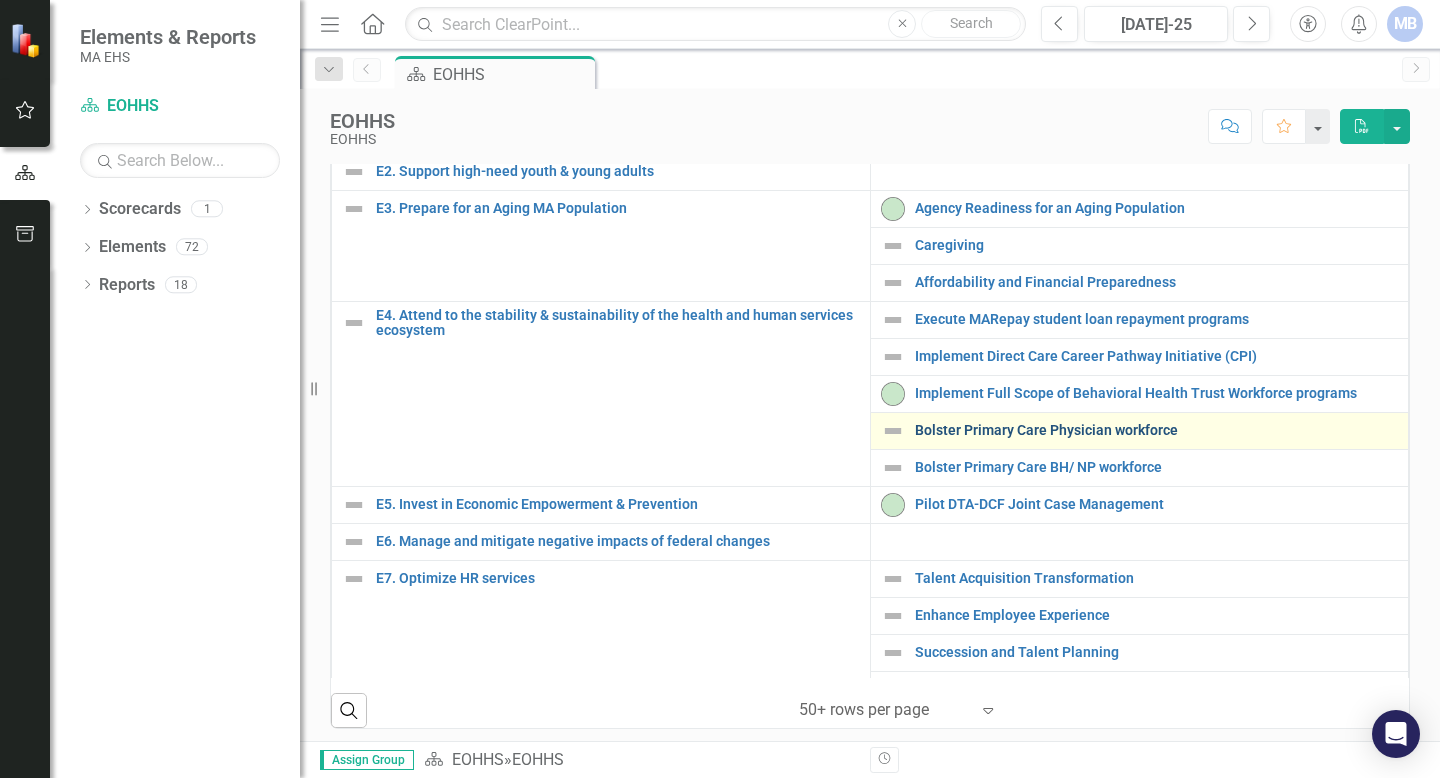 click on "Bolster Primary Care Physician workforce" at bounding box center [1157, 430] 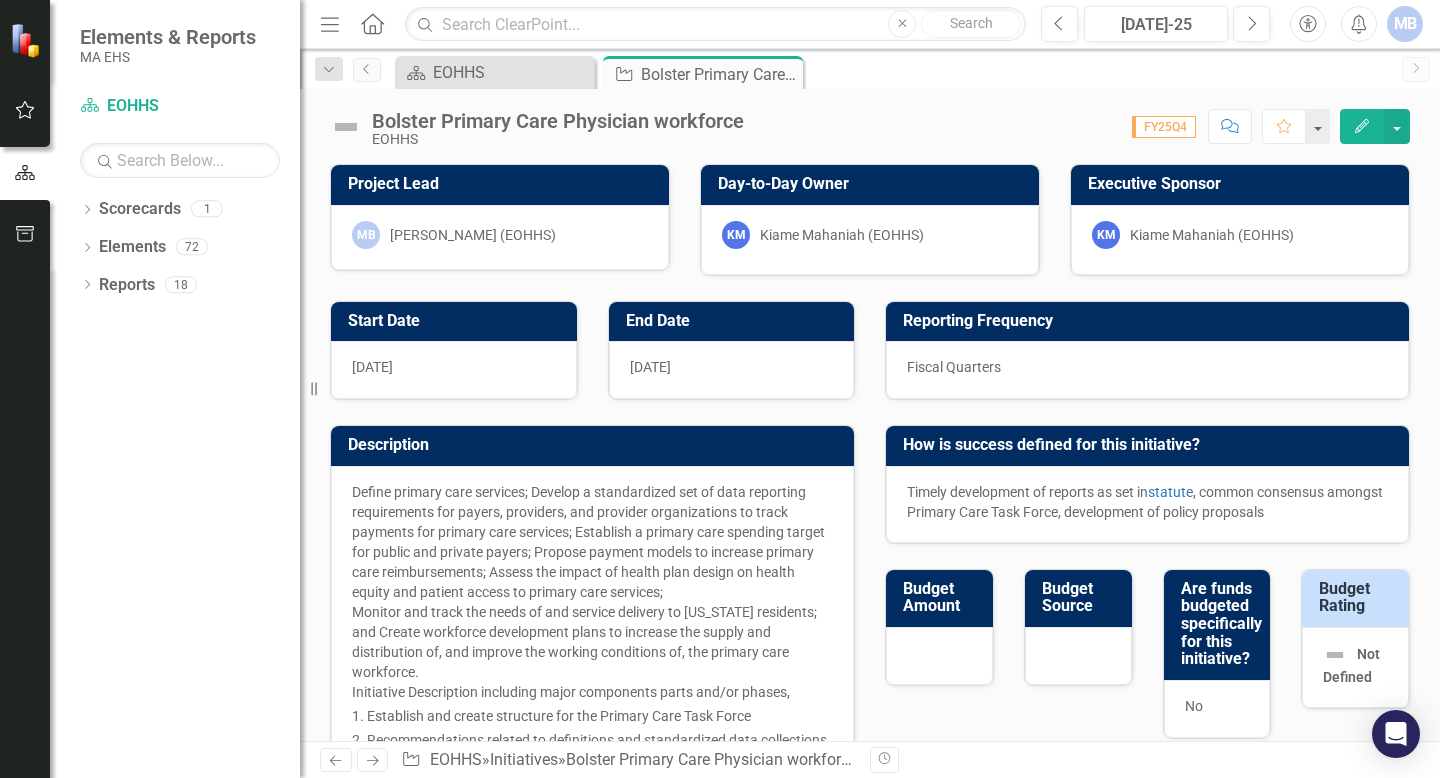 click 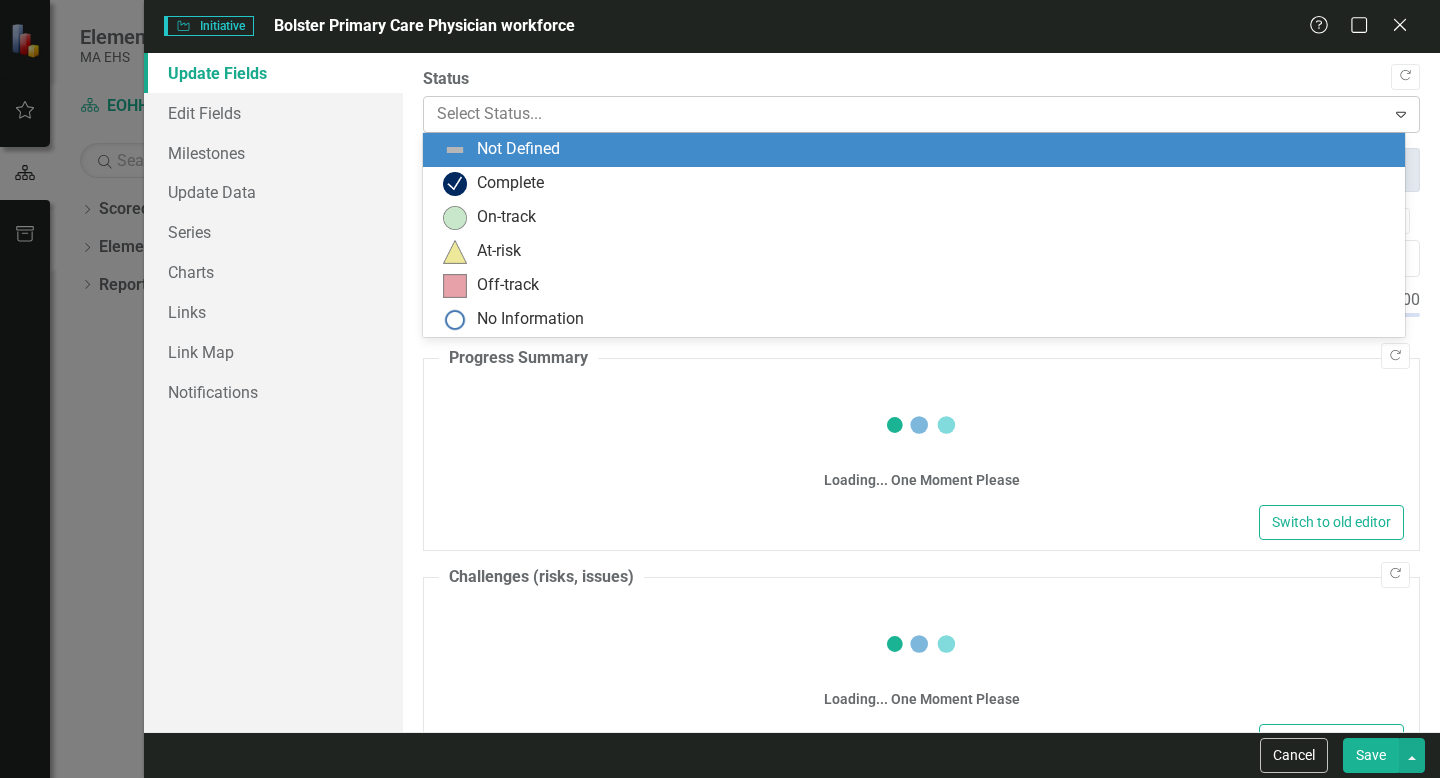 click at bounding box center [904, 114] 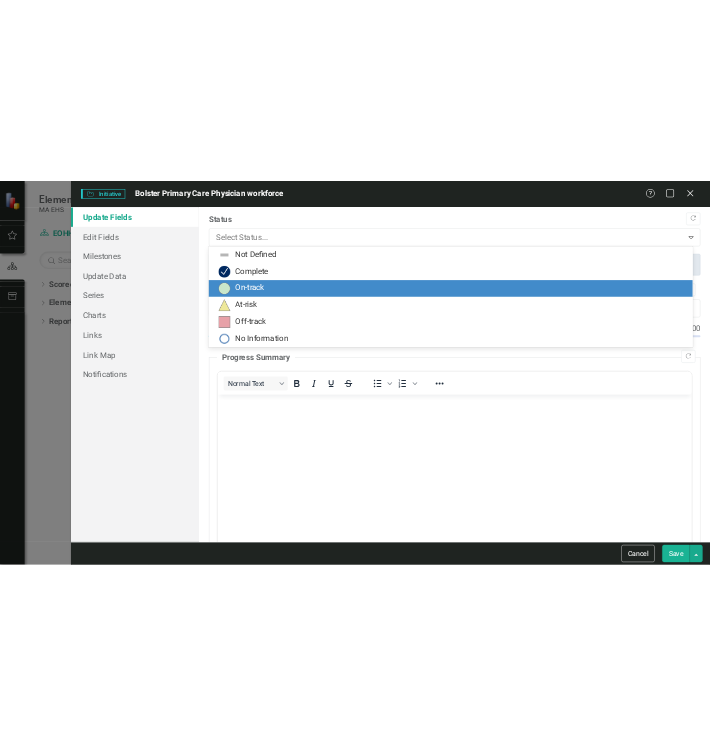 scroll, scrollTop: 0, scrollLeft: 0, axis: both 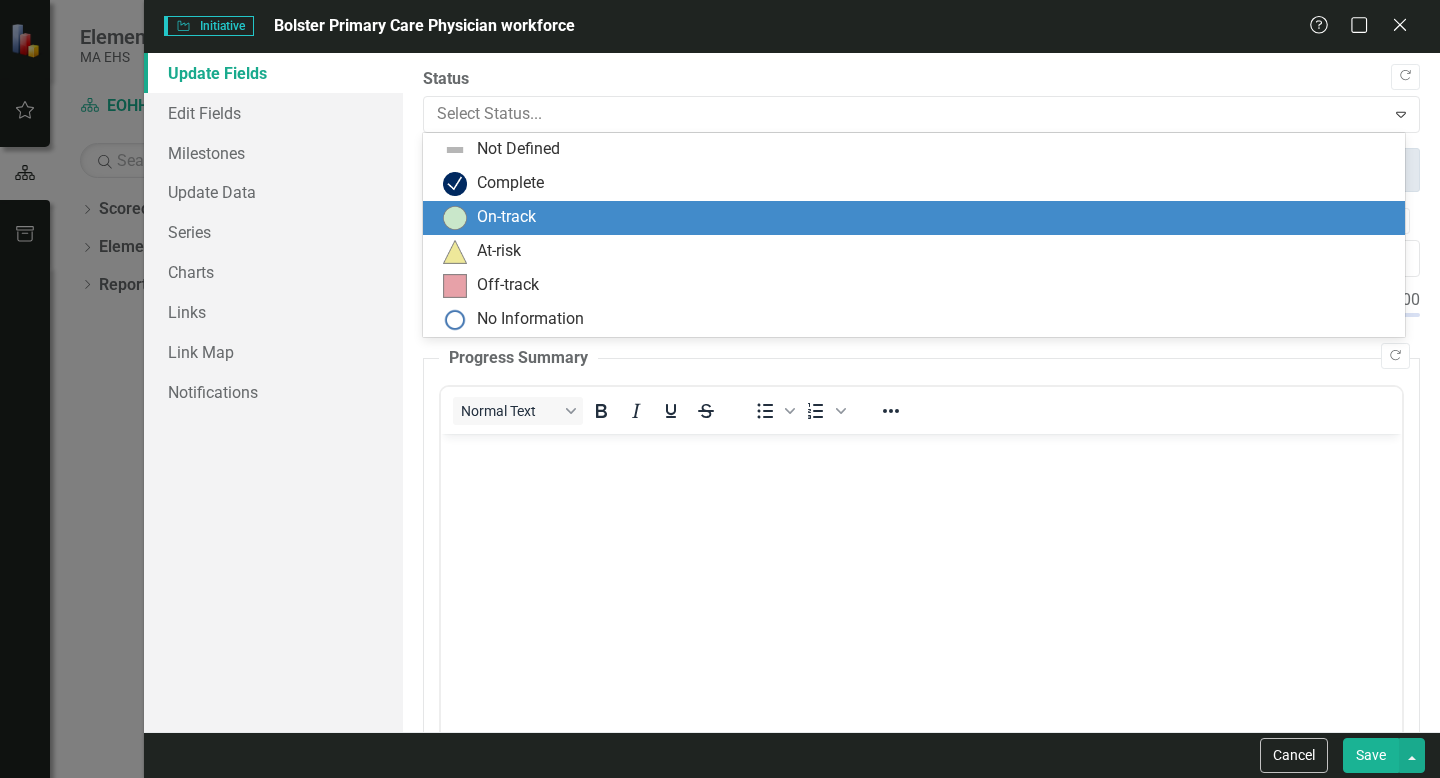 click on "On-track" at bounding box center [914, 218] 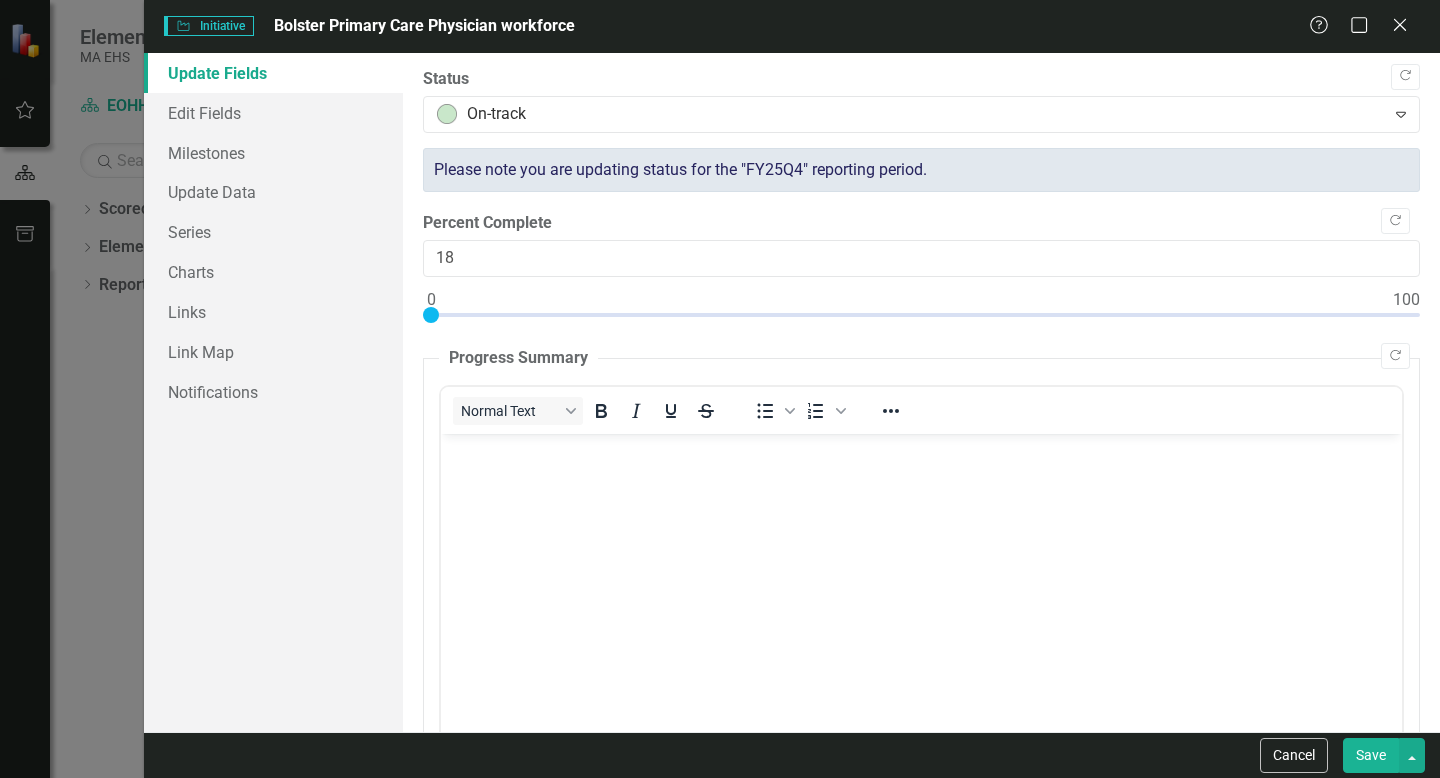 click at bounding box center (921, 319) 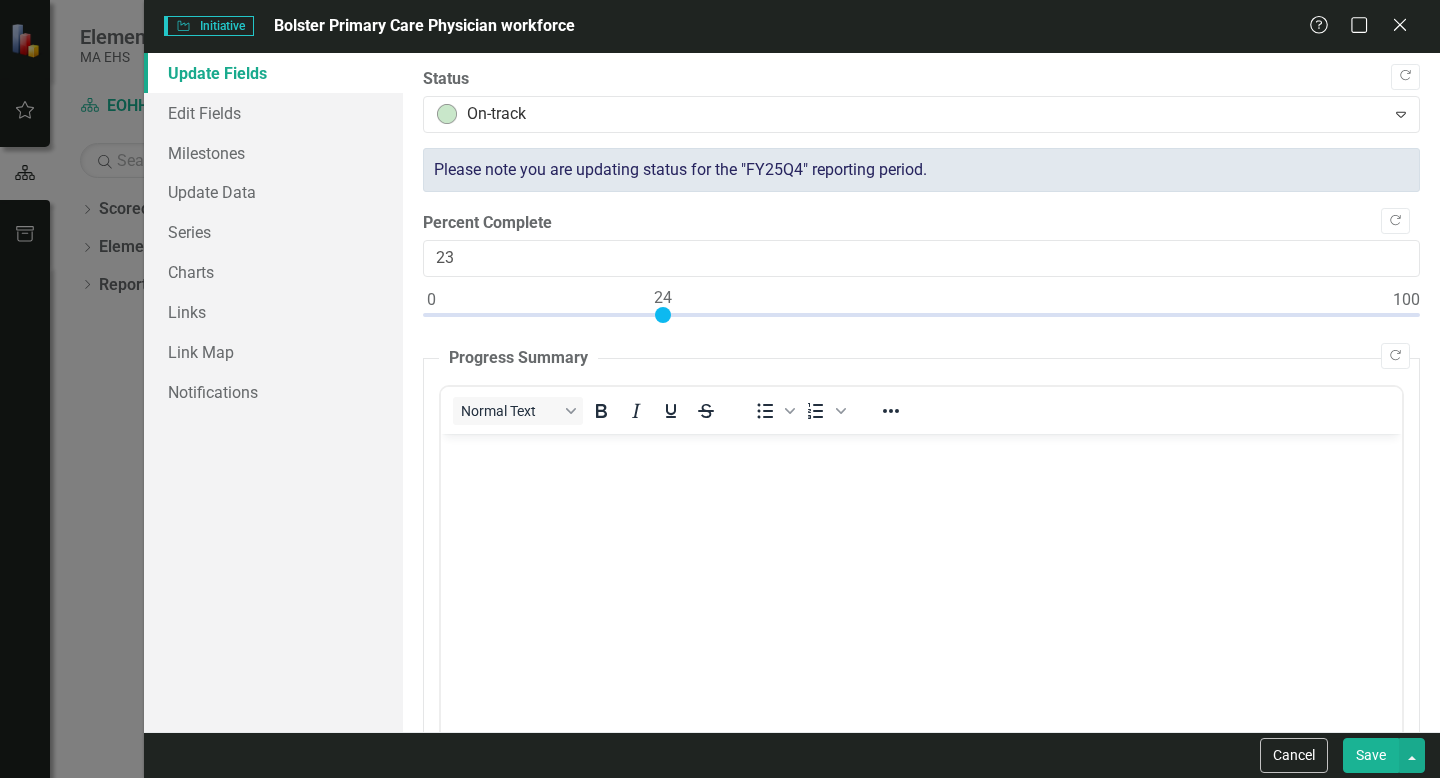 type on "25" 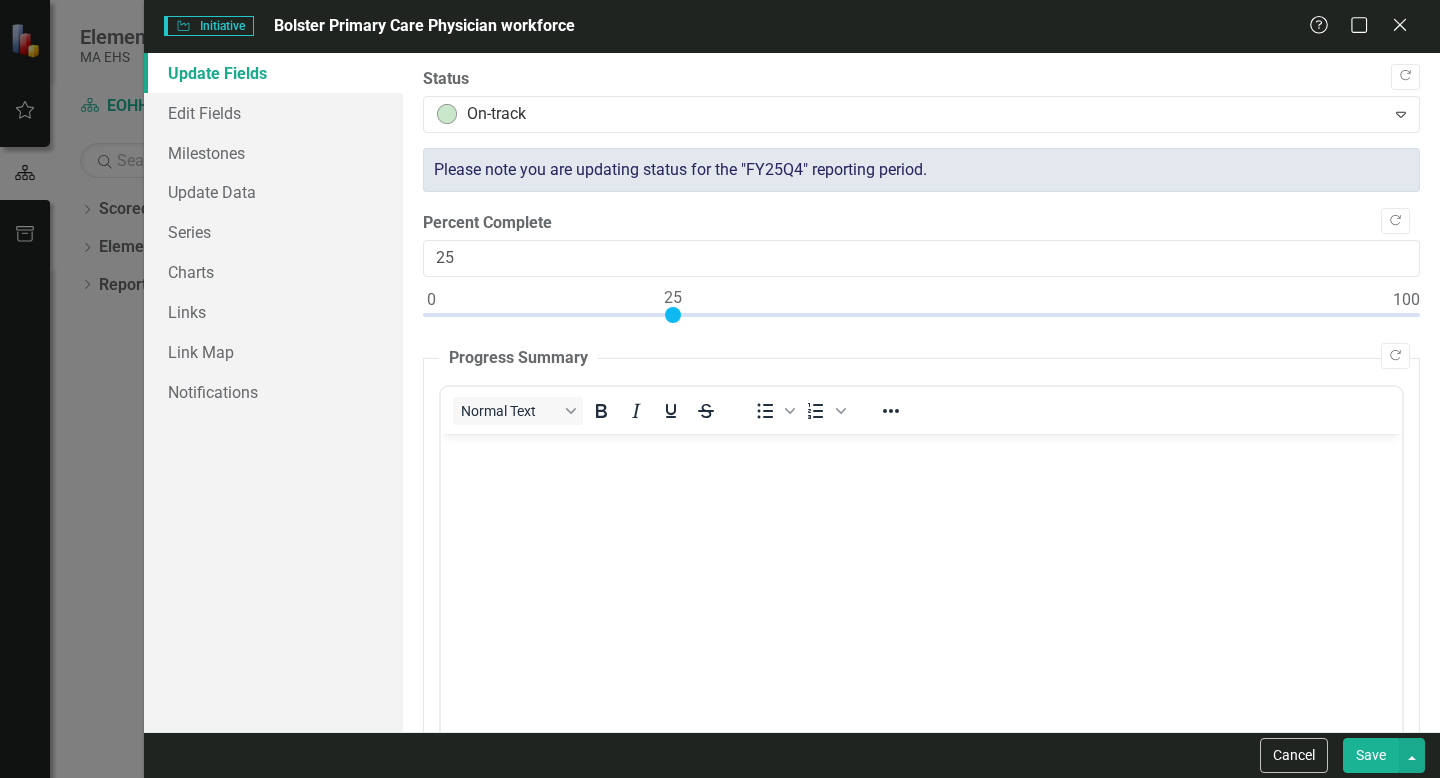 drag, startPoint x: 606, startPoint y: 310, endPoint x: 673, endPoint y: 315, distance: 67.18631 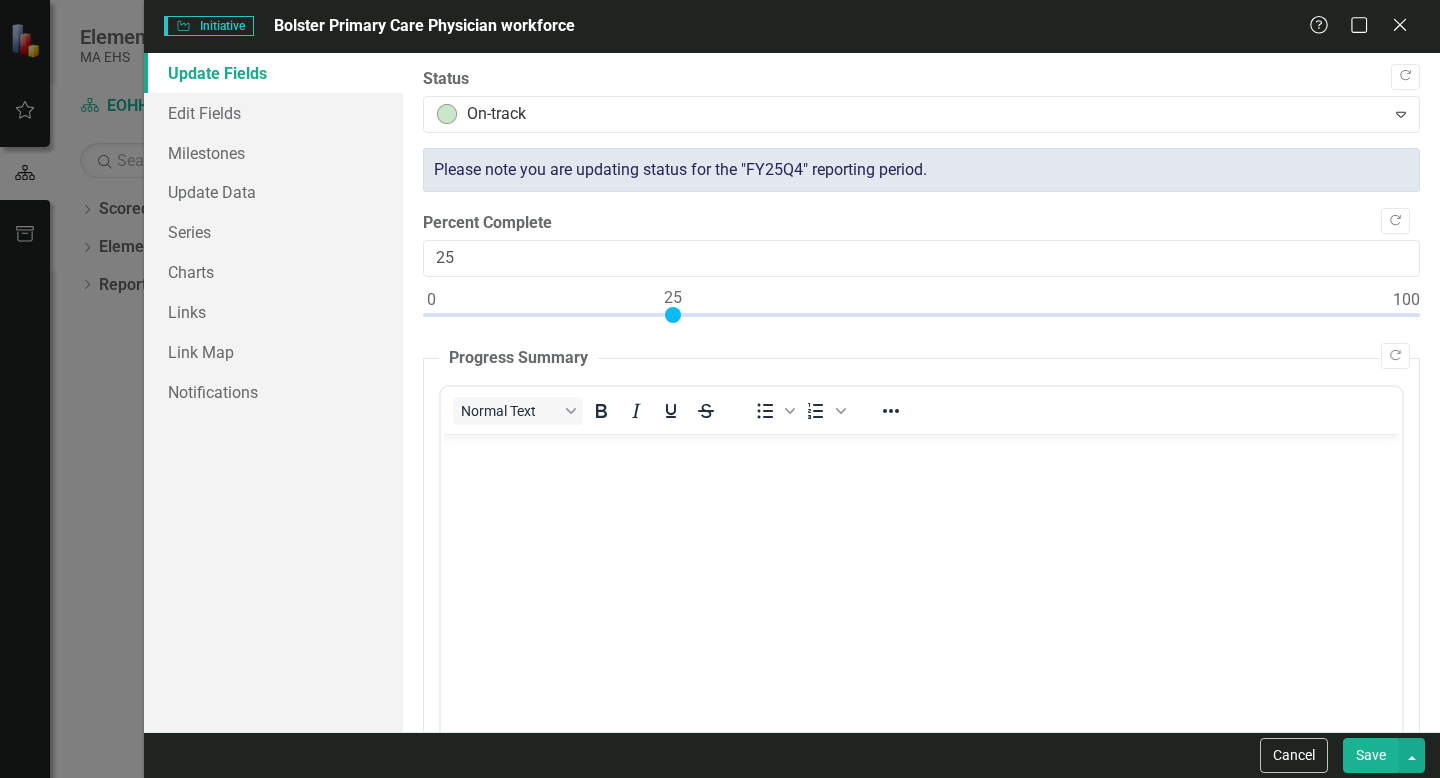 click at bounding box center (921, 583) 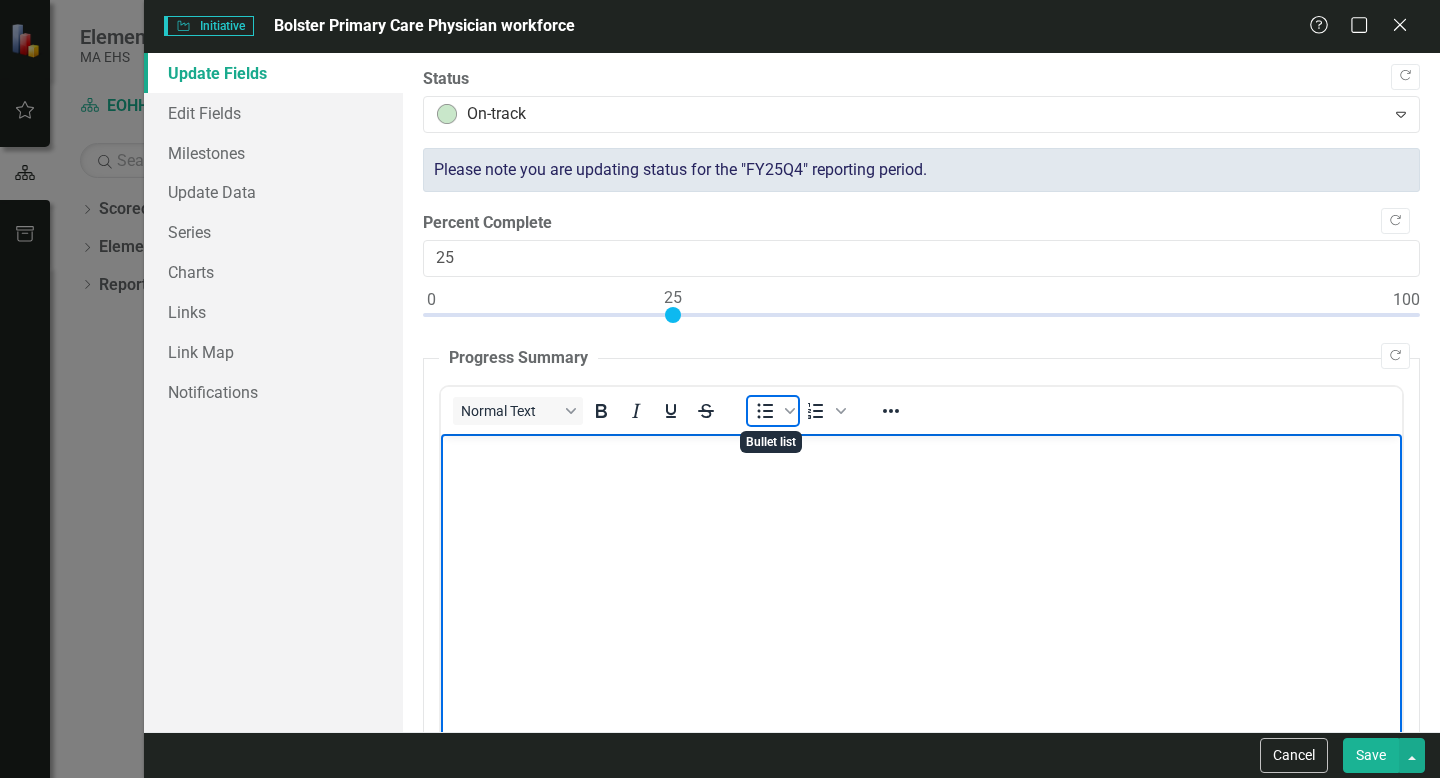 click 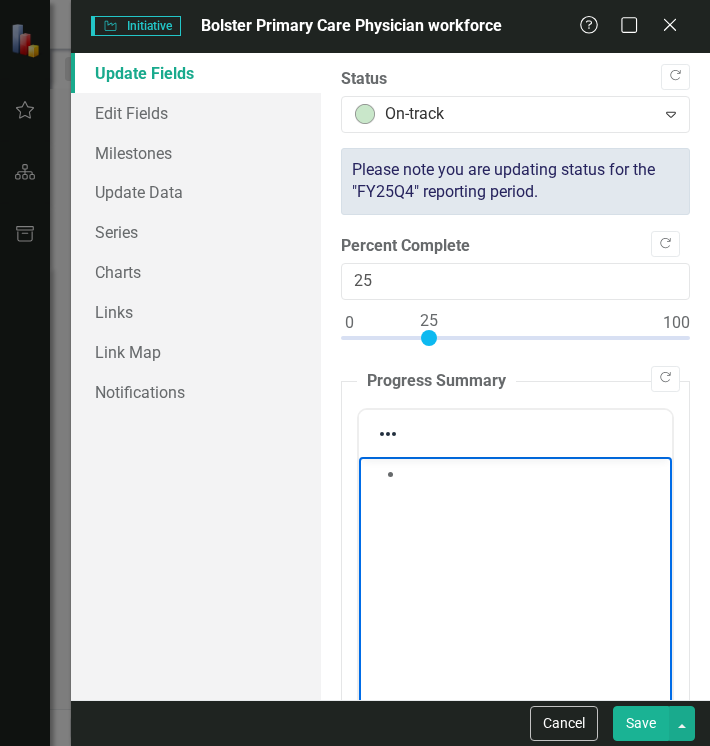 type 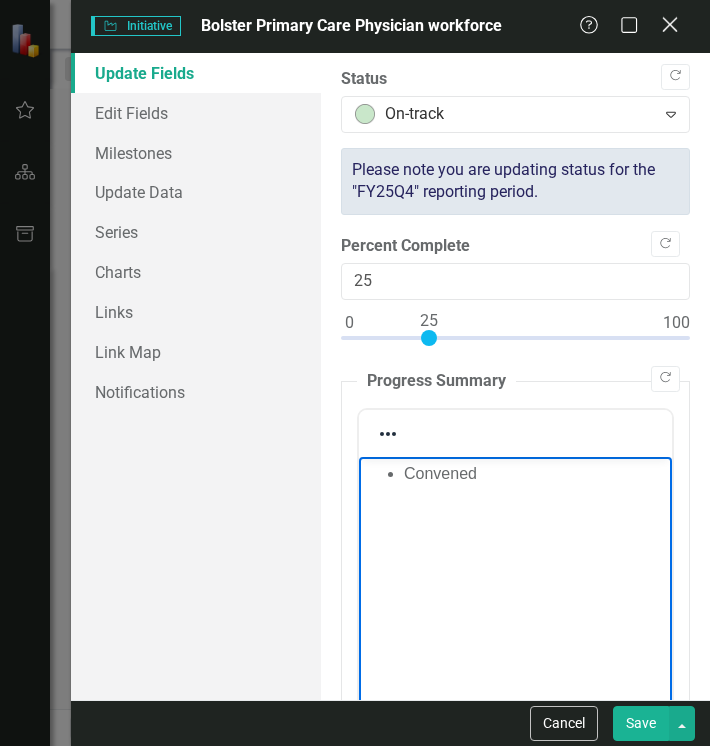 click on "Close" 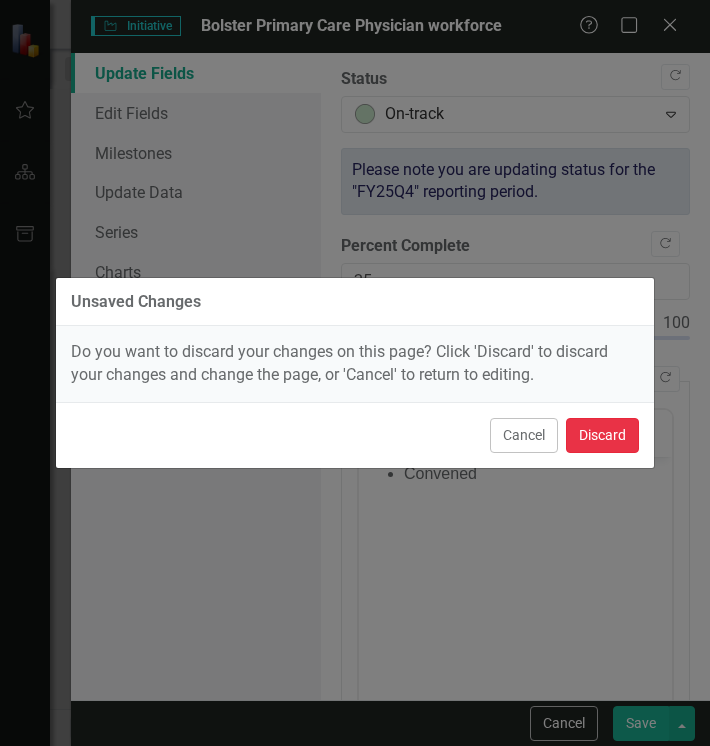 click on "Discard" at bounding box center (602, 435) 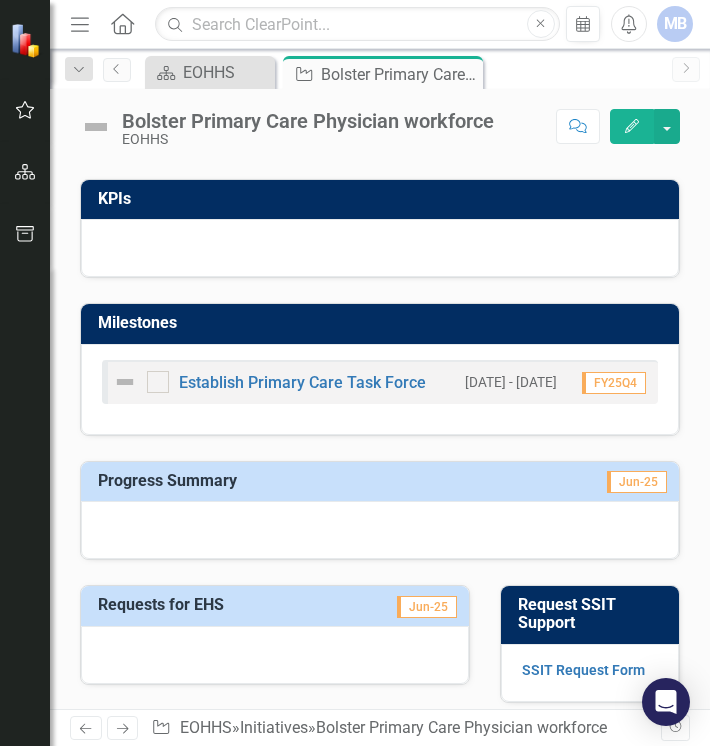 scroll, scrollTop: 1358, scrollLeft: 0, axis: vertical 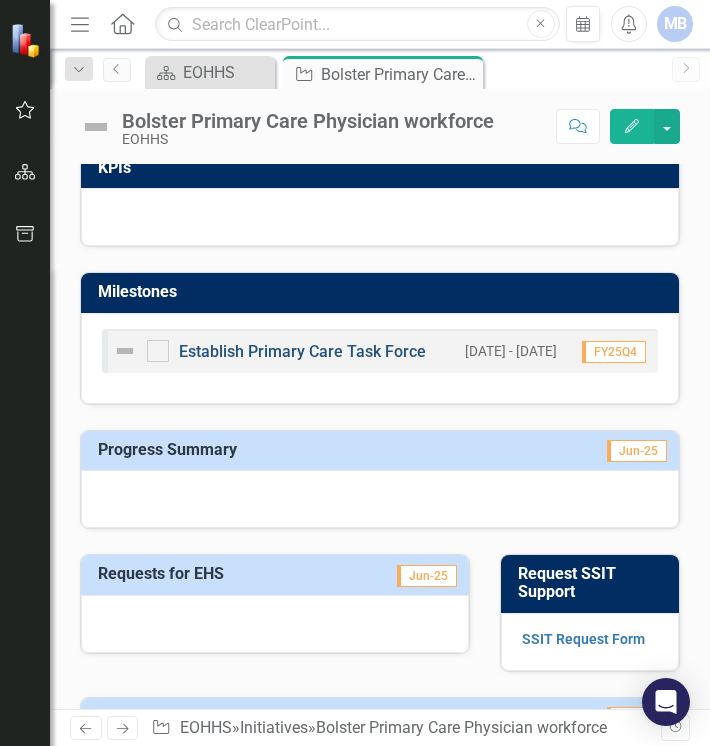 click on "Establish Primary Care Task Force" at bounding box center [302, 351] 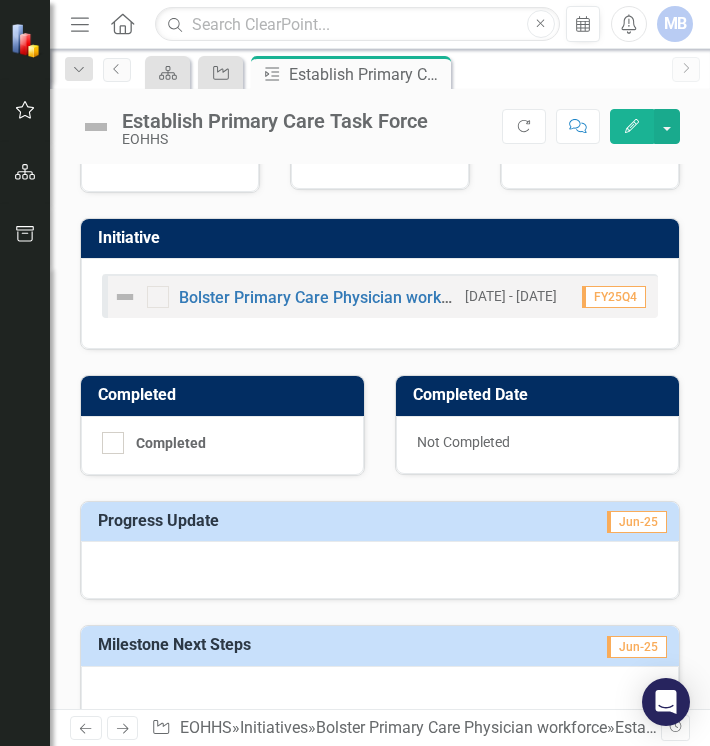 scroll, scrollTop: 71, scrollLeft: 0, axis: vertical 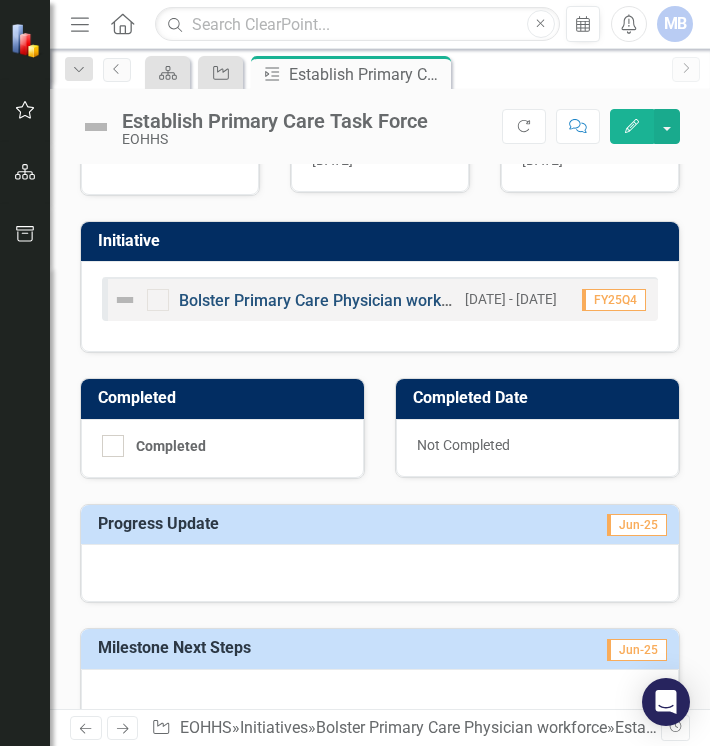 click on "Bolster Primary Care Physician workforce" at bounding box center (329, 300) 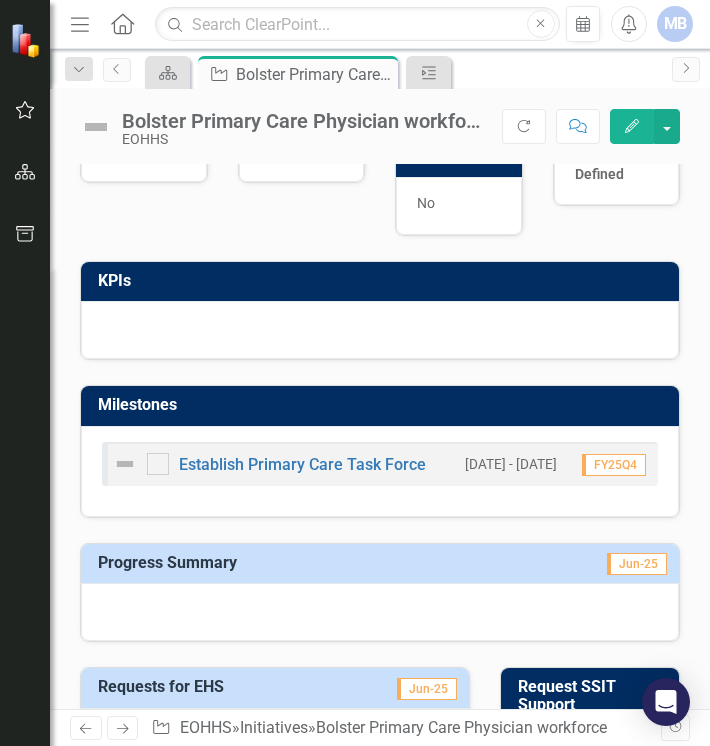 scroll, scrollTop: 1246, scrollLeft: 0, axis: vertical 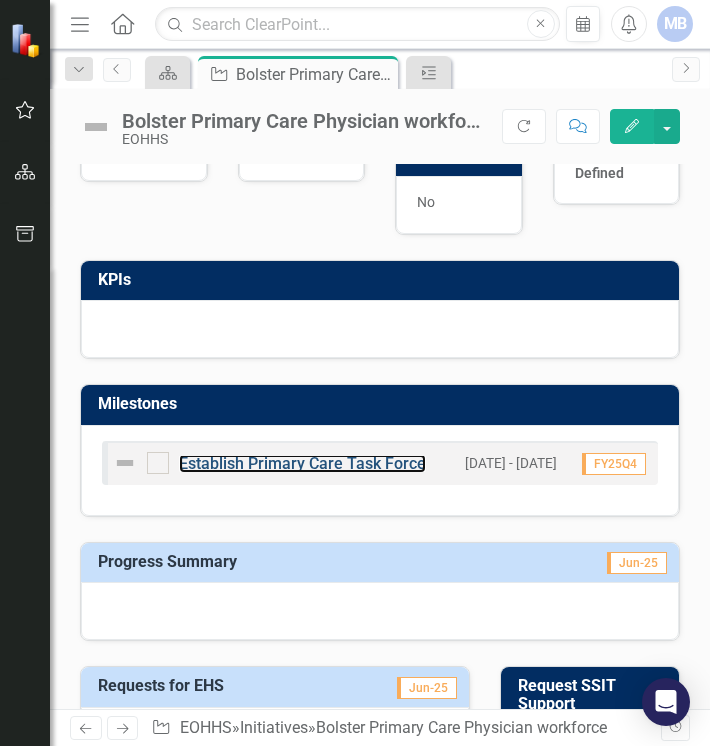 click on "Establish Primary Care Task Force" at bounding box center [302, 463] 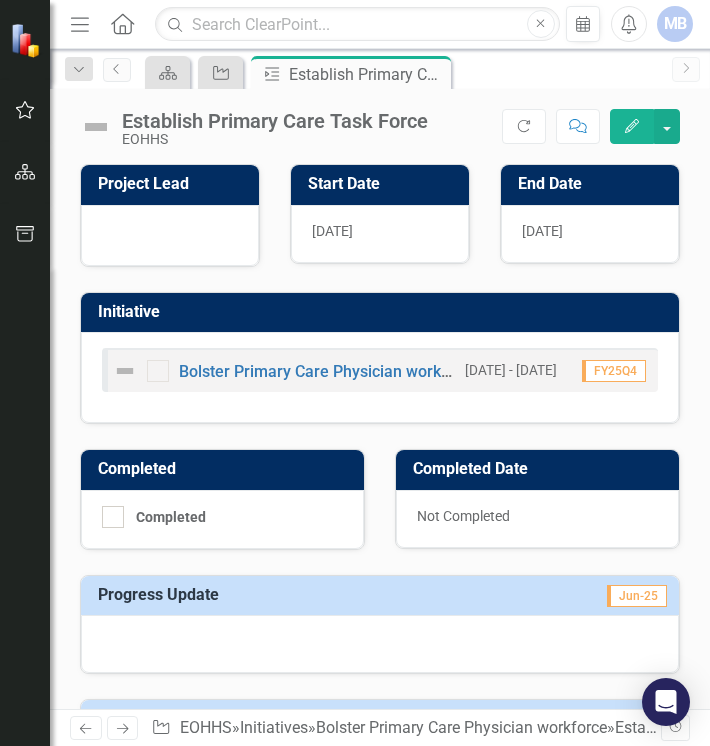 click on "Edit" 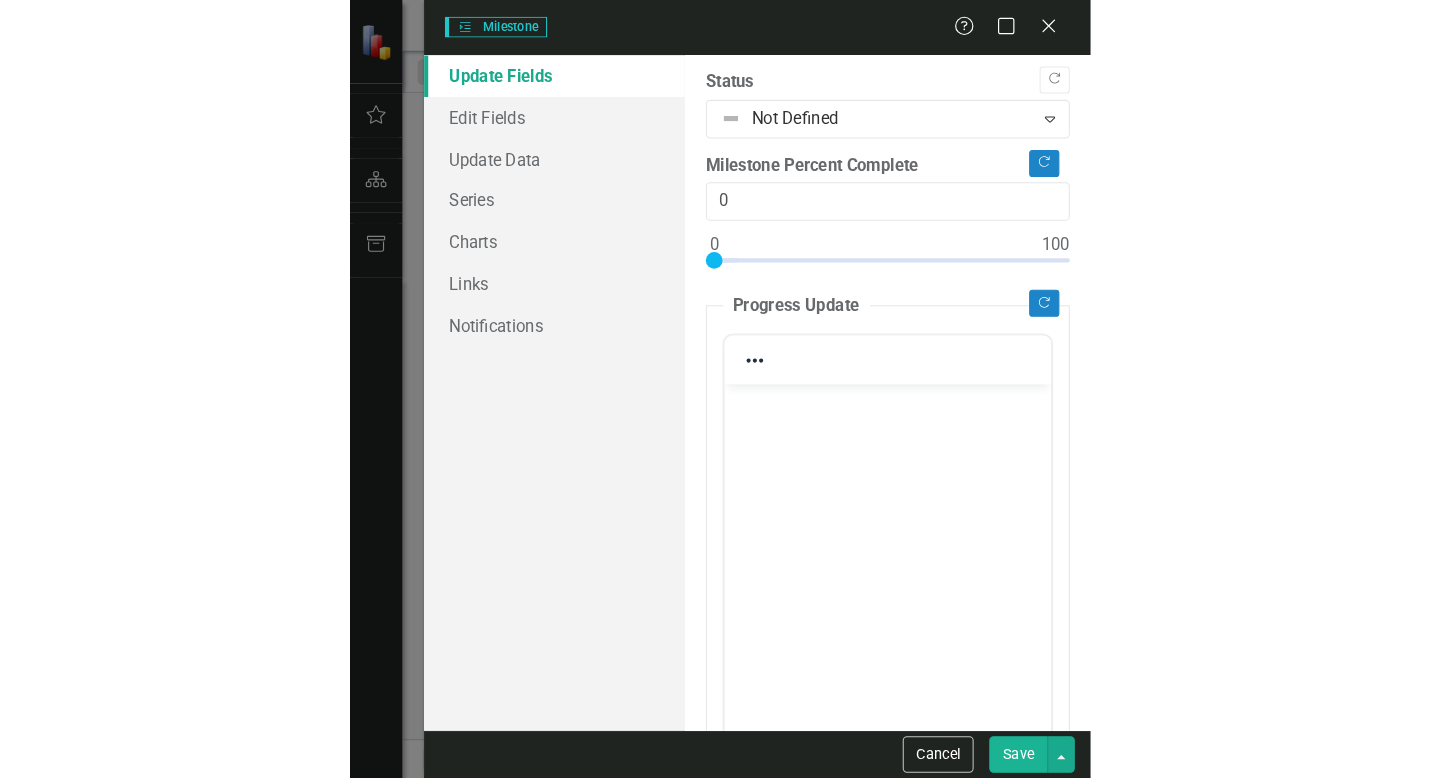 scroll, scrollTop: 0, scrollLeft: 0, axis: both 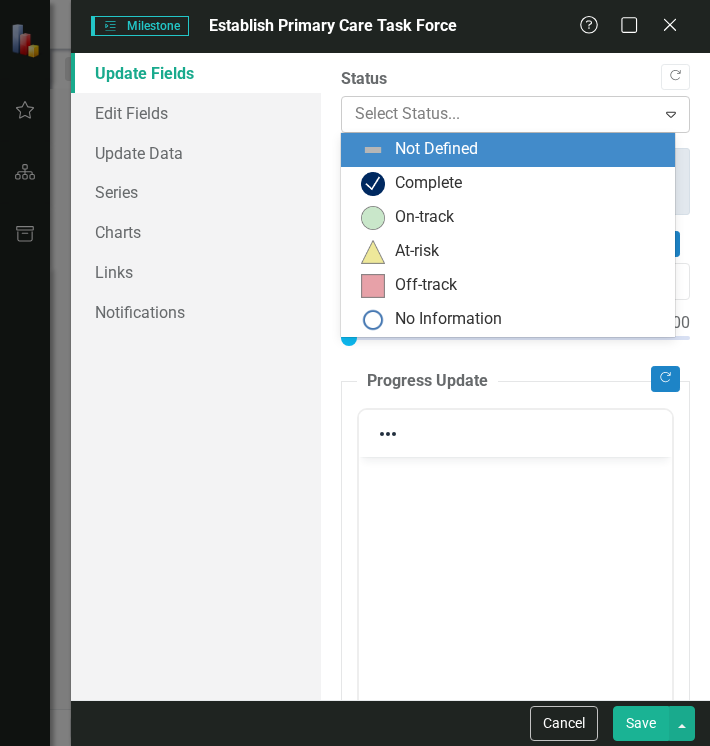 click at bounding box center (499, 114) 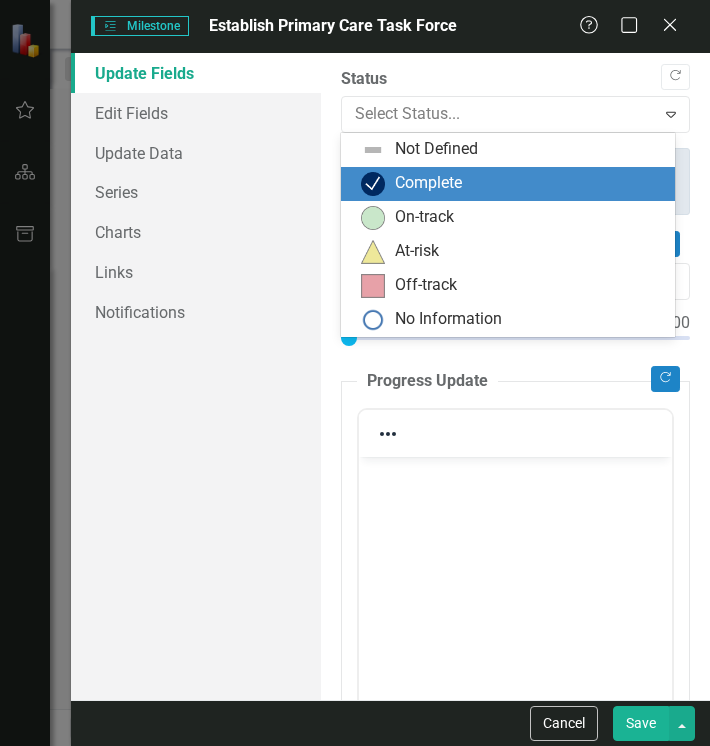 click on "Complete" at bounding box center (428, 183) 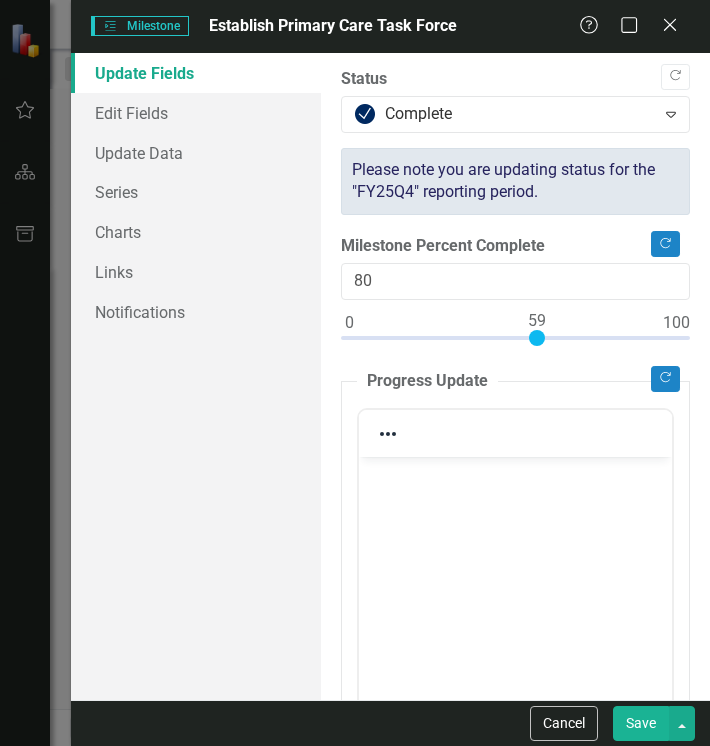 type on "100" 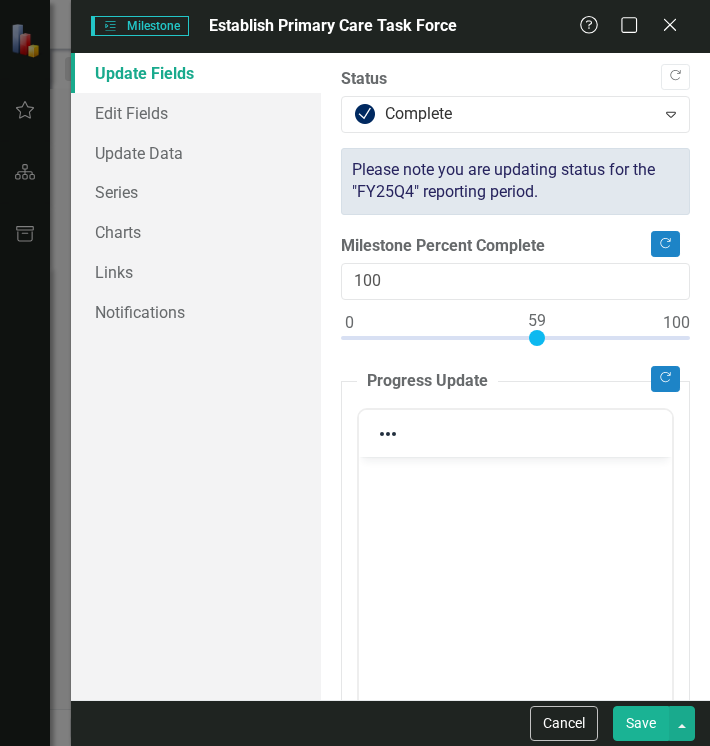 drag, startPoint x: 347, startPoint y: 332, endPoint x: 711, endPoint y: 359, distance: 365 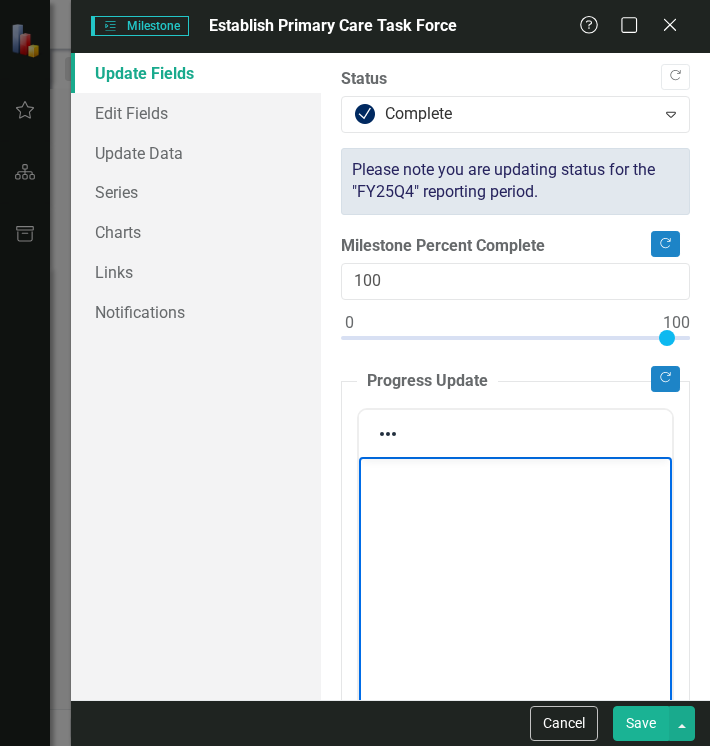 click at bounding box center [515, 473] 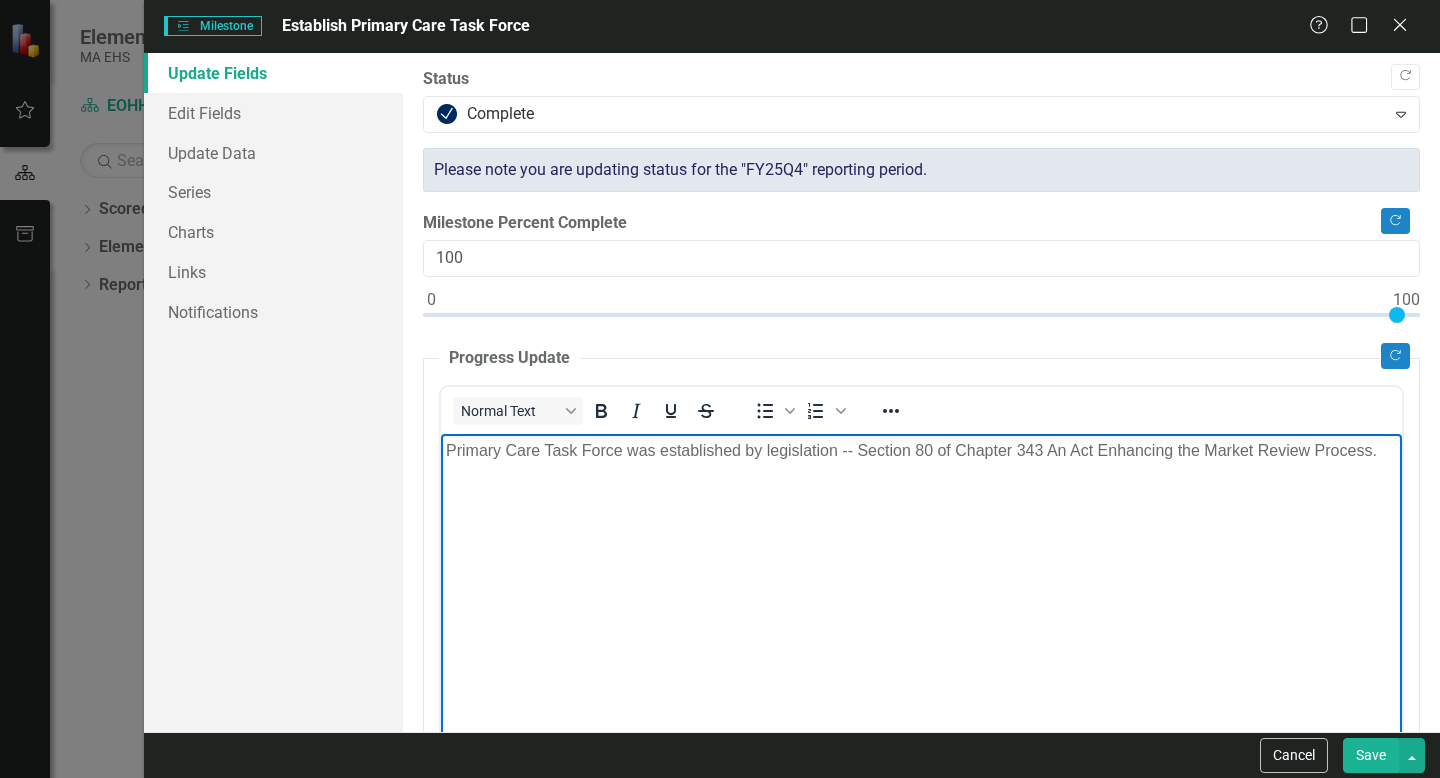 click on "Primary Care Task Force was established by legislation -- Section 80 of Chapter 343 An Act Enhancing the Market Review Process." at bounding box center (921, 450) 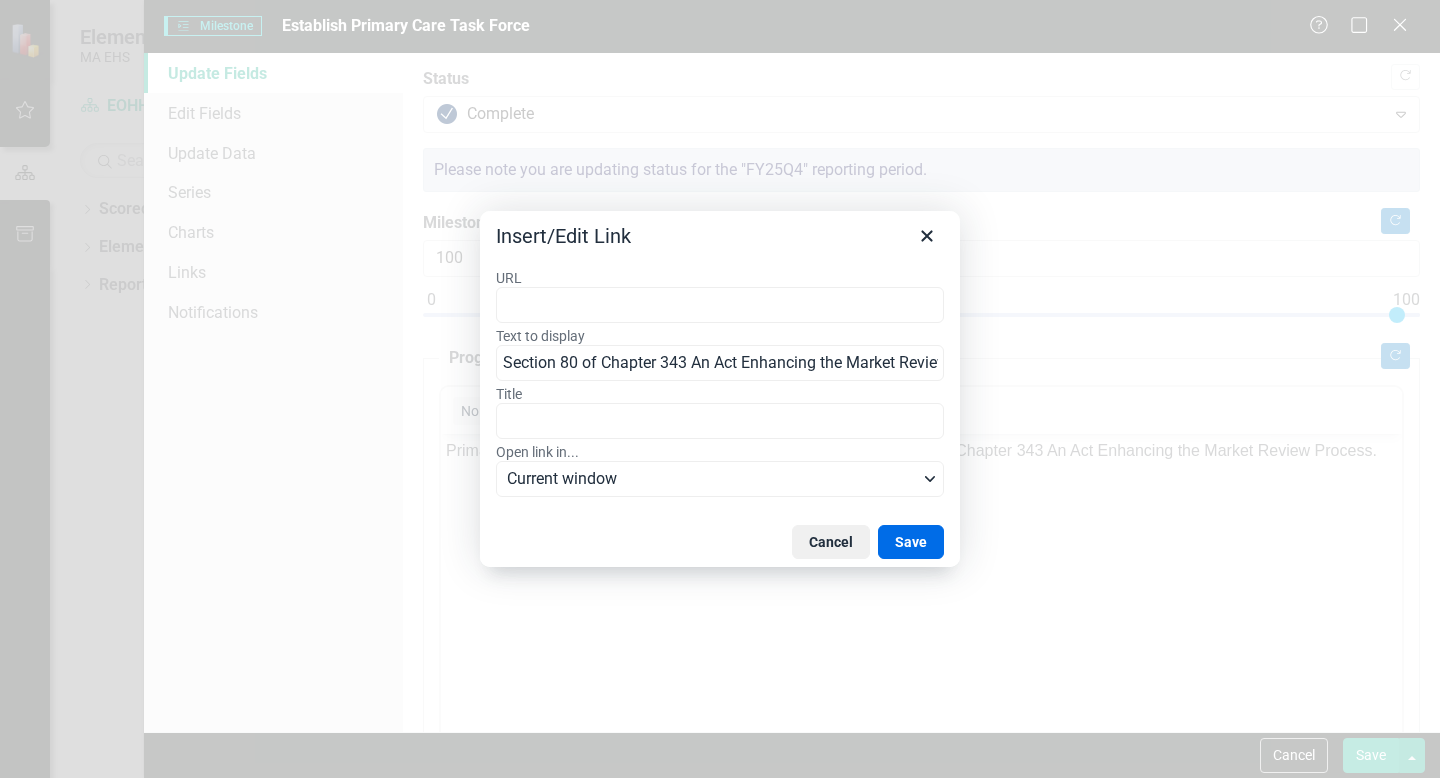 type on "[URL][DOMAIN_NAME]" 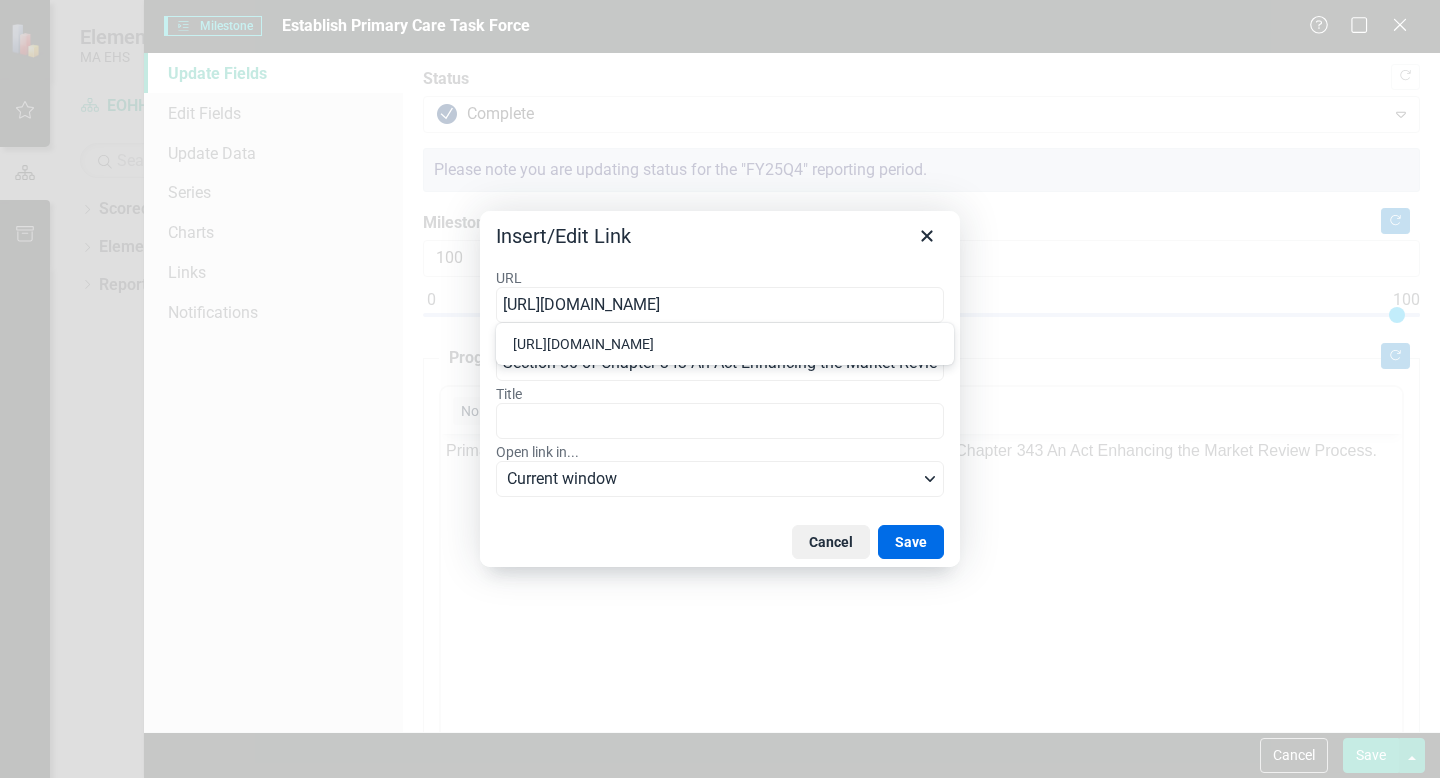 scroll, scrollTop: 0, scrollLeft: 53, axis: horizontal 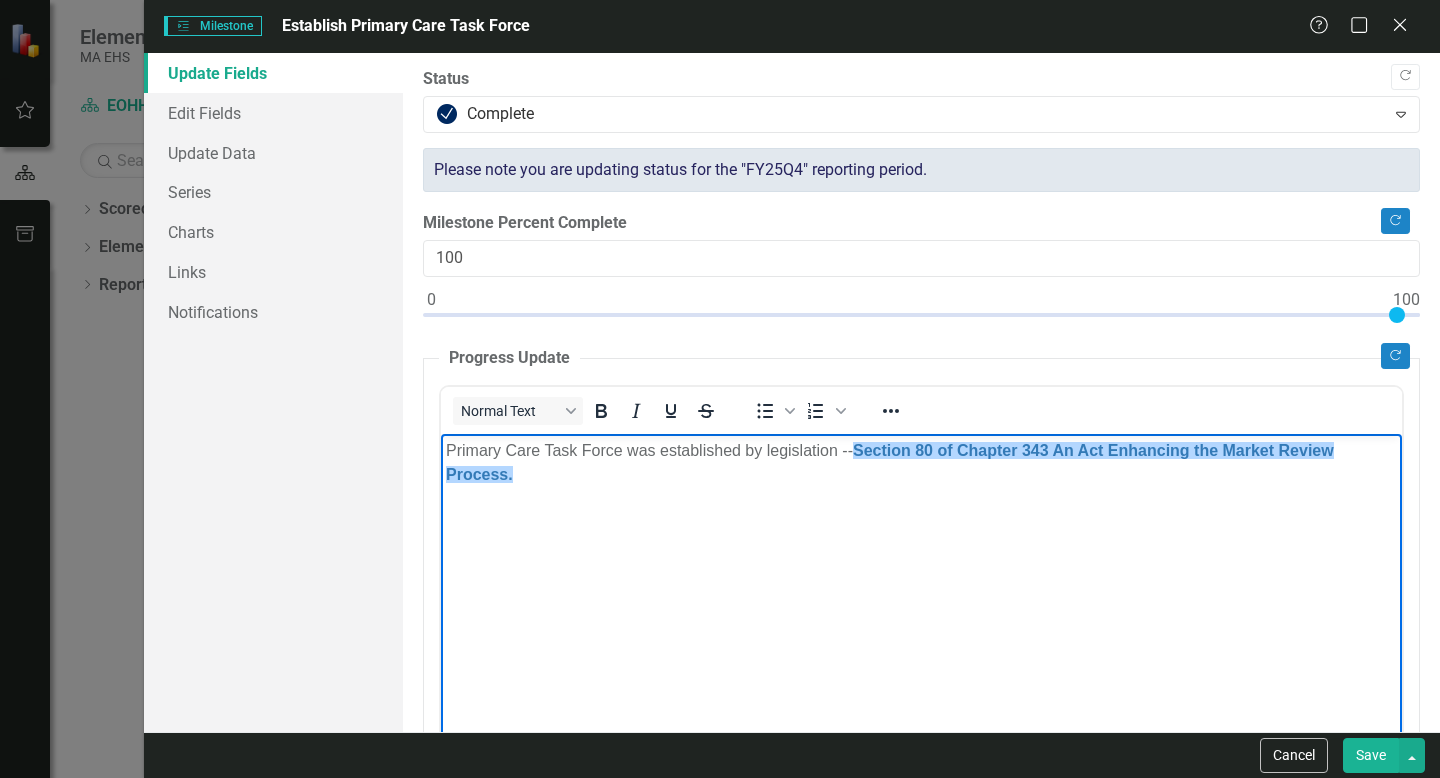 click on "Primary Care Task Force was established by legislation --  Section 80 of Chapter 343 An Act Enhancing the Market Review Process." at bounding box center (921, 583) 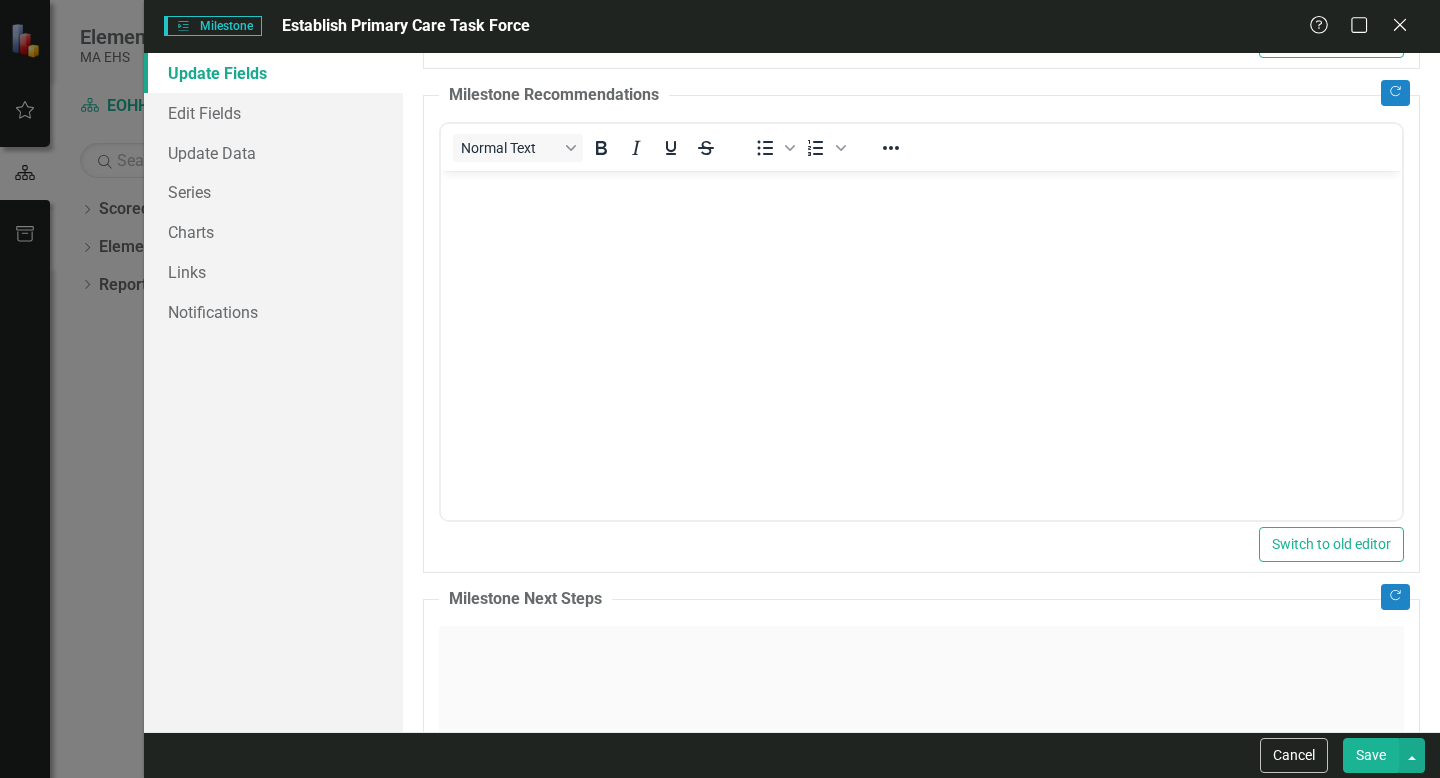 scroll, scrollTop: 1041, scrollLeft: 0, axis: vertical 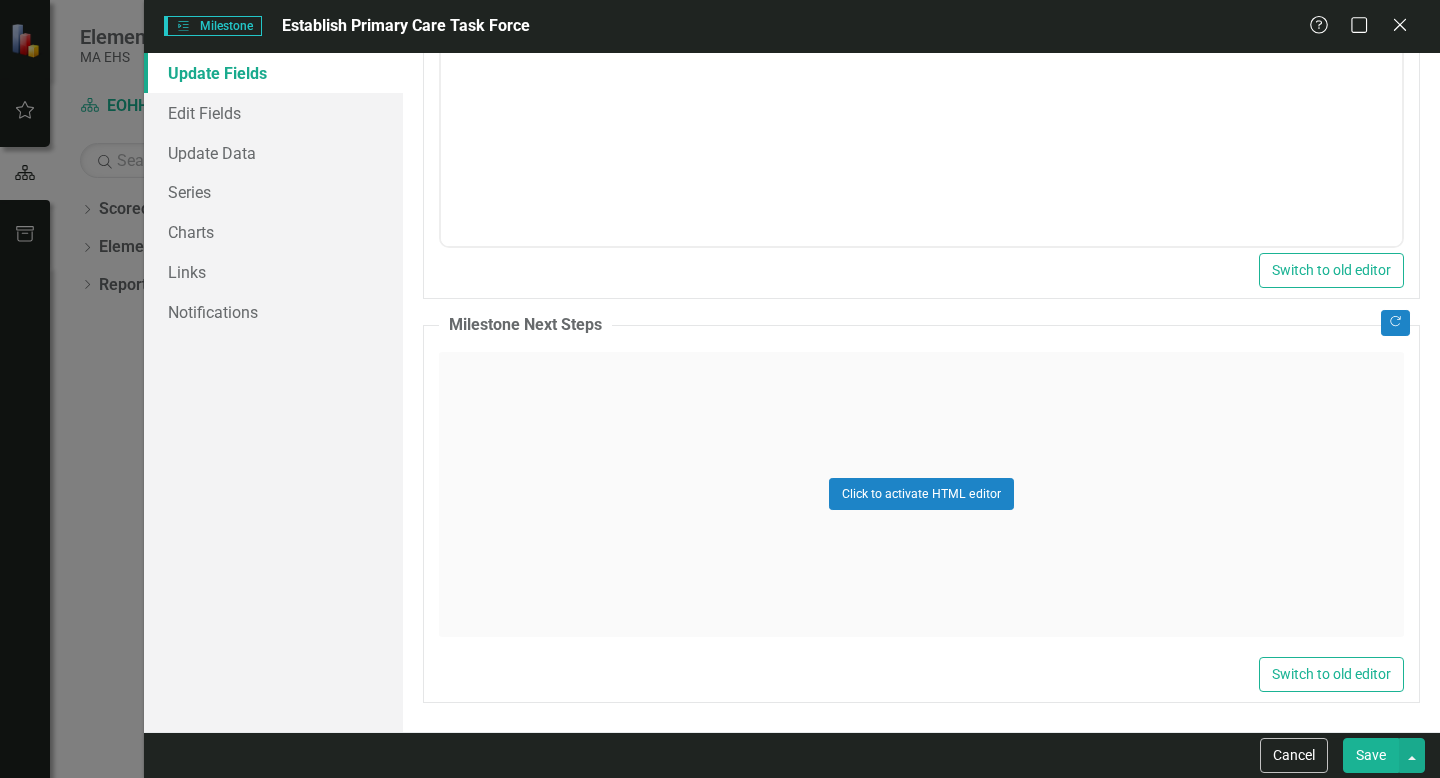 click on "Save" at bounding box center (1371, 755) 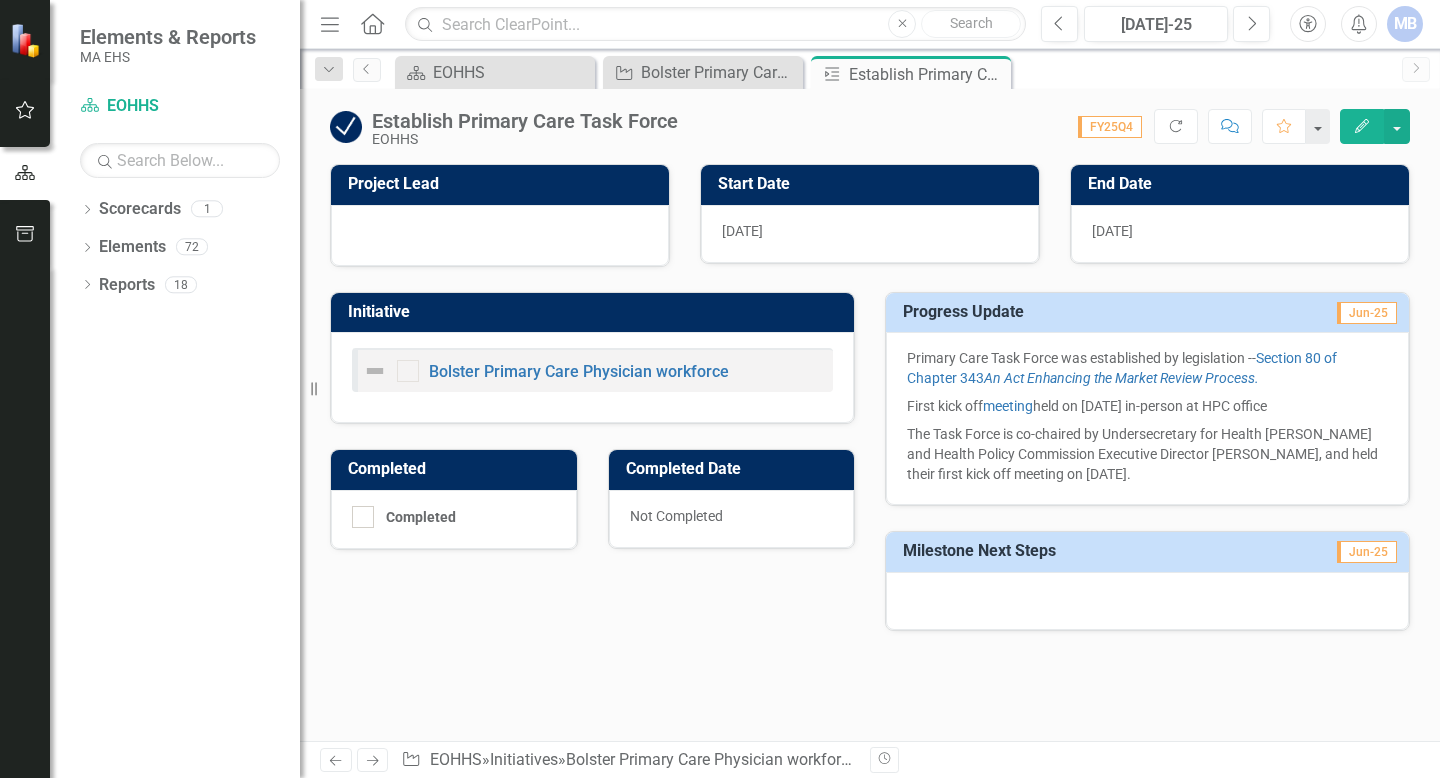 click on "Edit" 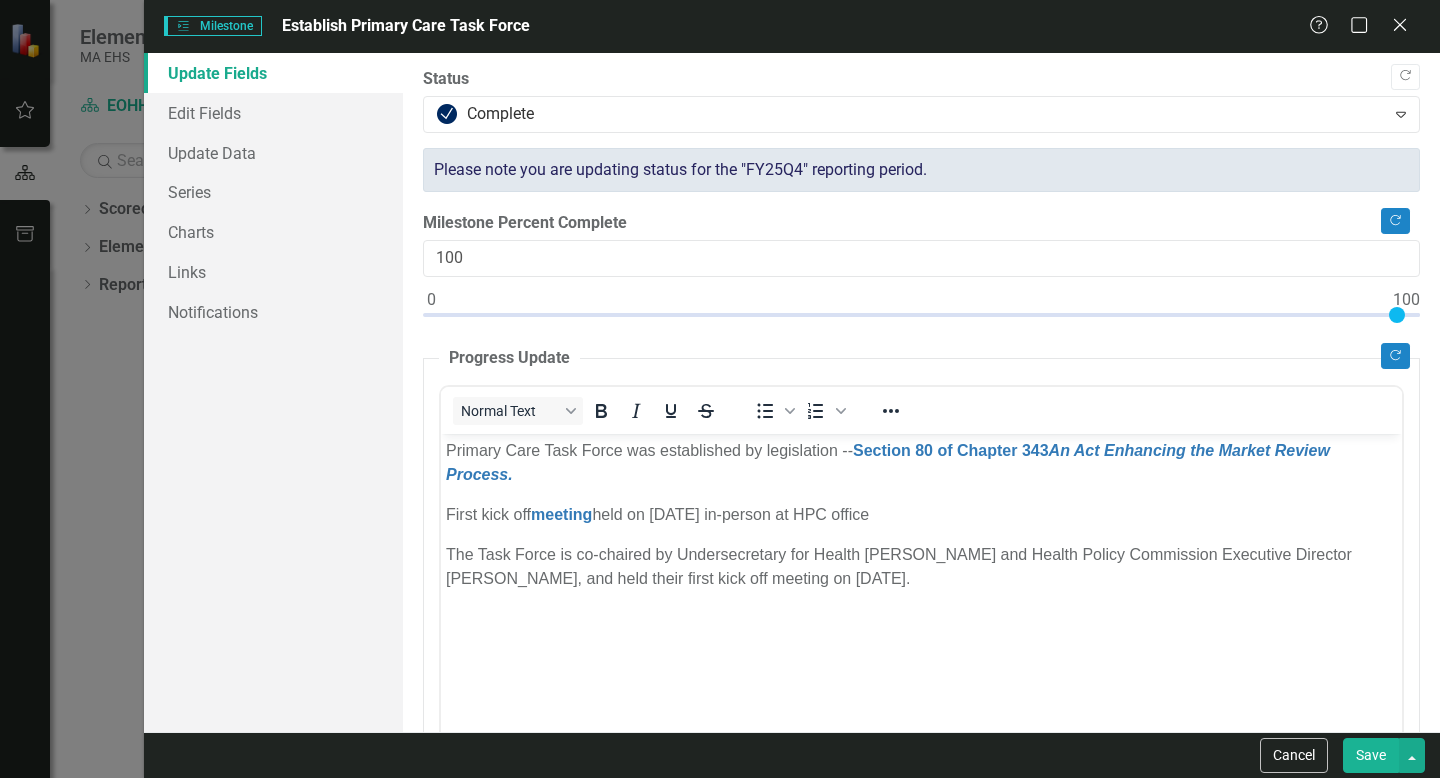 scroll, scrollTop: 0, scrollLeft: 0, axis: both 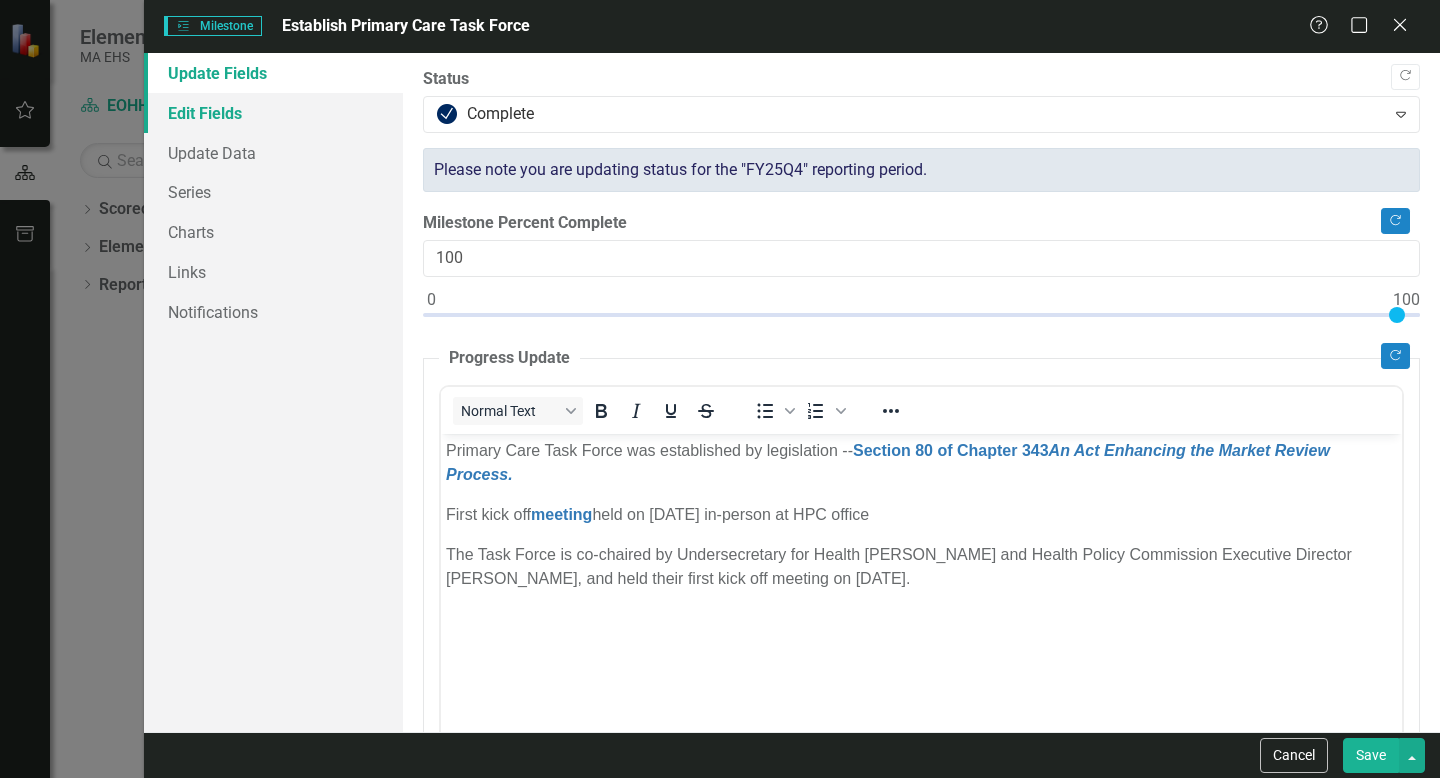 click on "Edit Fields" at bounding box center [273, 113] 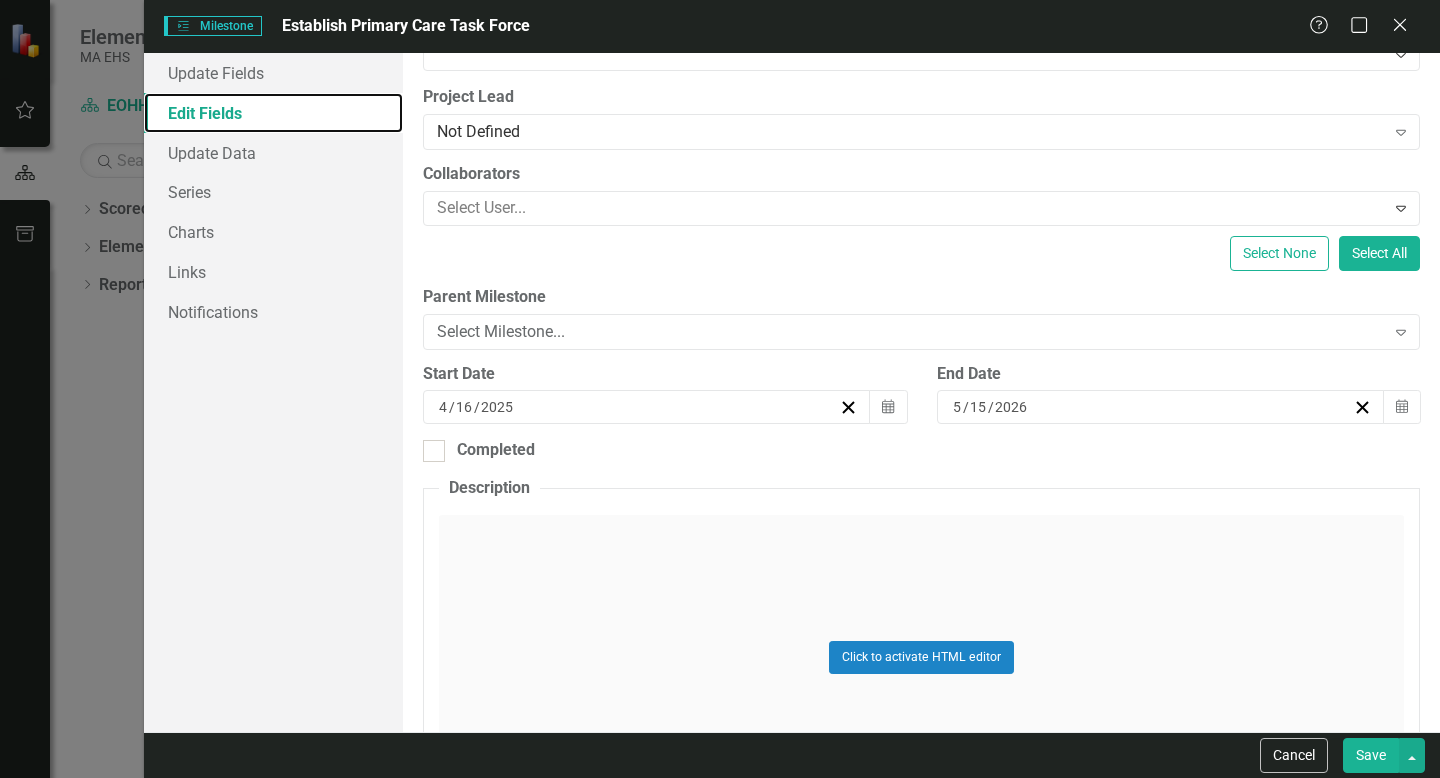 scroll, scrollTop: 213, scrollLeft: 0, axis: vertical 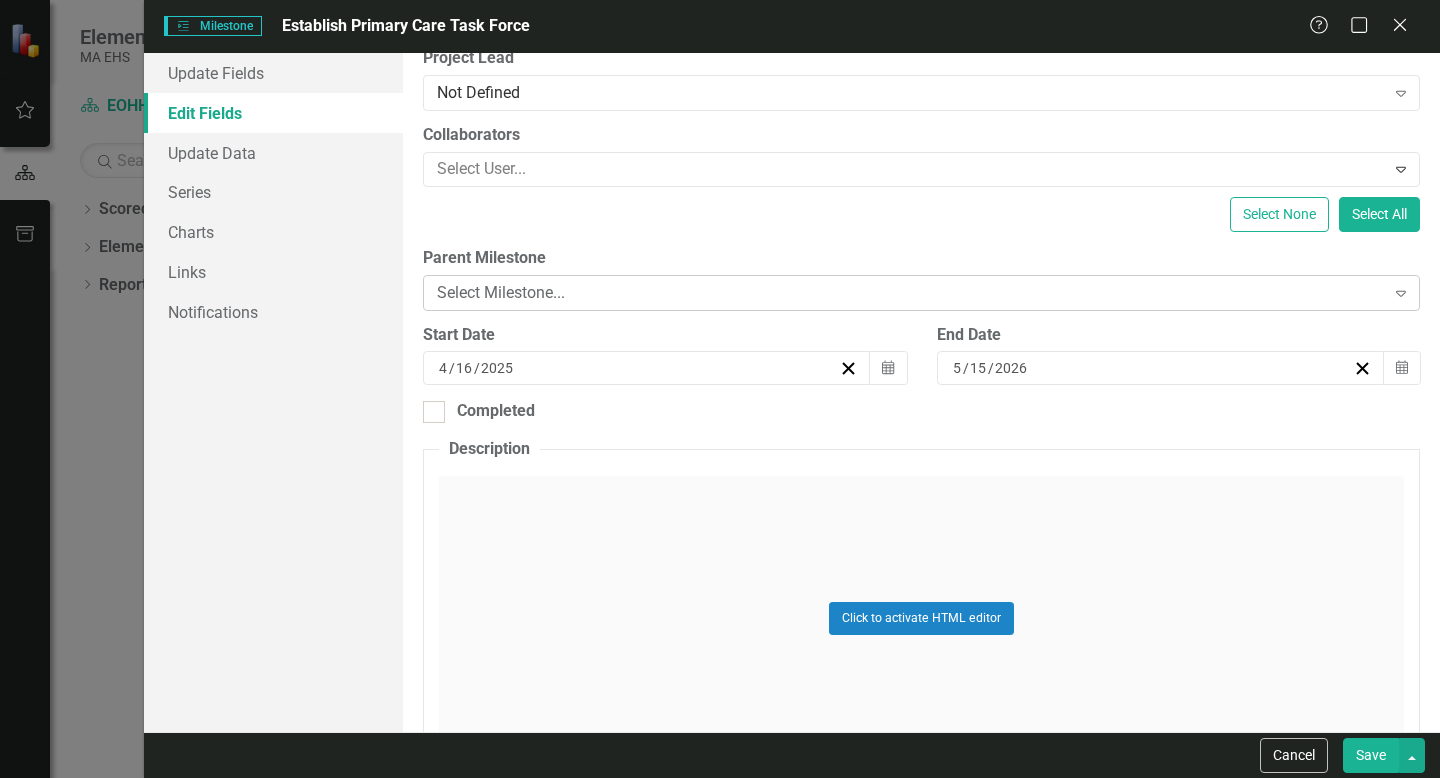click on "Select Milestone..." at bounding box center [910, 292] 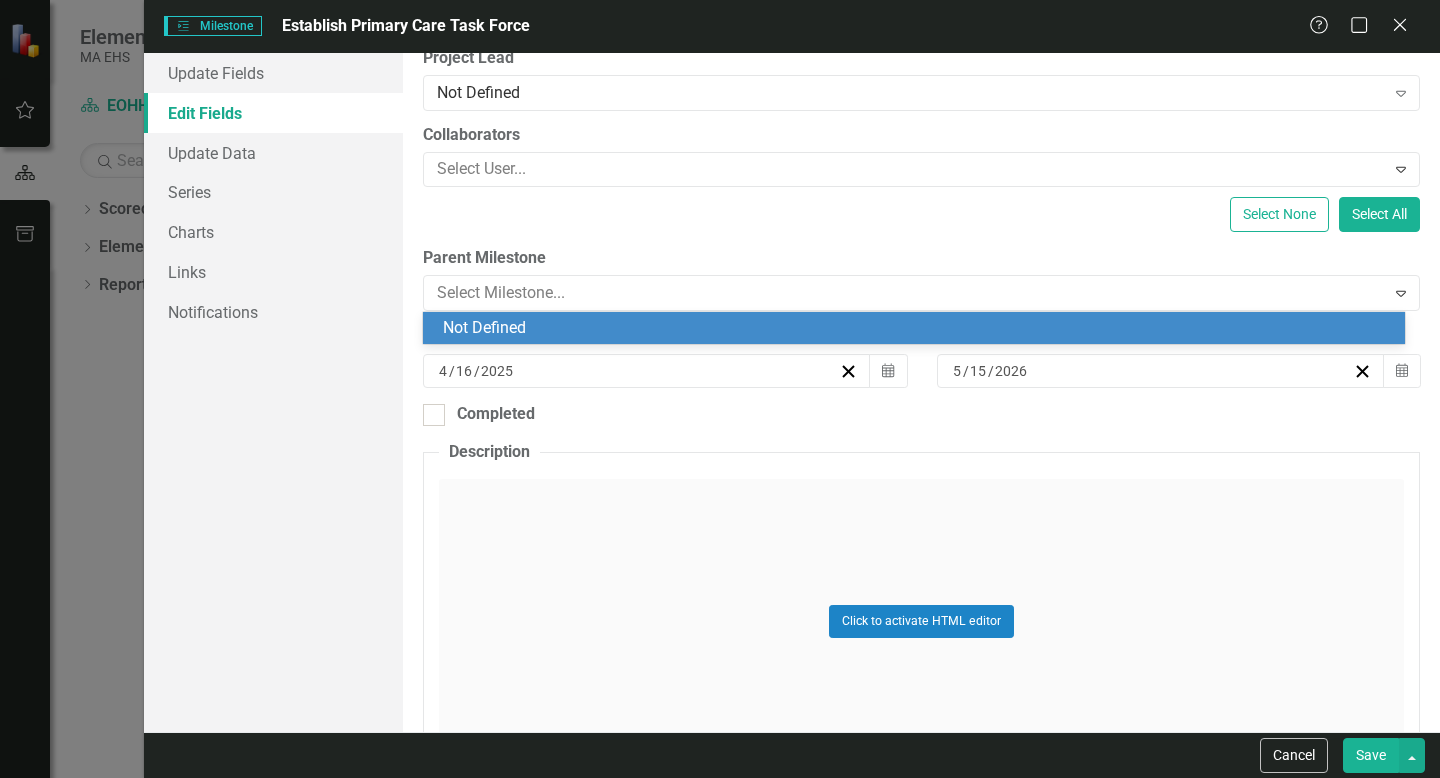 click on "ClearPoint Can Do More! How ClearPoint Can Help Close Enterprise  plans can automatically adjust milestone or initiative dates based on their linked elements. For example, you could set up your initiatives to automatically calculate start and end dates based on their milestones' dates, or automatically shift milestone dates when the initiative start date changes.  Please contact   [EMAIL_ADDRESS][DOMAIN_NAME]   for more information or to upgrade your account View Plans Learn More "Edit" fields in ClearPoint are the fields that do not change from reporting period to reporting period. For example, the element name would be consistent in all reporting periods.   Learn more in the ClearPoint Support Center. Close Help Name Establish Primary Care Task Force Tags AHEM Expand Project Lead Not Defined Expand Collaborators Select User... Expand Select None Select All Parent Milestone Not Defined, 1 of 1. 1 result available. Select Milestone... Expand Start Date [DATE] Calendar End Date [DATE]" at bounding box center [921, 392] 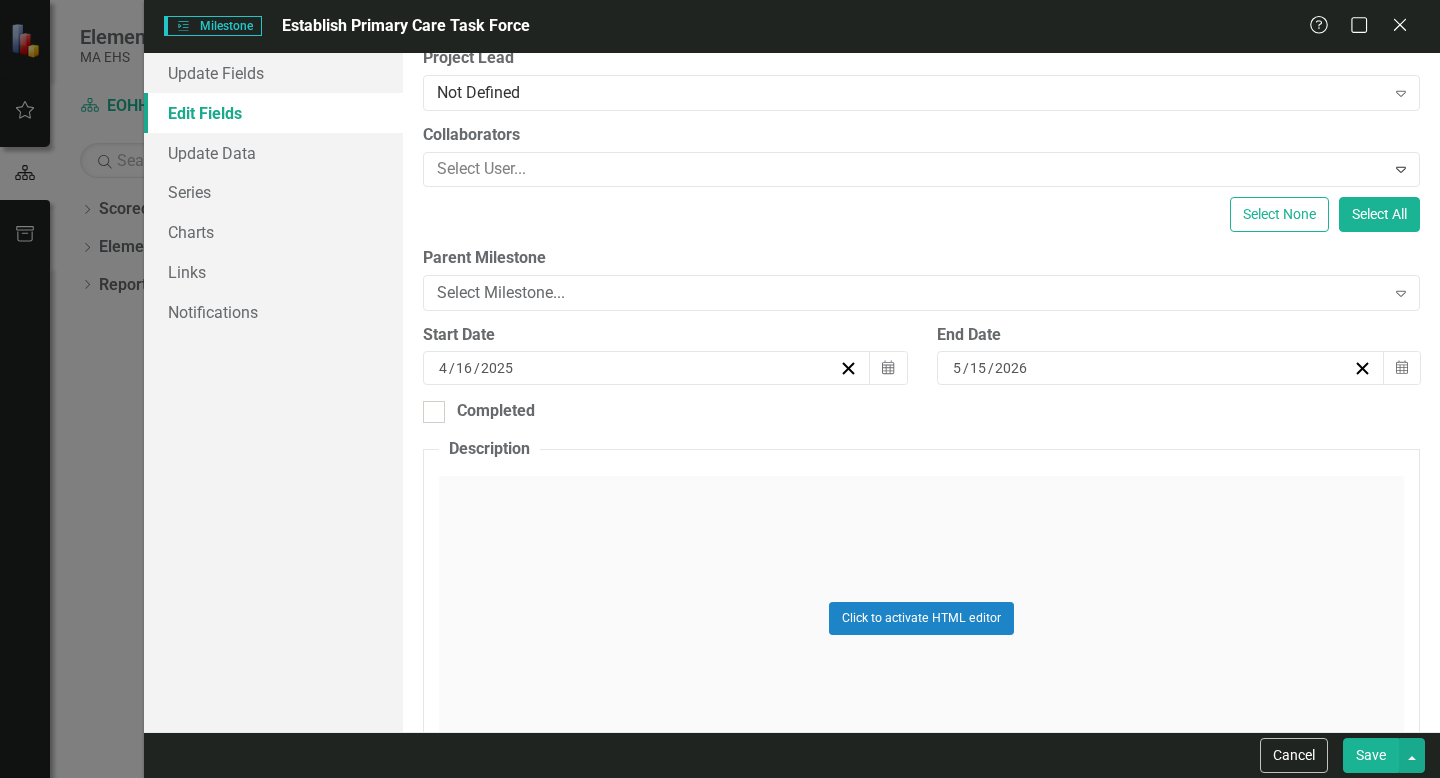 scroll, scrollTop: 0, scrollLeft: 0, axis: both 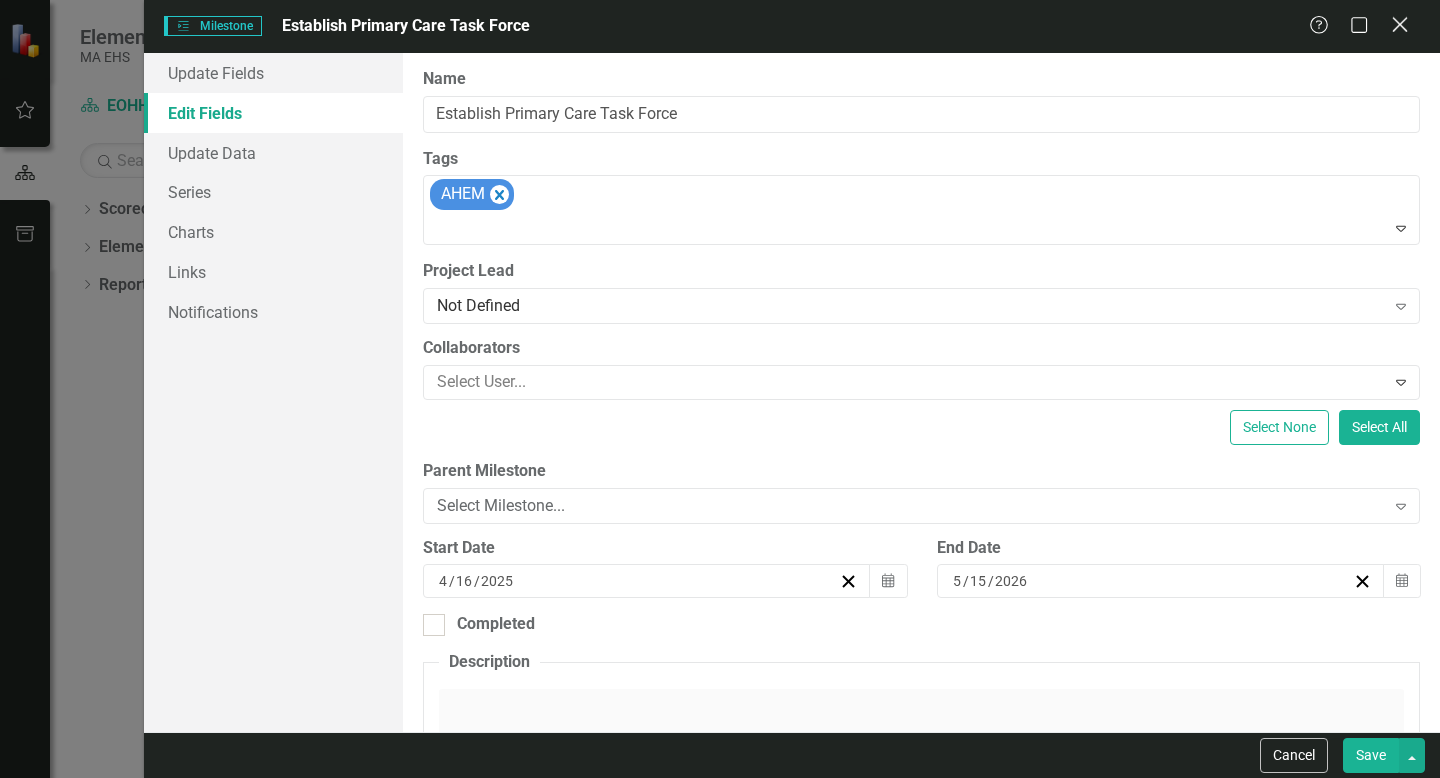 click 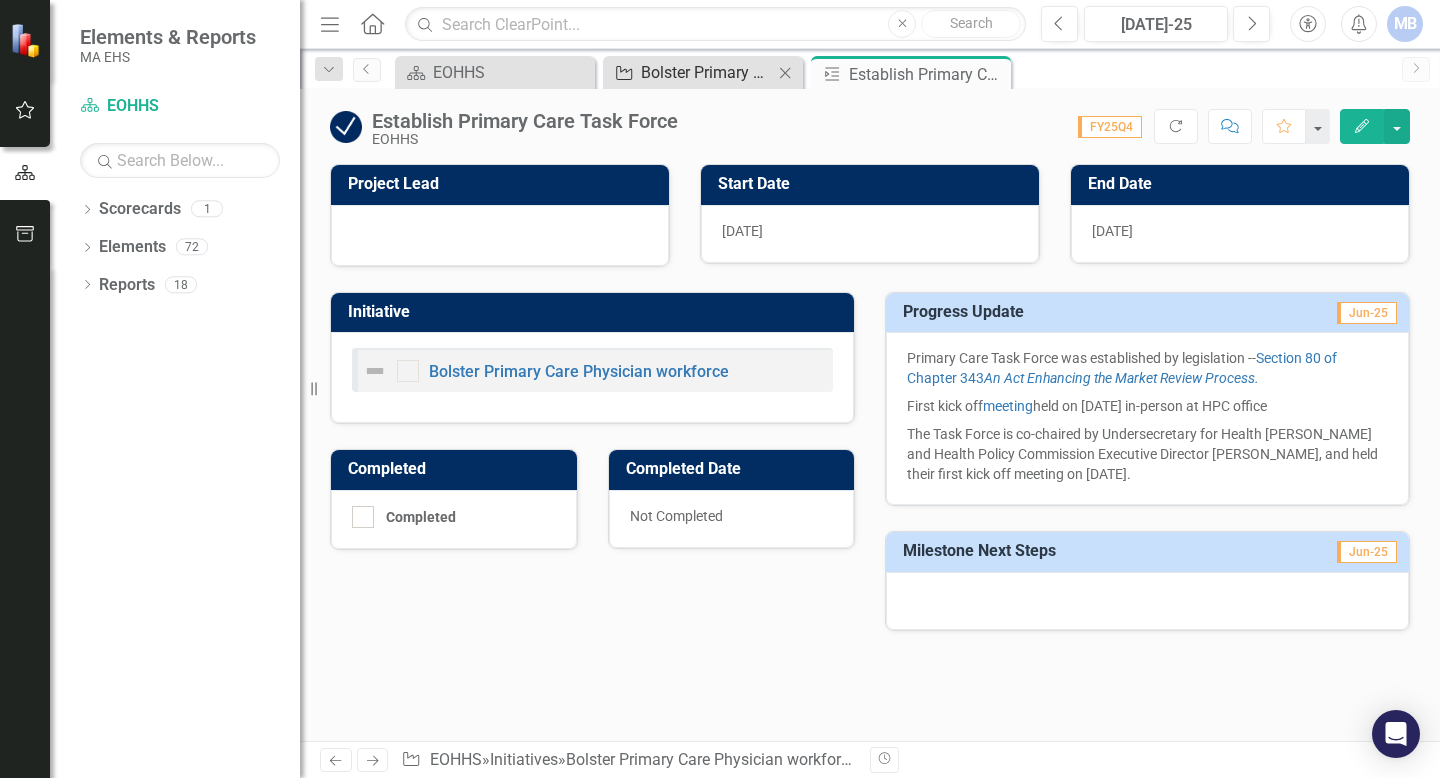 click on "Bolster Primary Care Physician workforce" at bounding box center [707, 72] 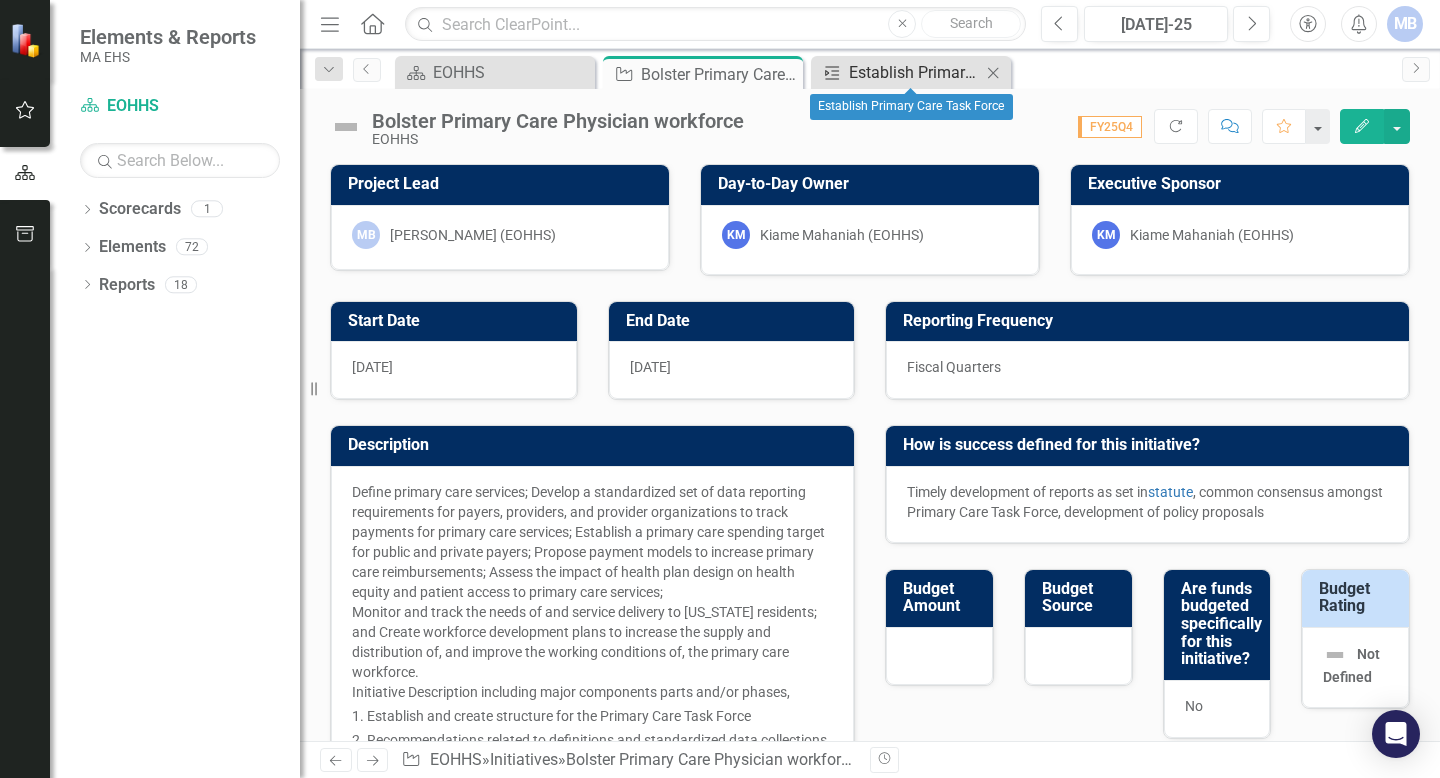click on "Establish Primary Care Task Force" at bounding box center (915, 72) 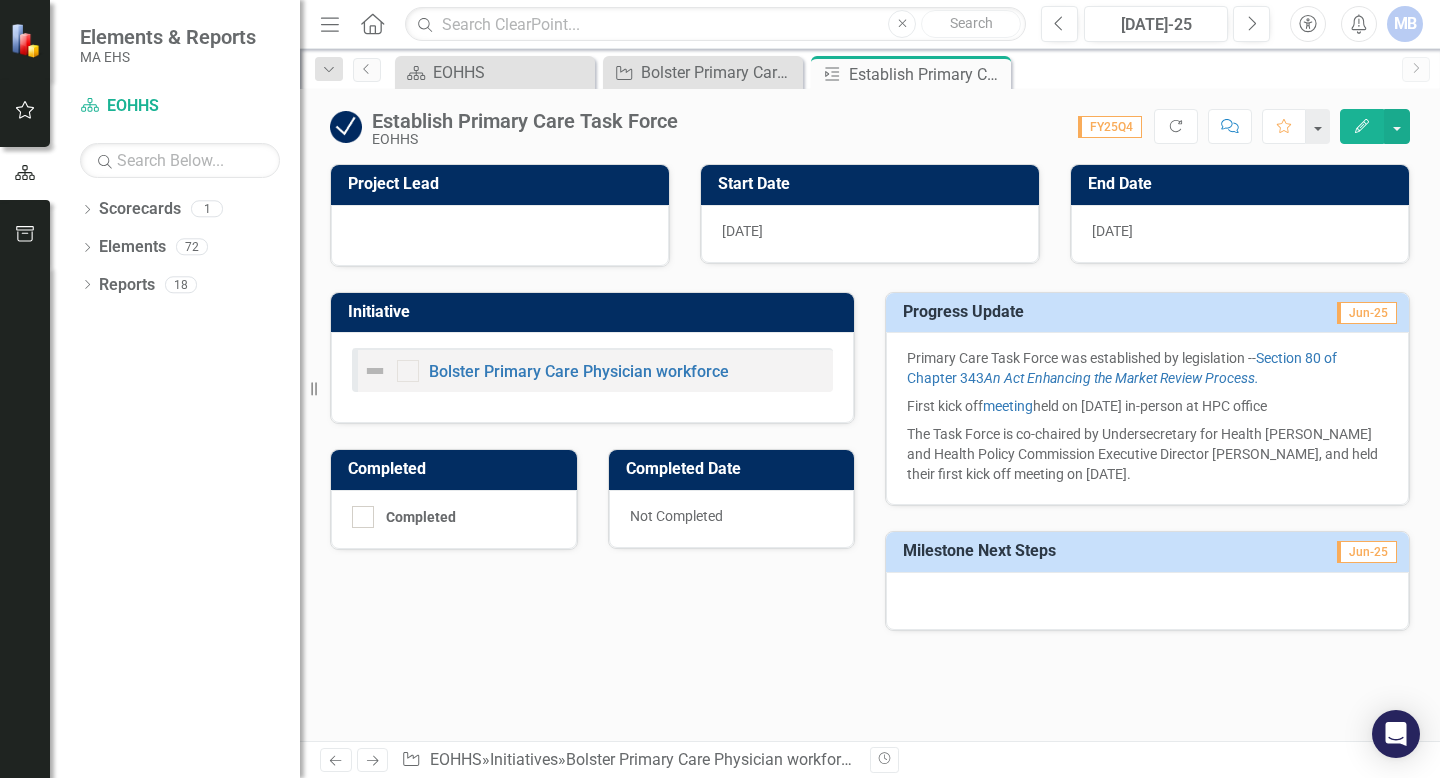 click on "Establish Primary Care Task Force EOHHS Score: N/A FY25Q4 Completed  Refresh Comment Favorite Edit" at bounding box center (870, 119) 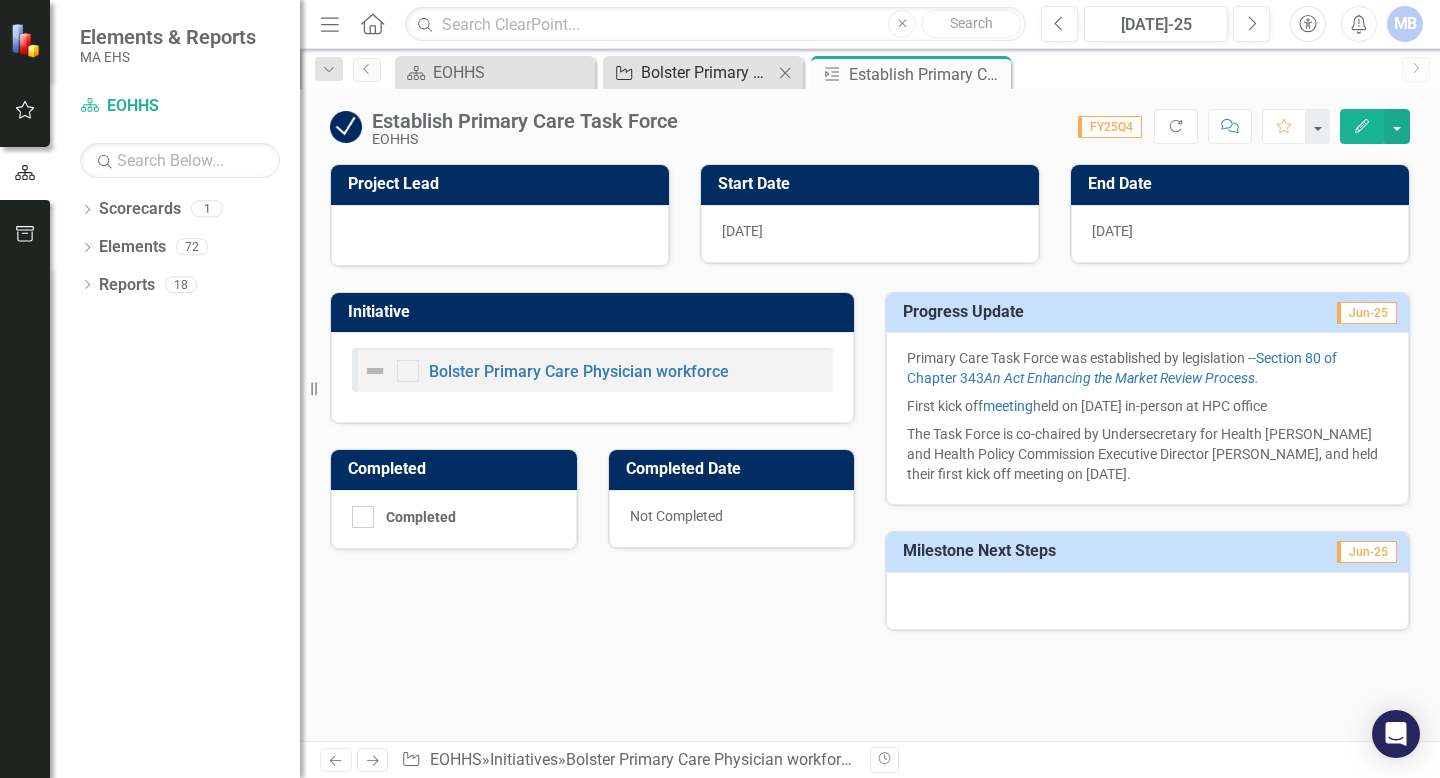 click on "Bolster Primary Care Physician workforce" at bounding box center [707, 72] 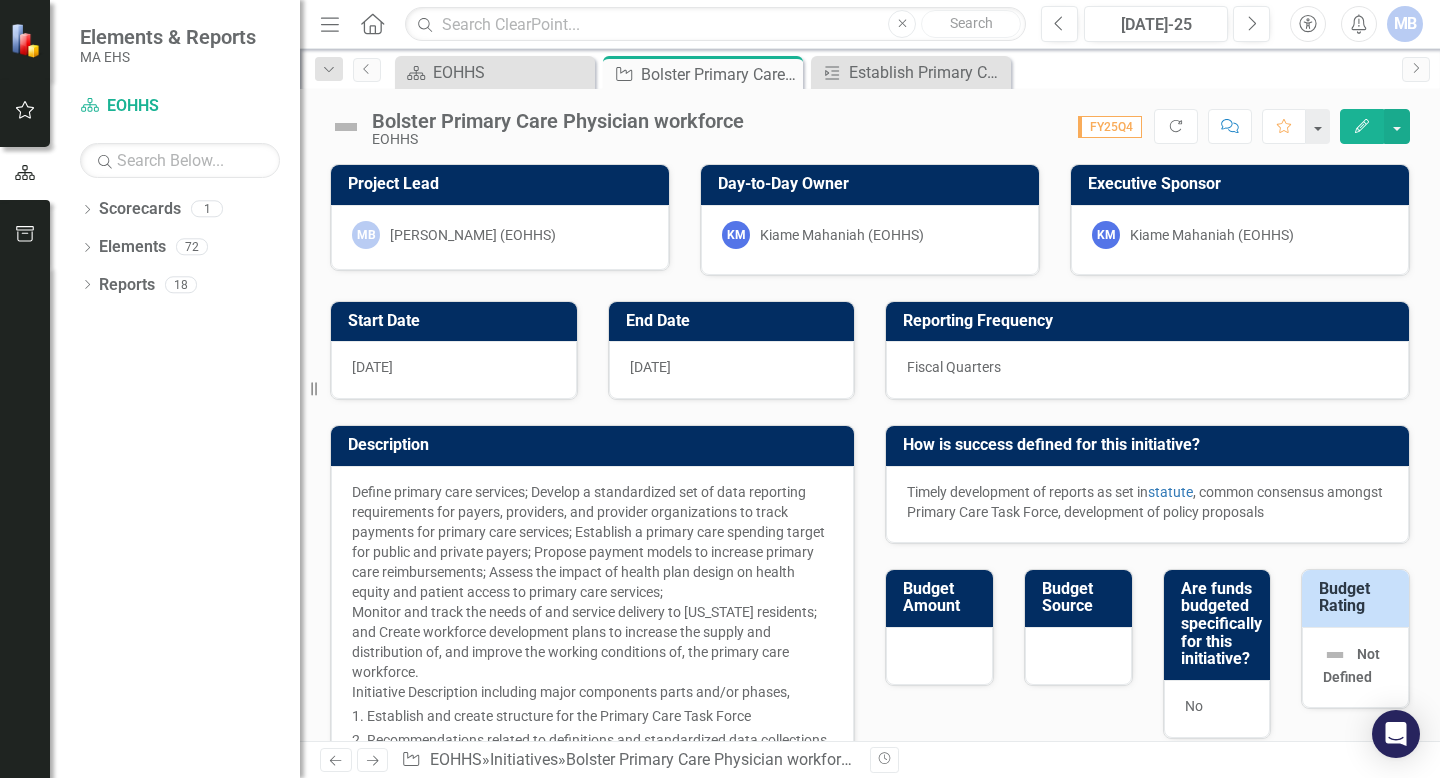 click on "Edit" 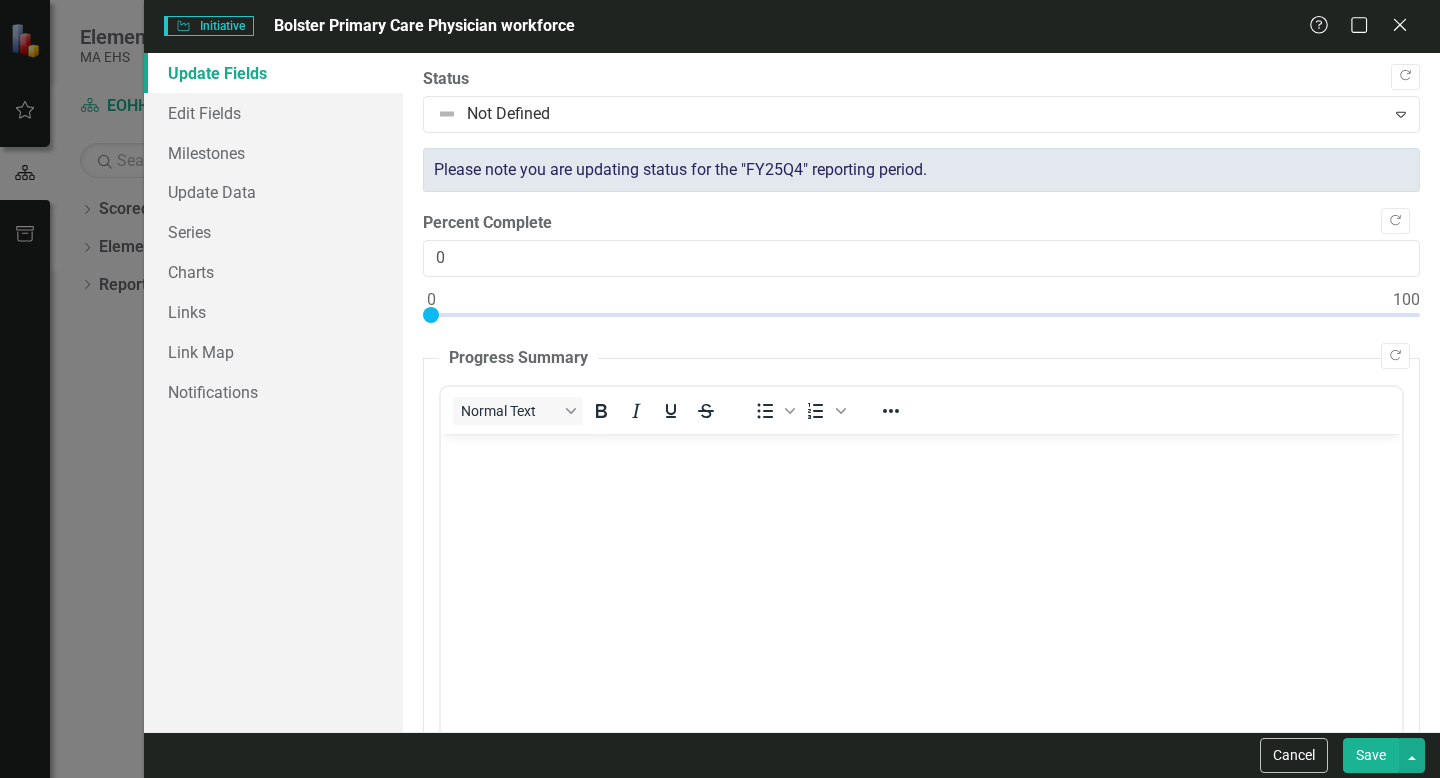 scroll, scrollTop: 0, scrollLeft: 0, axis: both 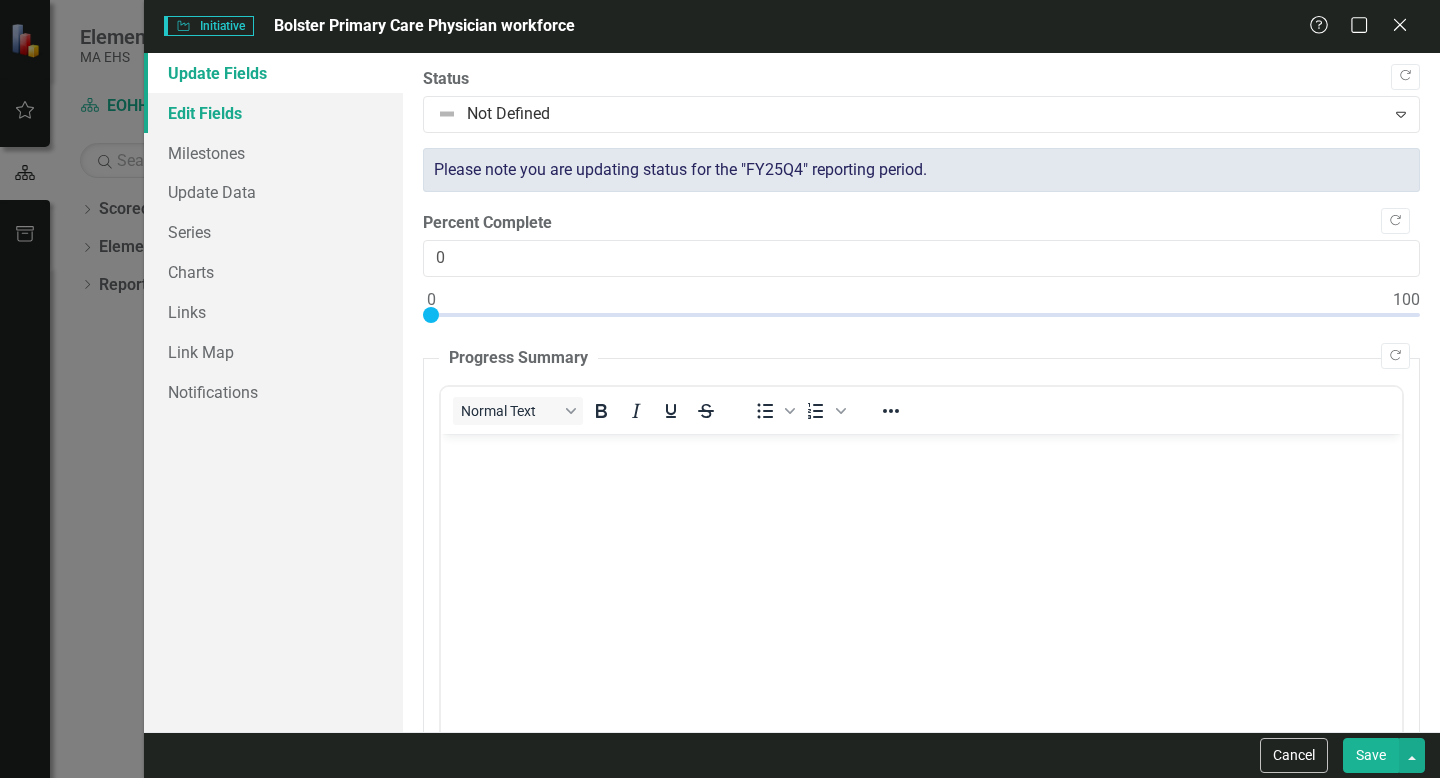 click on "Edit Fields" at bounding box center (273, 113) 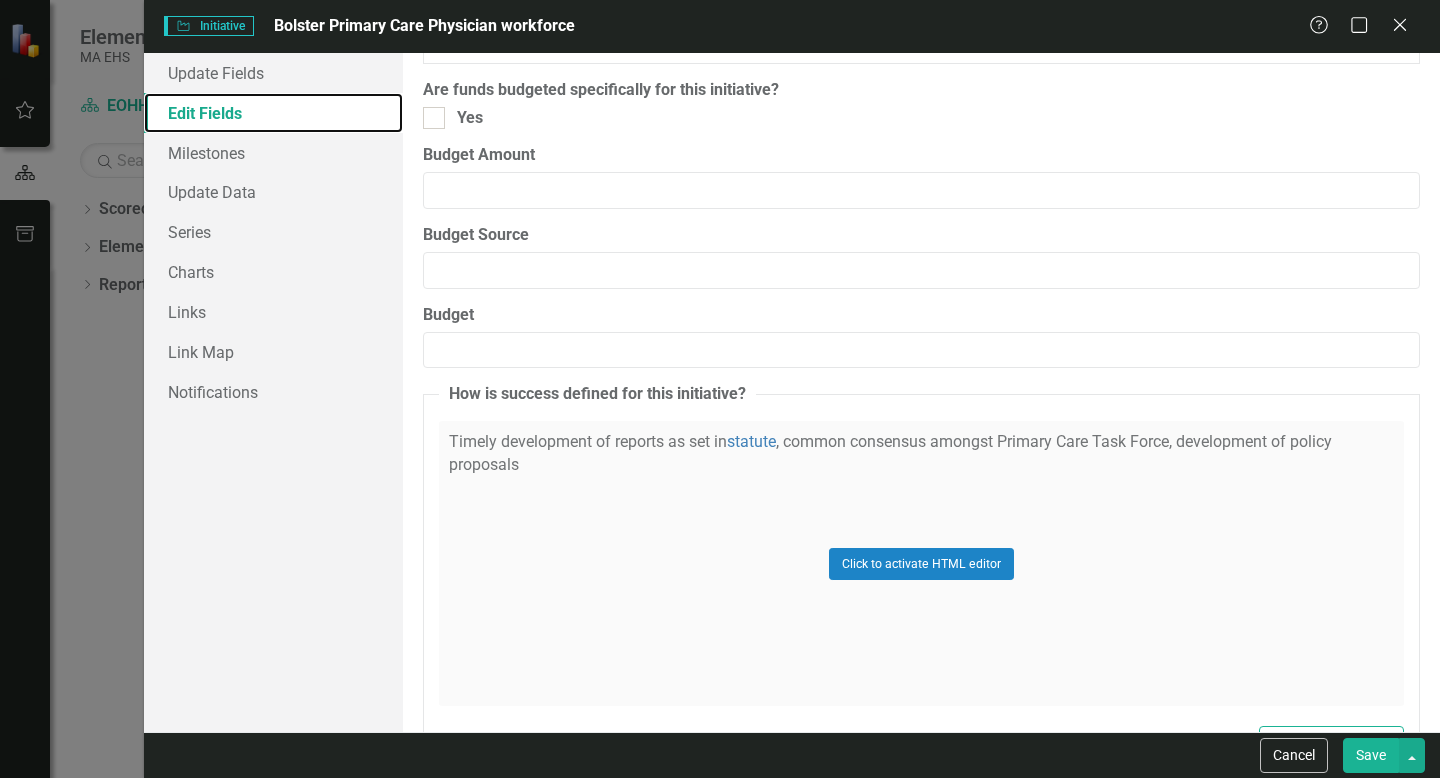 scroll, scrollTop: 3050, scrollLeft: 0, axis: vertical 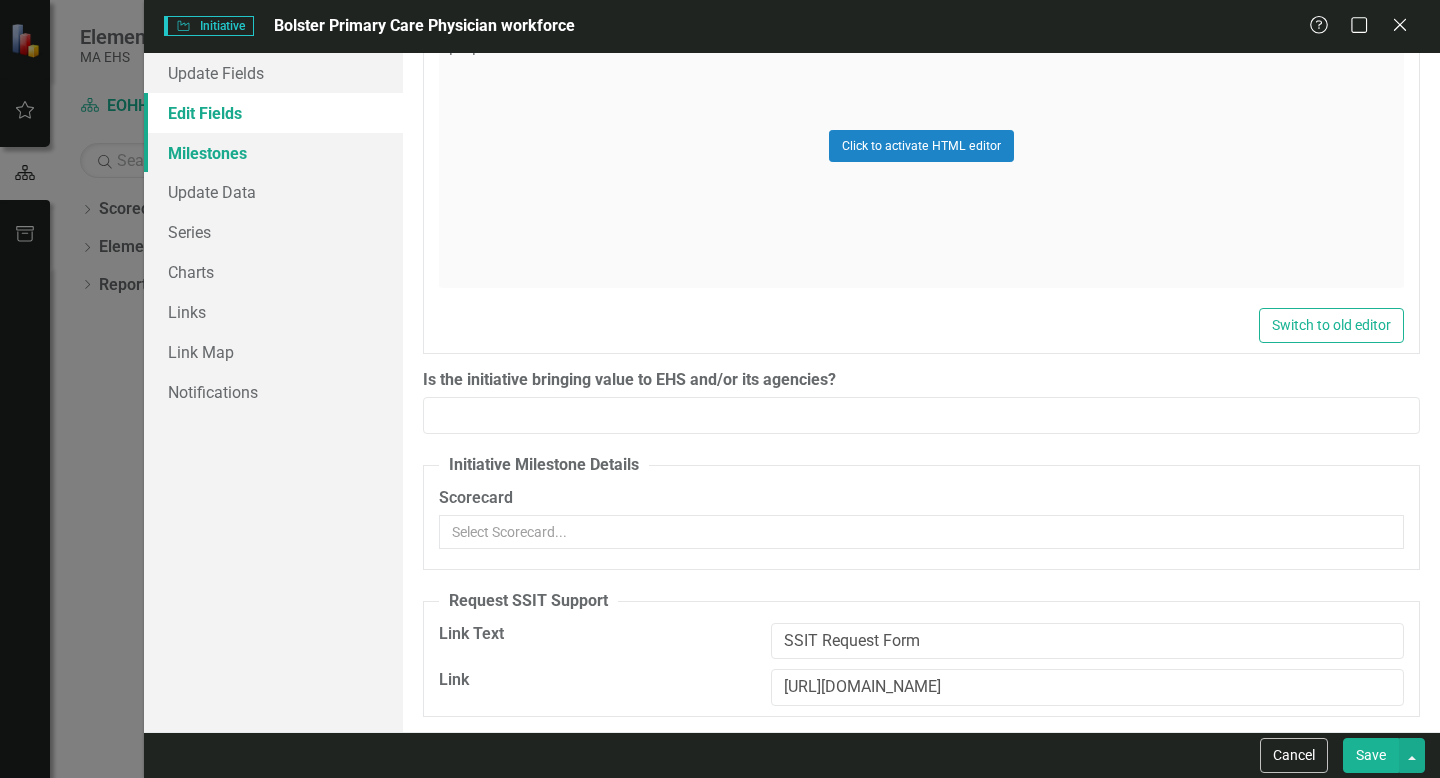 click on "Milestones" at bounding box center [273, 153] 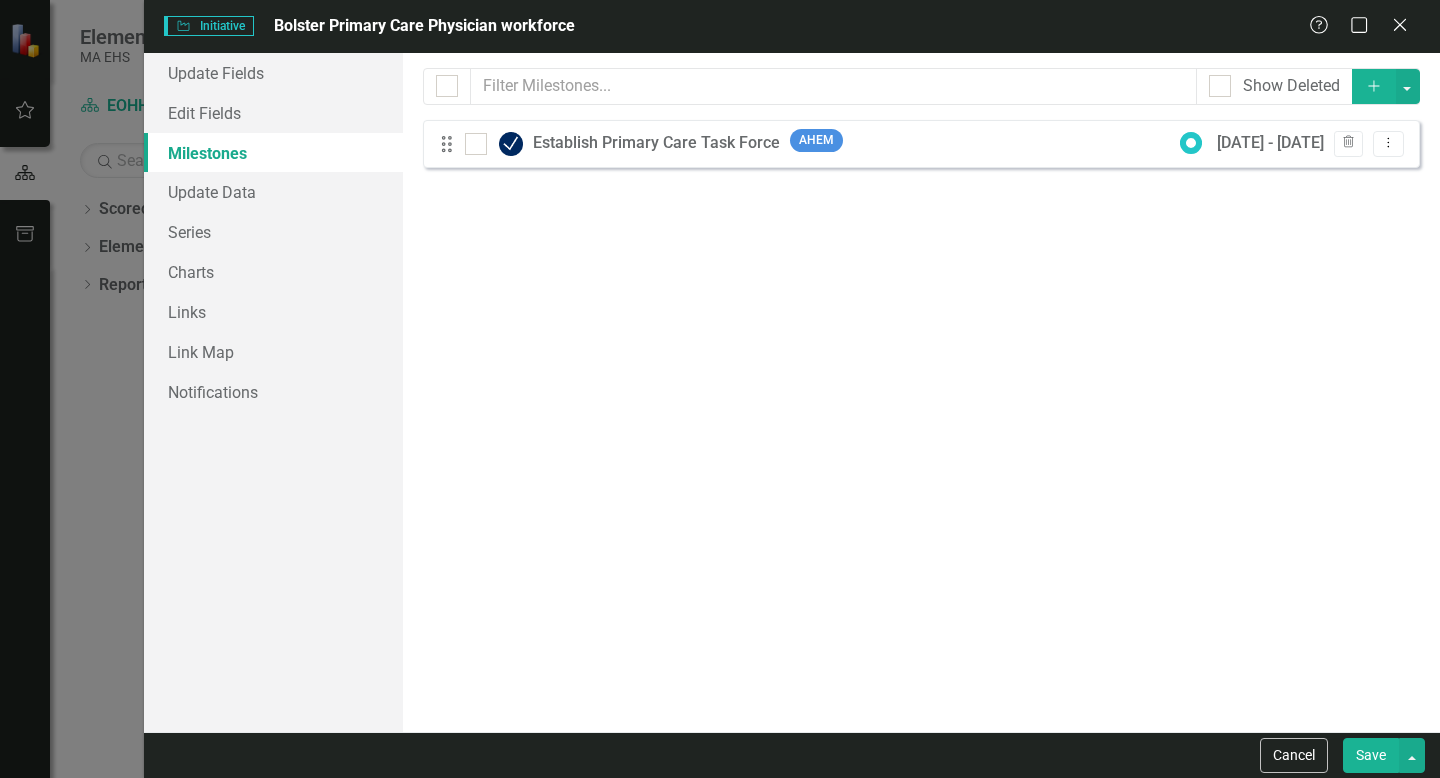 click on "Add" 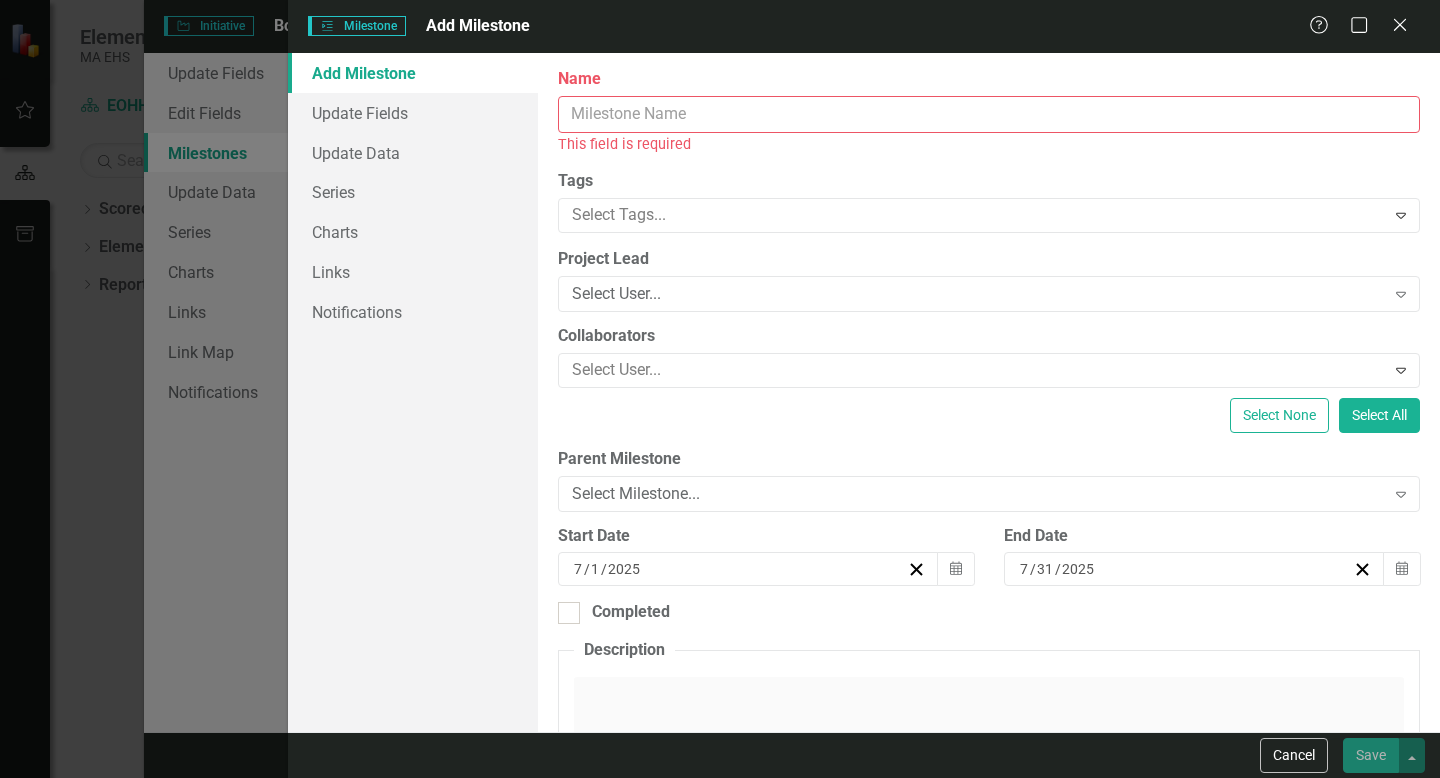 click on "Name" at bounding box center [989, 114] 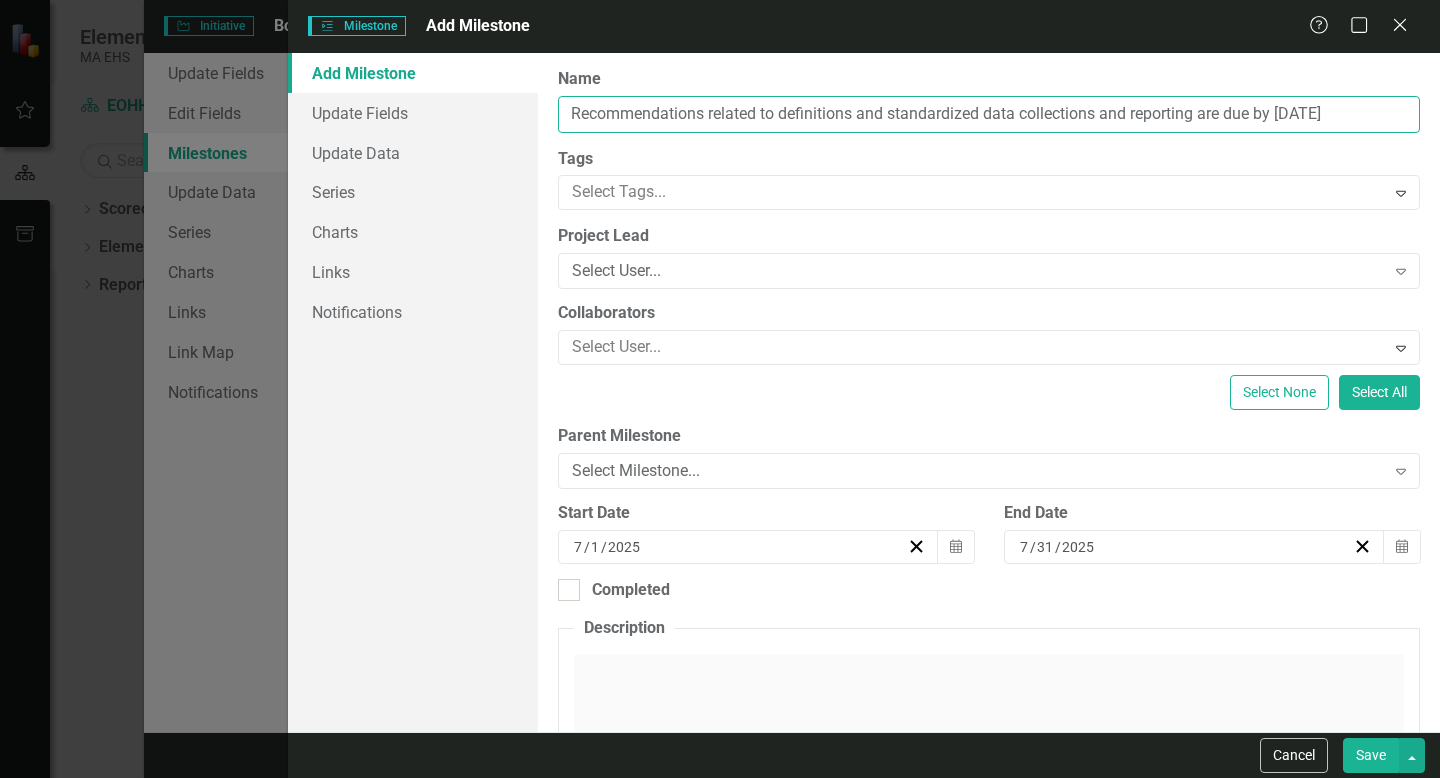 type on "Recommendations related to definitions and standardized data collections and reporting are due by [DATE]" 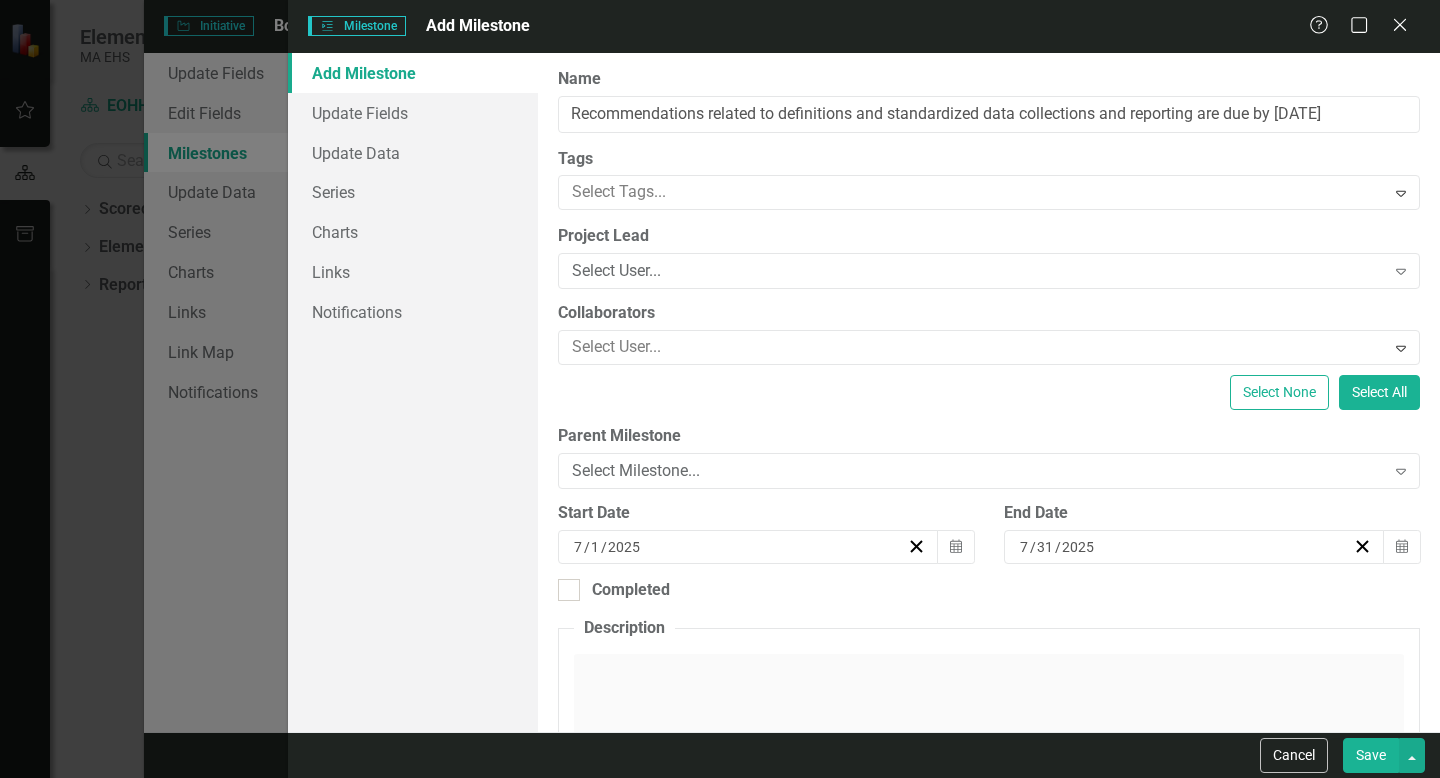 click at bounding box center (974, 192) 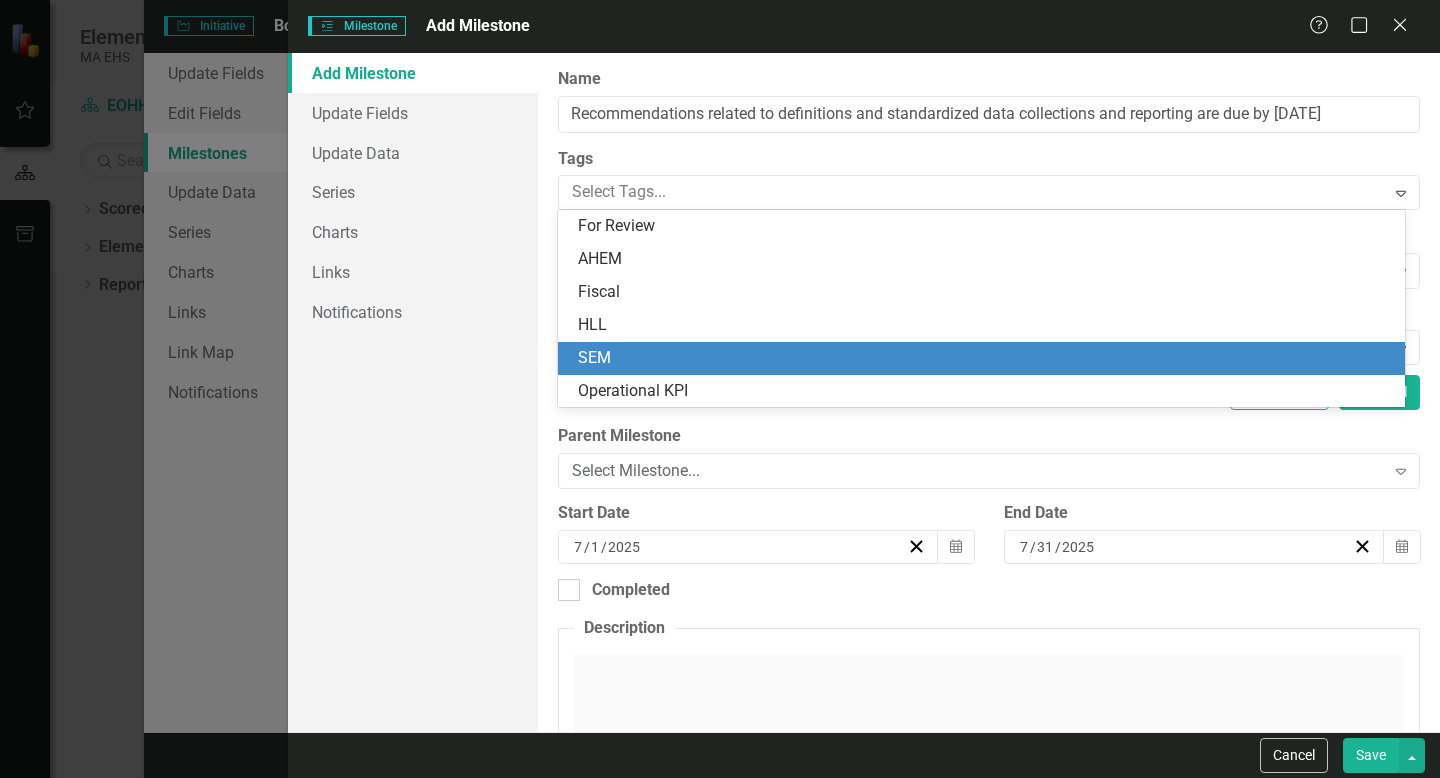 click on "Add Milestone Update Fields Update  Data Series Charts Links Notifications" at bounding box center [413, 392] 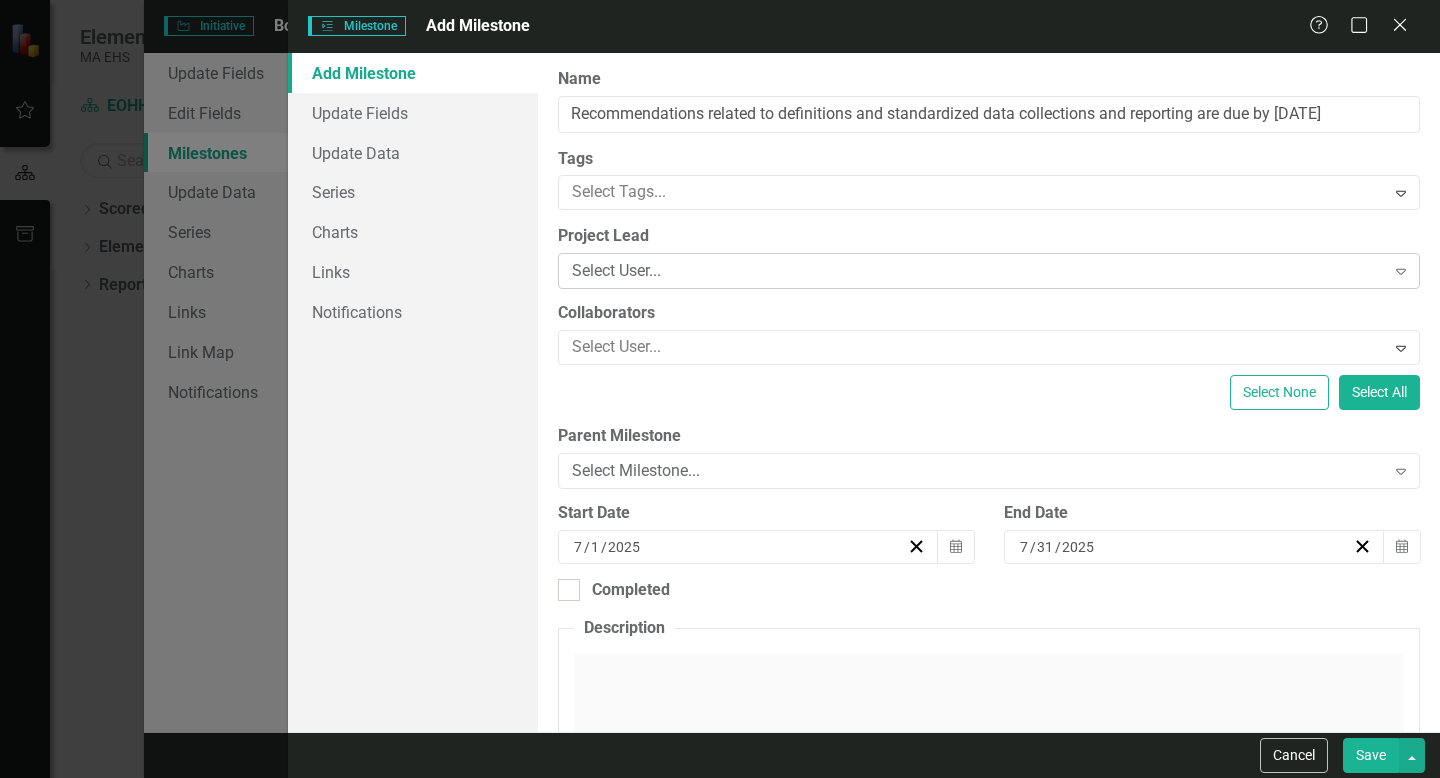 click on "Select User... Expand" at bounding box center [989, 271] 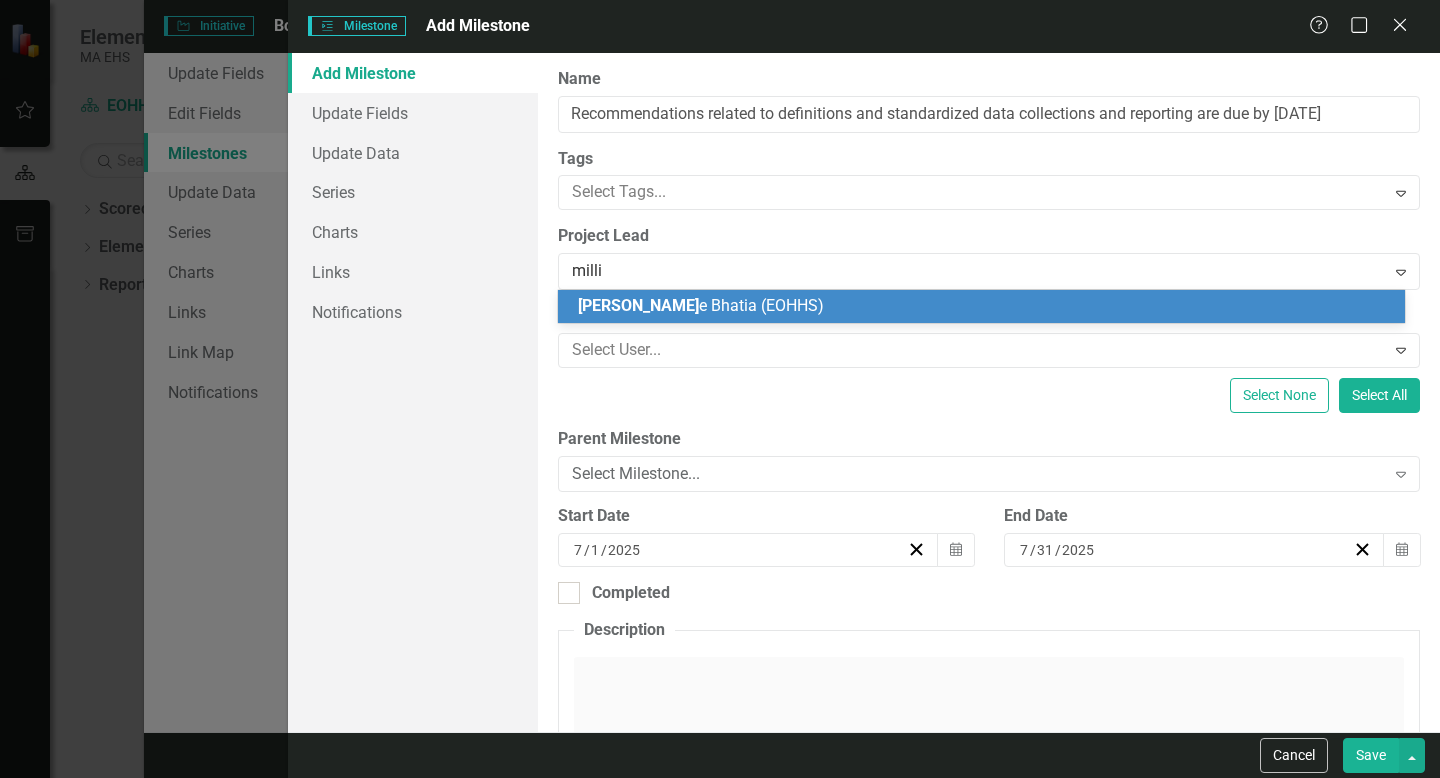 type on "[PERSON_NAME]" 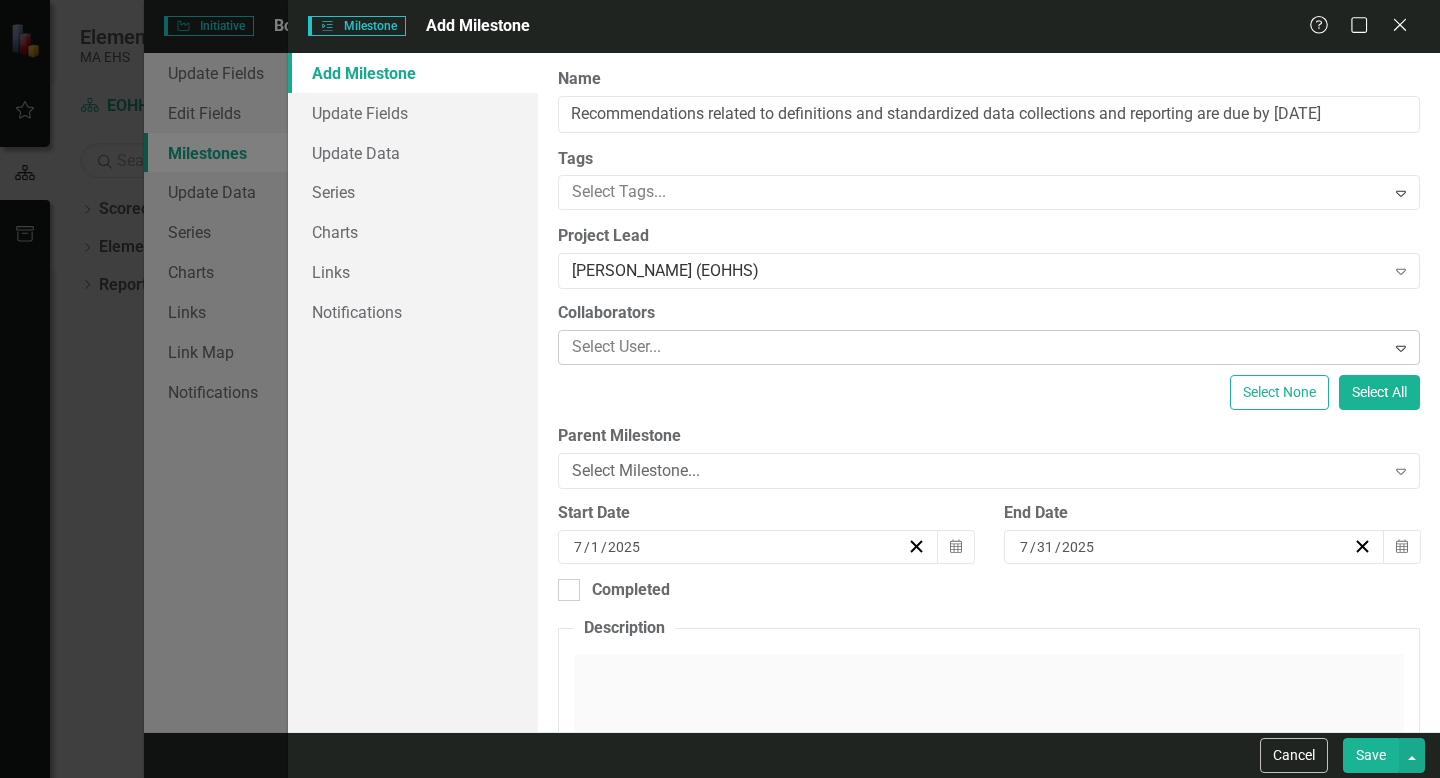 click at bounding box center [974, 347] 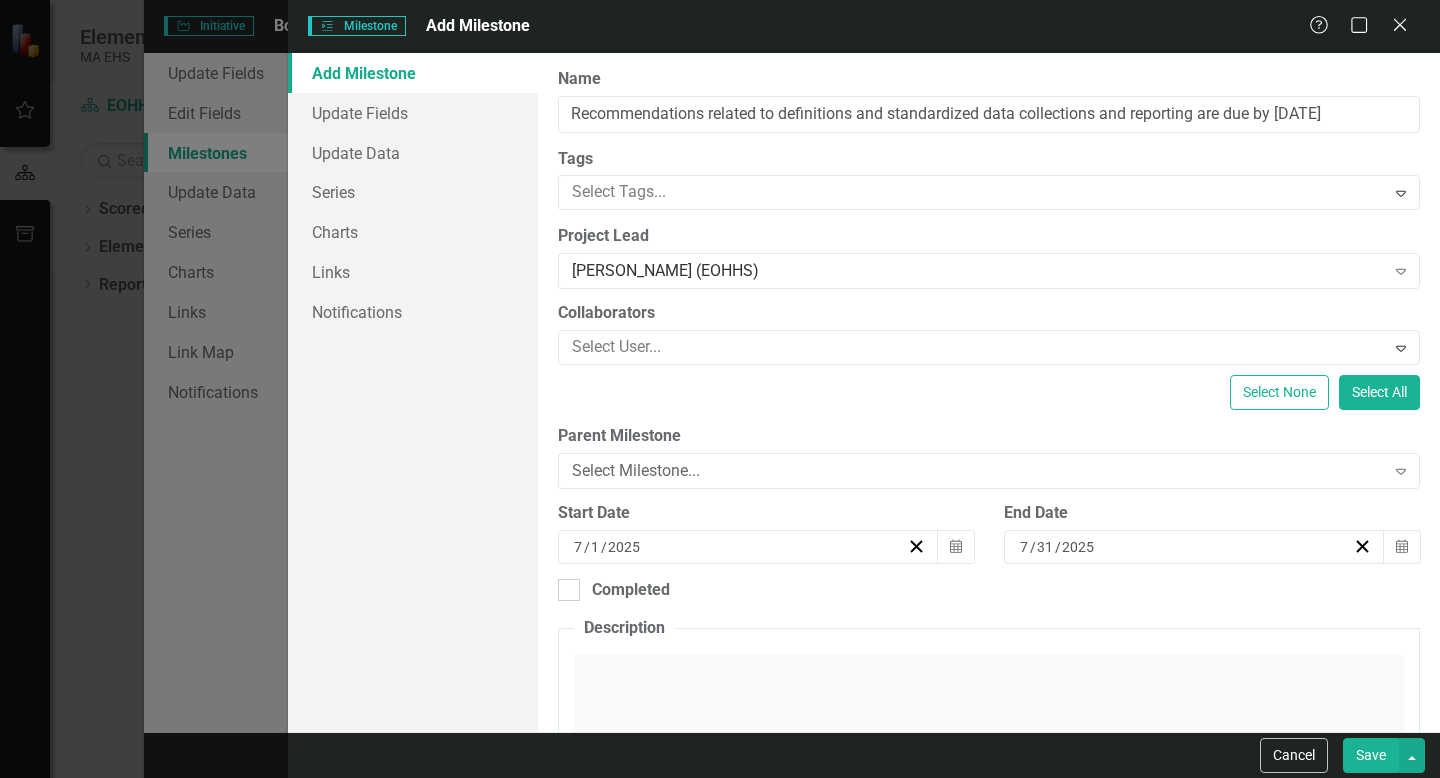 click on "Add Milestone Update Fields Update  Data Series Charts Links Notifications" at bounding box center (413, 392) 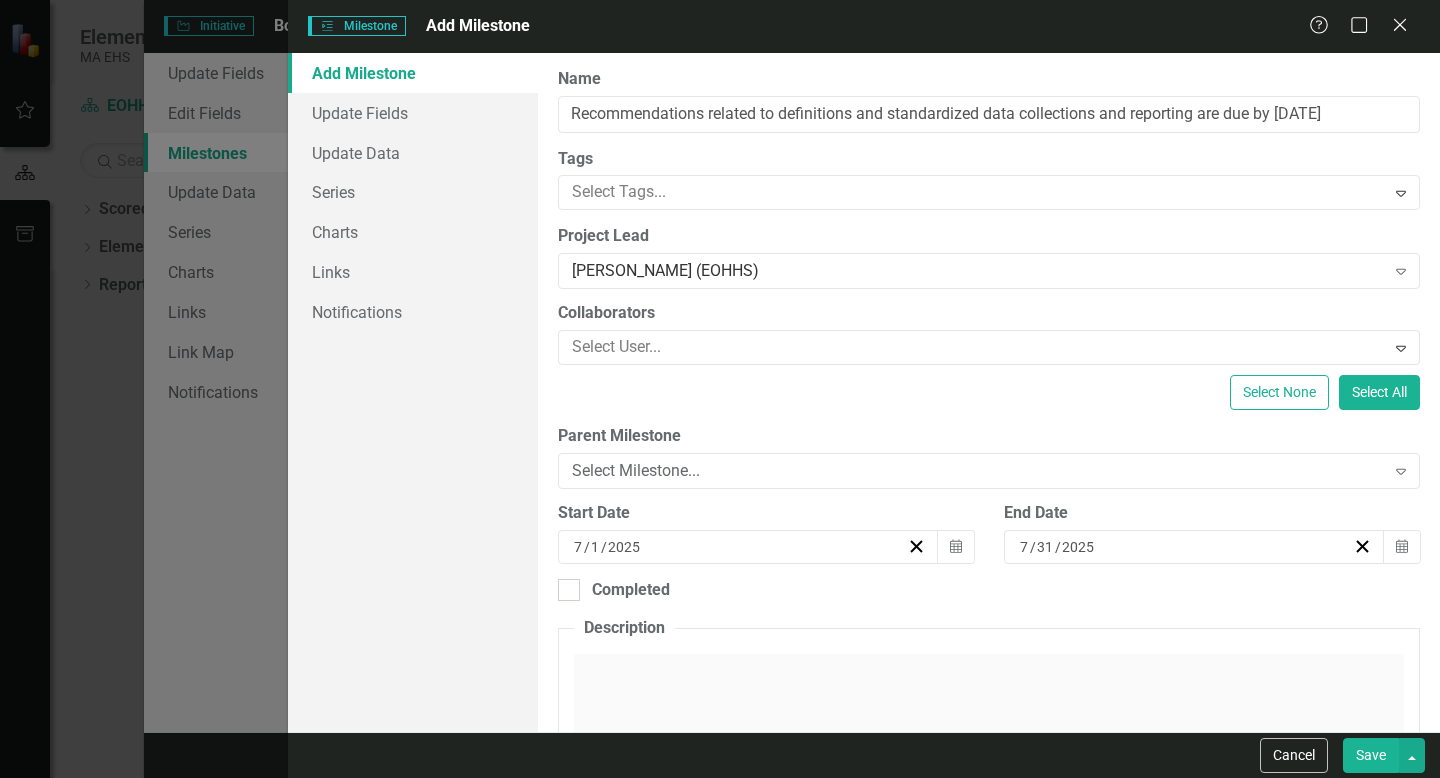 click on "ClearPoint Can Do More! How ClearPoint Can Help Close Enterprise  plans can automatically adjust milestone or initiative dates based on their linked elements. For example, you could set up your initiatives to automatically calculate start and end dates based on their milestones' dates, or automatically shift milestone dates when the initiative start date changes.  Please contact   [EMAIL_ADDRESS][DOMAIN_NAME]   for more information or to upgrade your account View Plans Learn More "Edit" fields in ClearPoint are the fields that do not change from reporting period to reporting period. For example, the element name would be consistent in all reporting periods.   Learn more in the ClearPoint Support Center. Close Help Name Recommendations related to definitions and standardized data collections and reporting are due by [DATE] Tags Select Tags... Expand Project Lead [PERSON_NAME] (EOHHS) Expand Collaborators Select User... Expand Select None Select All Parent Milestone Select Milestone... Expand Start Date" at bounding box center [989, 392] 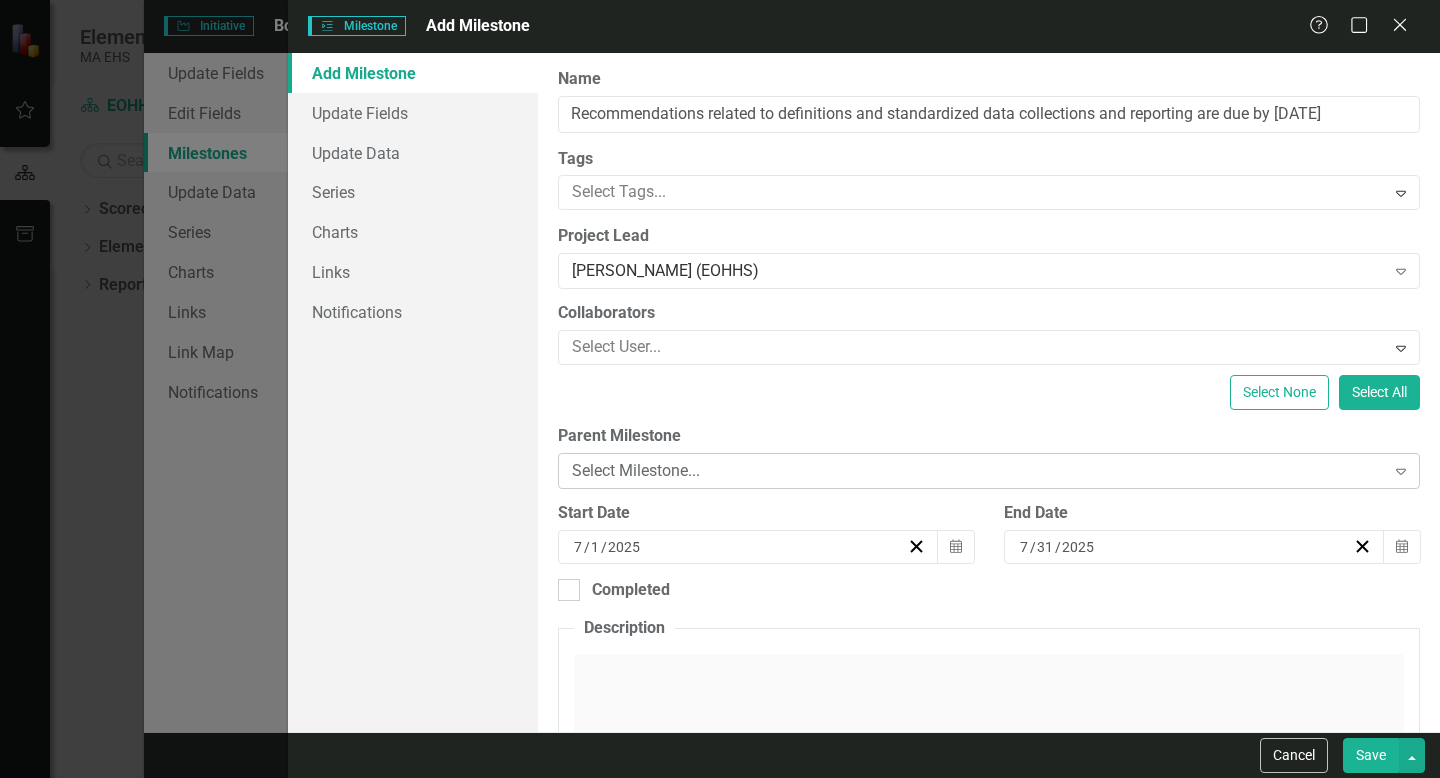 click on "Select Milestone..." at bounding box center [978, 471] 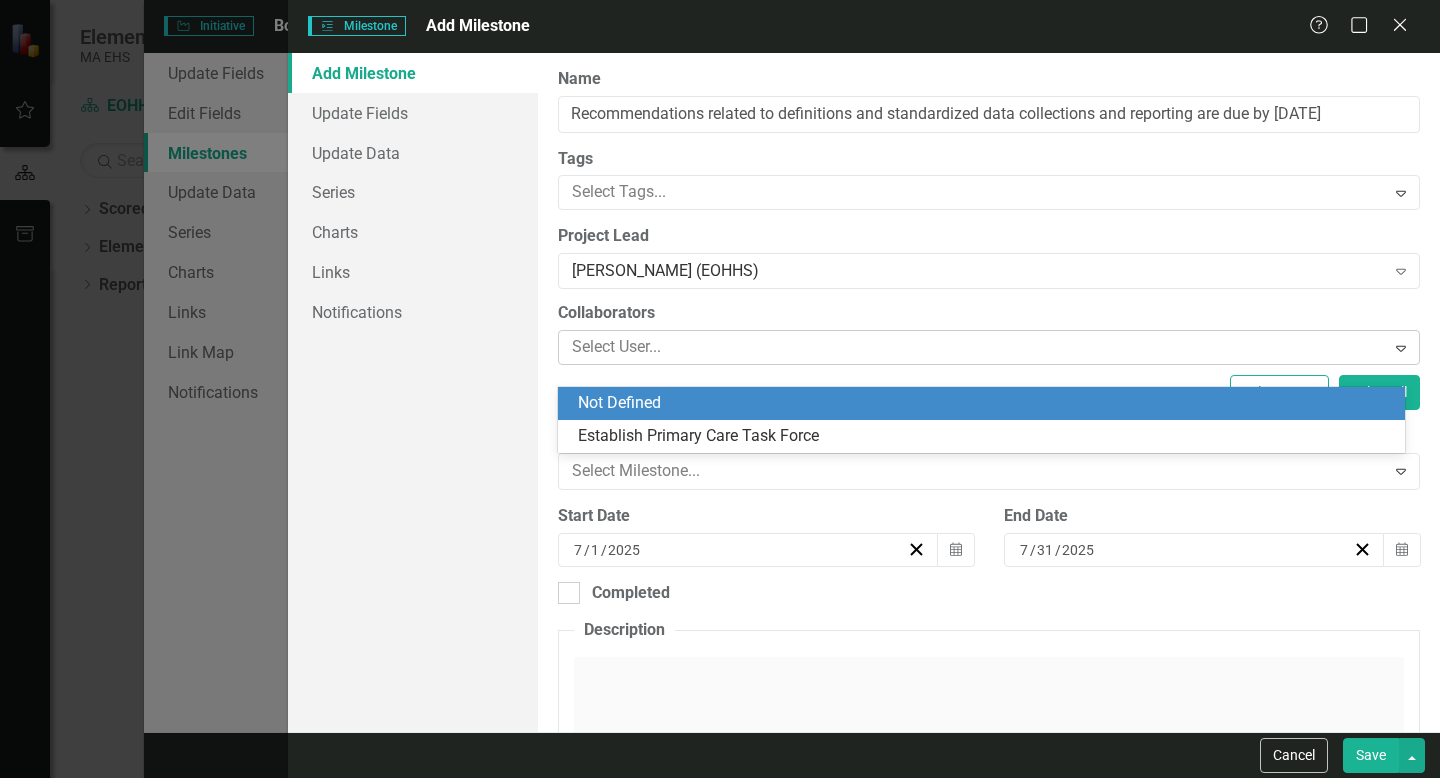 click on "Select User... Expand" at bounding box center [989, 347] 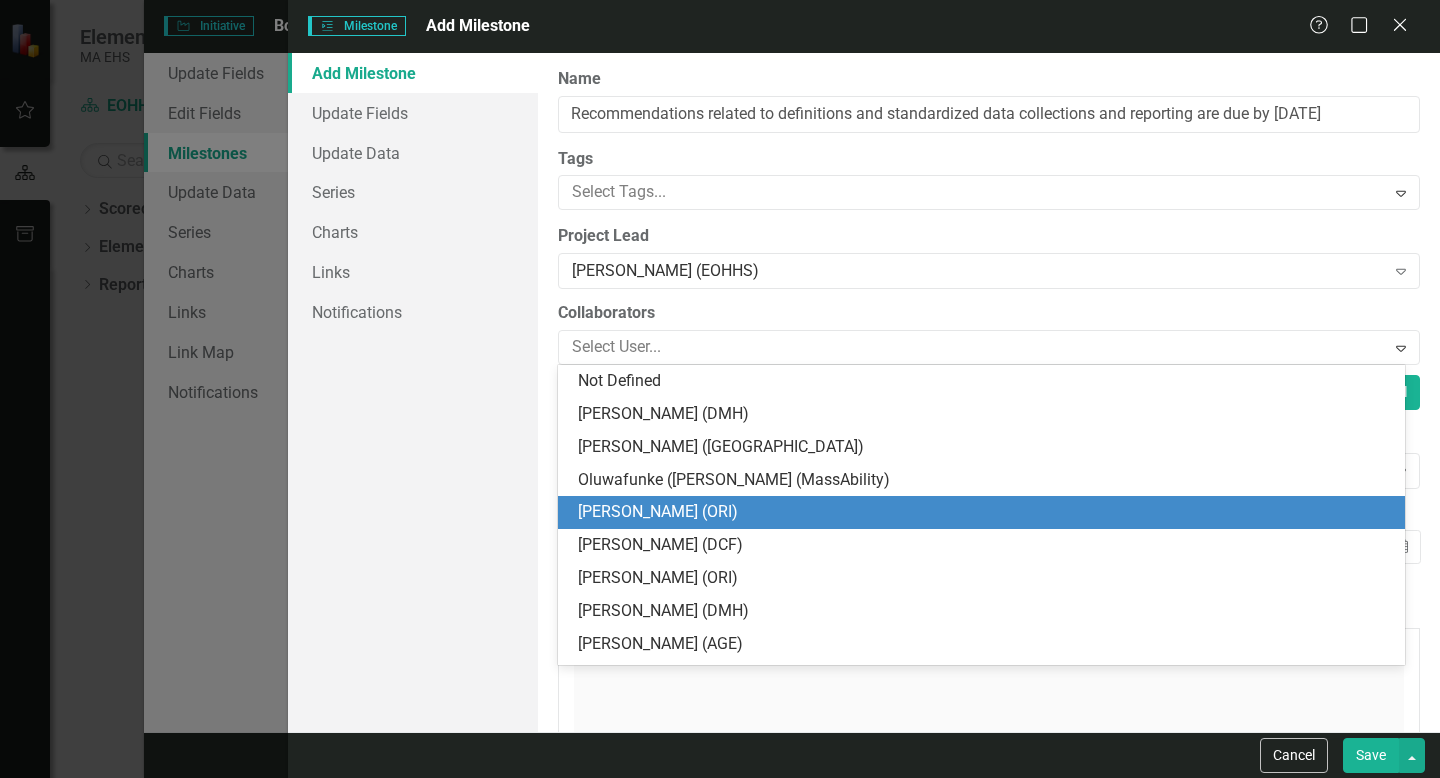 click on "Add Milestone Update Fields Update  Data Series Charts Links Notifications" at bounding box center [413, 392] 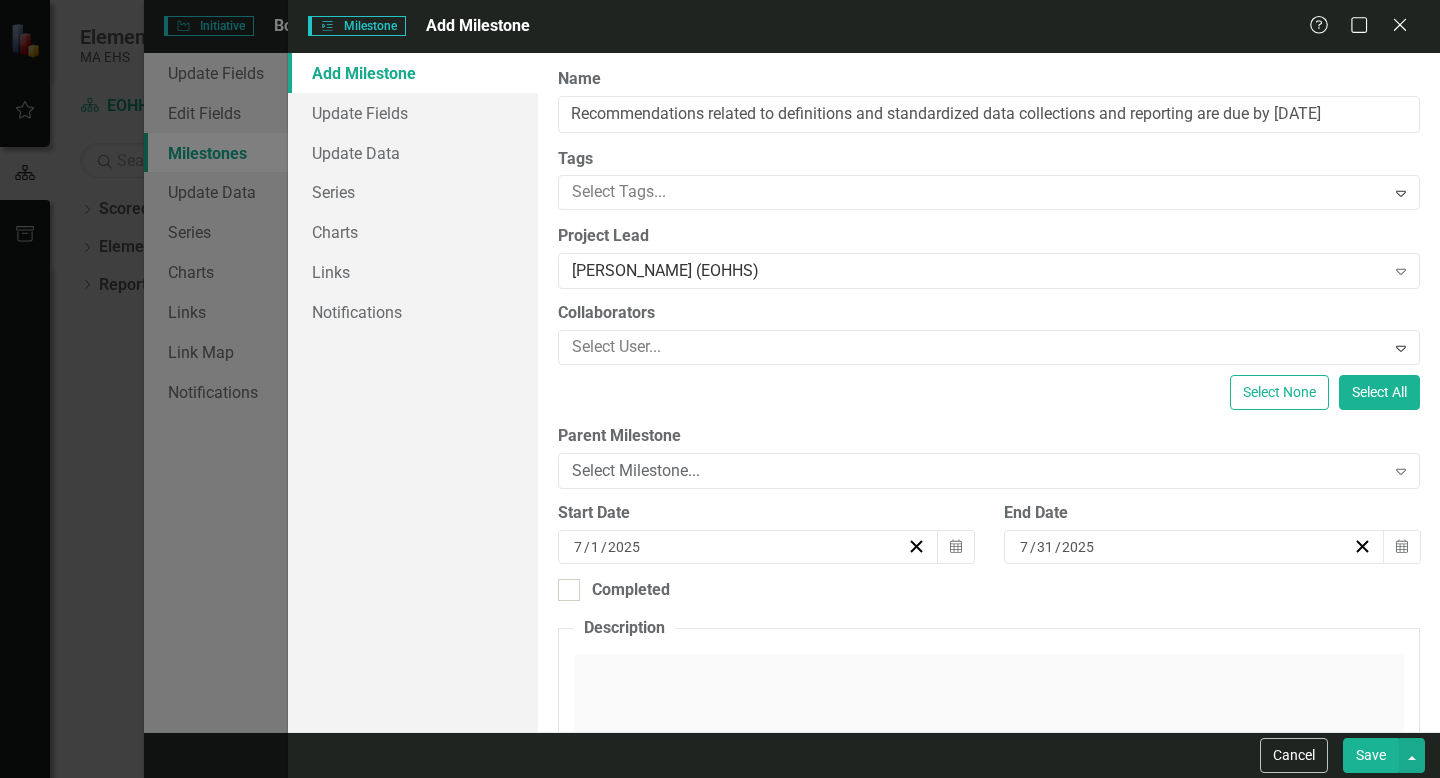 click on "31" at bounding box center (1045, 547) 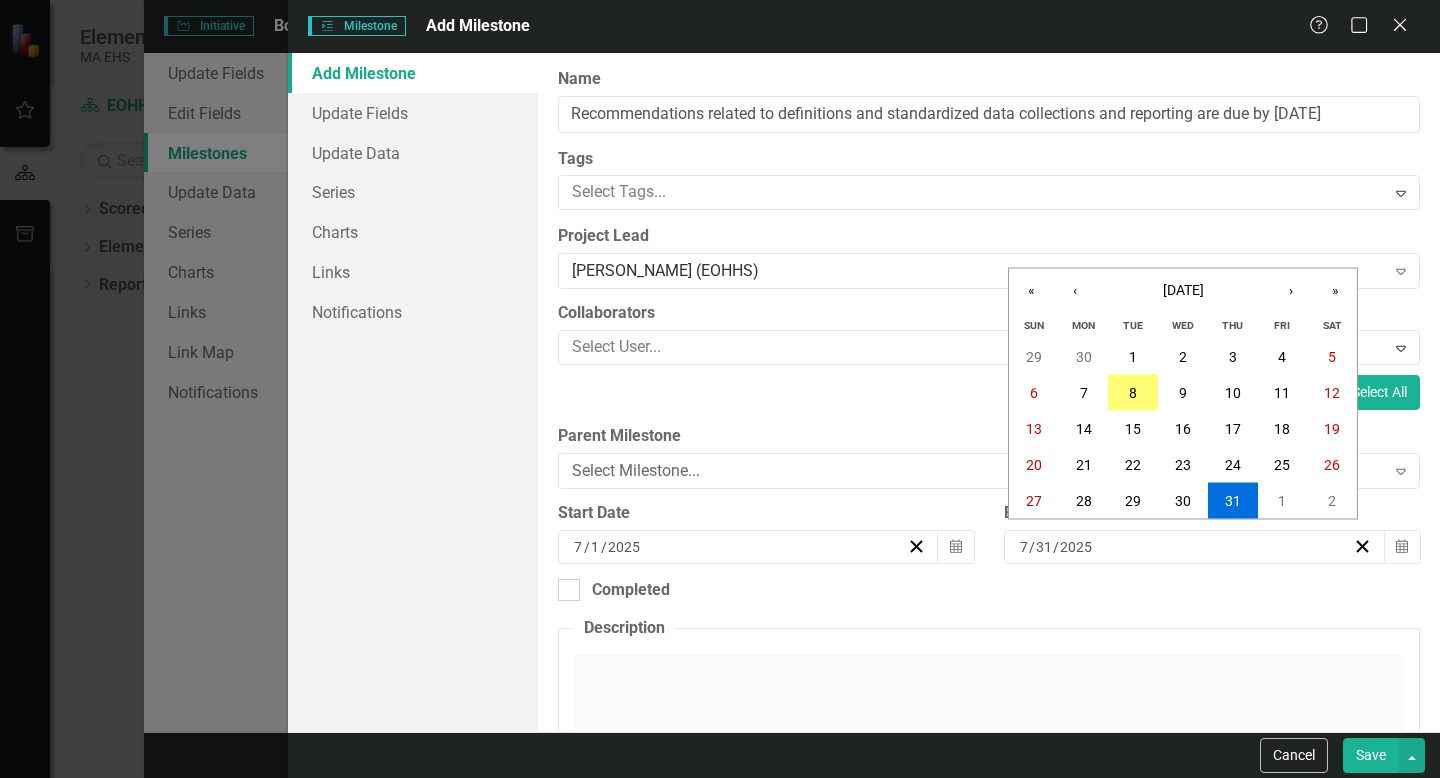 click on "7" at bounding box center (1024, 547) 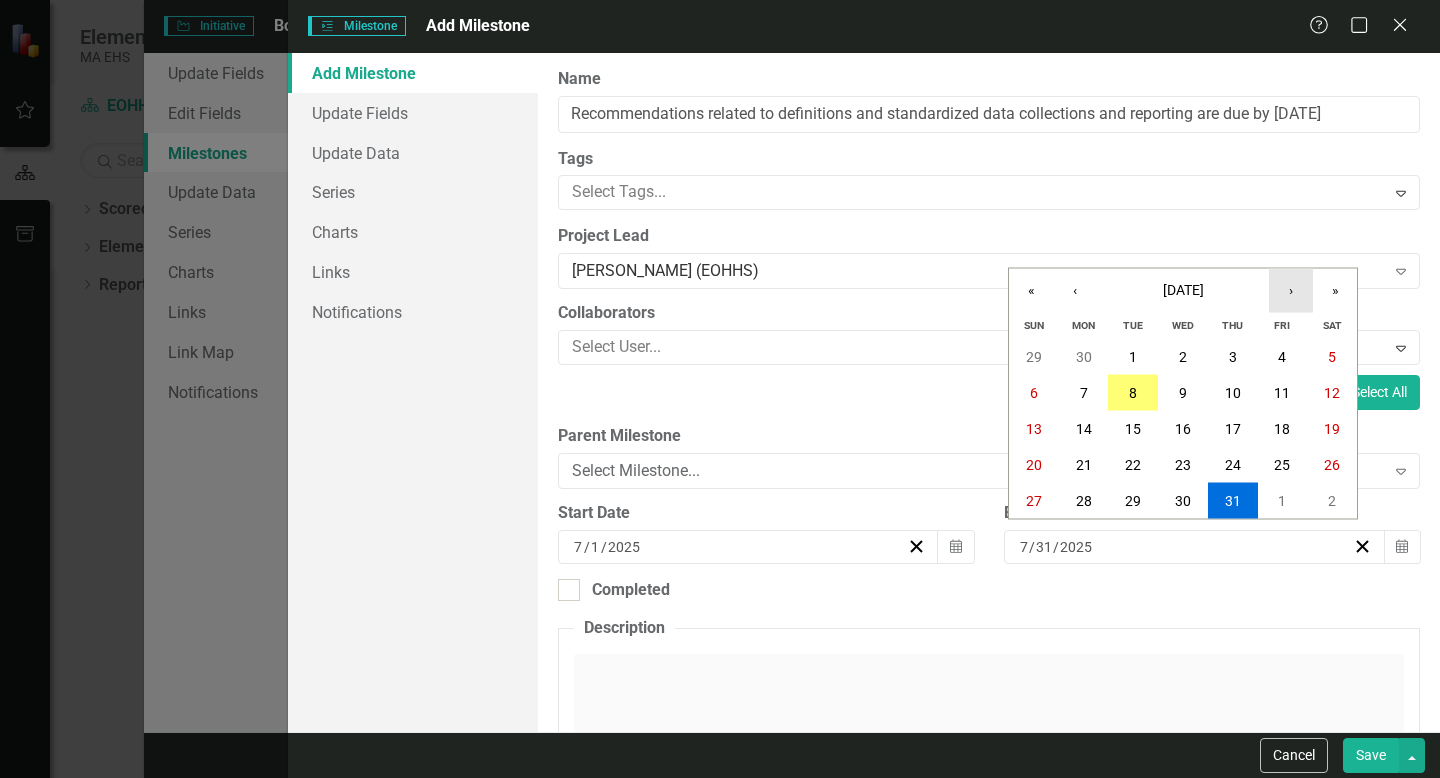 click on "›" at bounding box center [1291, 291] 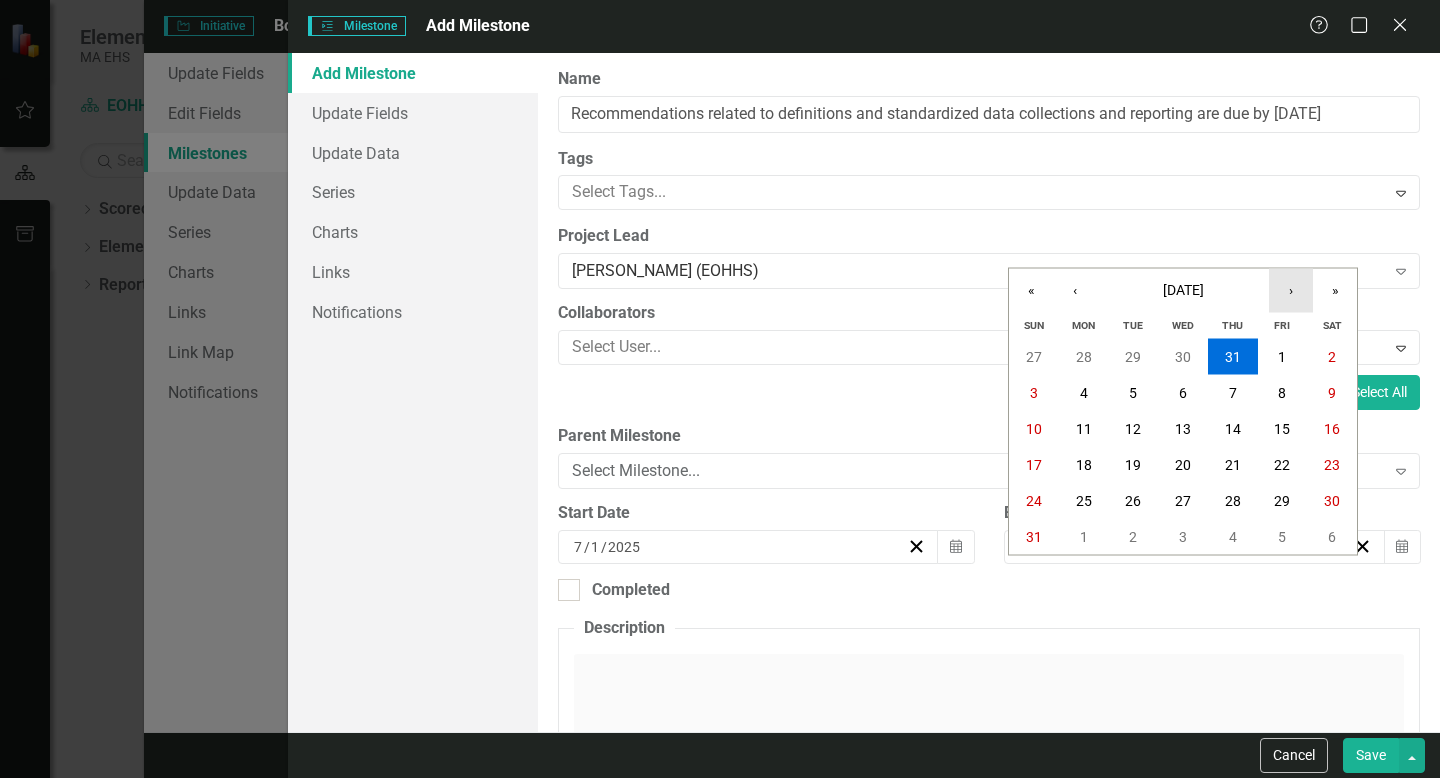 click on "›" at bounding box center [1291, 291] 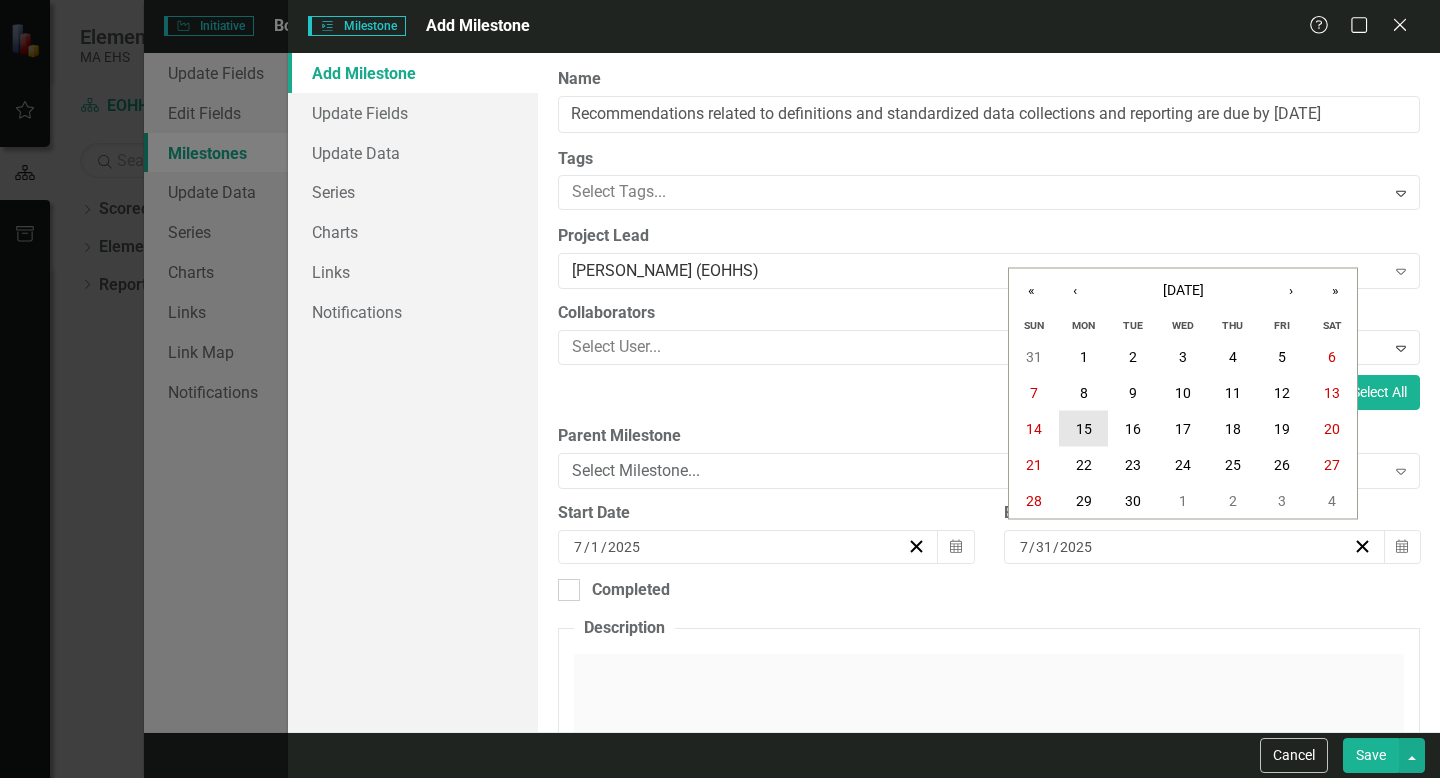 click on "15" at bounding box center (1084, 429) 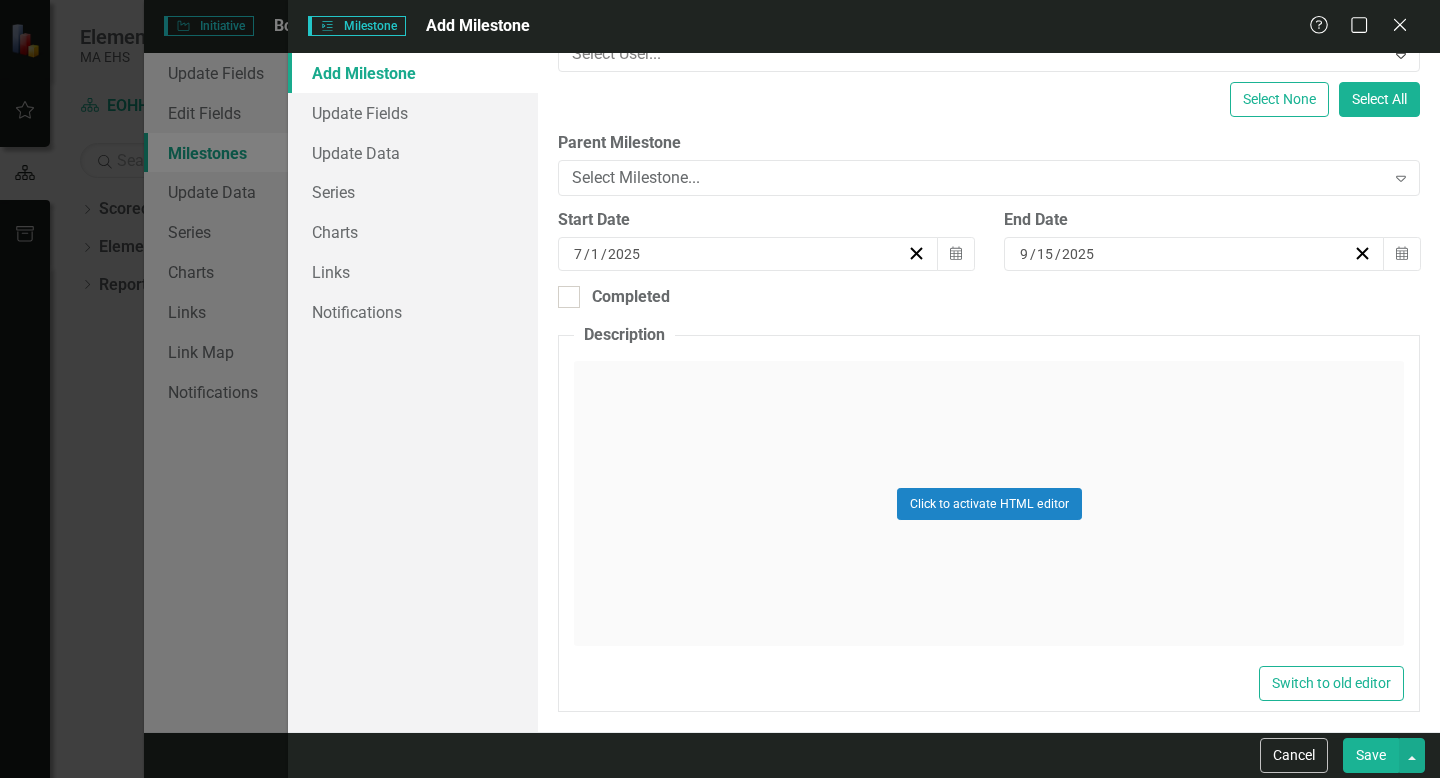scroll, scrollTop: 0, scrollLeft: 0, axis: both 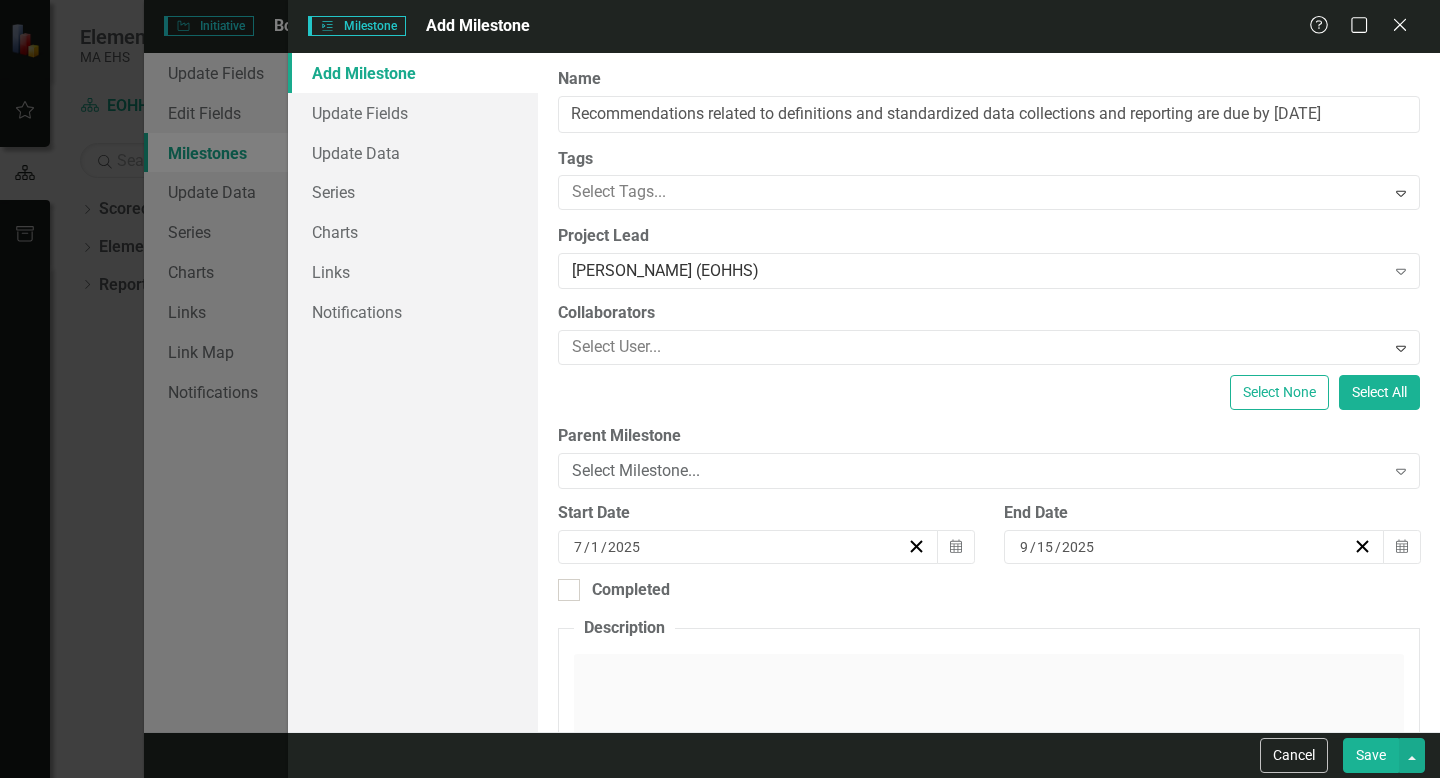 click on "Save" at bounding box center (1371, 755) 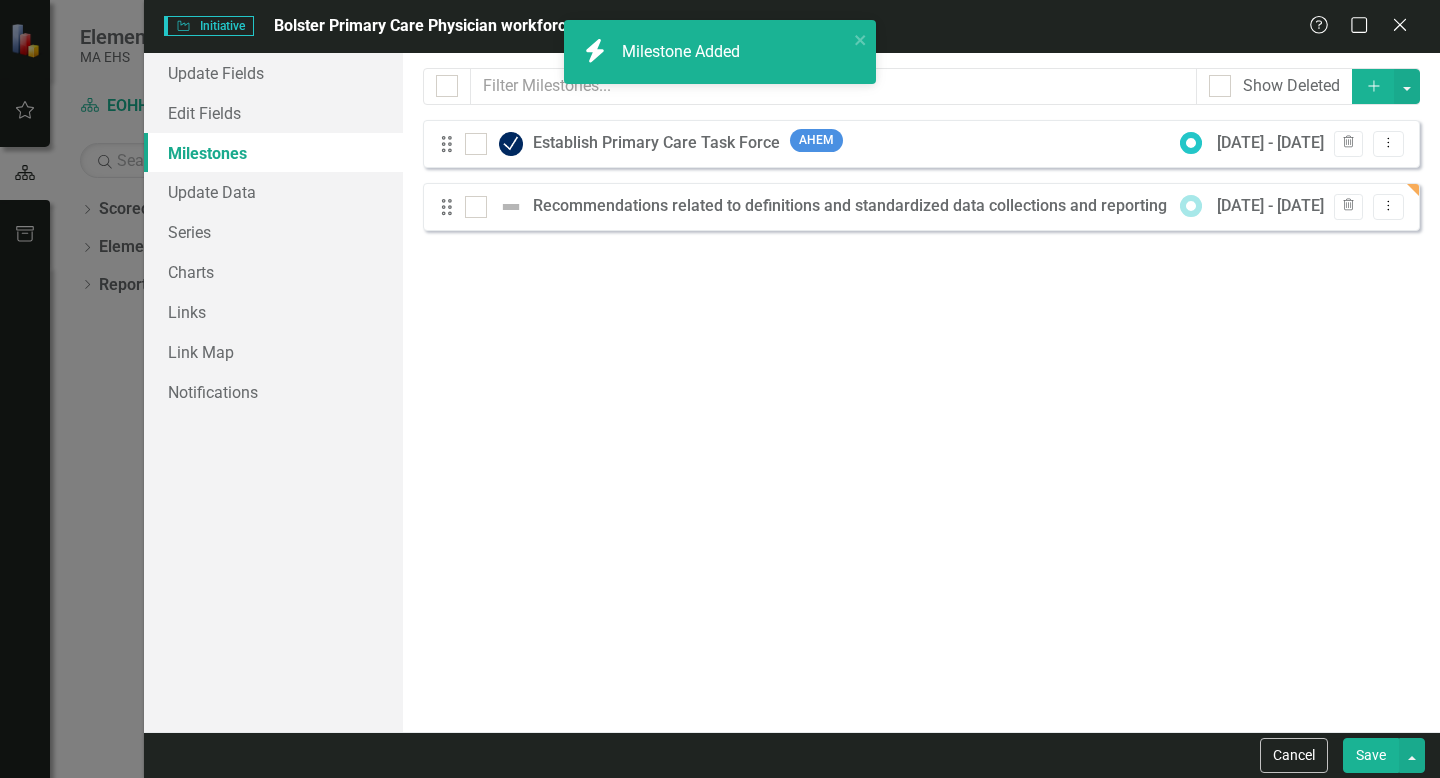 click on "Recommendations related to definitions and standardized data collections and reporting are due by [DATE]" at bounding box center [920, 206] 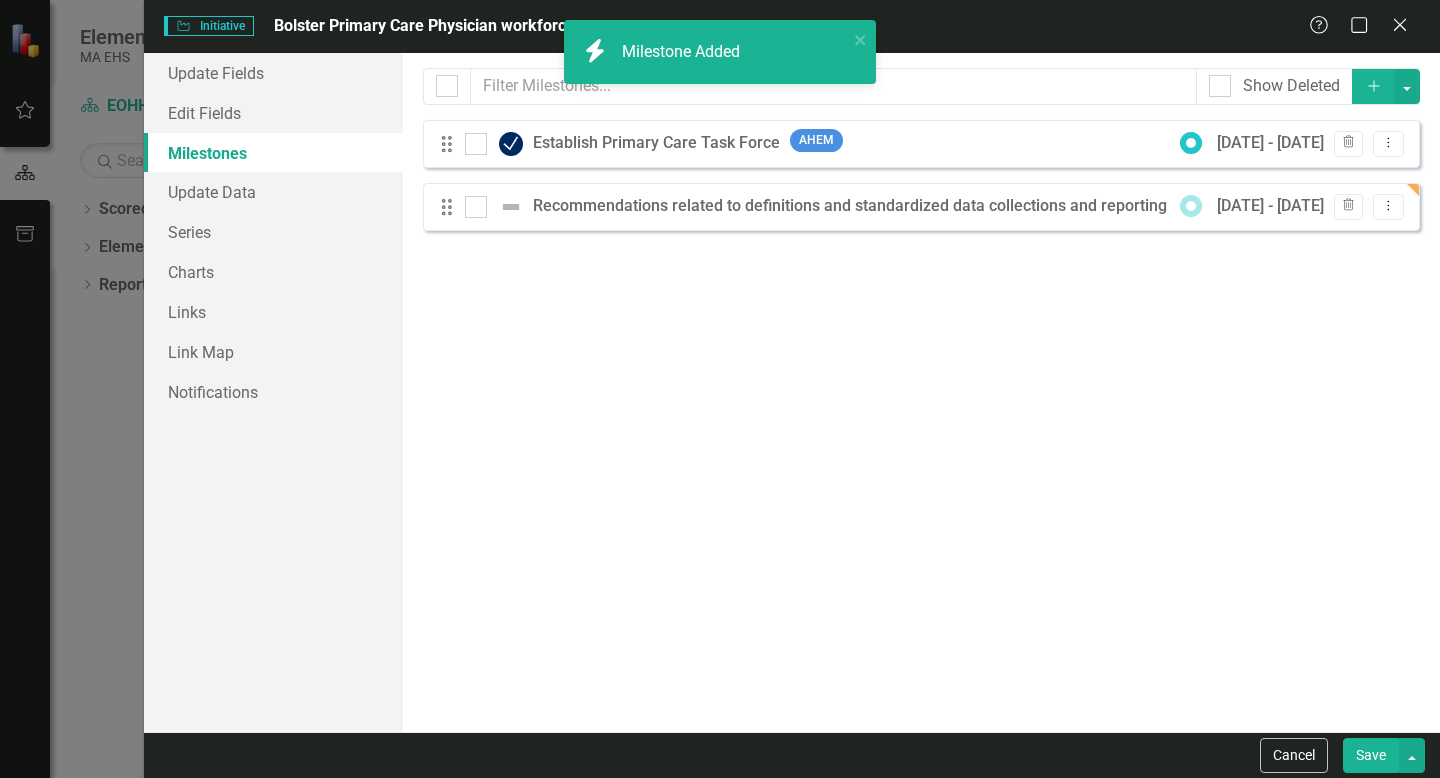 click on "Recommendations related to definitions and standardized data collections and reporting are due by [DATE]" at bounding box center [920, 206] 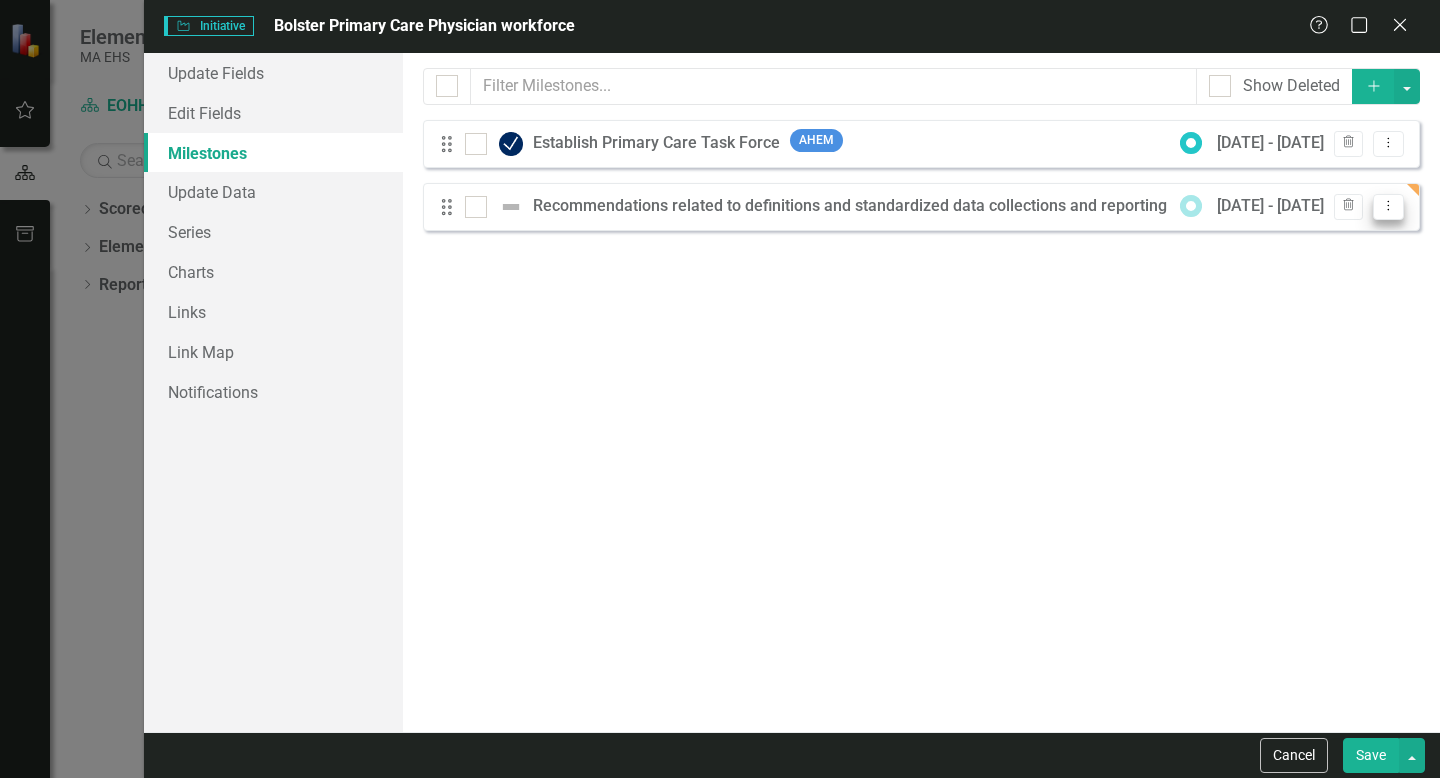 click on "Dropdown Menu" 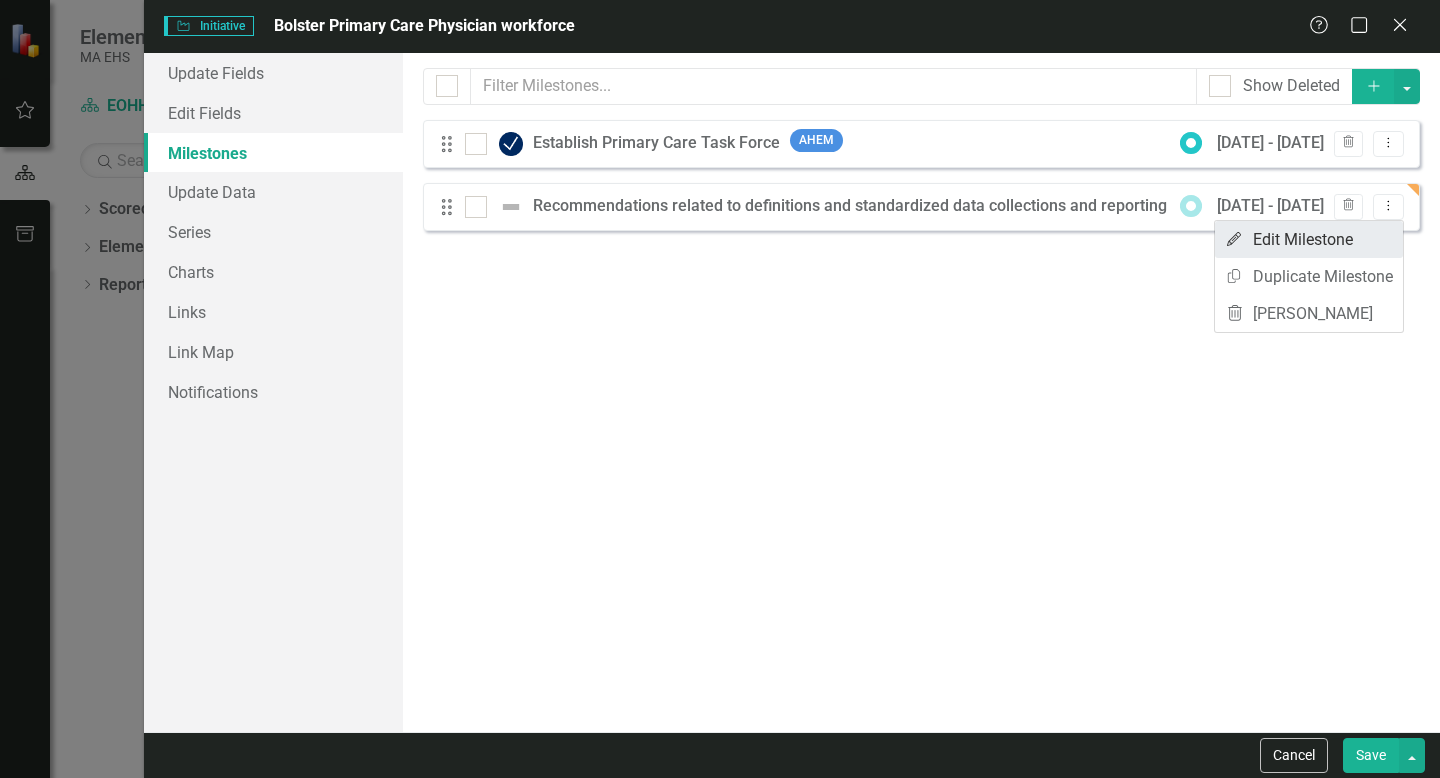 click on "Edit Edit Milestone" at bounding box center [1309, 239] 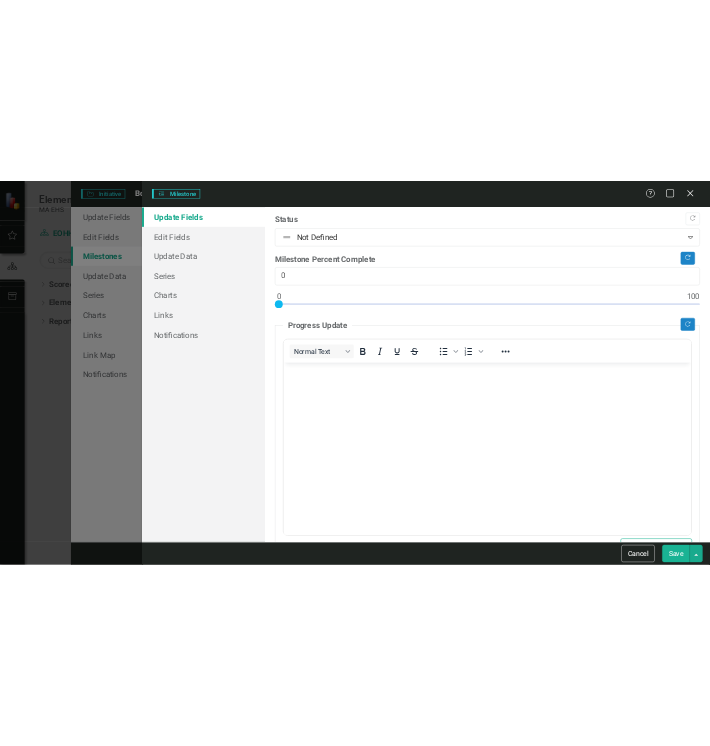 scroll, scrollTop: 0, scrollLeft: 0, axis: both 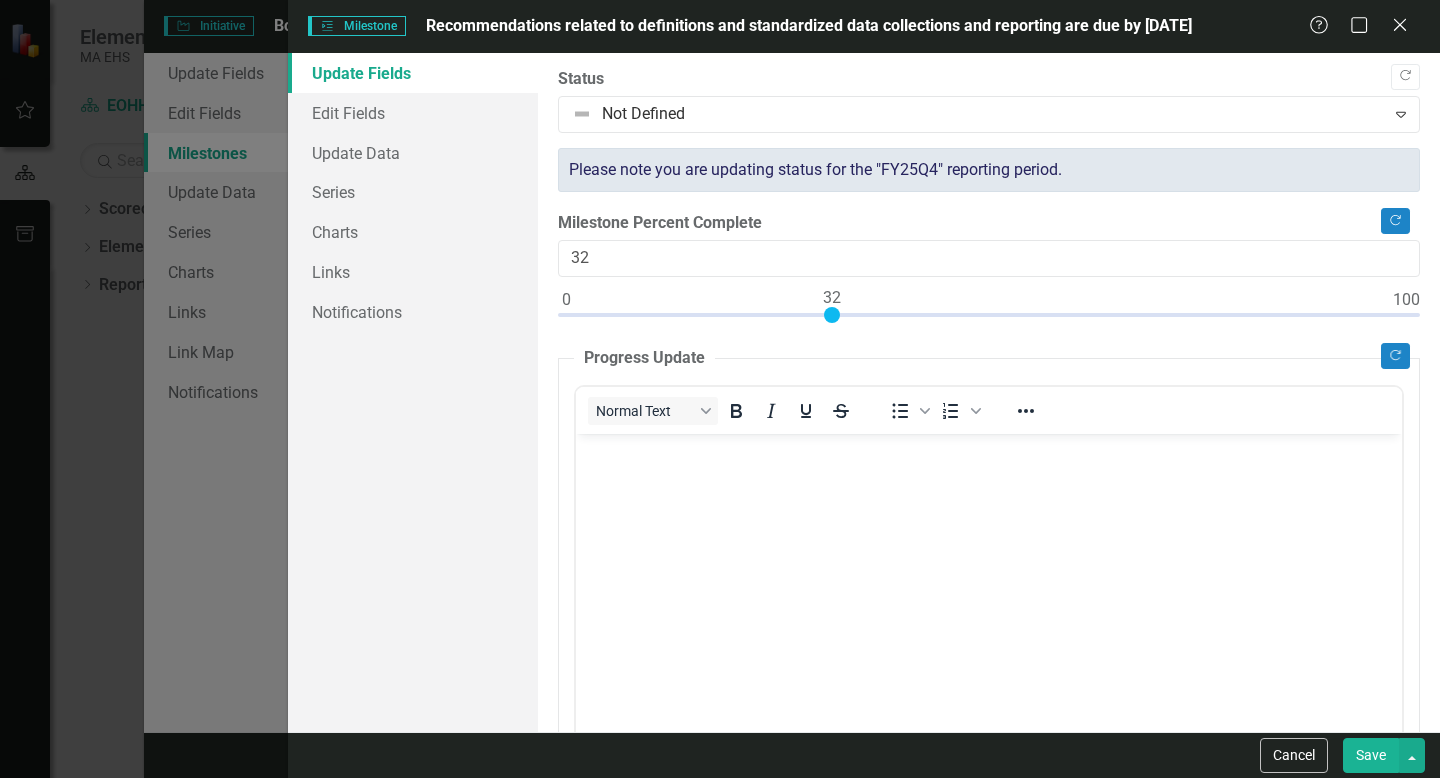 type on "33" 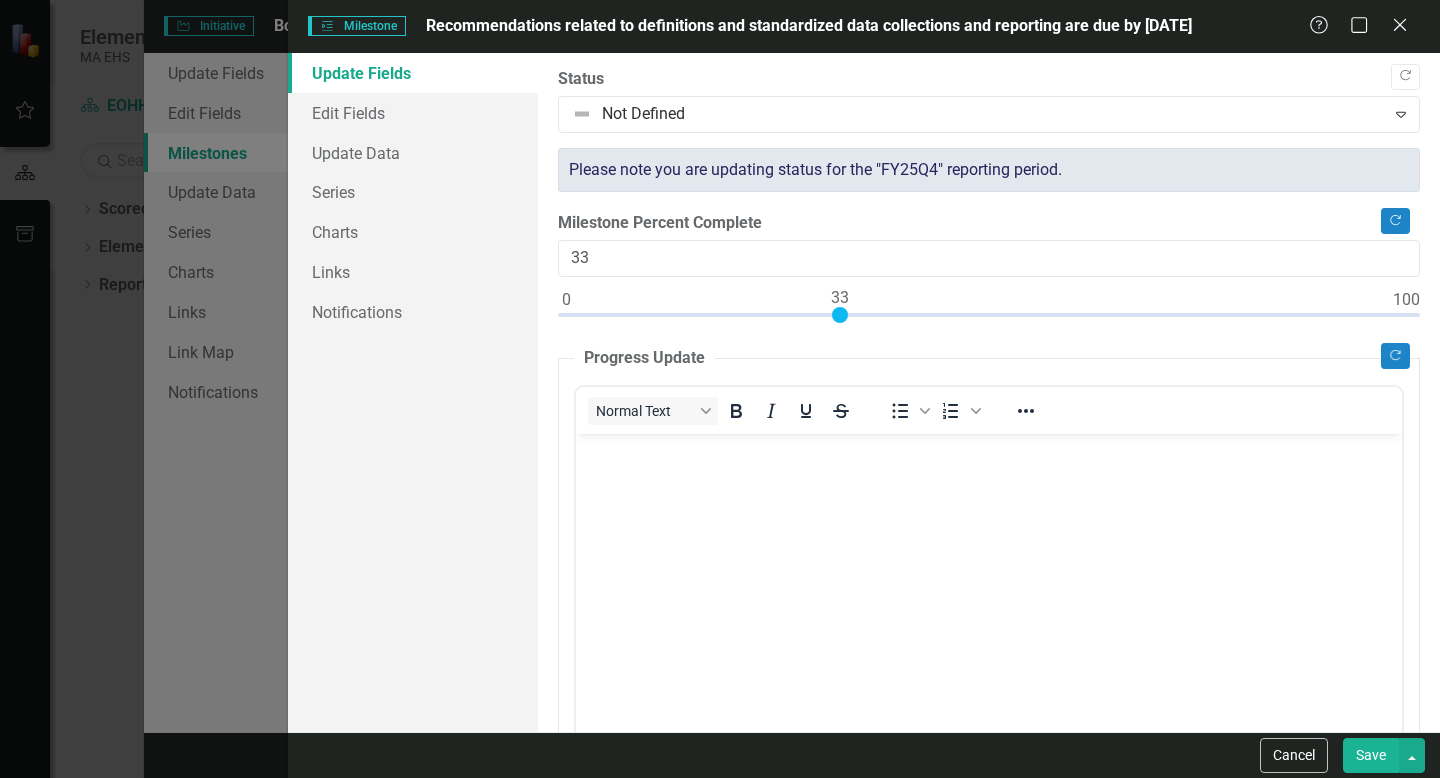 drag, startPoint x: 562, startPoint y: 315, endPoint x: 838, endPoint y: 313, distance: 276.00723 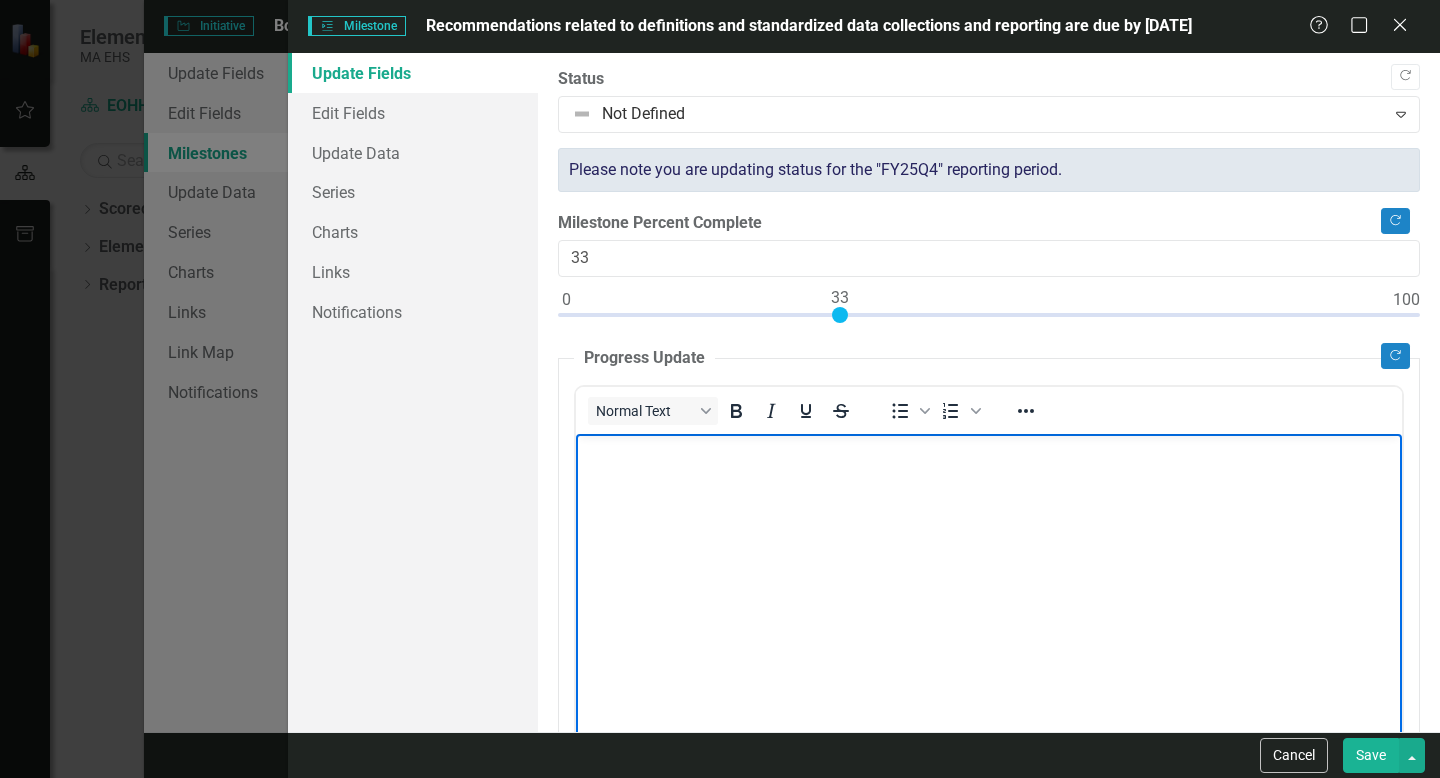 click at bounding box center [989, 583] 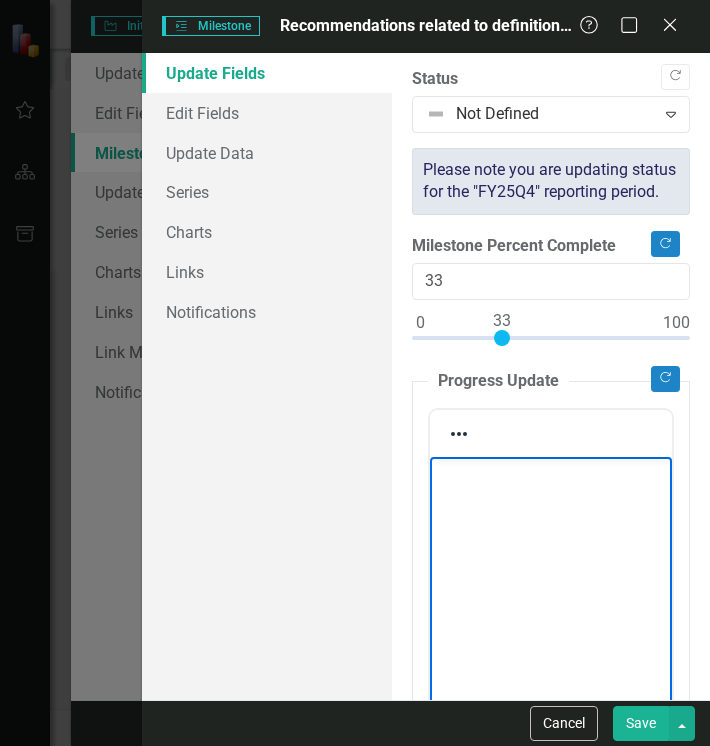 click at bounding box center [551, 606] 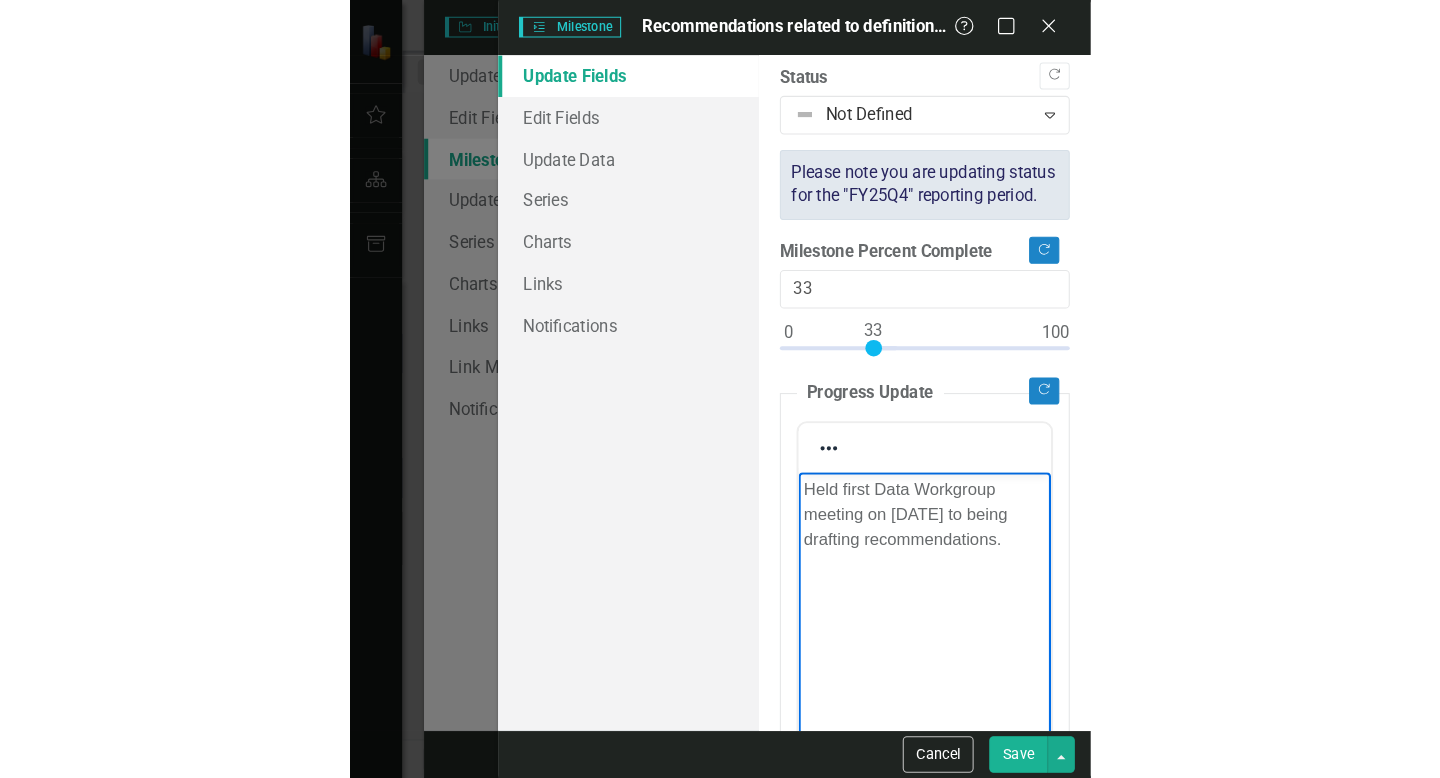 scroll, scrollTop: 0, scrollLeft: 0, axis: both 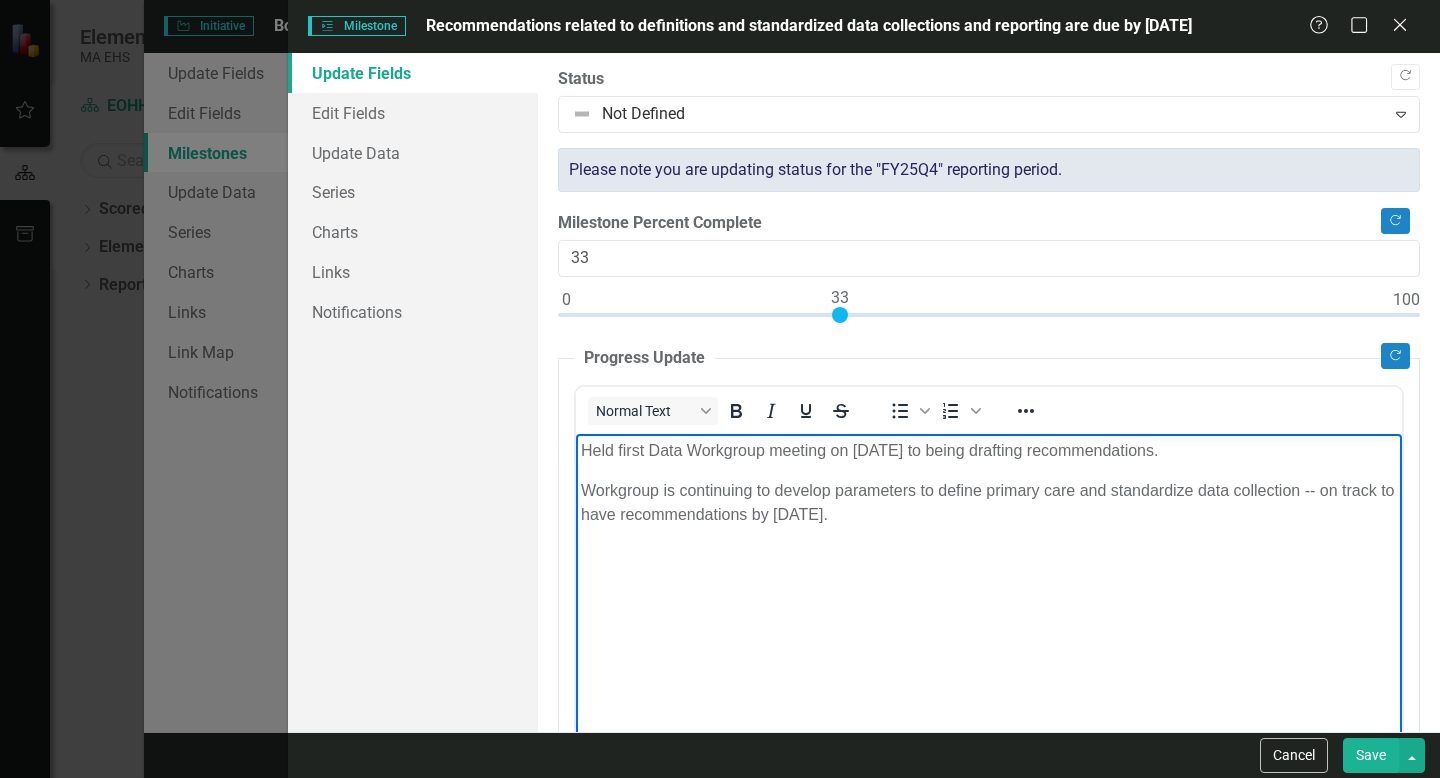 click on "Held first Data Workgroup meeting on [DATE] to being drafting recommendations.  Workgroup is continuing to develop parameters to define primary care and standardize data collection -- on track to have recommendations by [DATE]." at bounding box center (989, 583) 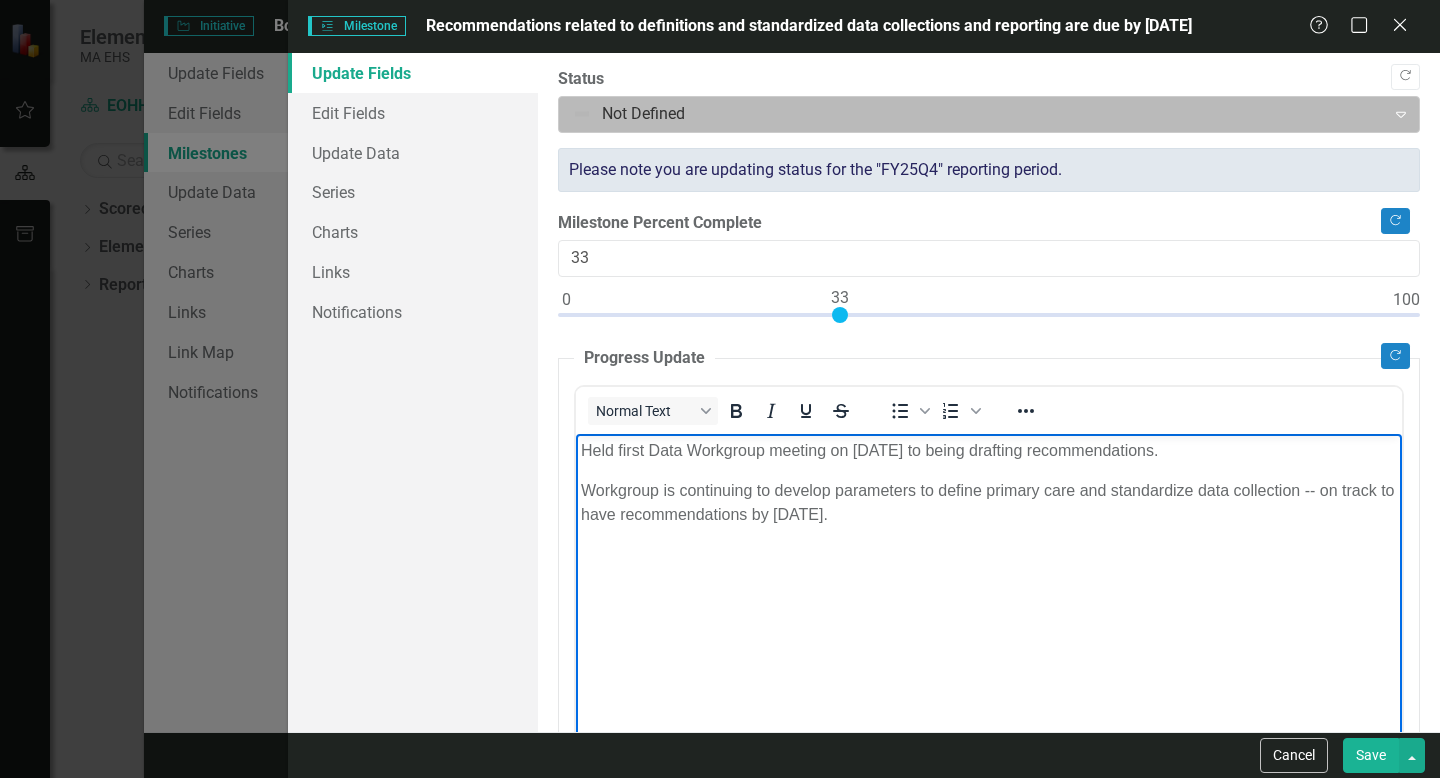 click at bounding box center [972, 114] 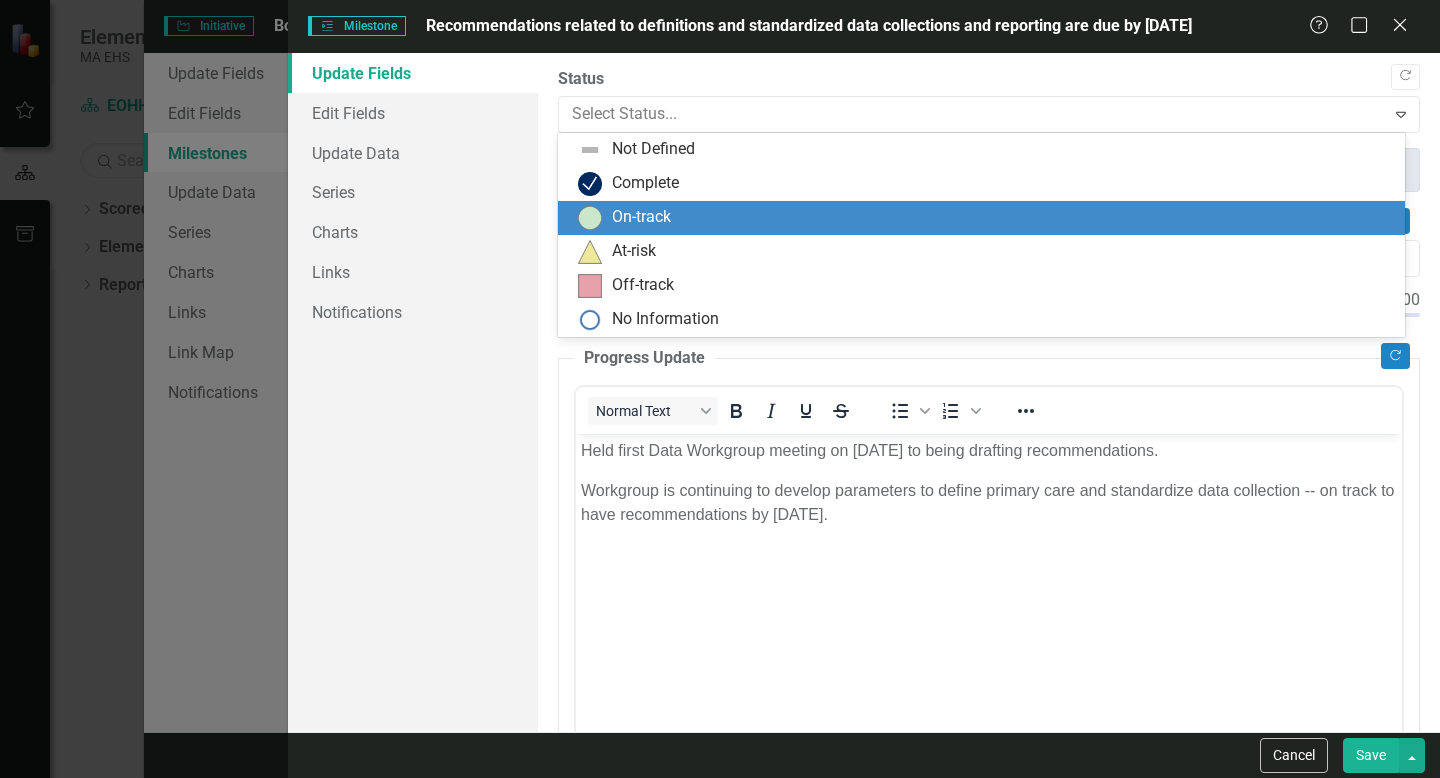 click on "On-track" at bounding box center [985, 218] 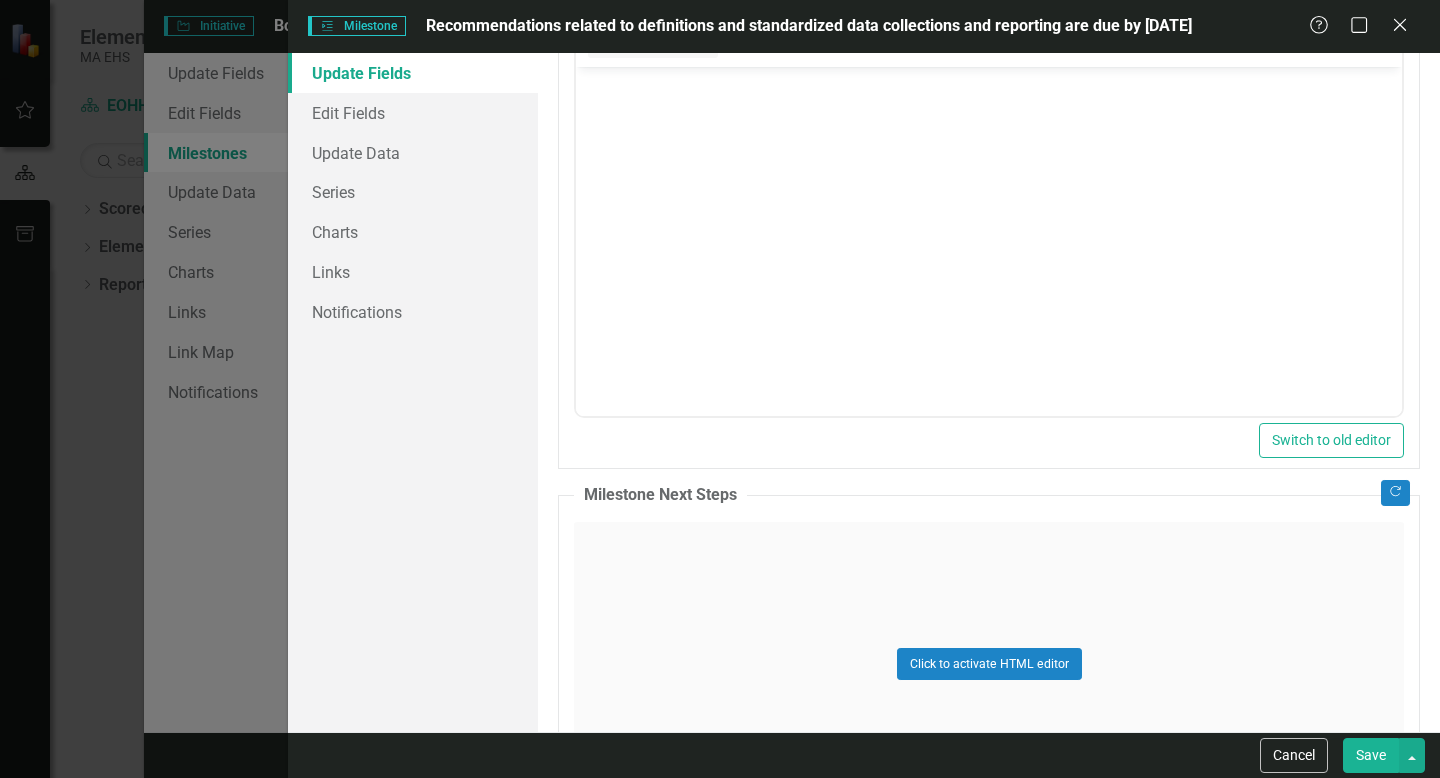 scroll, scrollTop: 0, scrollLeft: 0, axis: both 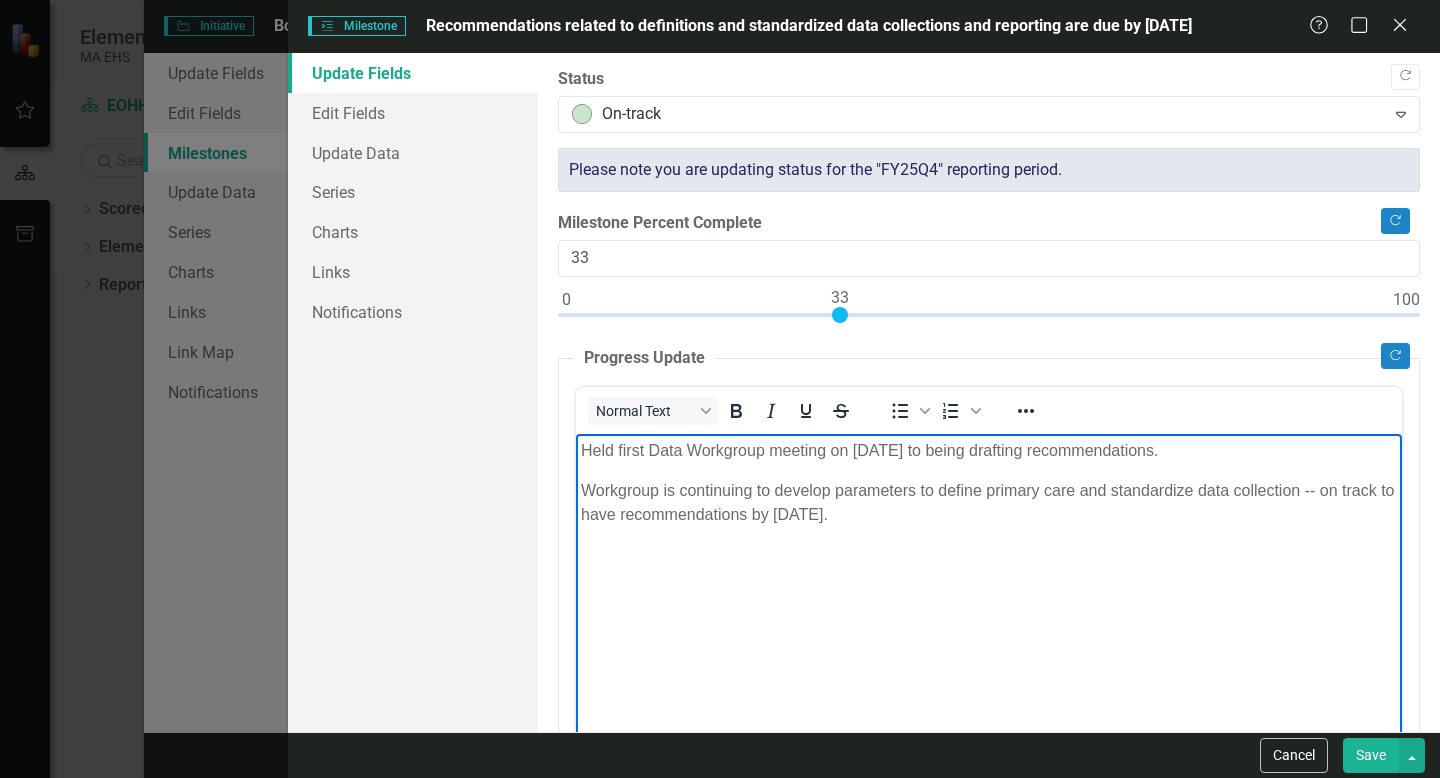 click on "Workgroup is continuing to develop parameters to define primary care and standardize data collection -- on track to have recommendations by [DATE]." at bounding box center [989, 502] 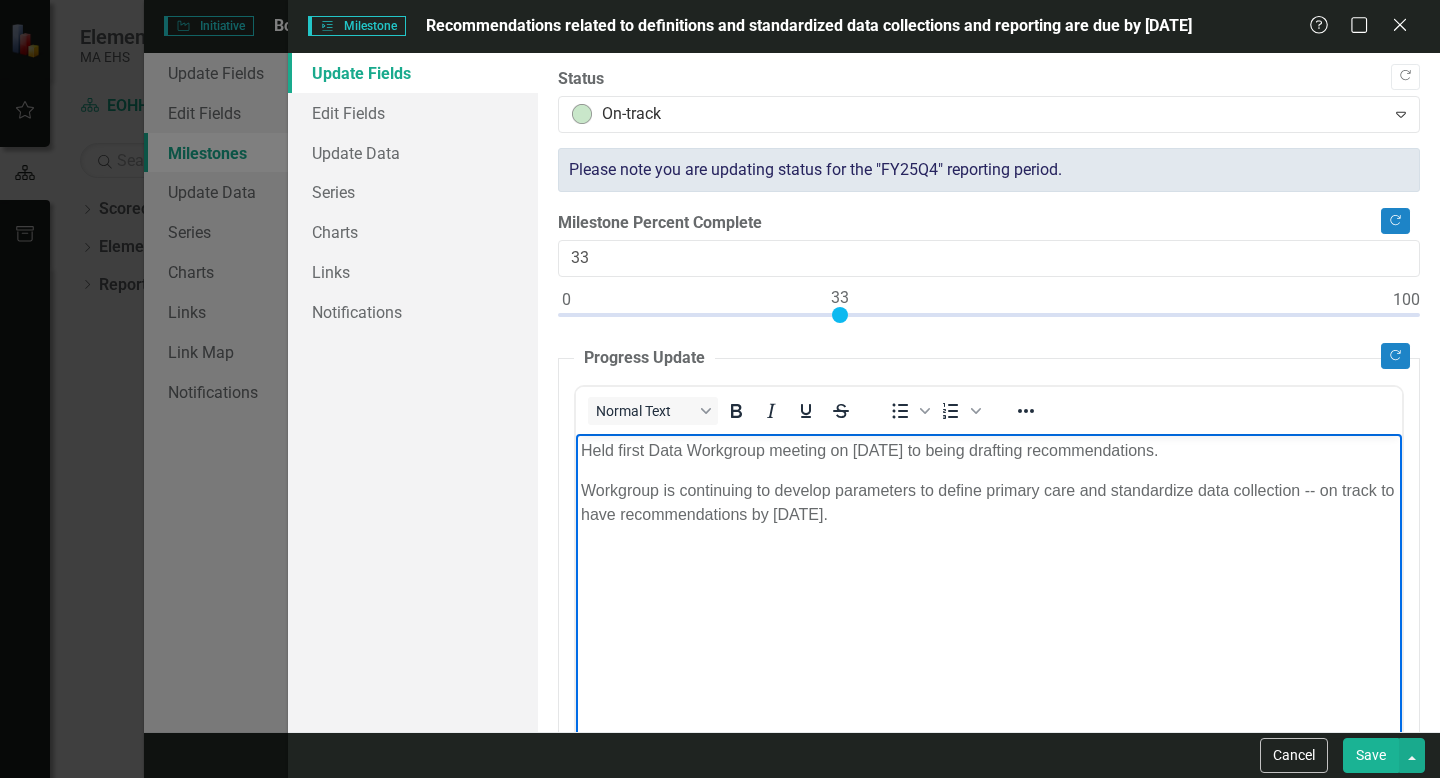 click on "Workgroup is continuing to develop parameters to define primary care and standardize data collection -- on track to have recommendations by [DATE]." at bounding box center [989, 502] 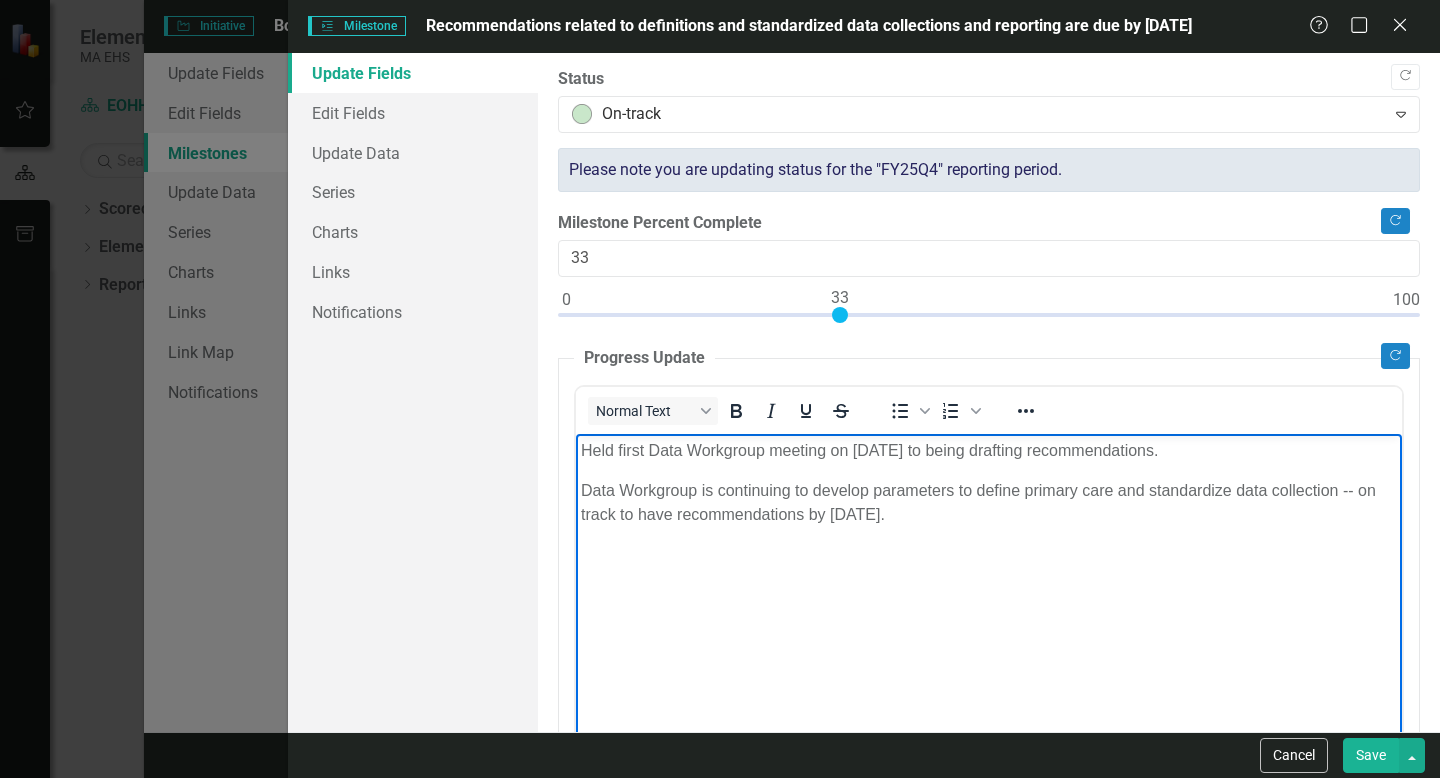 click on "Save" at bounding box center [1371, 755] 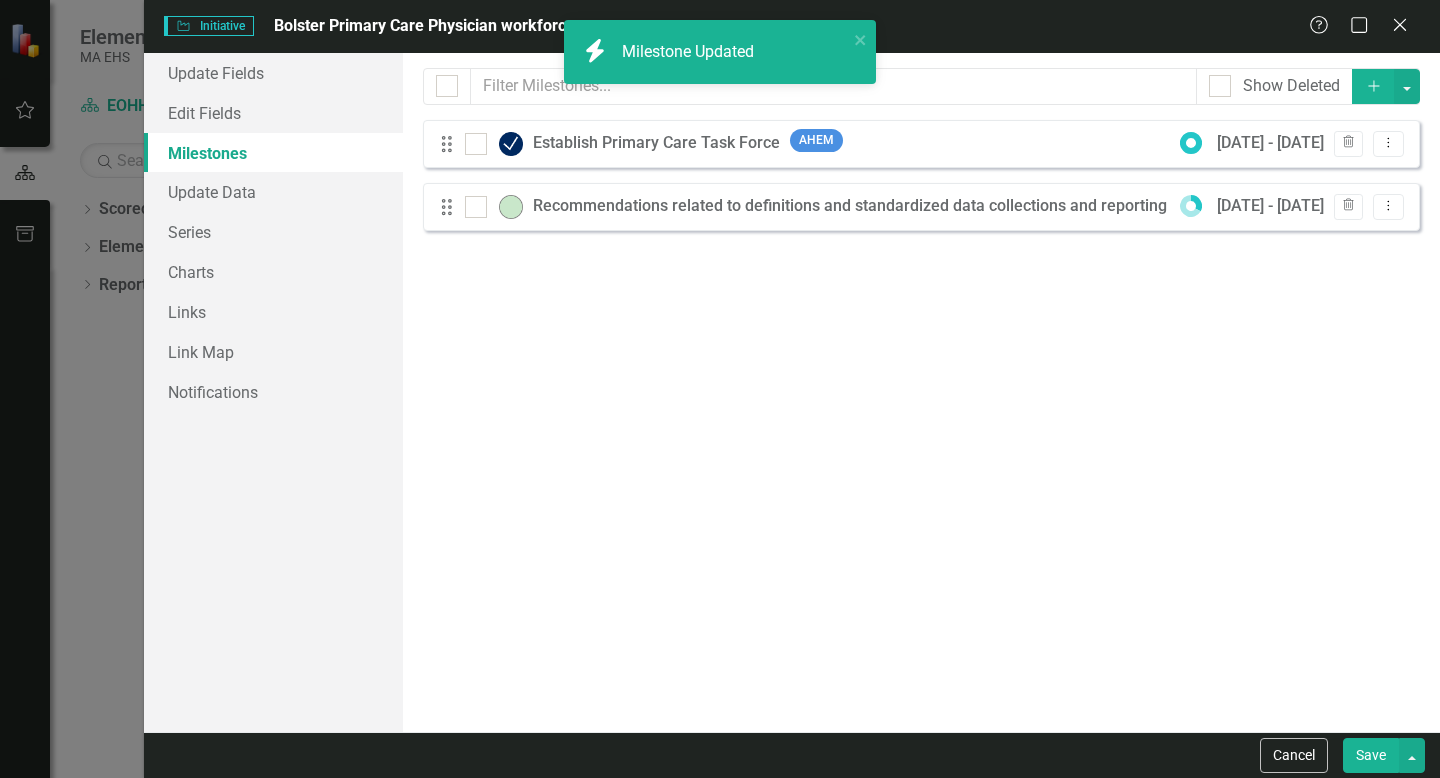 click on "Milestones allow you to break down your projects (or initiatives) into smaller steps. This is helpful when you want to show your plan (and progress) on a [PERSON_NAME] chart, or if you have multiple people responsible for a particular project and want to delegate authority. Milestones share the same reporting frequency as their parent initiative.    Learn more in the ClearPoint Support Center. Close Help Show Deleted Add Sorry, no results found. Drag Establish Primary Care Task Force AHEM [DATE] - [DATE] Trash Dropdown Menu Drag Recommendations related to definitions and standardized data collections and reporting are due by [DATE]  [DATE] - [DATE] Trash Dropdown Menu" at bounding box center [921, 392] 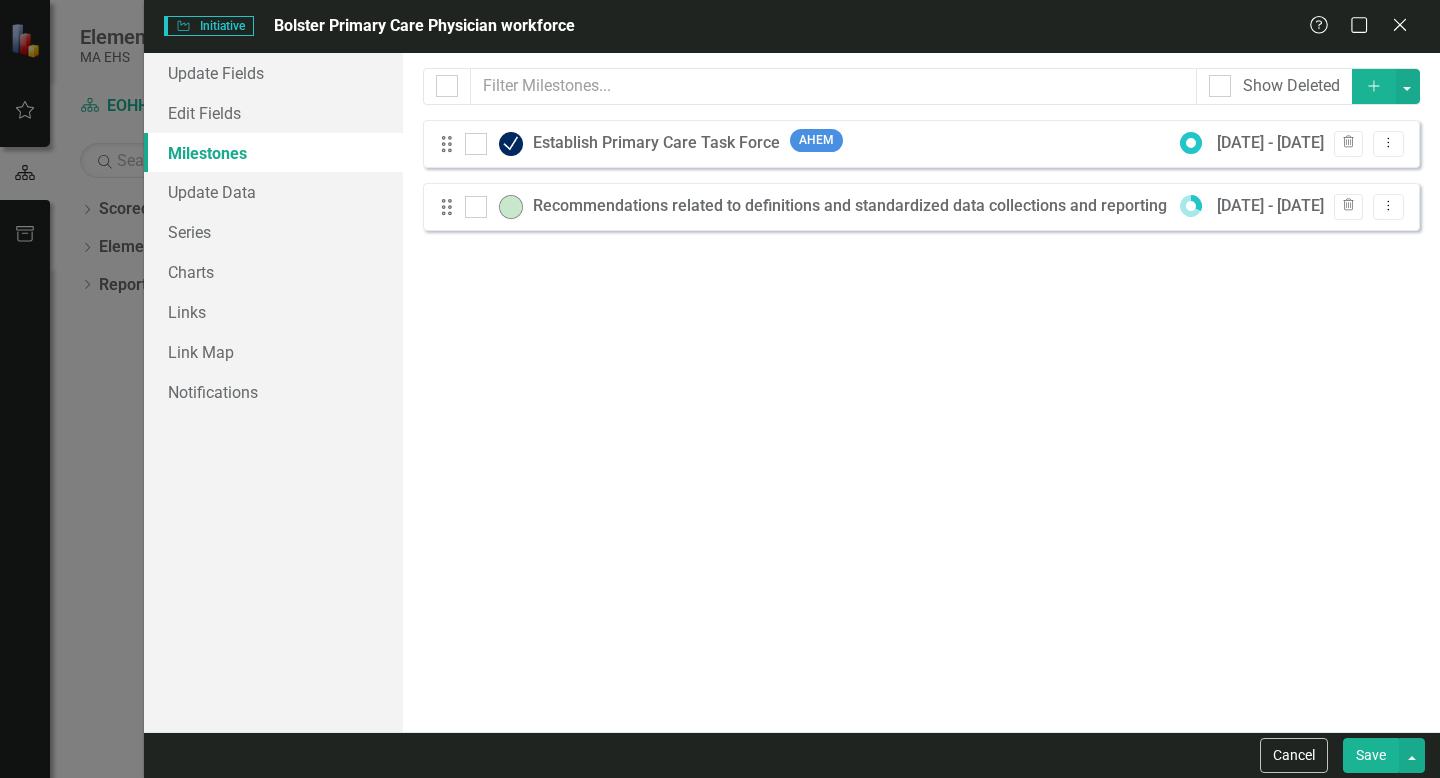 click on "Add" at bounding box center [1374, 86] 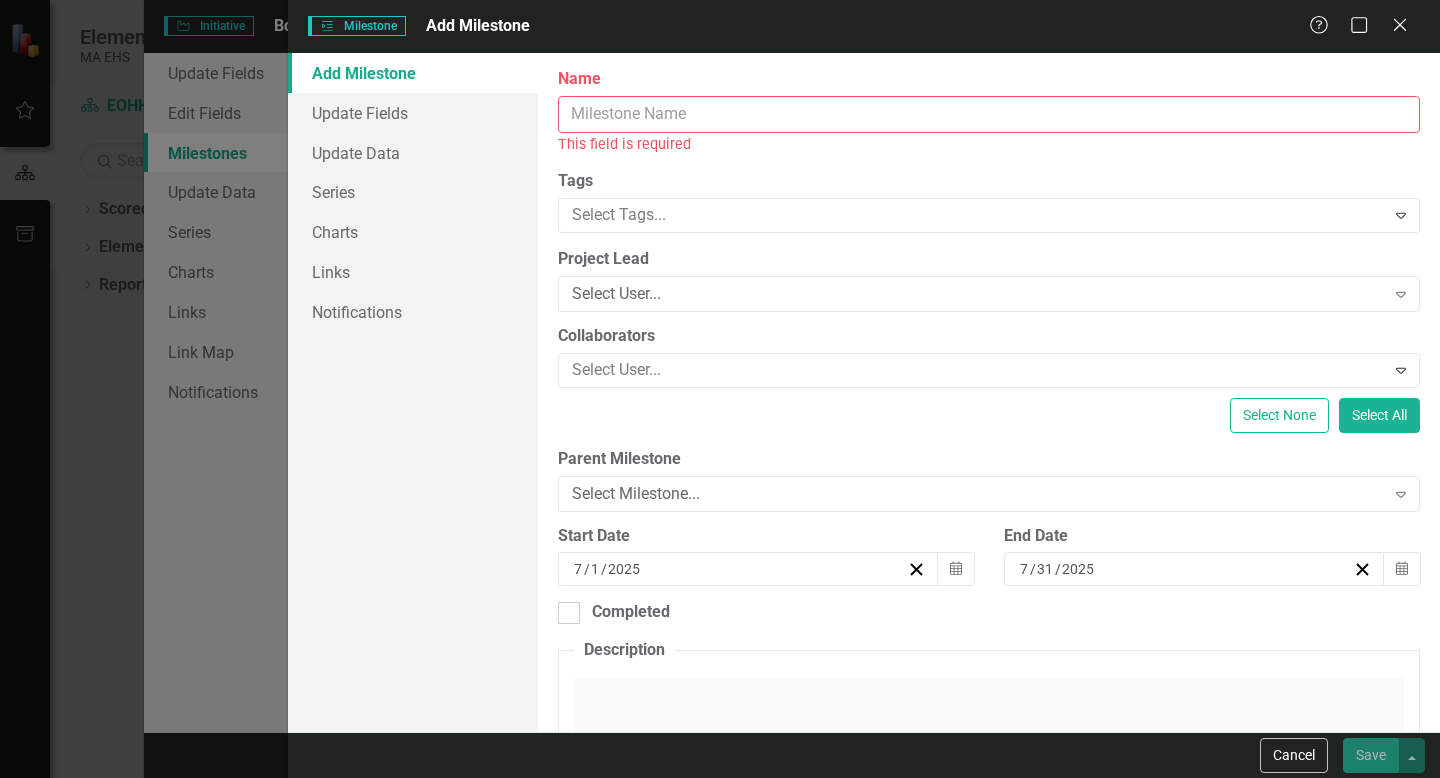 click on "Name" at bounding box center [989, 114] 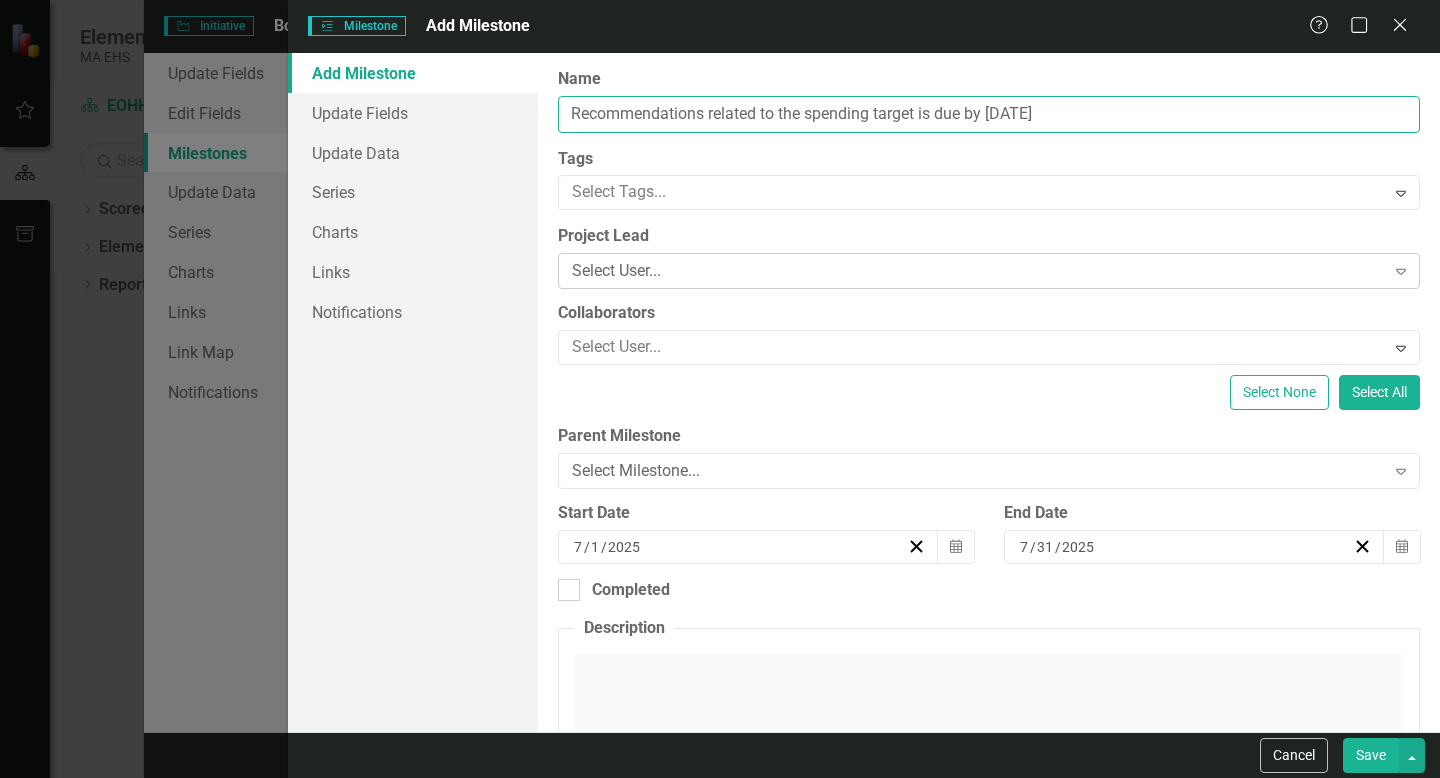 type on "Recommendations related to the spending target is due by [DATE]" 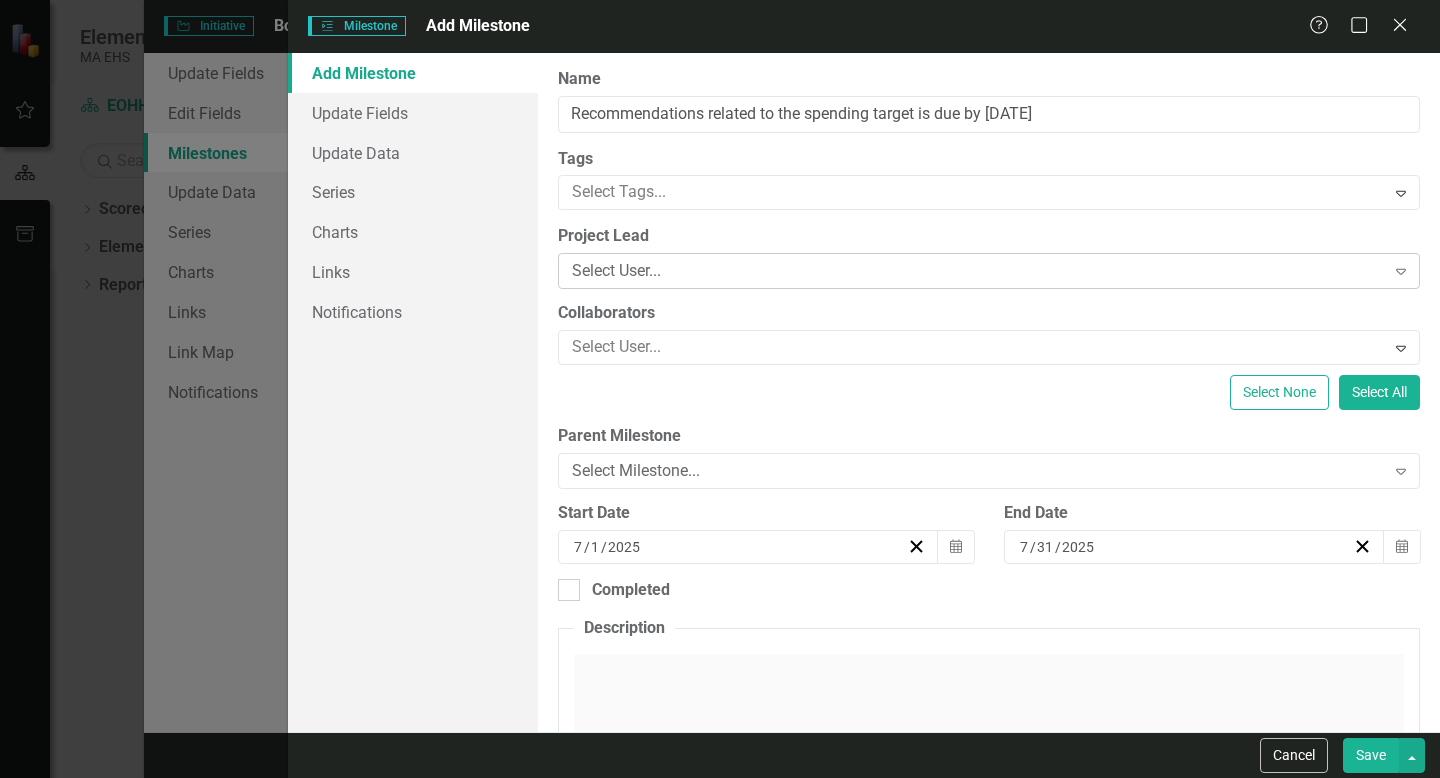 click on "Select User..." at bounding box center [978, 271] 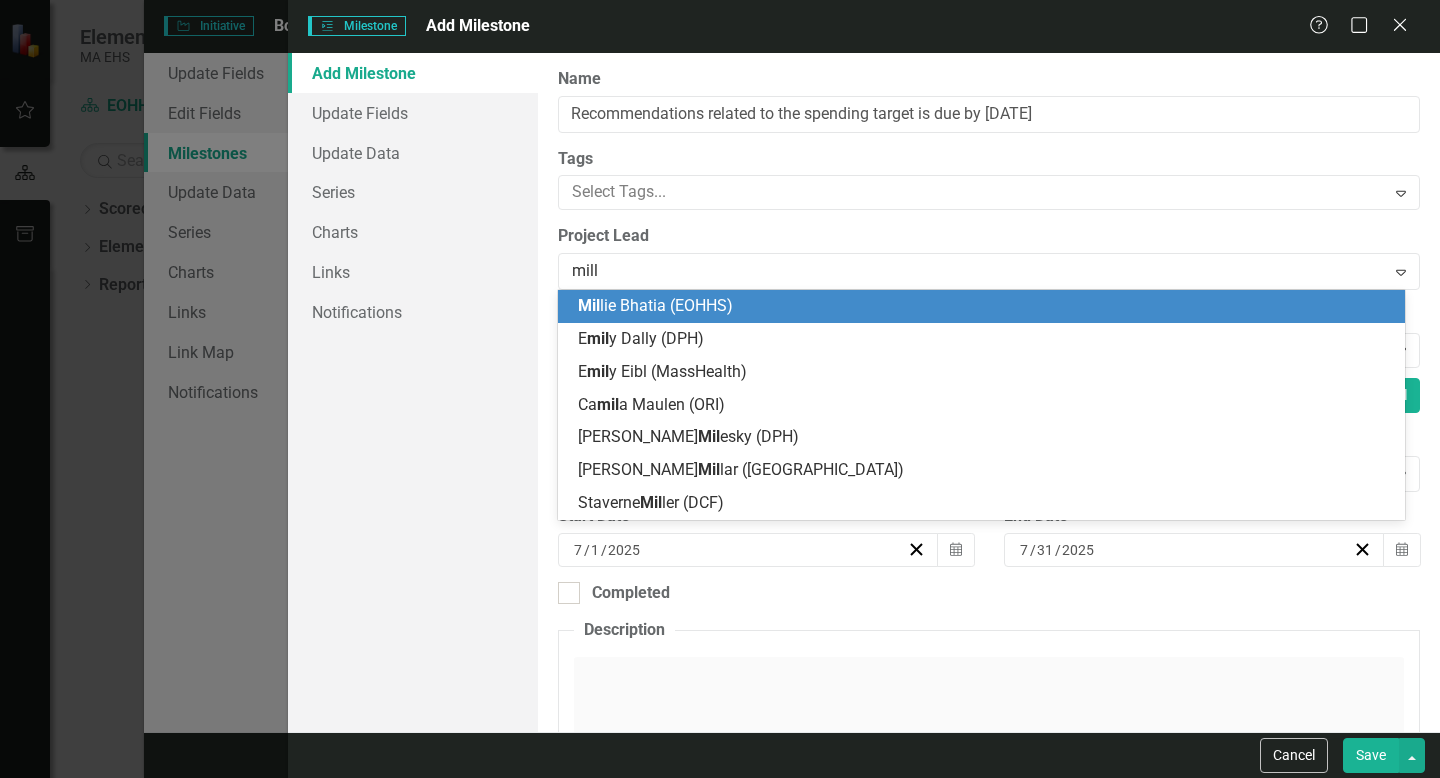 type on "[PERSON_NAME]" 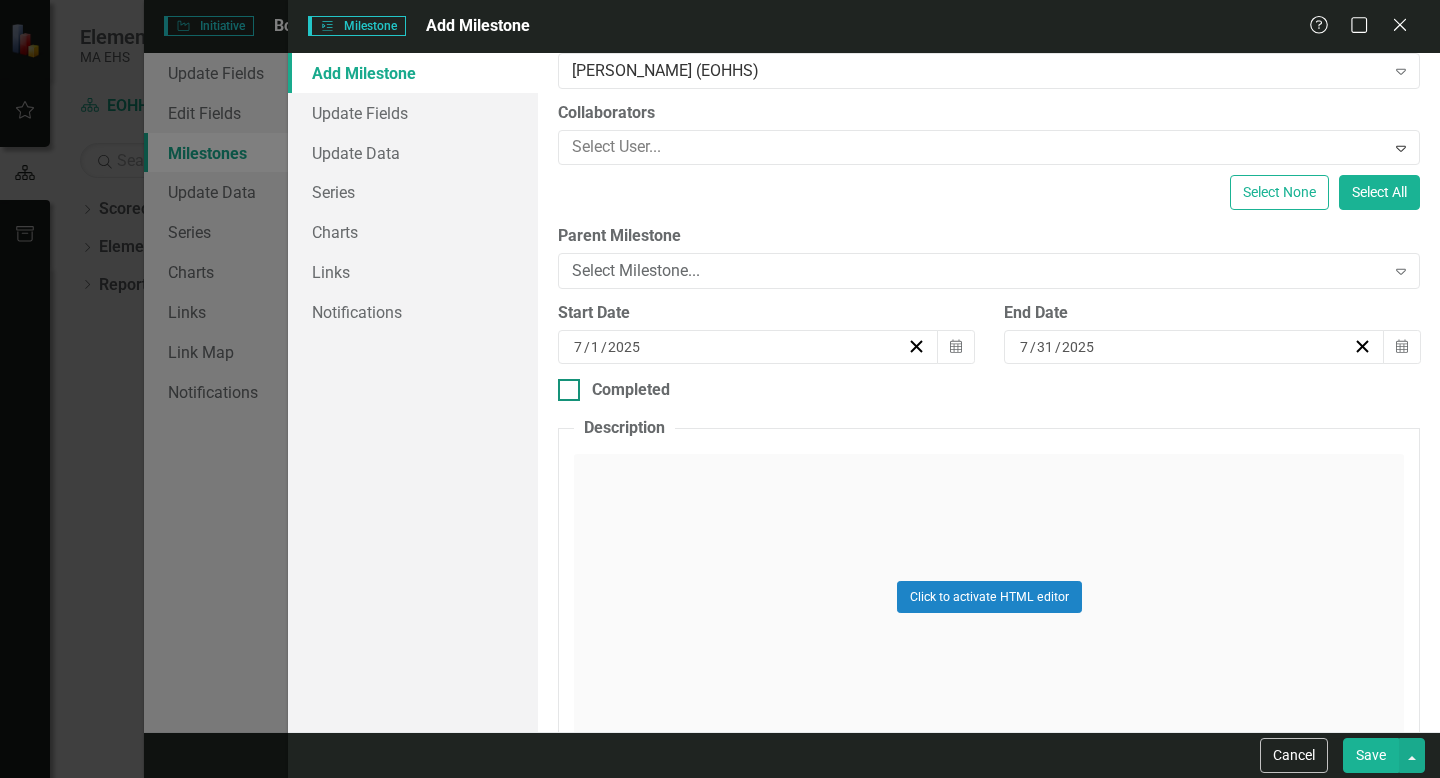 scroll, scrollTop: 218, scrollLeft: 0, axis: vertical 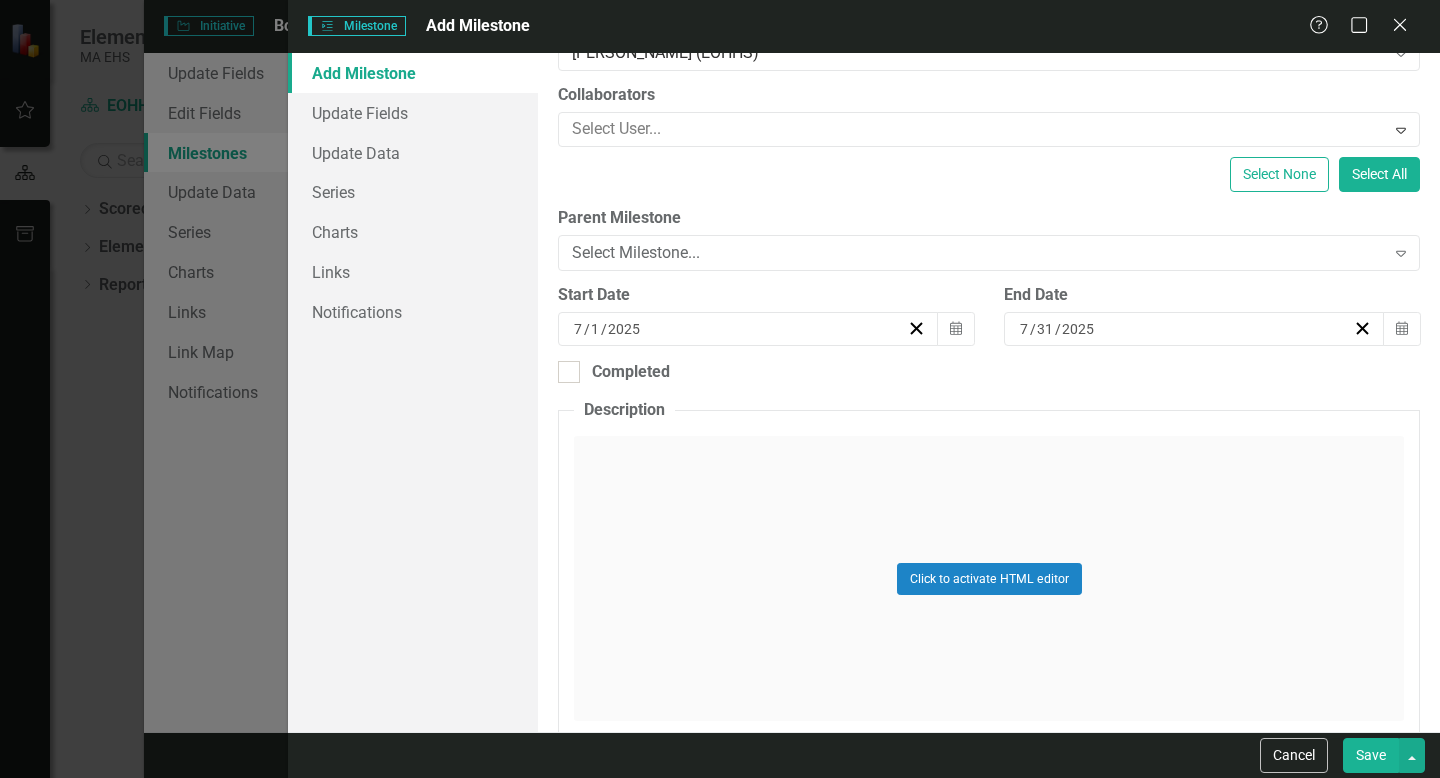 click on "7" at bounding box center (1024, 329) 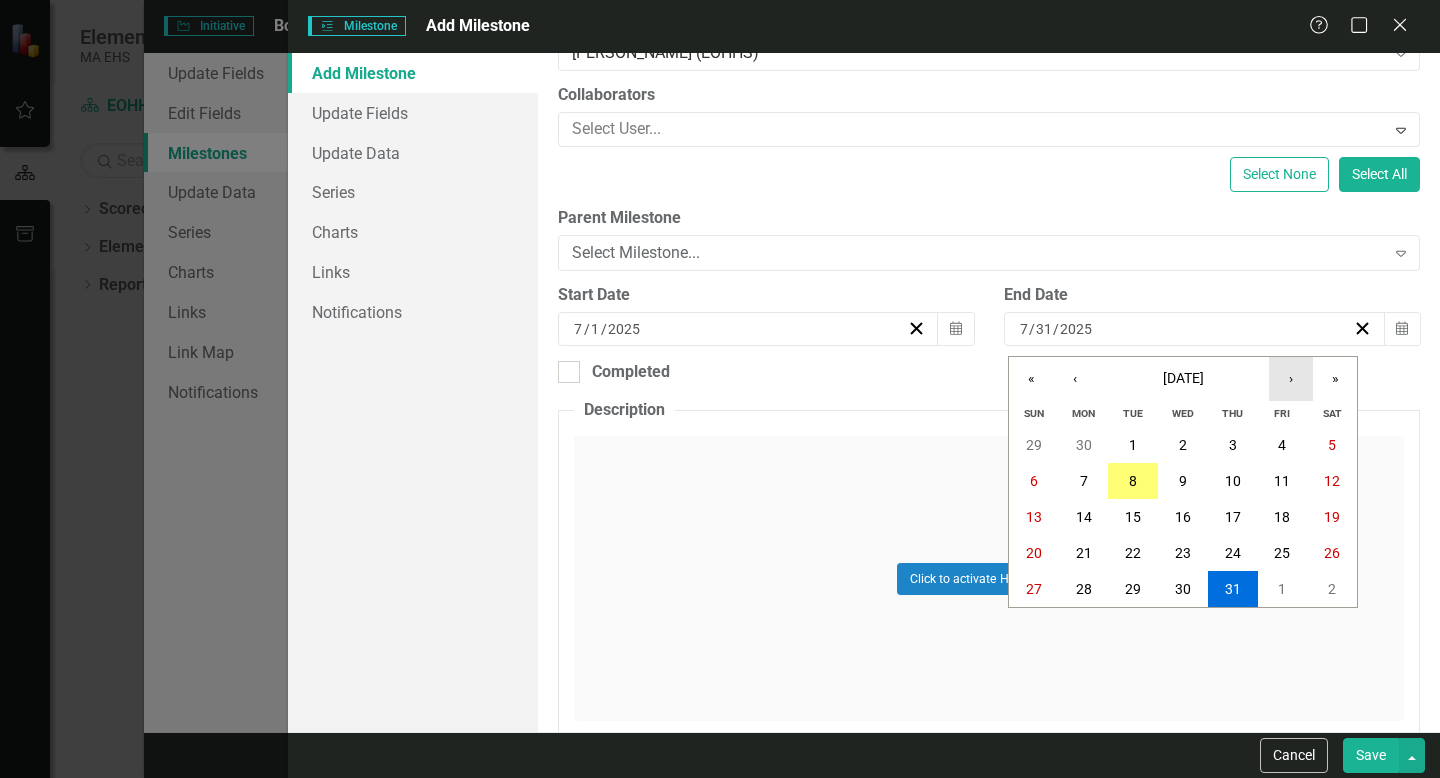 click on "›" at bounding box center [1291, 379] 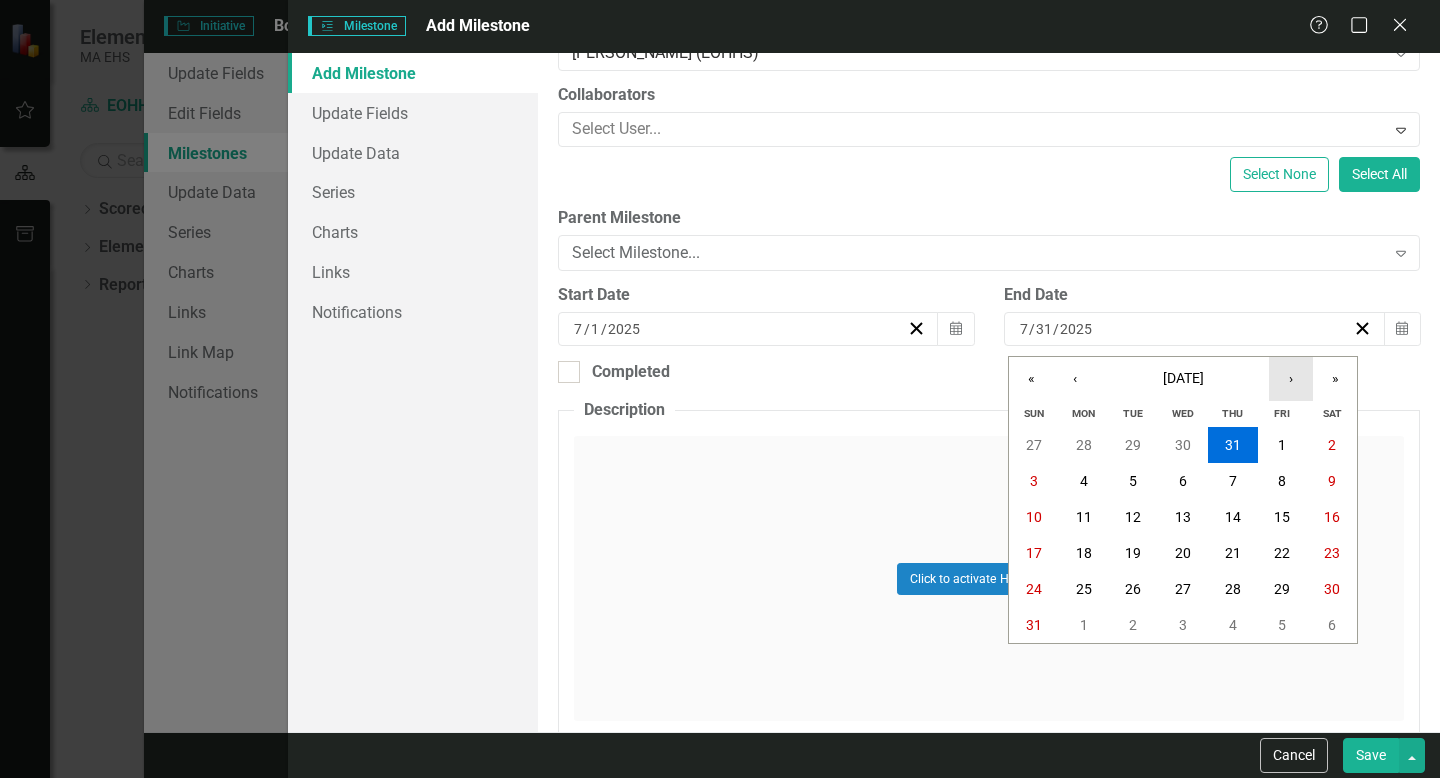 click on "›" at bounding box center [1291, 379] 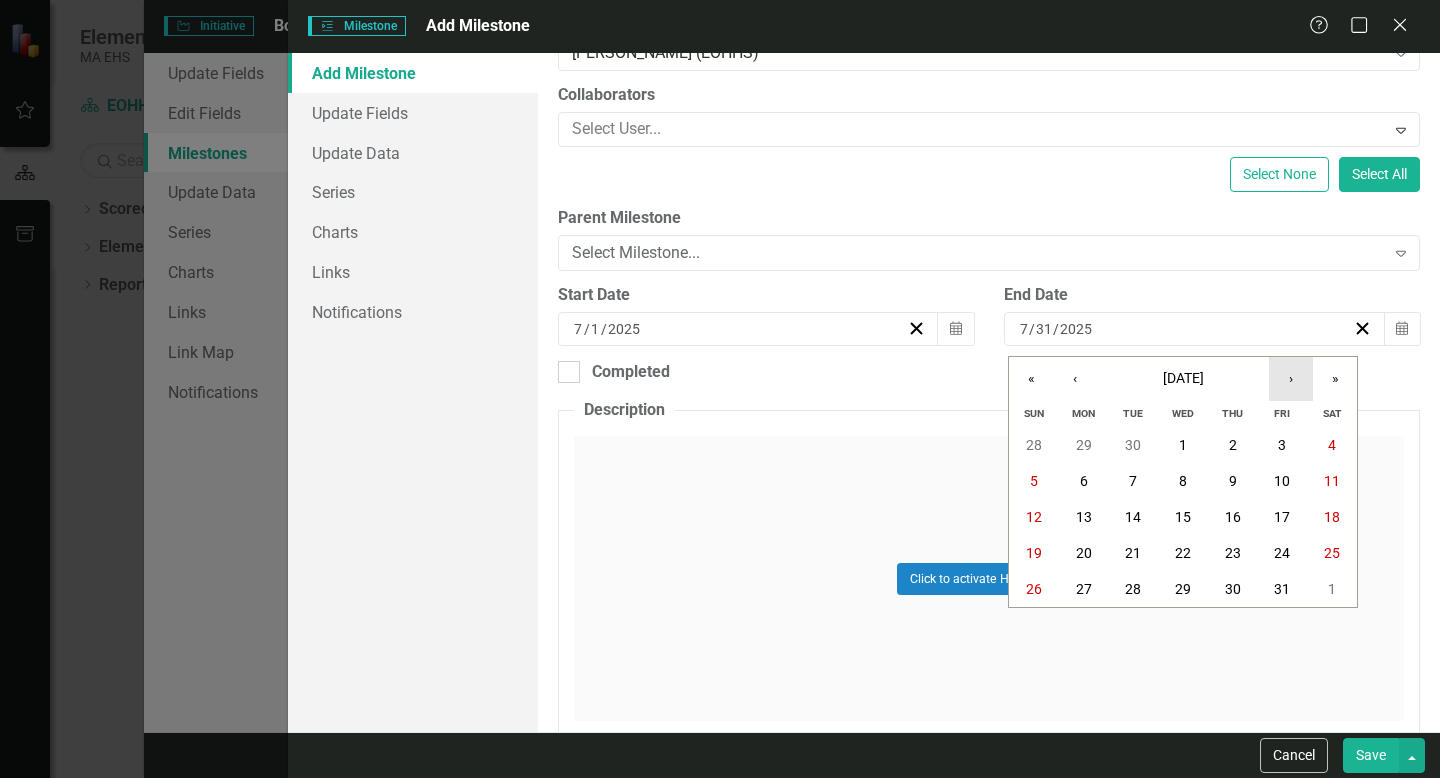 click on "›" at bounding box center (1291, 379) 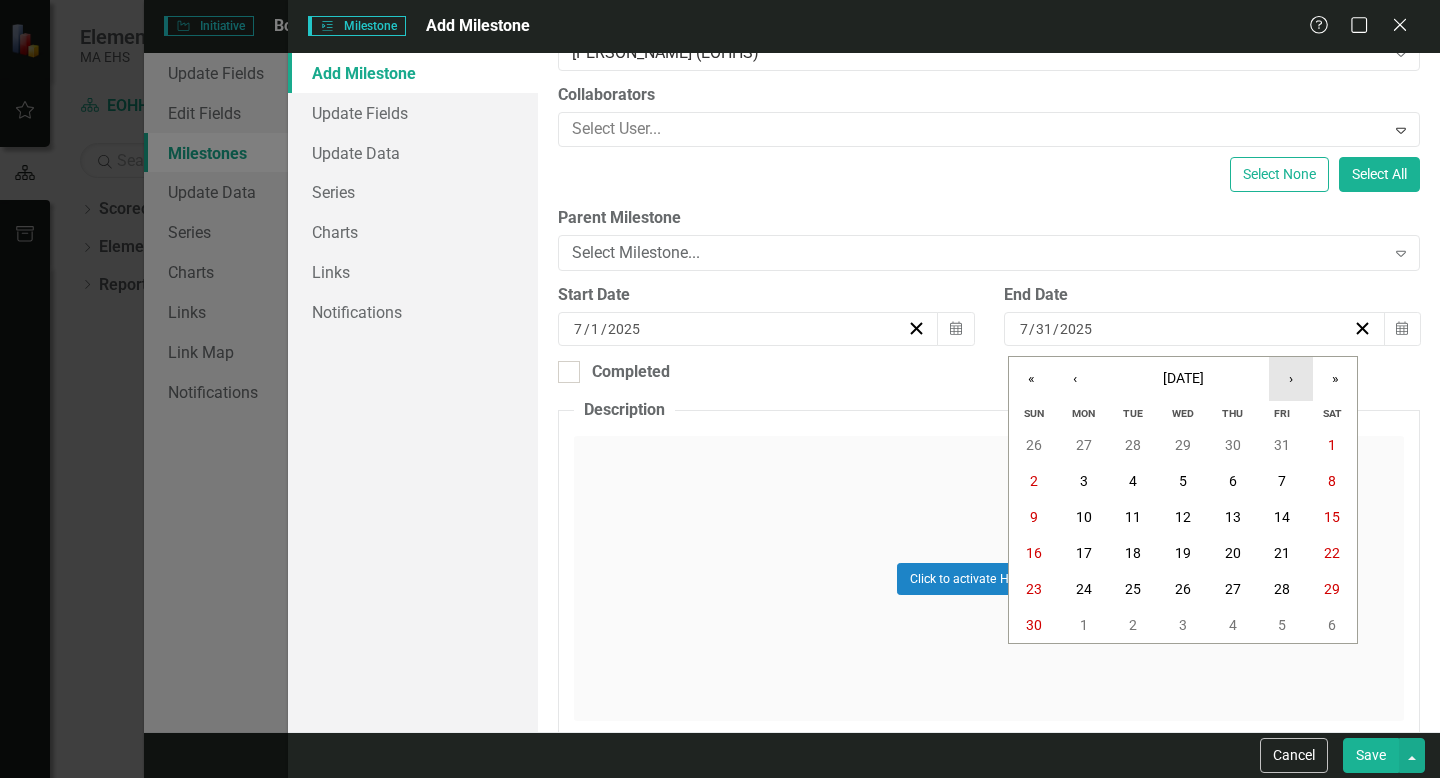 click on "›" at bounding box center (1291, 379) 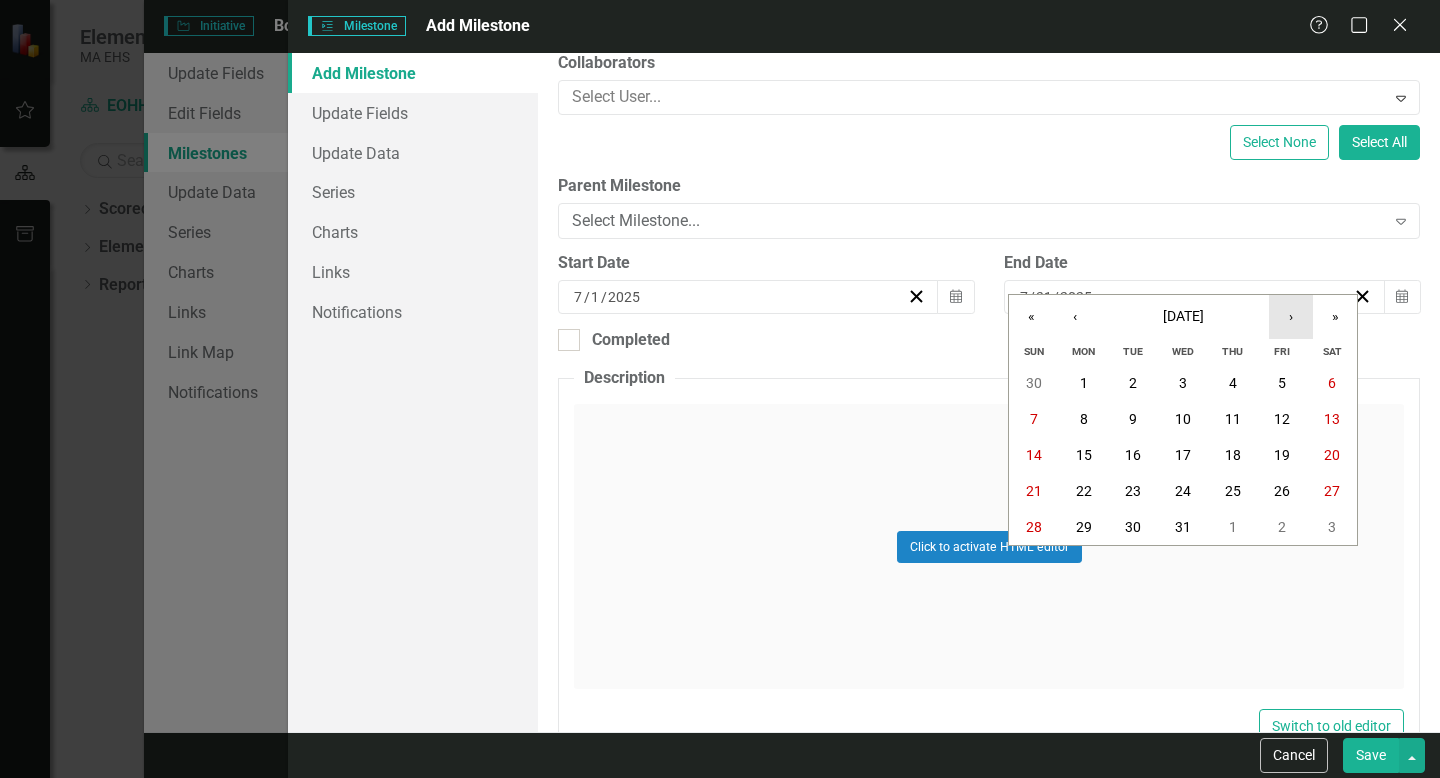 scroll, scrollTop: 288, scrollLeft: 0, axis: vertical 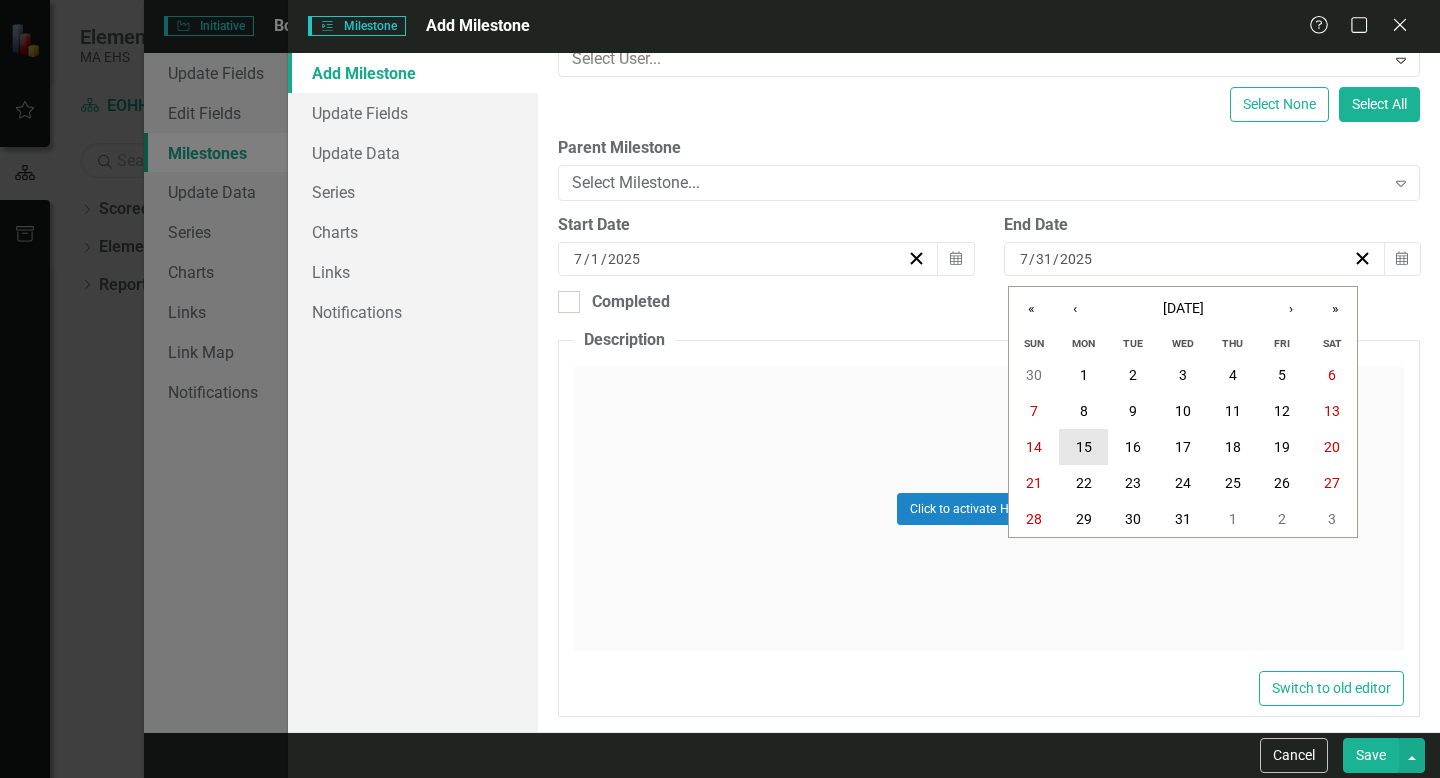 click on "15" at bounding box center (1084, 447) 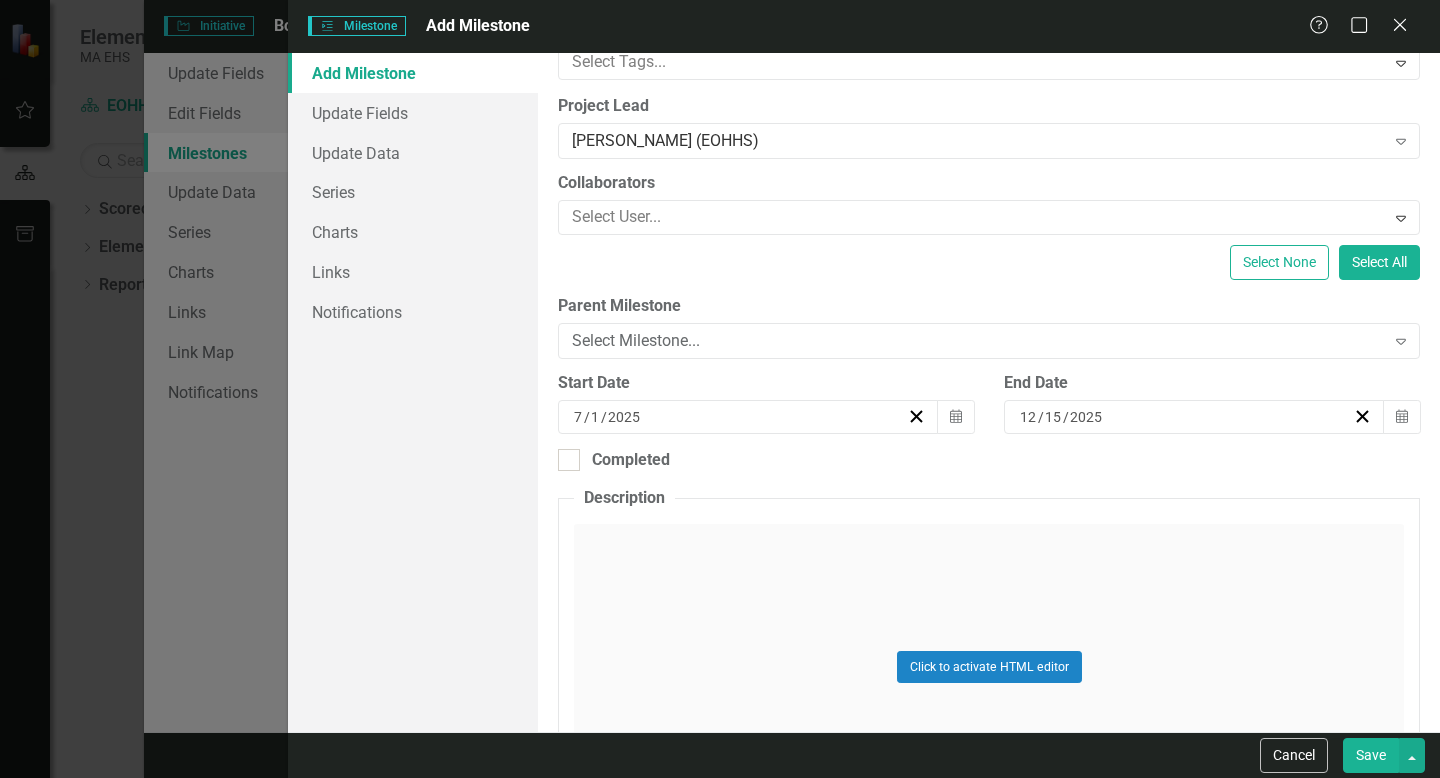 scroll, scrollTop: 0, scrollLeft: 0, axis: both 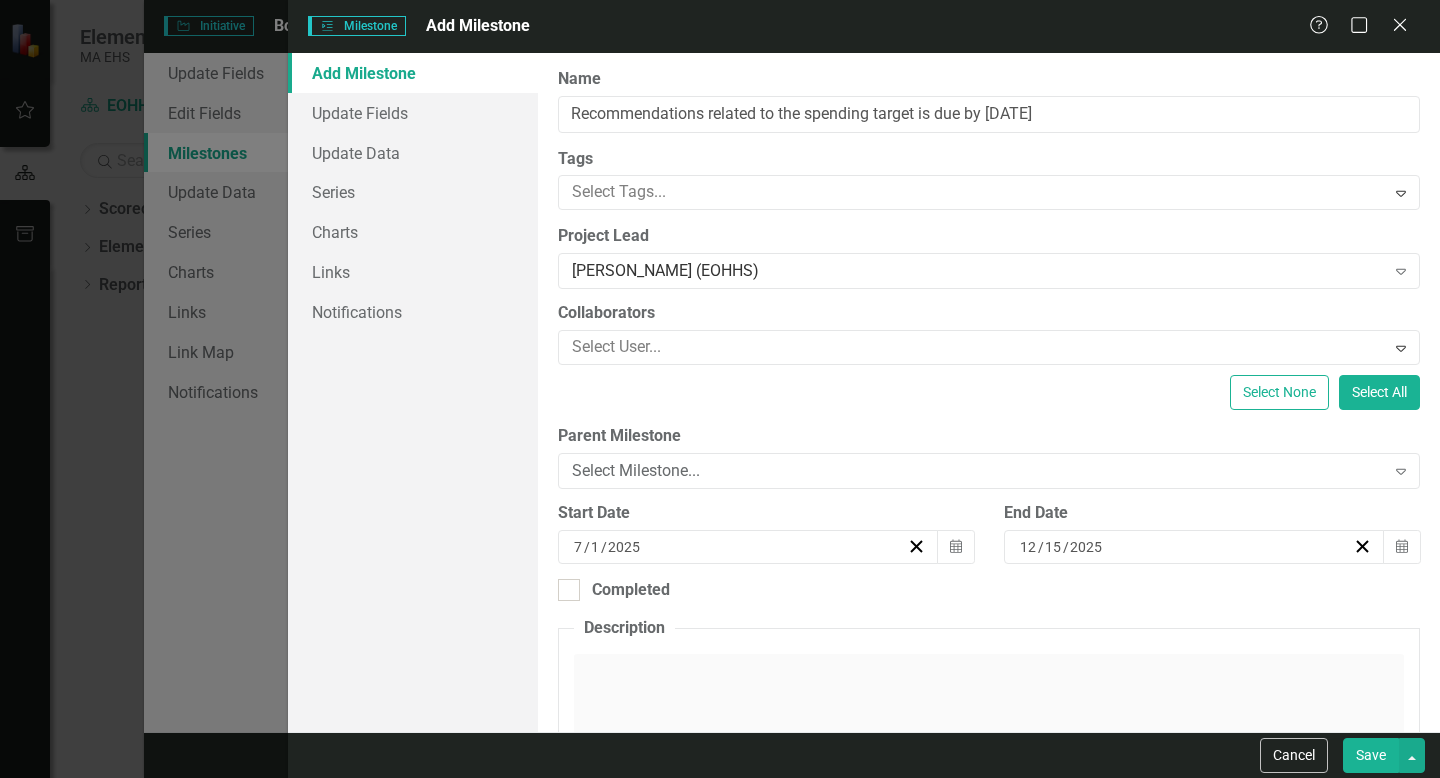 click on "Save" at bounding box center [1371, 755] 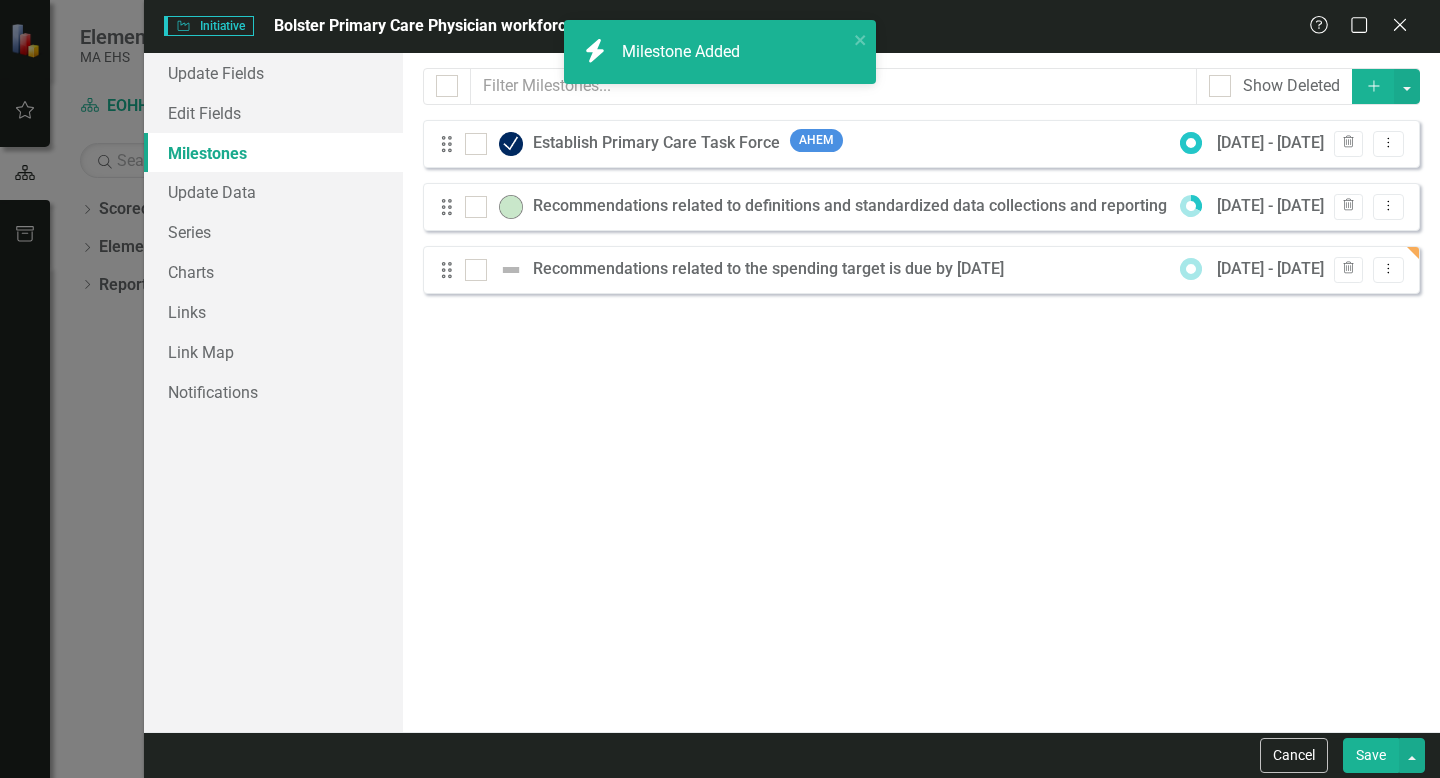 click on "Recommendations related to the spending target is due by [DATE]" at bounding box center [773, 269] 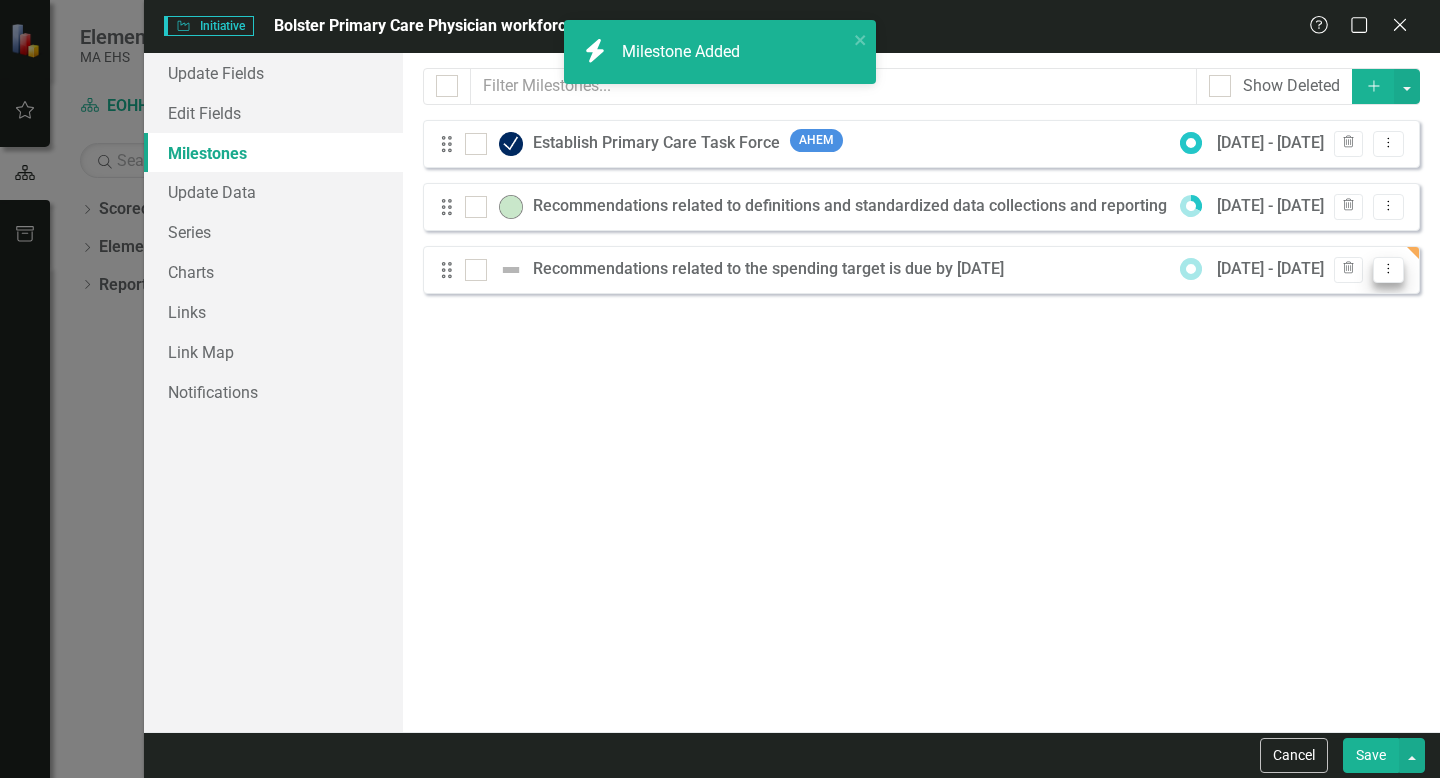 click on "Dropdown Menu" 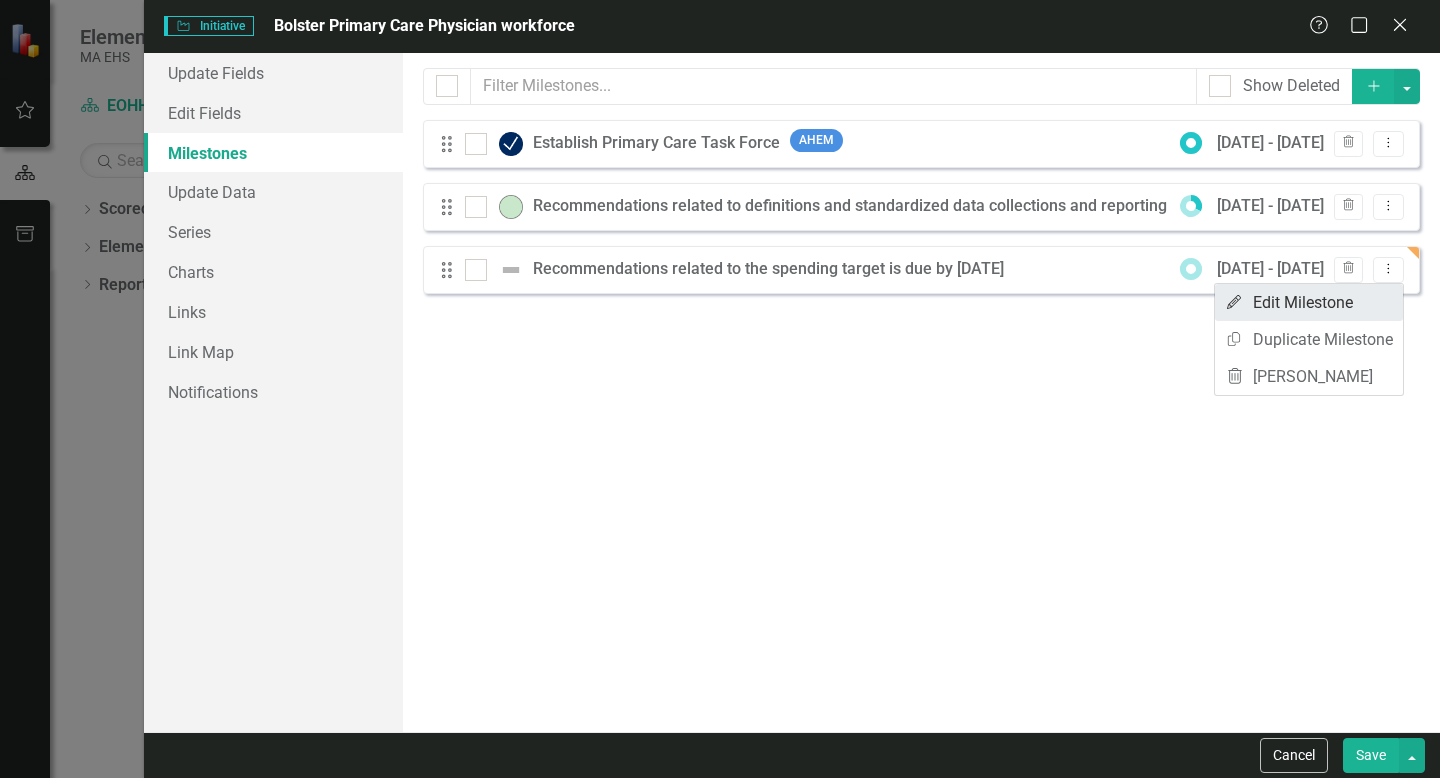 click on "Edit Edit Milestone" at bounding box center [1309, 302] 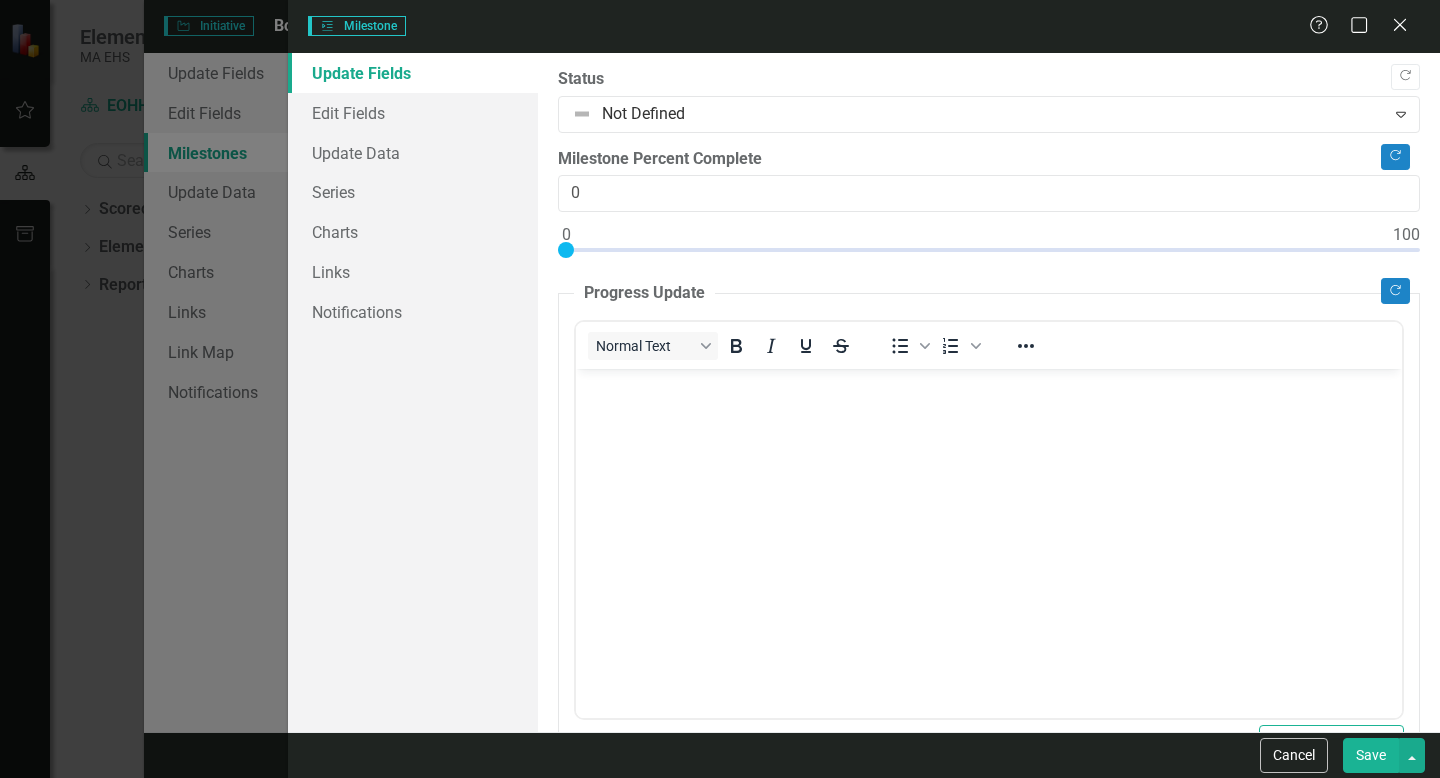 scroll, scrollTop: 0, scrollLeft: 0, axis: both 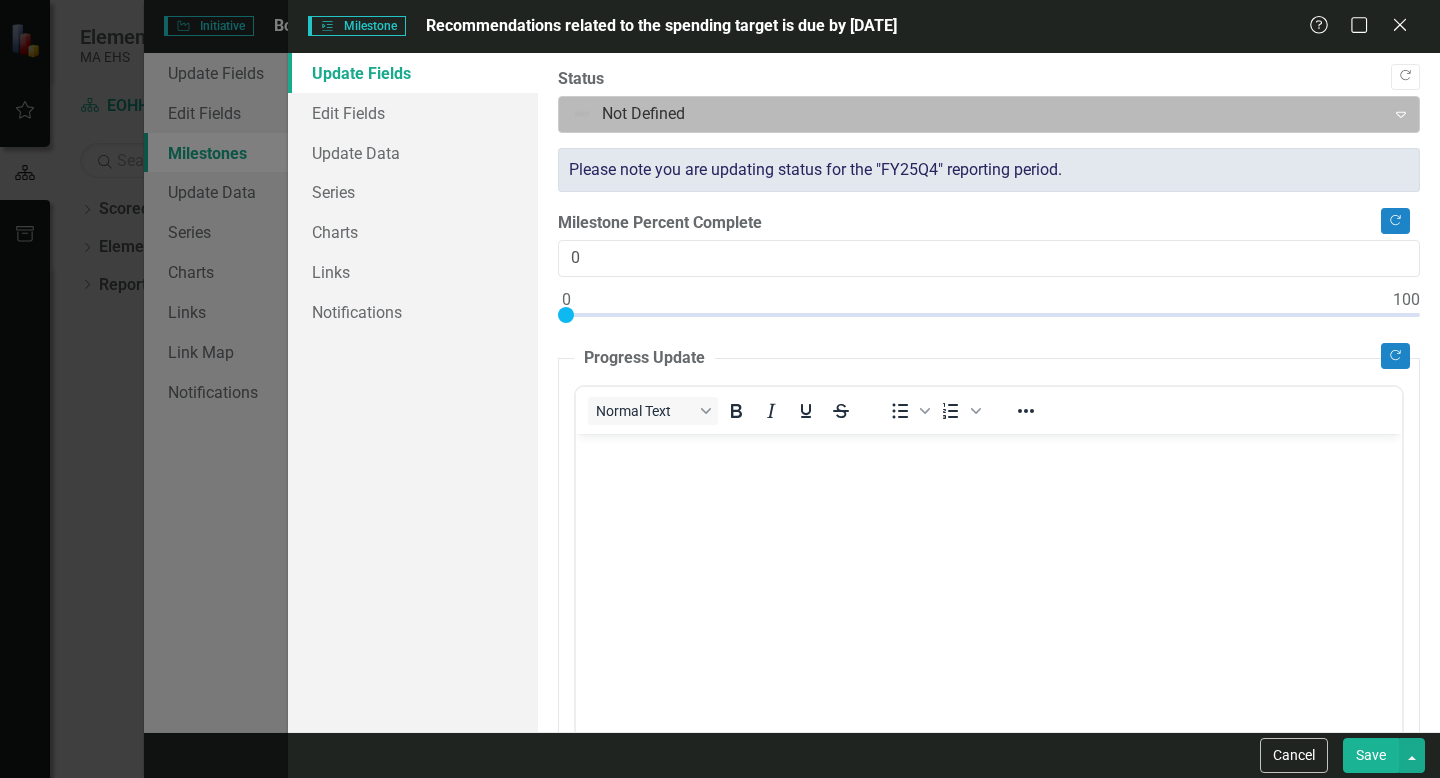 click at bounding box center [972, 114] 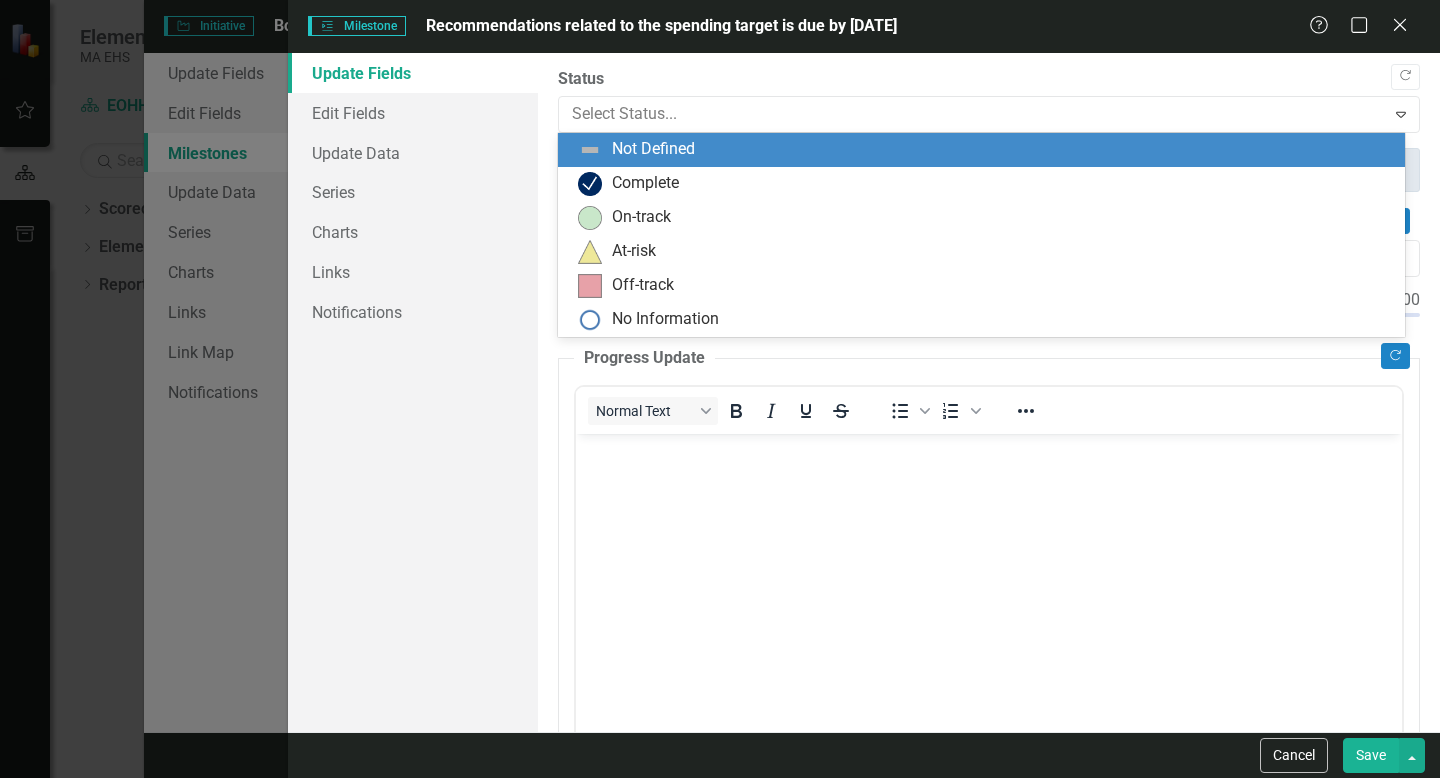 click on "Not Defined" at bounding box center (653, 149) 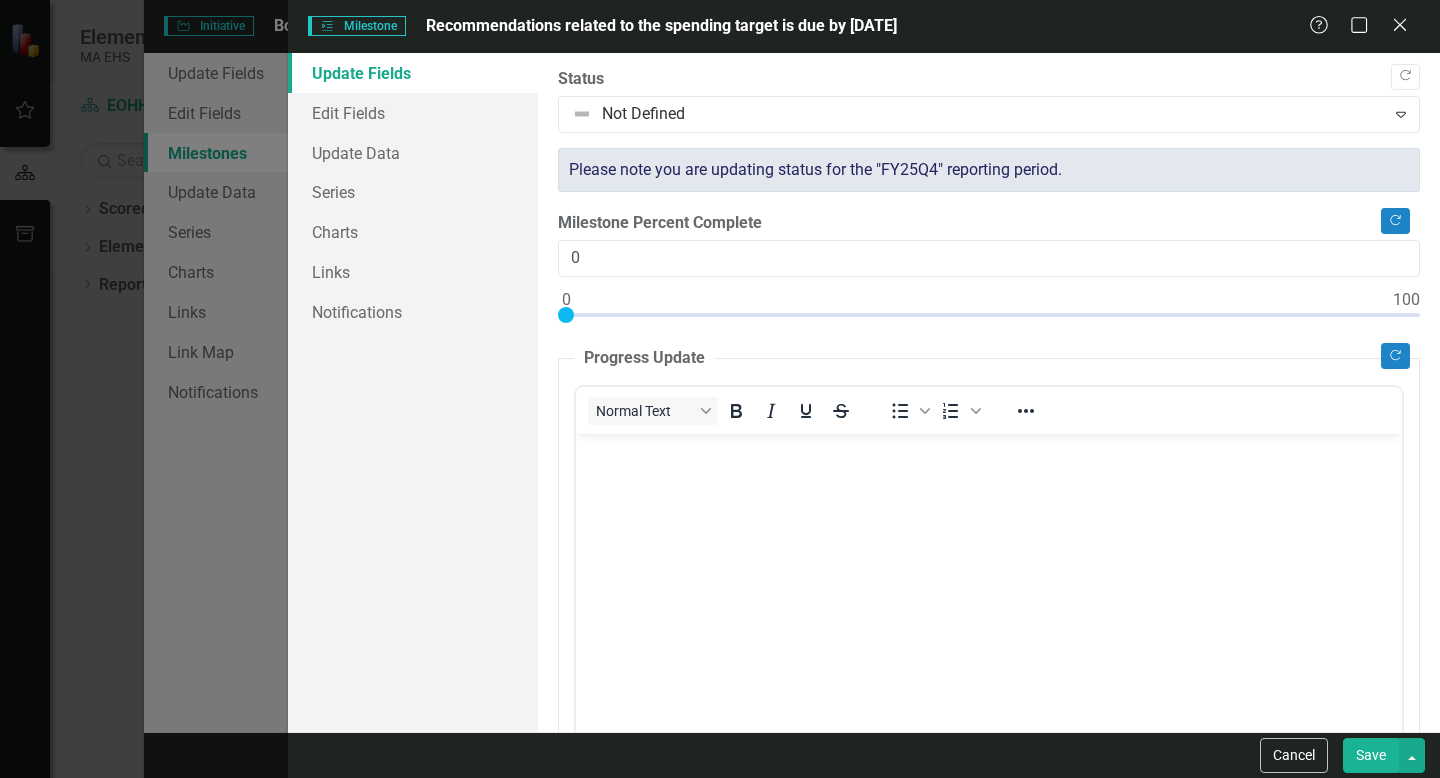 click at bounding box center (989, 583) 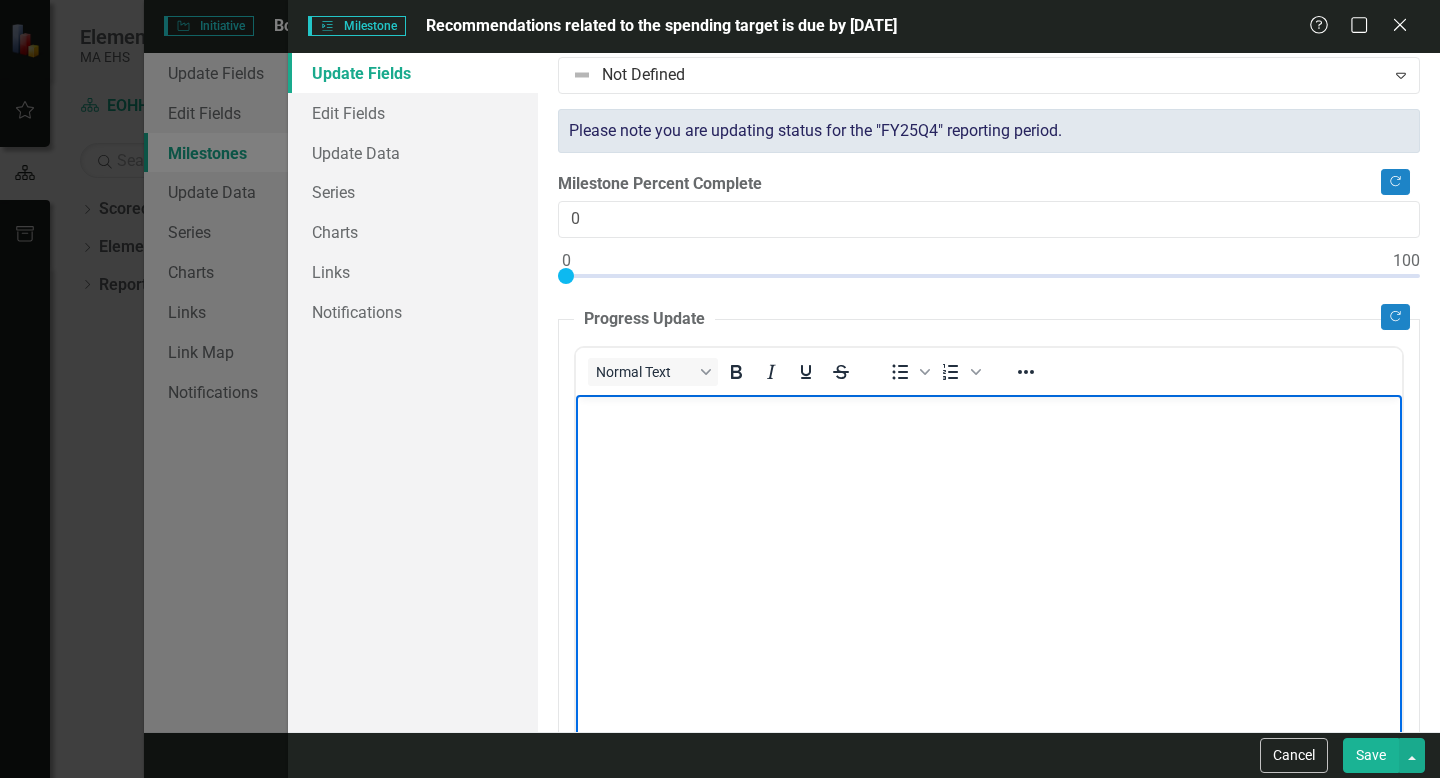 scroll, scrollTop: 0, scrollLeft: 0, axis: both 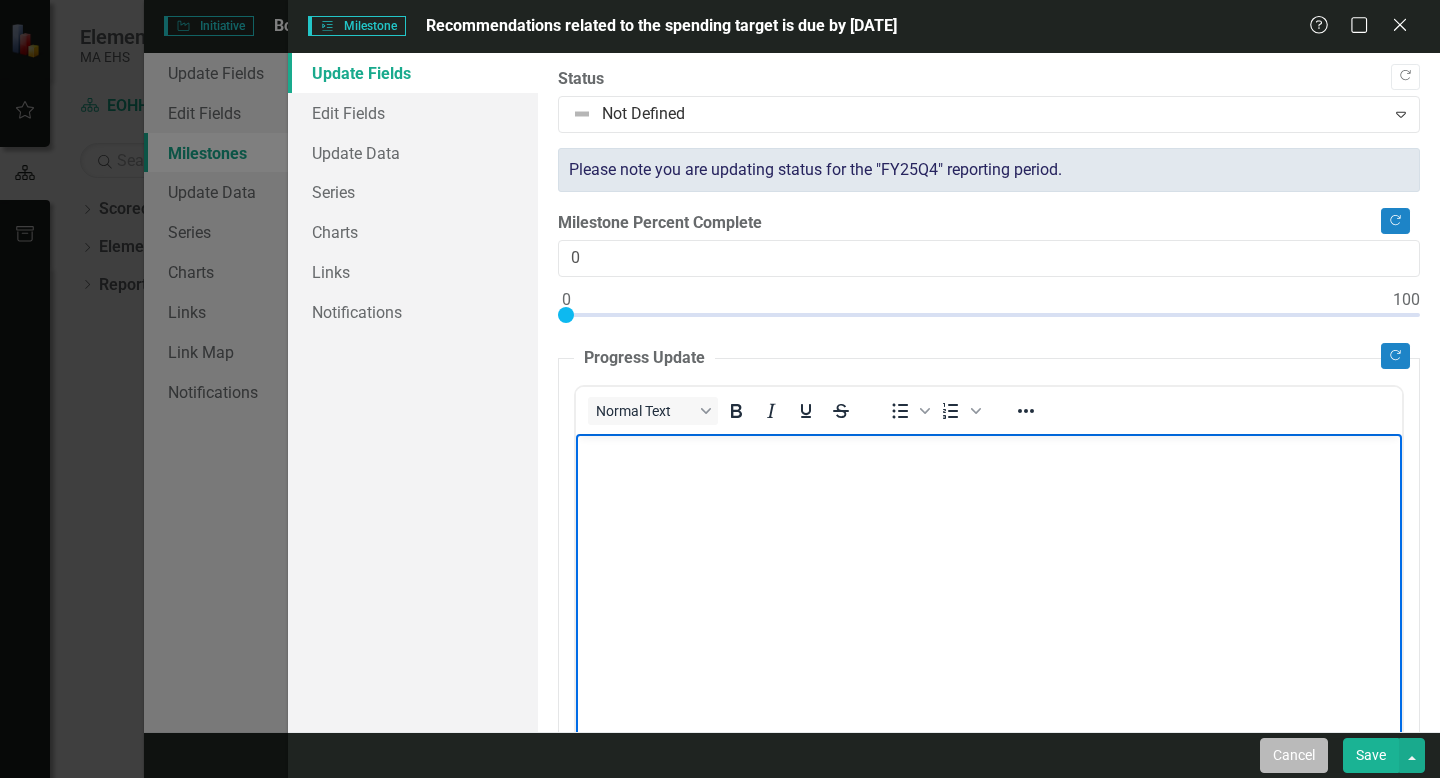 click on "Cancel" at bounding box center [1294, 755] 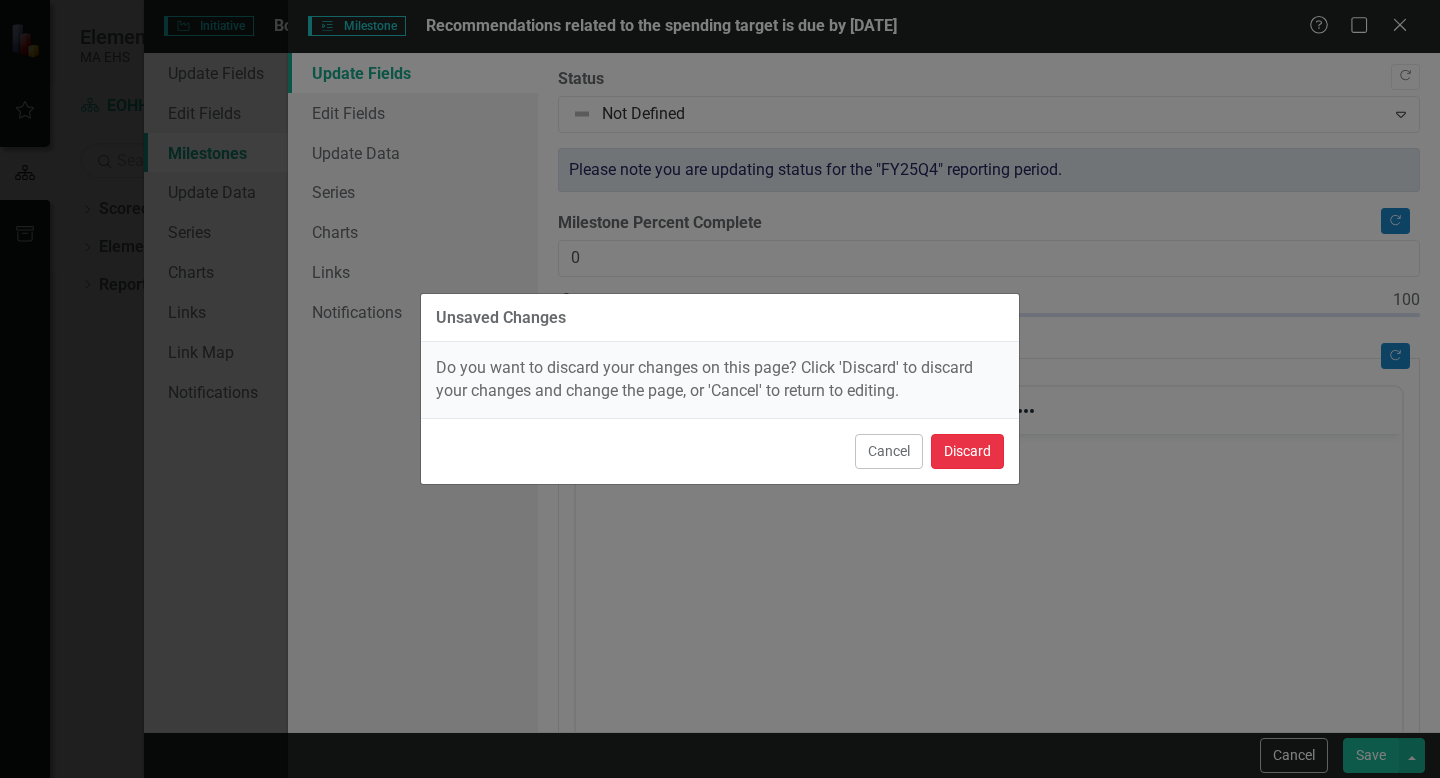 click on "Discard" at bounding box center (967, 451) 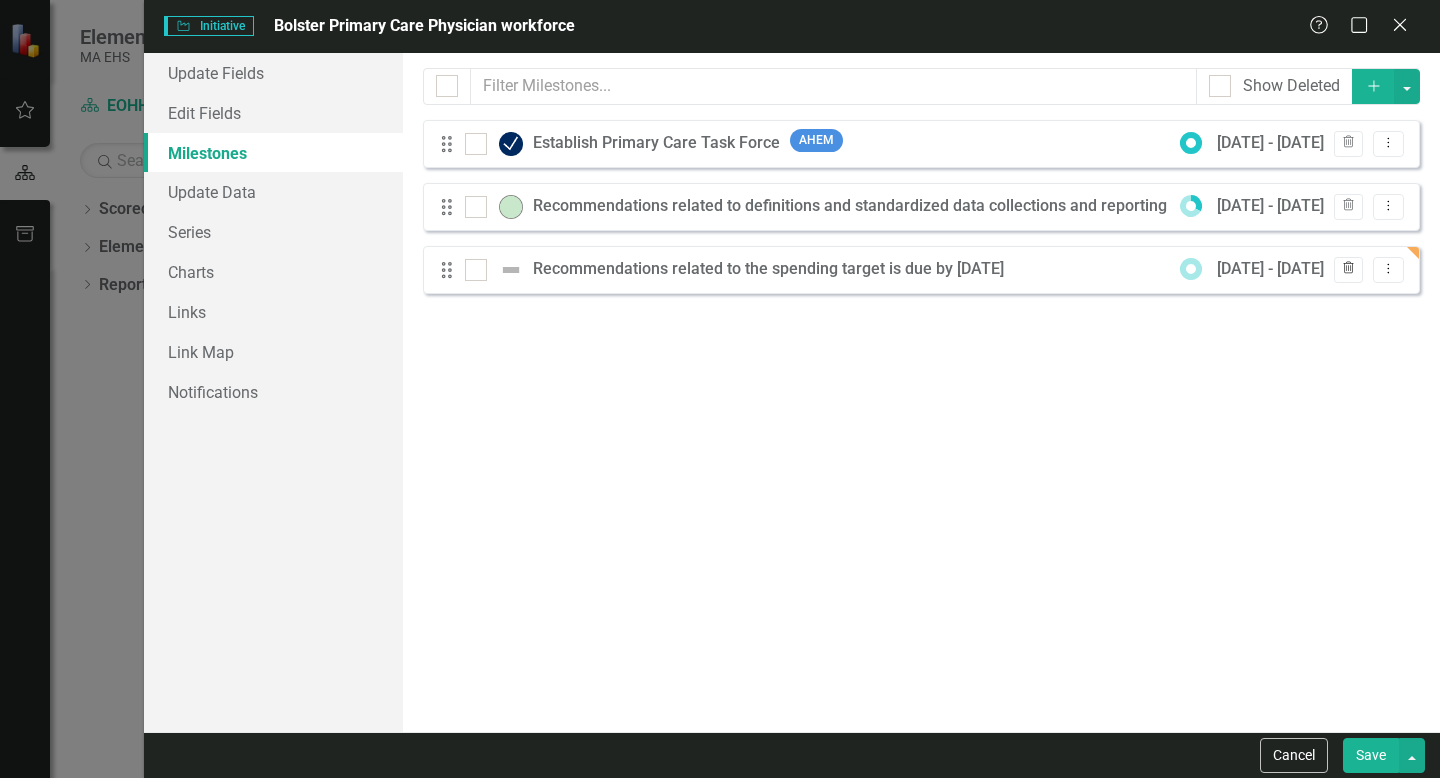 click on "Trash" 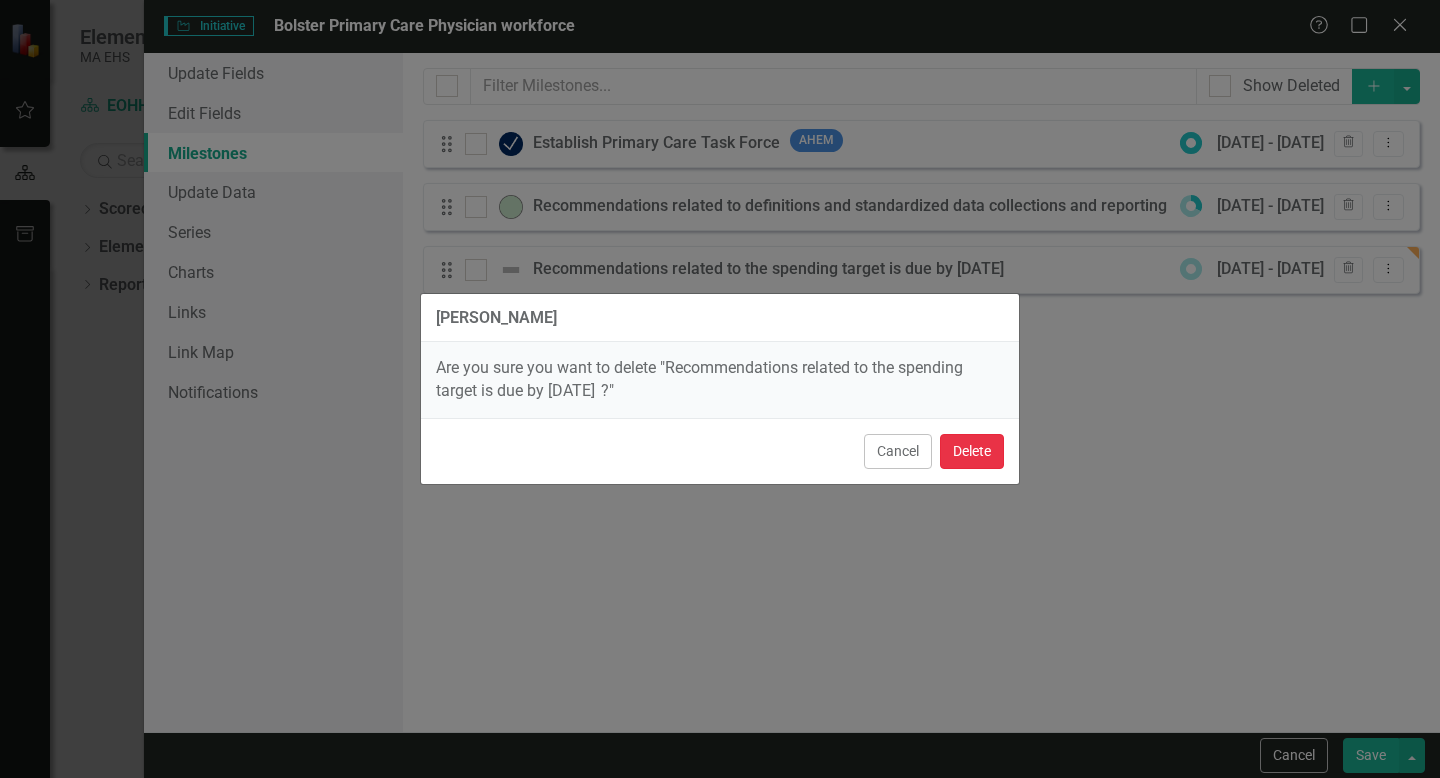 click on "Delete" at bounding box center [972, 451] 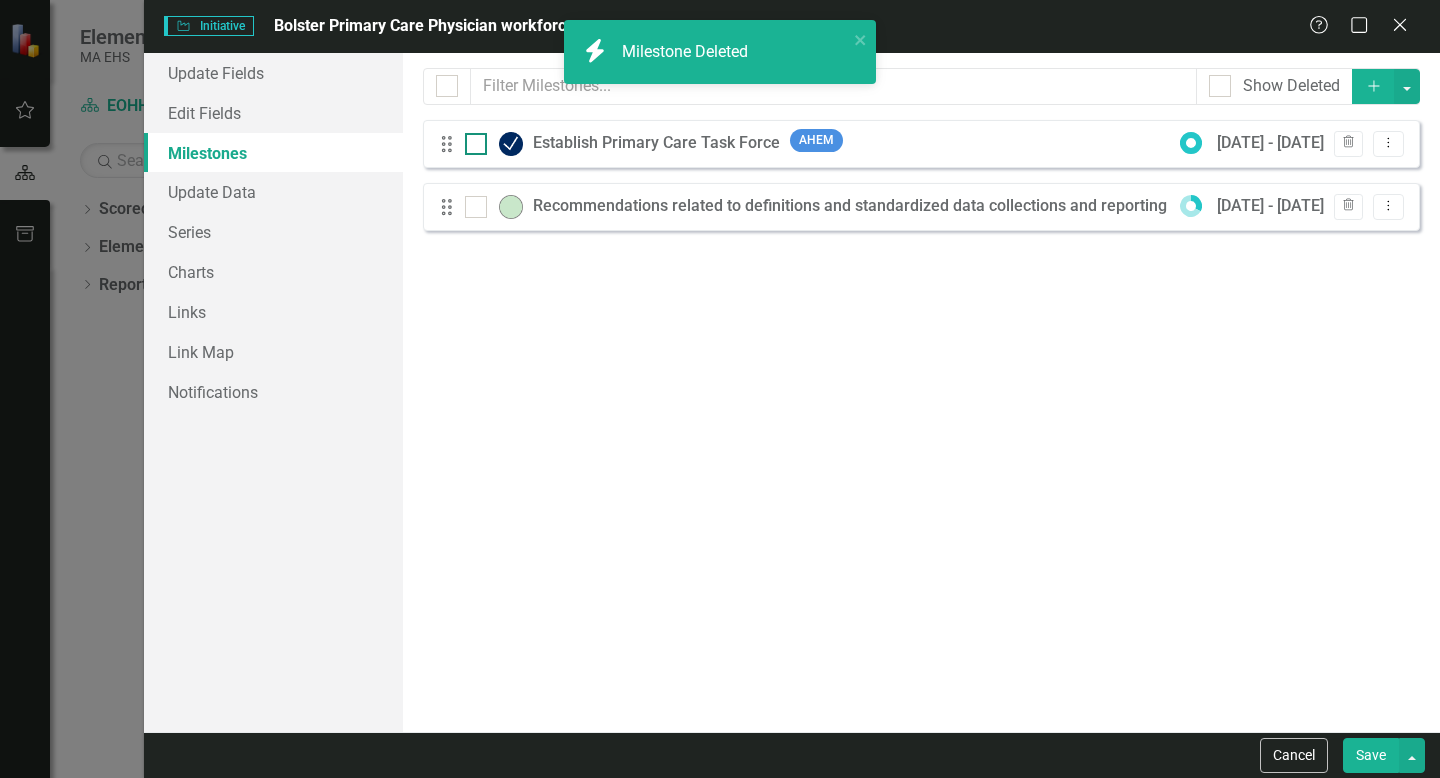click at bounding box center (476, 144) 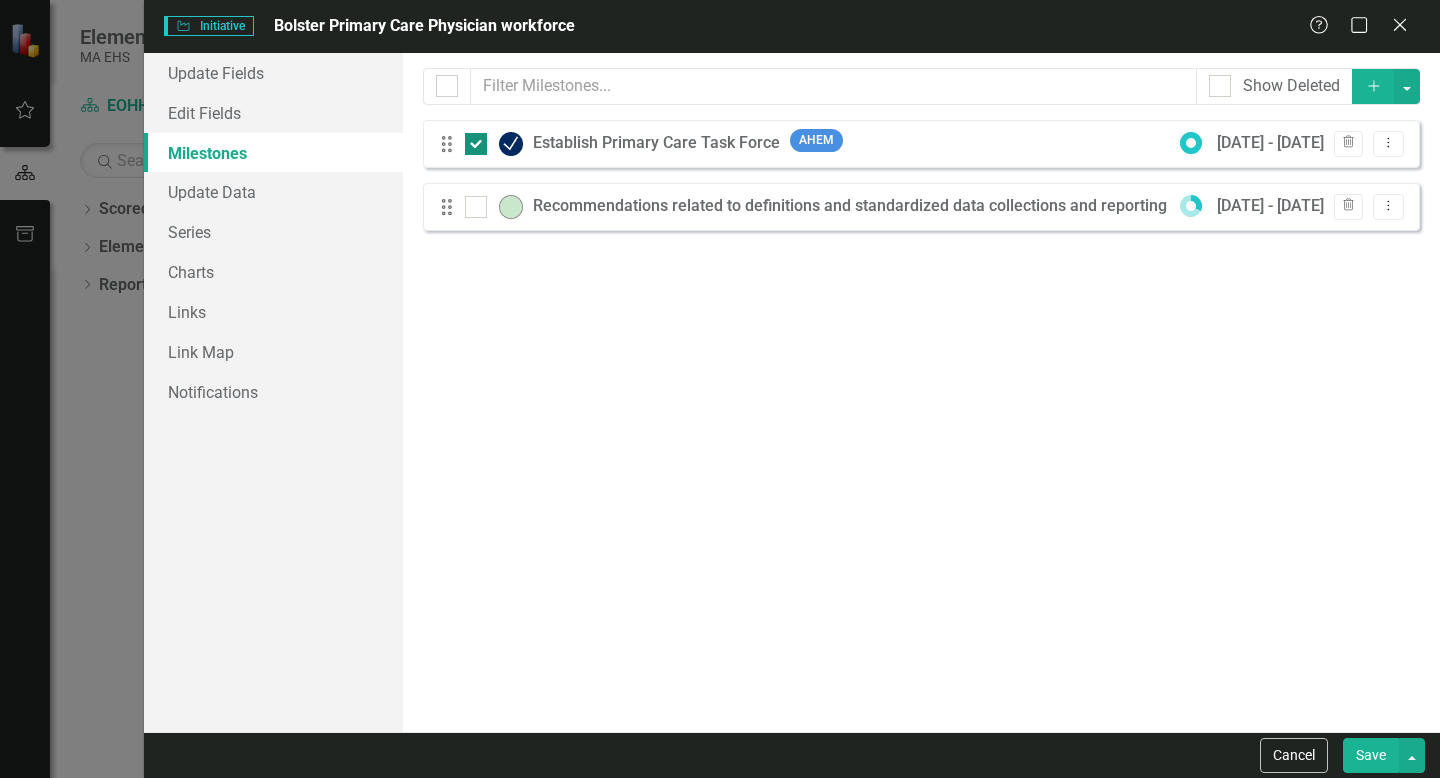 click at bounding box center [476, 144] 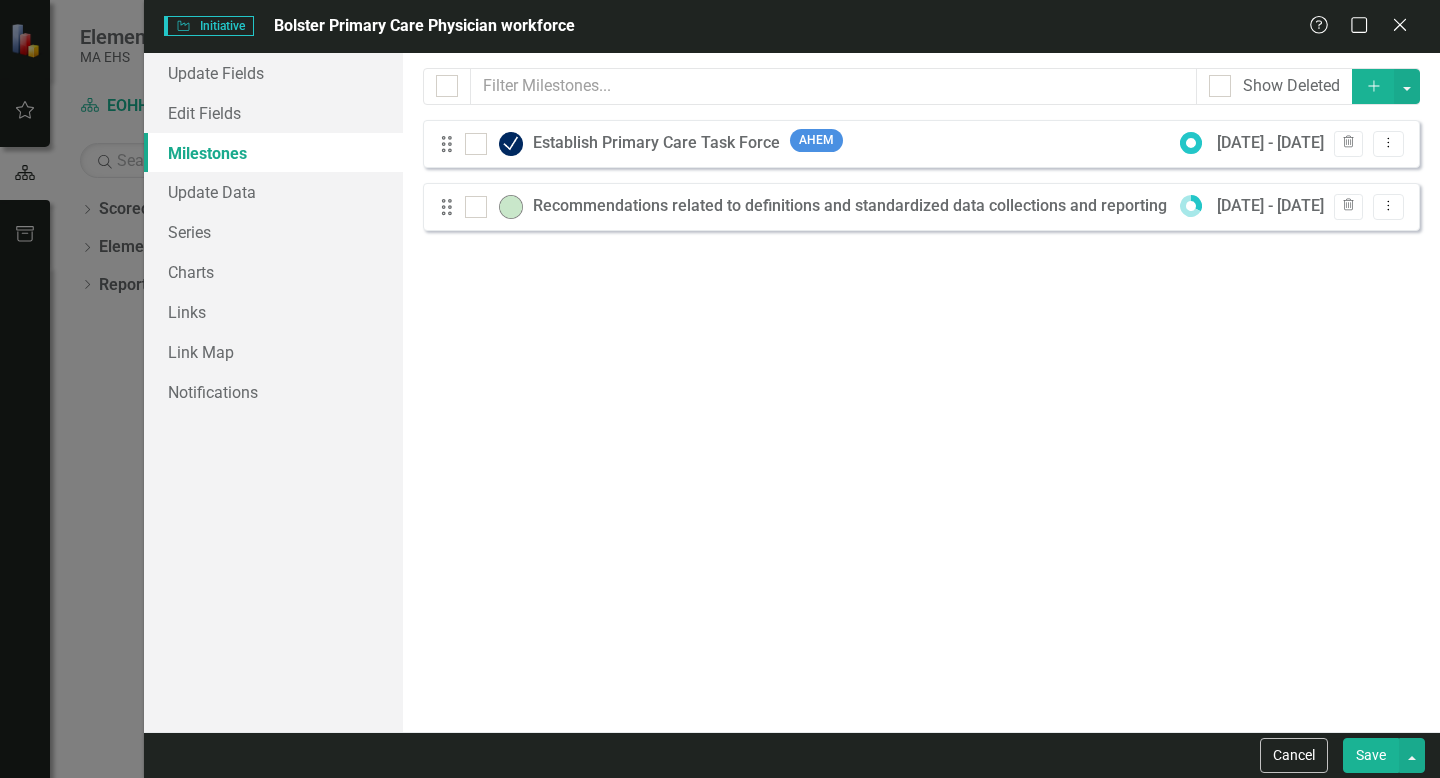 click on "Save" at bounding box center [1371, 755] 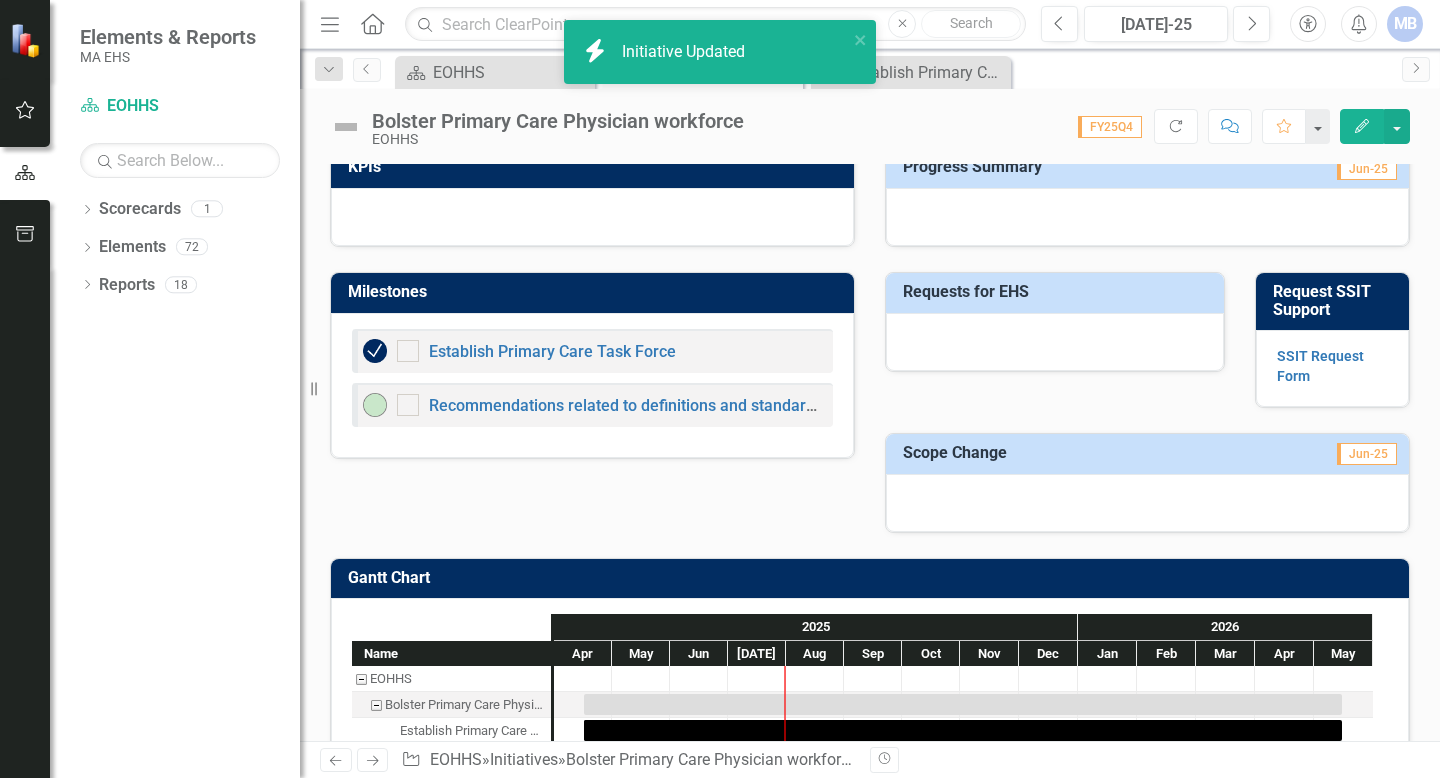 scroll, scrollTop: 926, scrollLeft: 0, axis: vertical 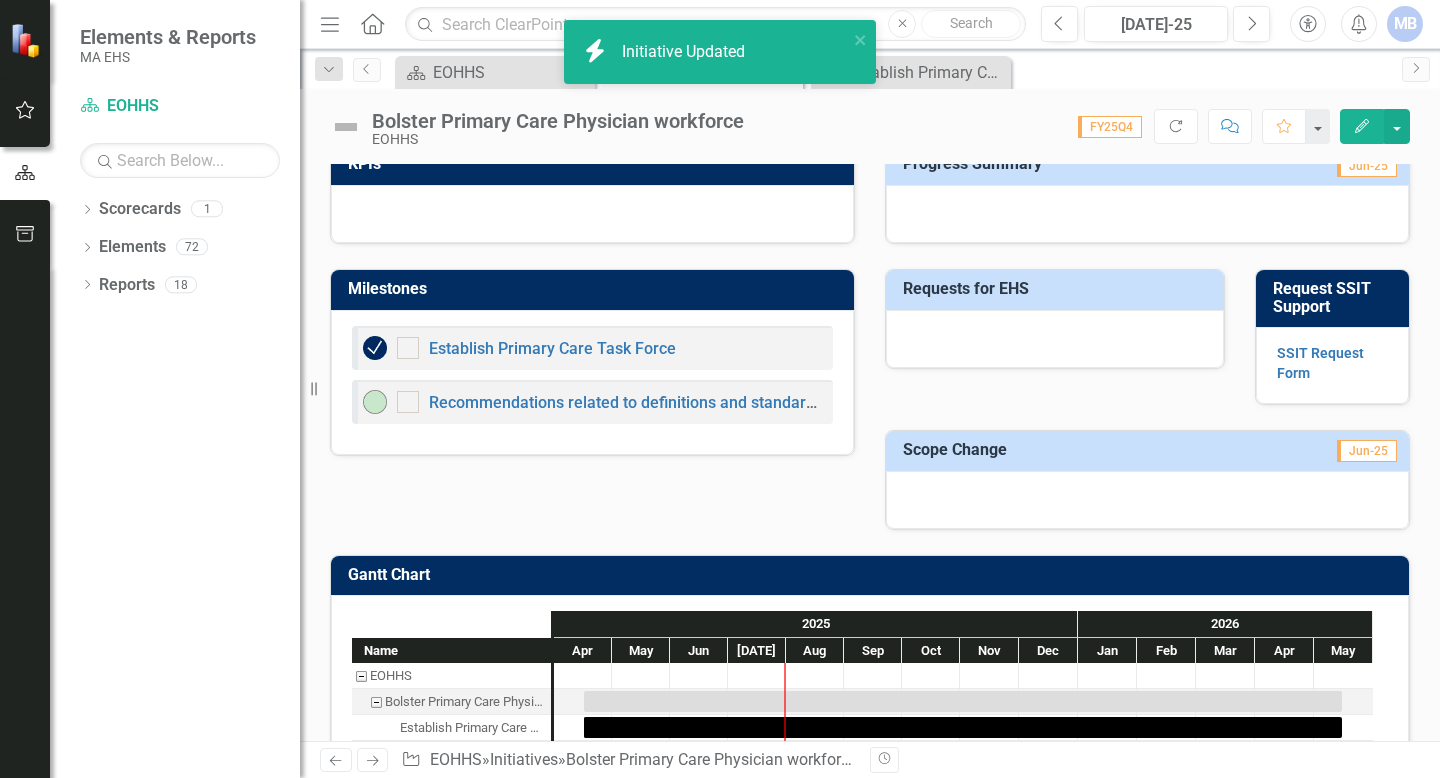 type 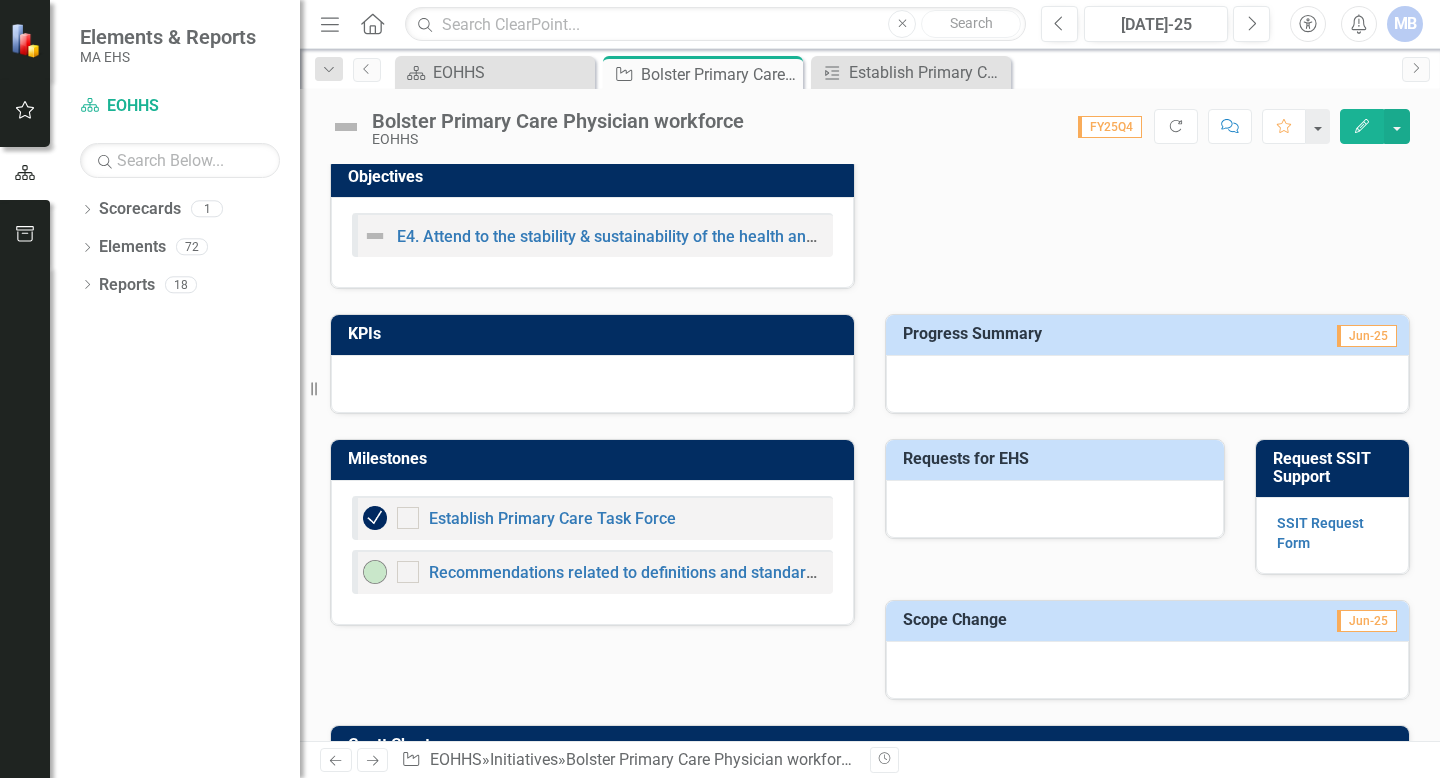 scroll, scrollTop: 783, scrollLeft: 0, axis: vertical 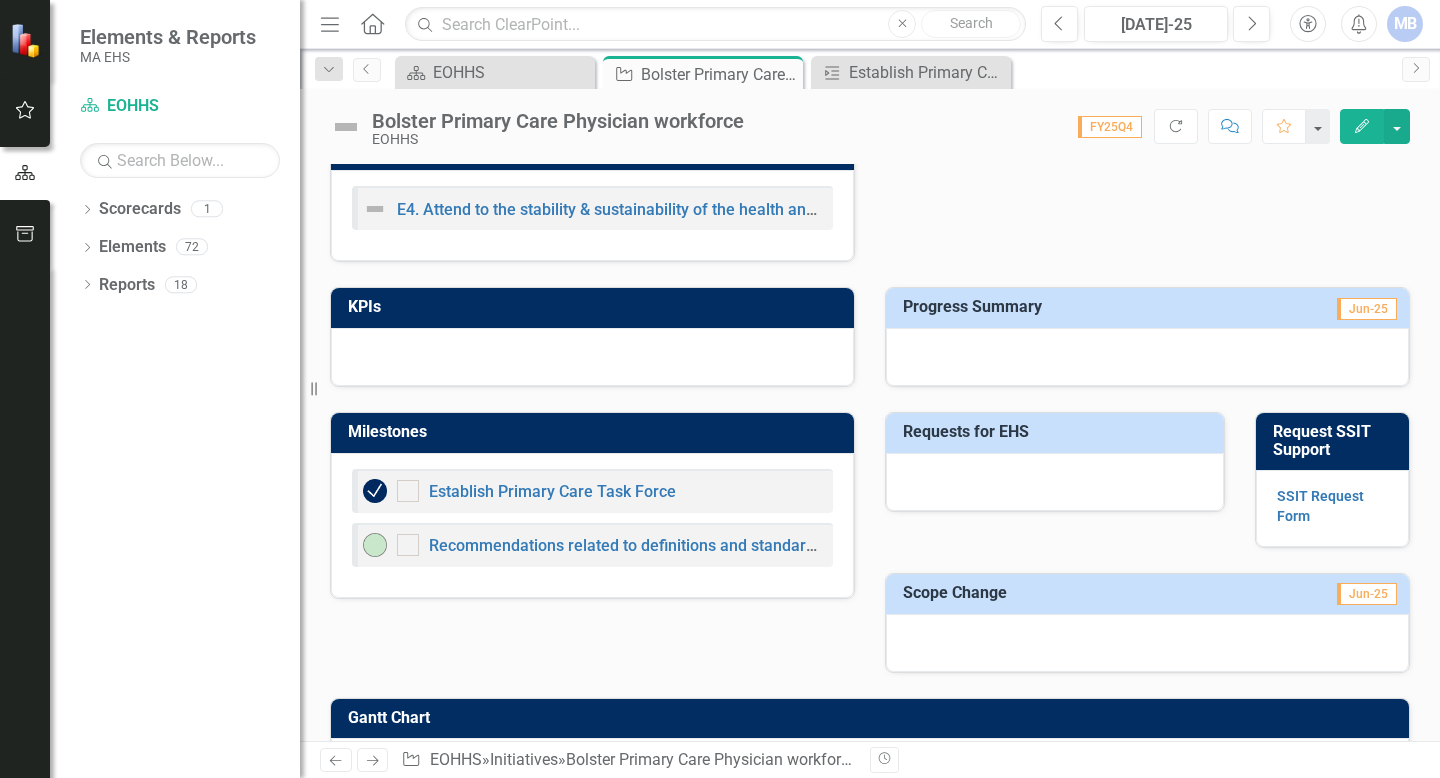 click at bounding box center [1147, 357] 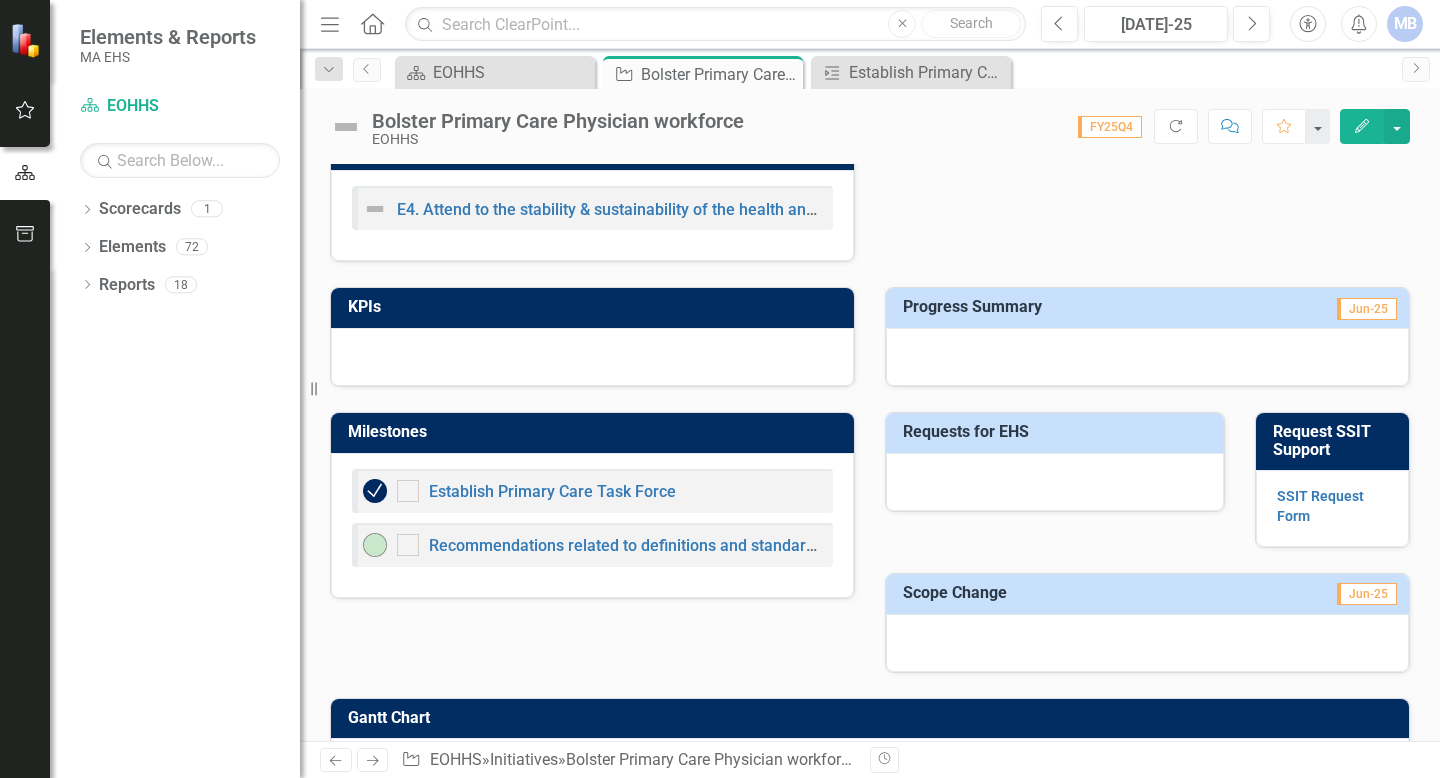 click on "Edit" 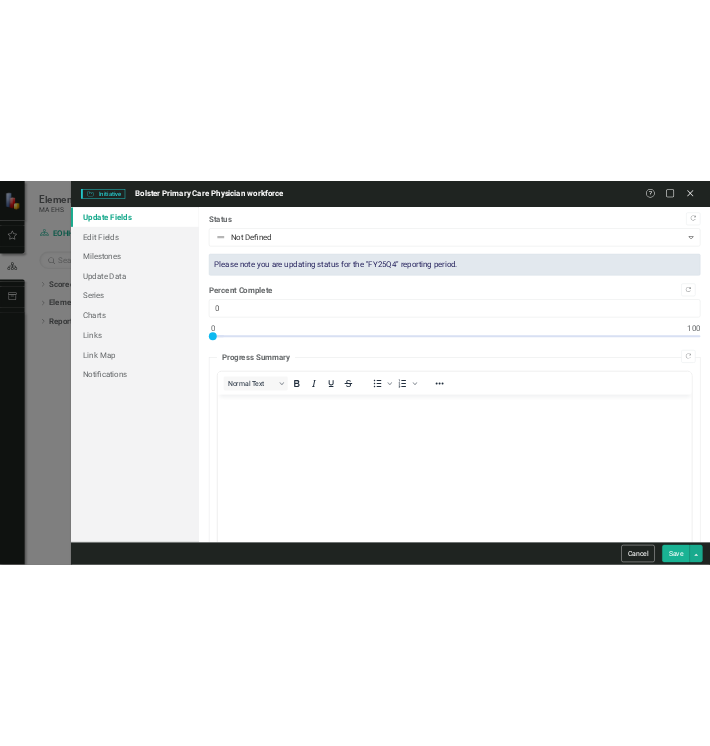 scroll, scrollTop: 0, scrollLeft: 0, axis: both 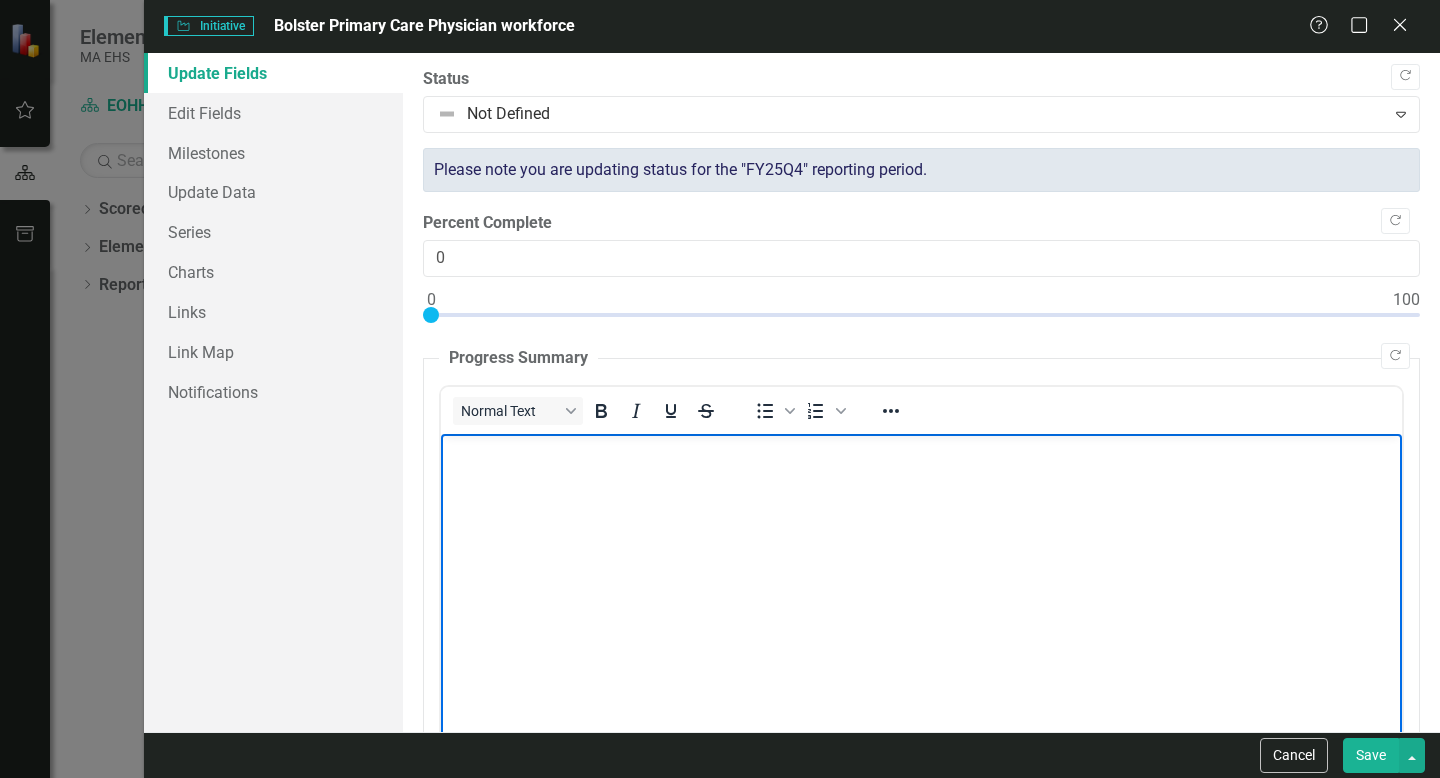 click at bounding box center (921, 583) 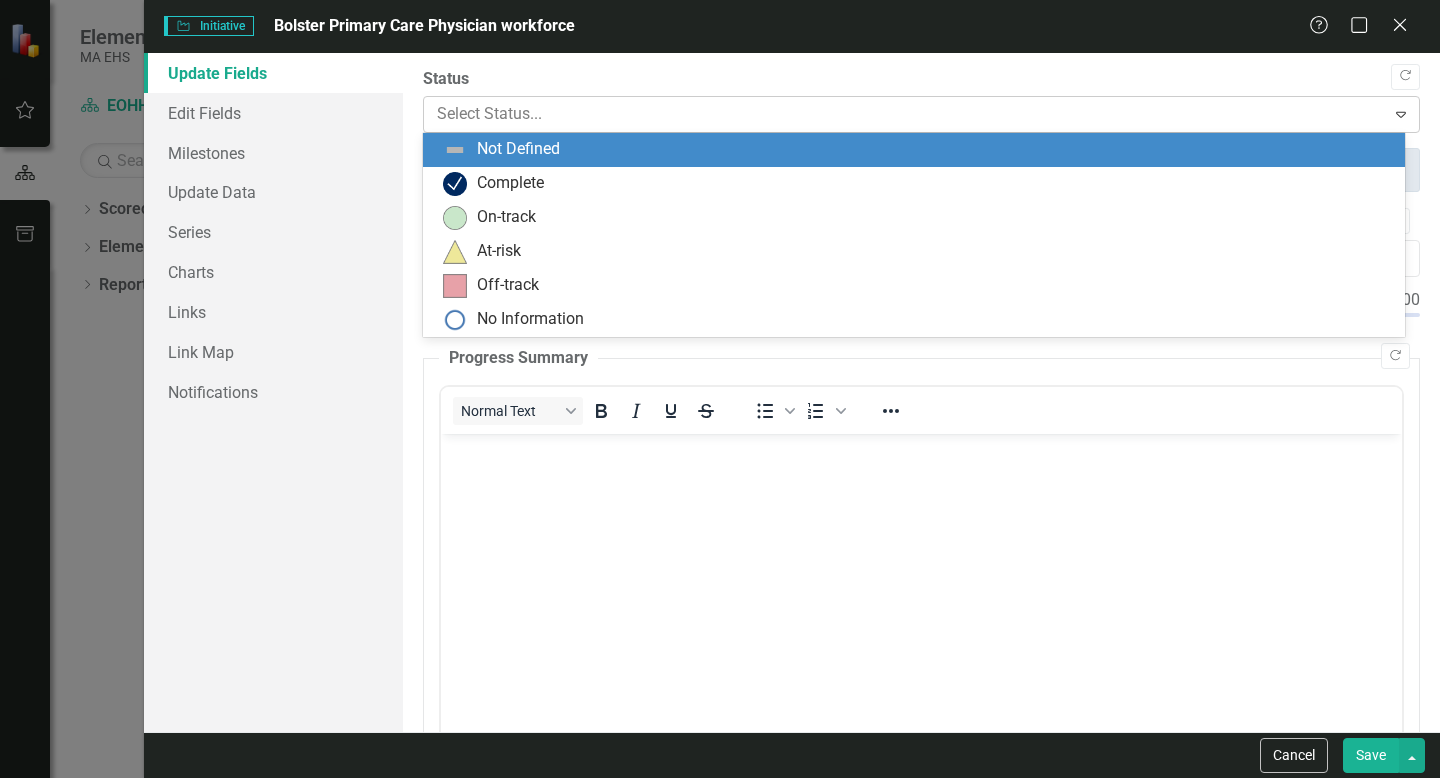 click at bounding box center [904, 114] 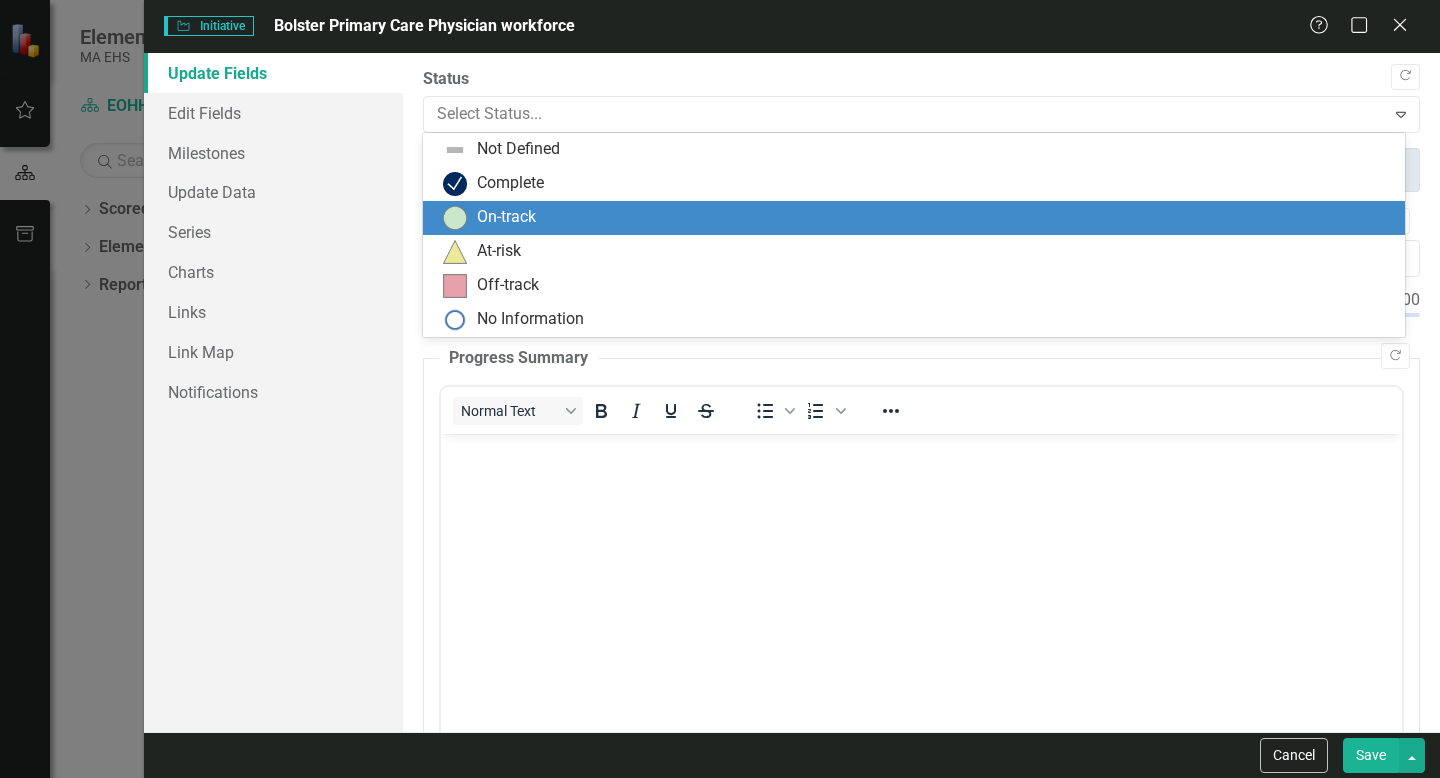 click on "On-track" at bounding box center [506, 217] 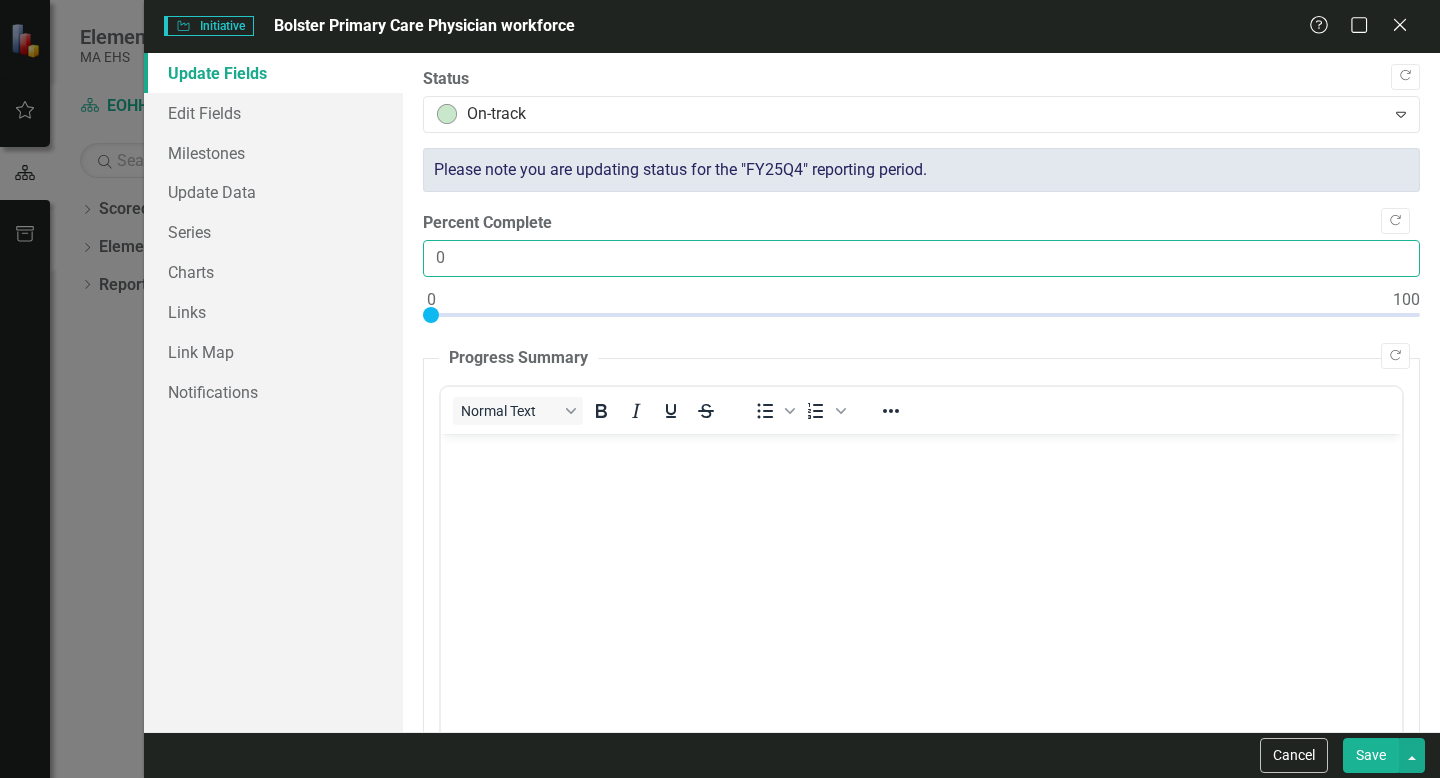 click on "0" at bounding box center [921, 258] 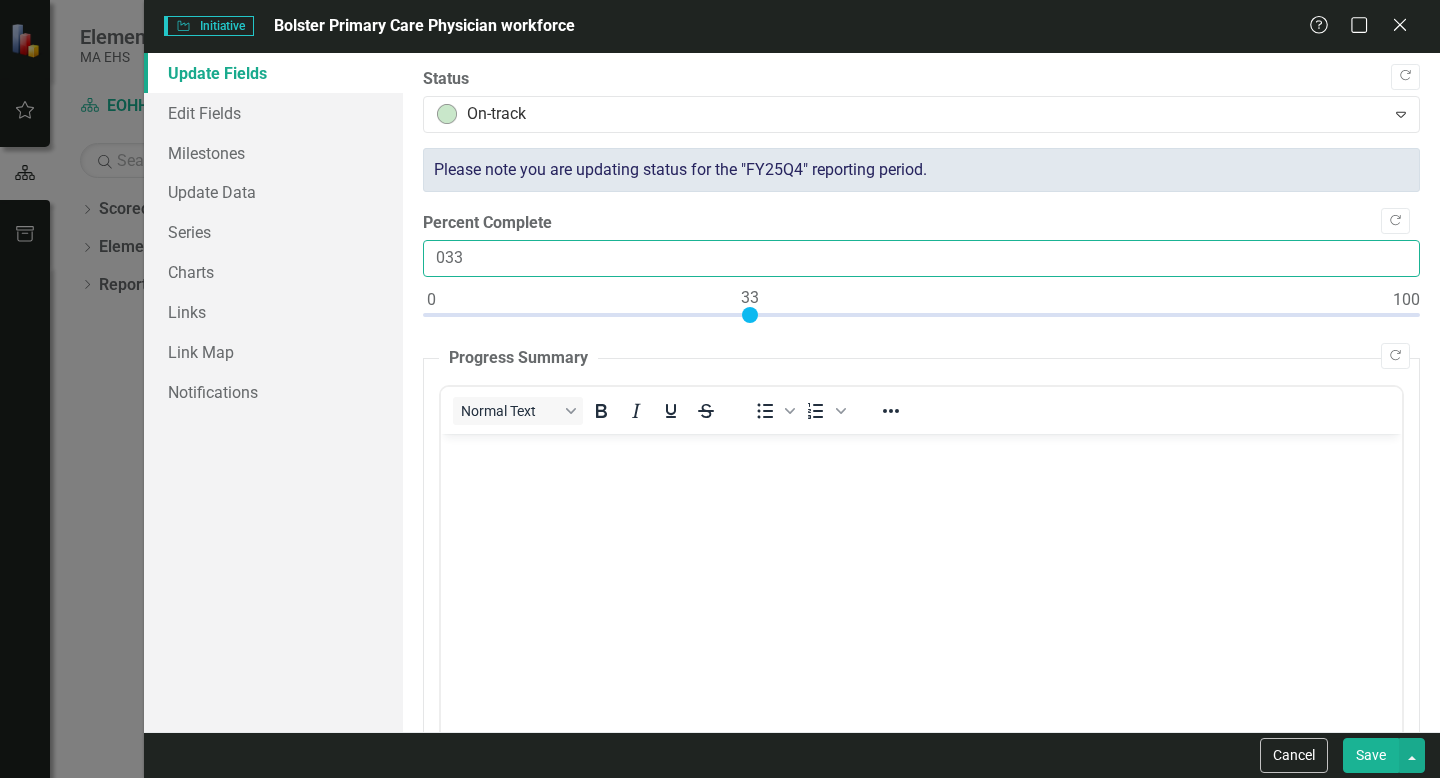 type on "033" 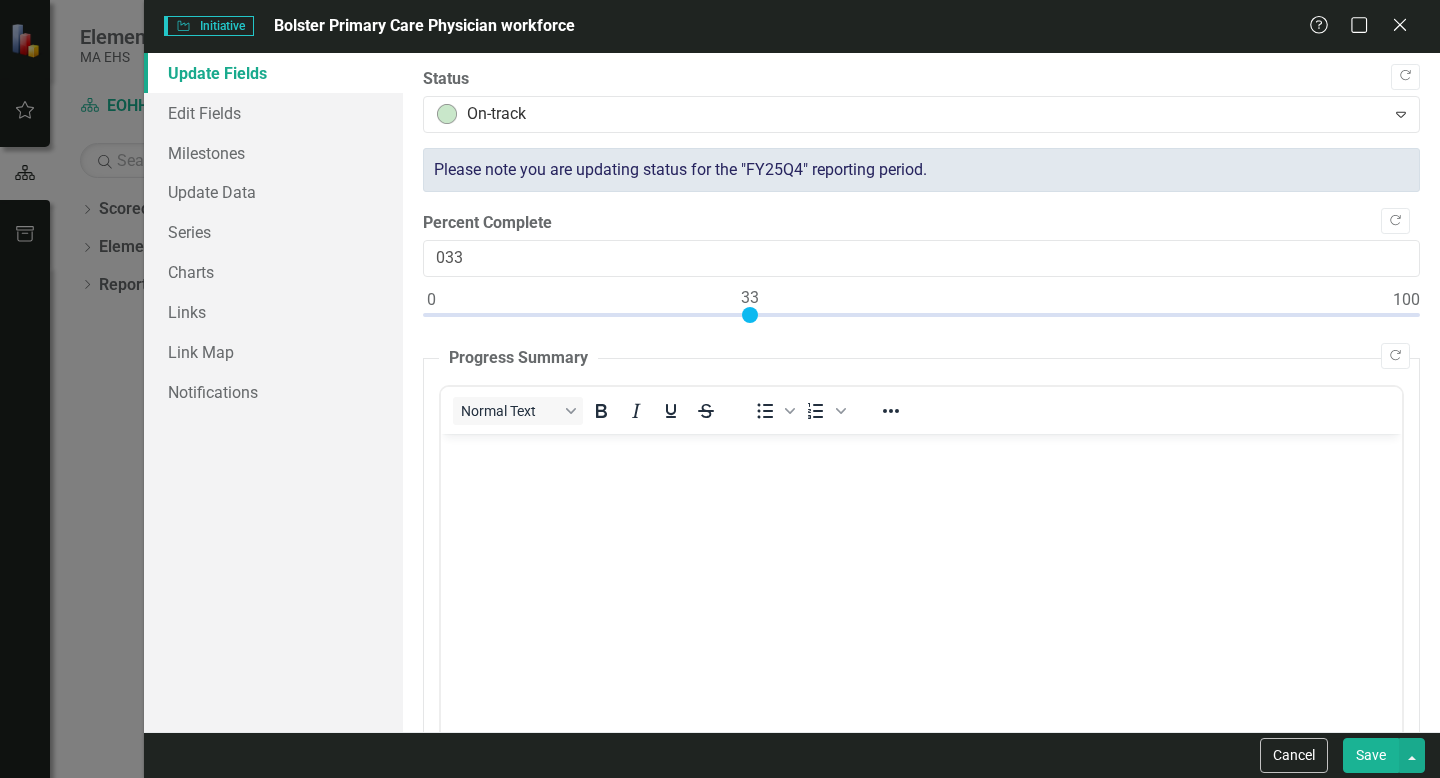 click at bounding box center (921, 583) 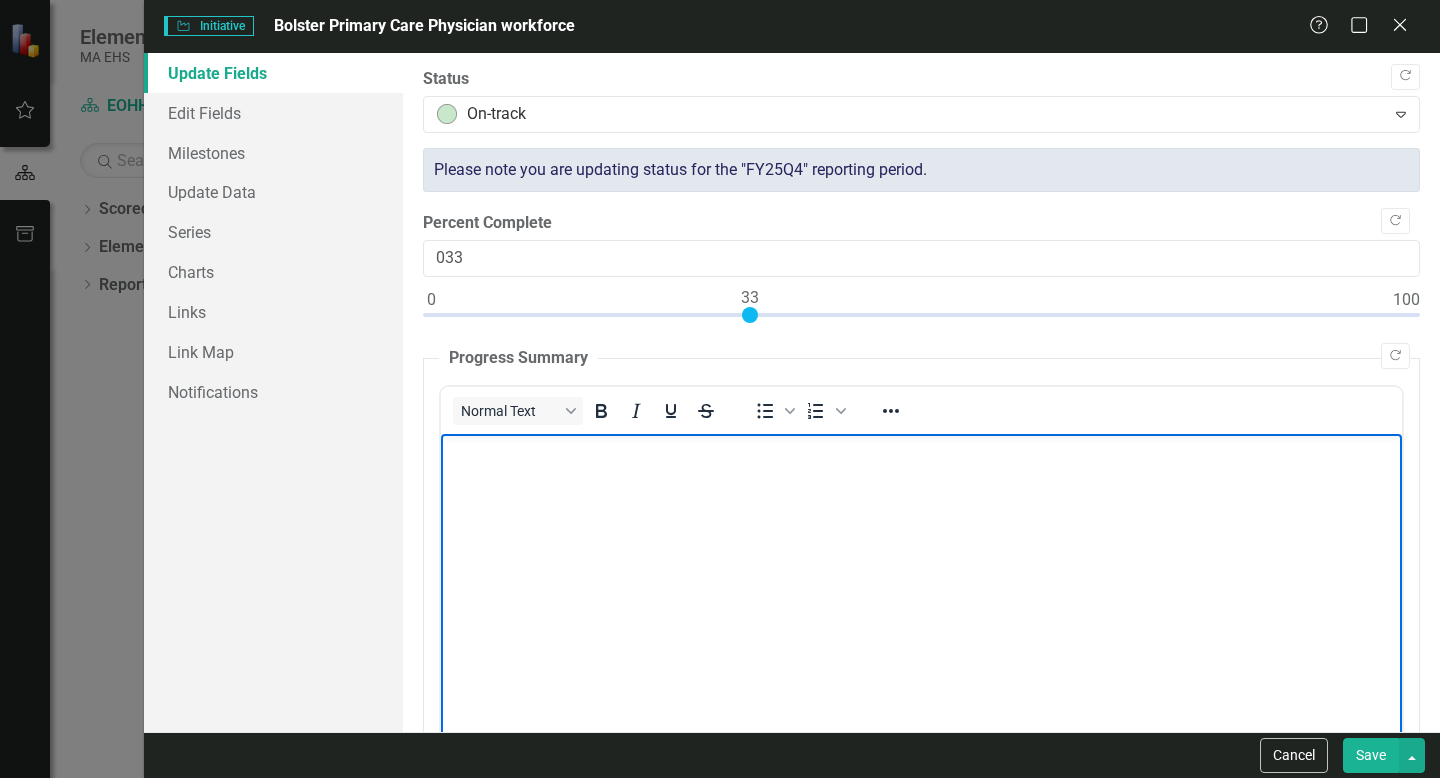 type 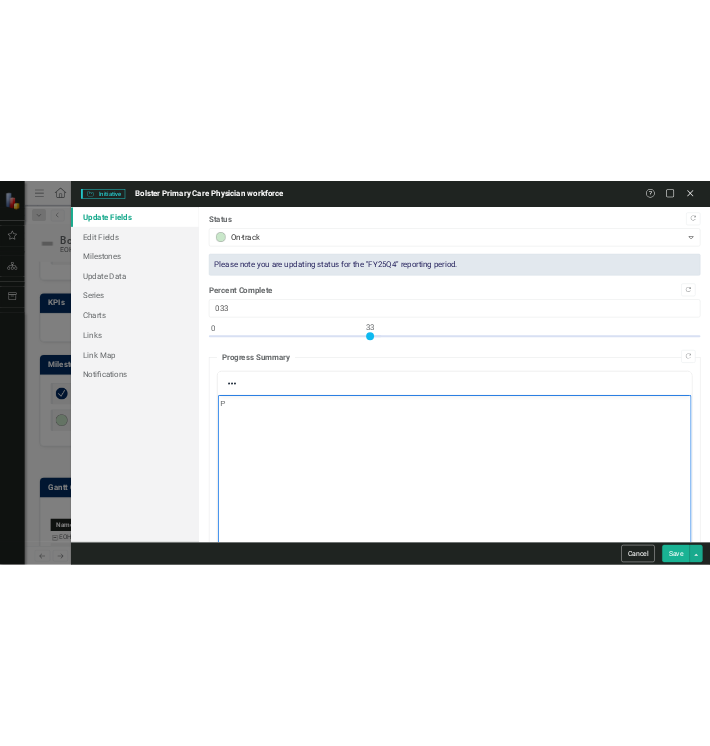 scroll, scrollTop: 1155, scrollLeft: 0, axis: vertical 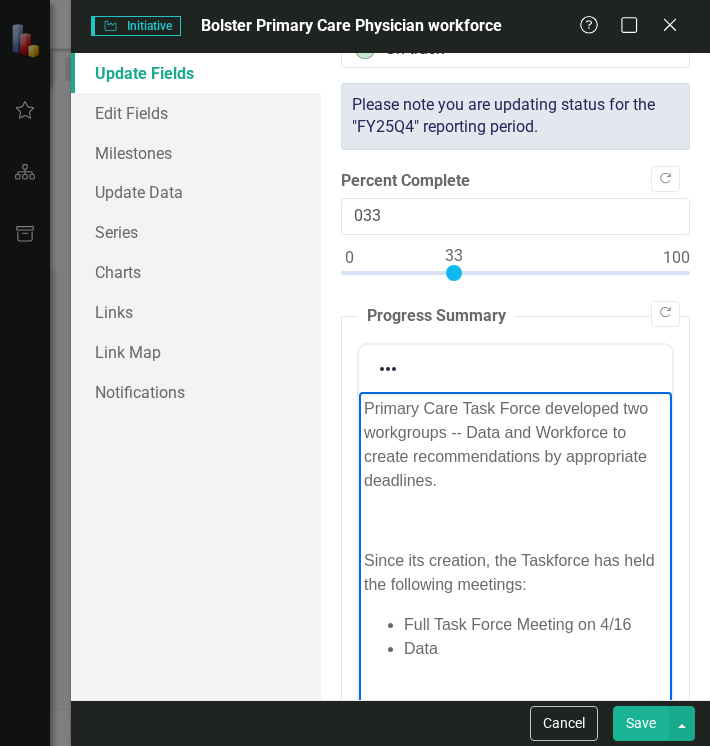 click on "Primary Care Task Force developed two workgroups -- Data and Workforce to create recommendations by appropriate deadlines." at bounding box center (515, 444) 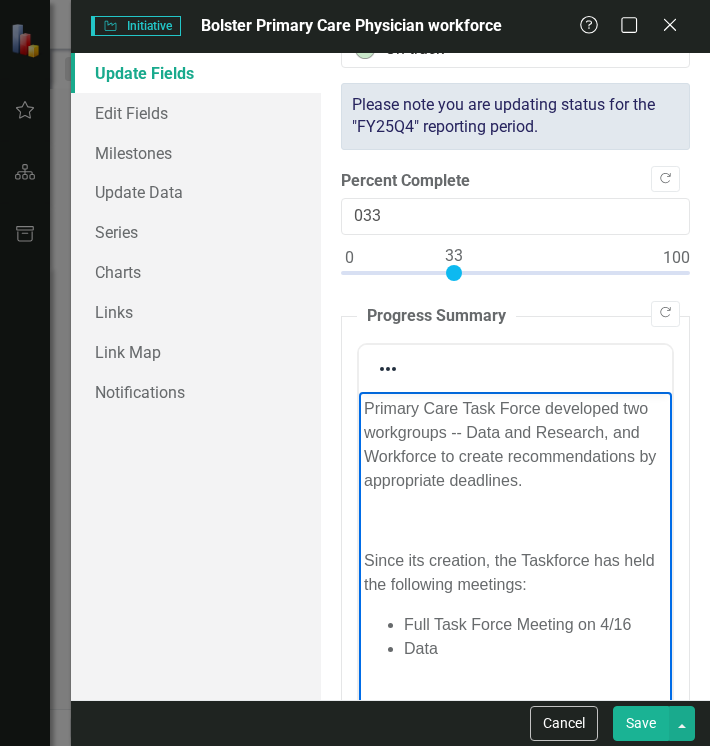 click on "Data" at bounding box center (535, 648) 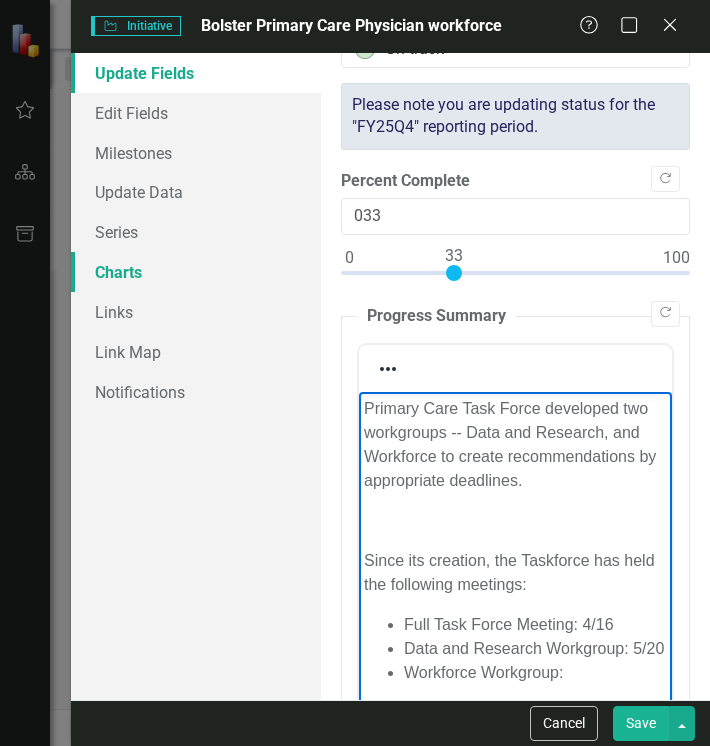 scroll, scrollTop: 71, scrollLeft: 0, axis: vertical 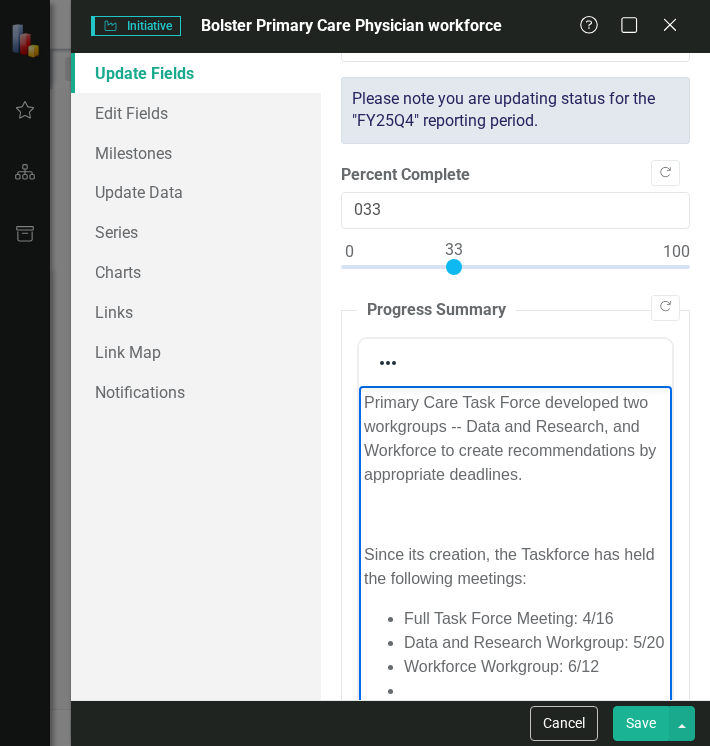 click on "Workforce Workgroup: 6/12" at bounding box center (535, 666) 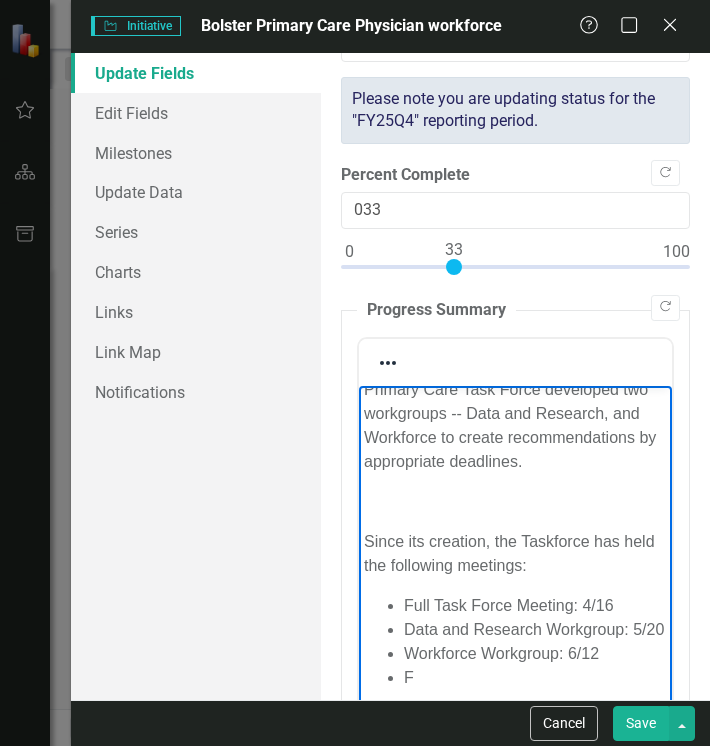 scroll, scrollTop: 82, scrollLeft: 0, axis: vertical 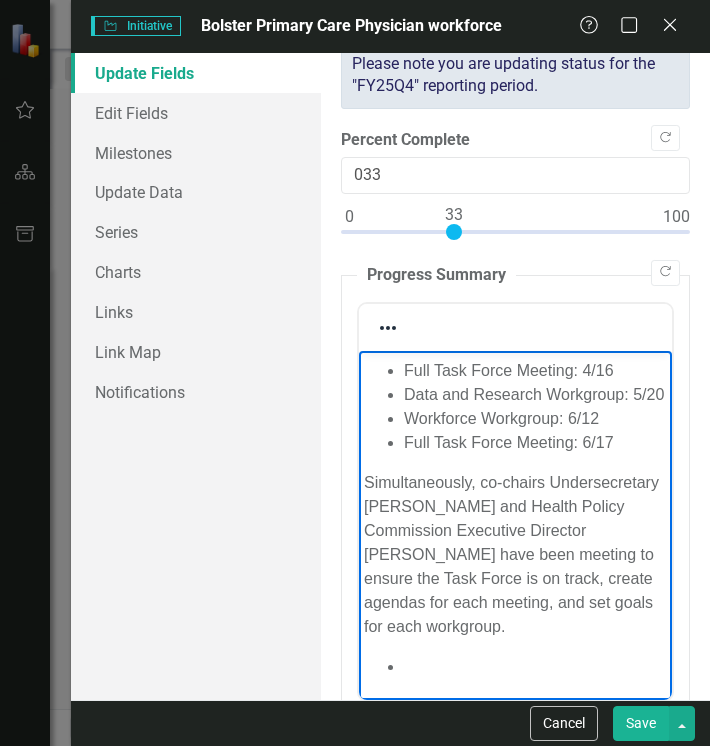 click at bounding box center [535, 666] 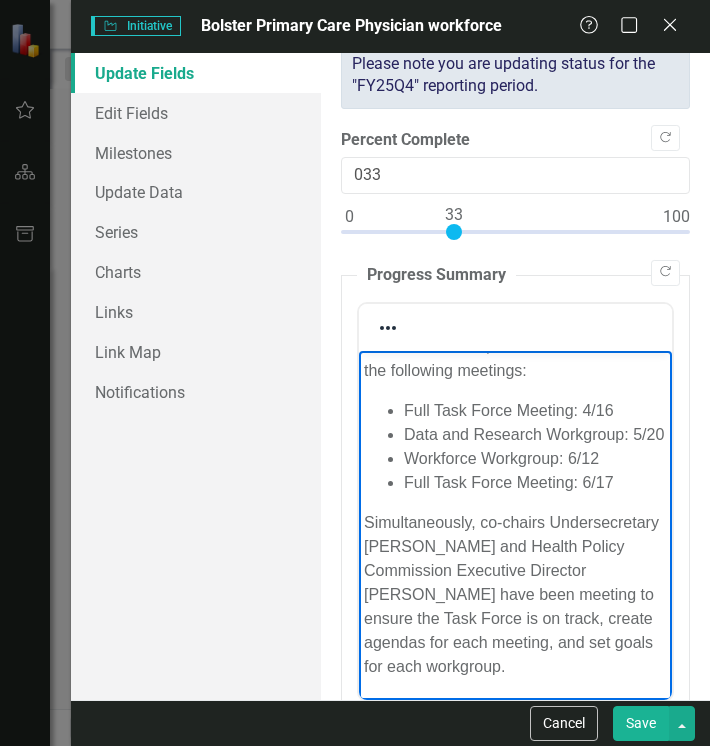 scroll, scrollTop: 0, scrollLeft: 0, axis: both 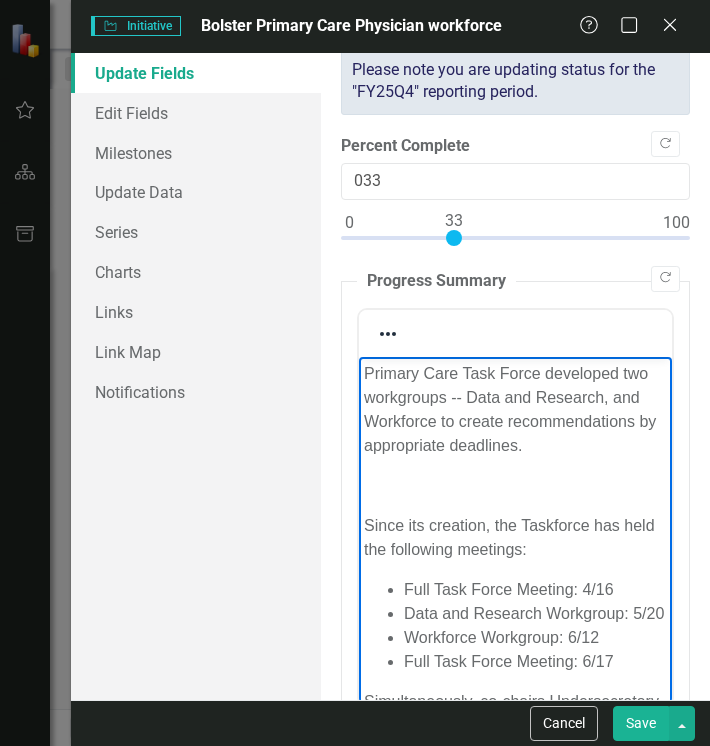 click at bounding box center (515, 485) 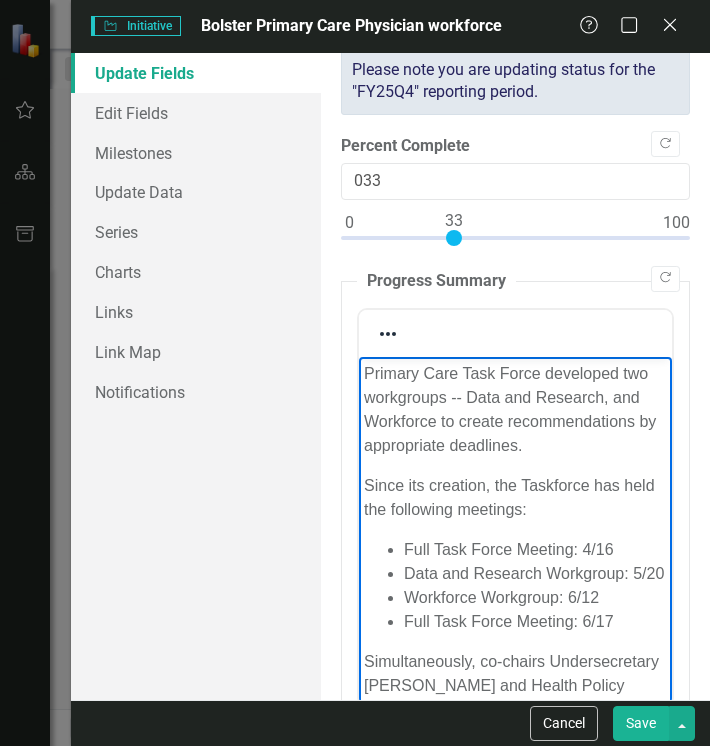 click on "Primary Care Task Force developed two workgroups -- Data and Research, and Workforce to create recommendations by appropriate deadlines." at bounding box center [515, 409] 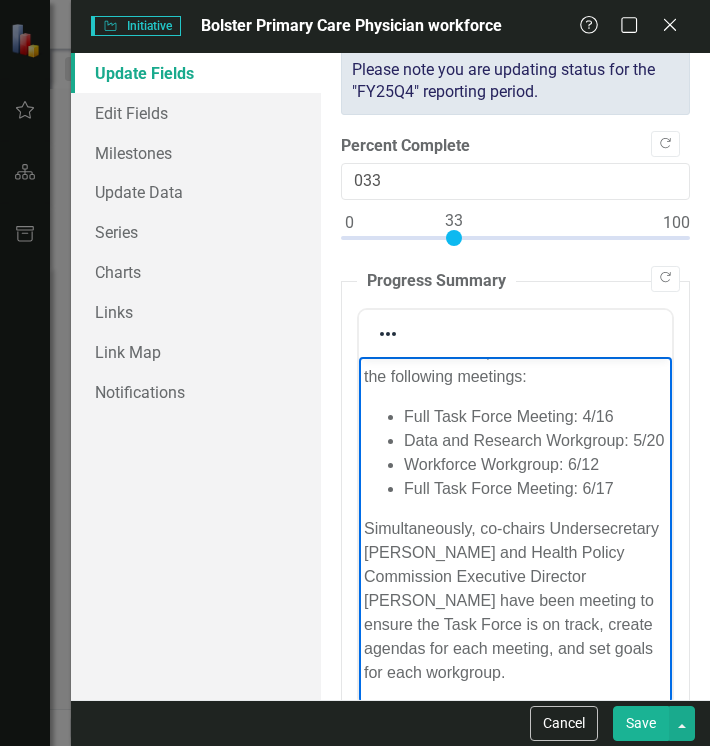 scroll, scrollTop: 157, scrollLeft: 0, axis: vertical 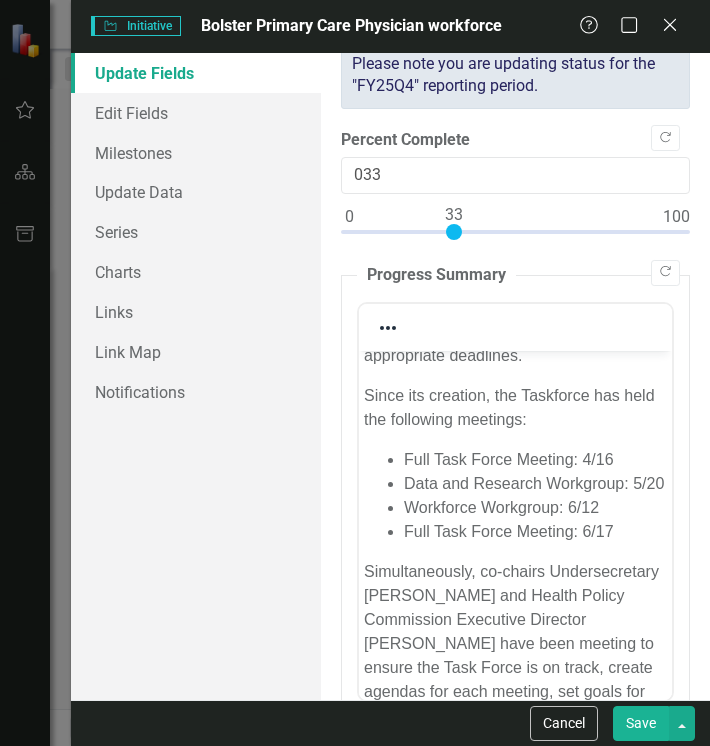 click on "Save" at bounding box center [641, 723] 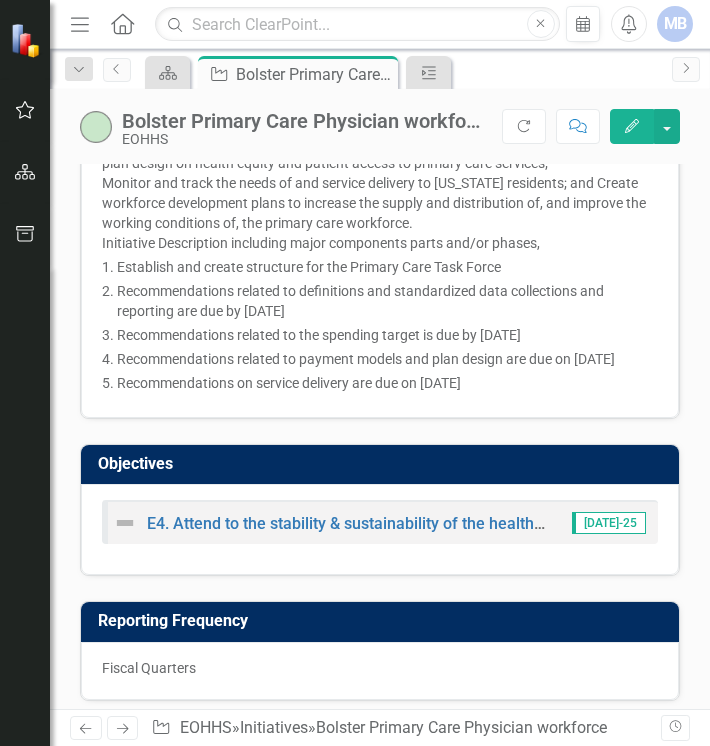 scroll, scrollTop: 426, scrollLeft: 0, axis: vertical 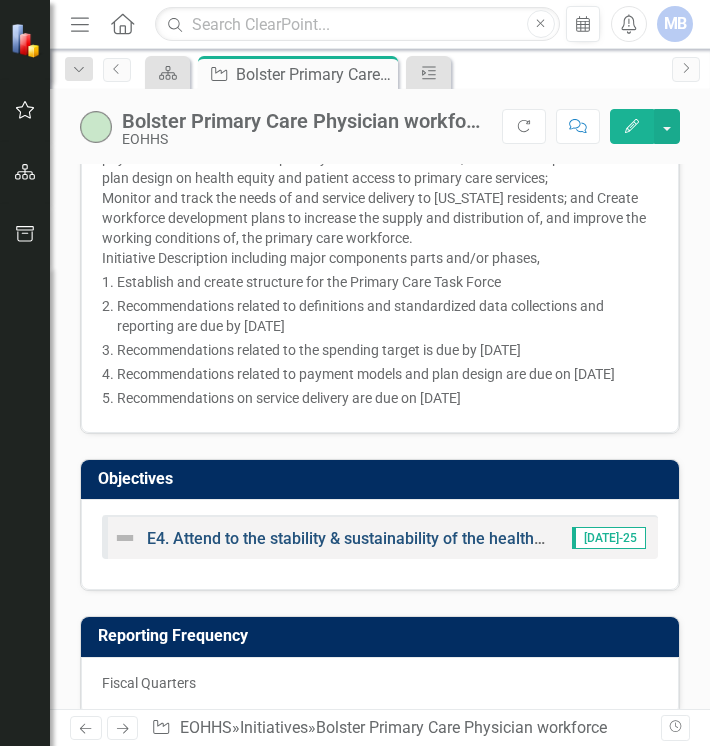 click on "E4. Attend to the stability & sustainability of the health and human services ecosystem" at bounding box center (456, 538) 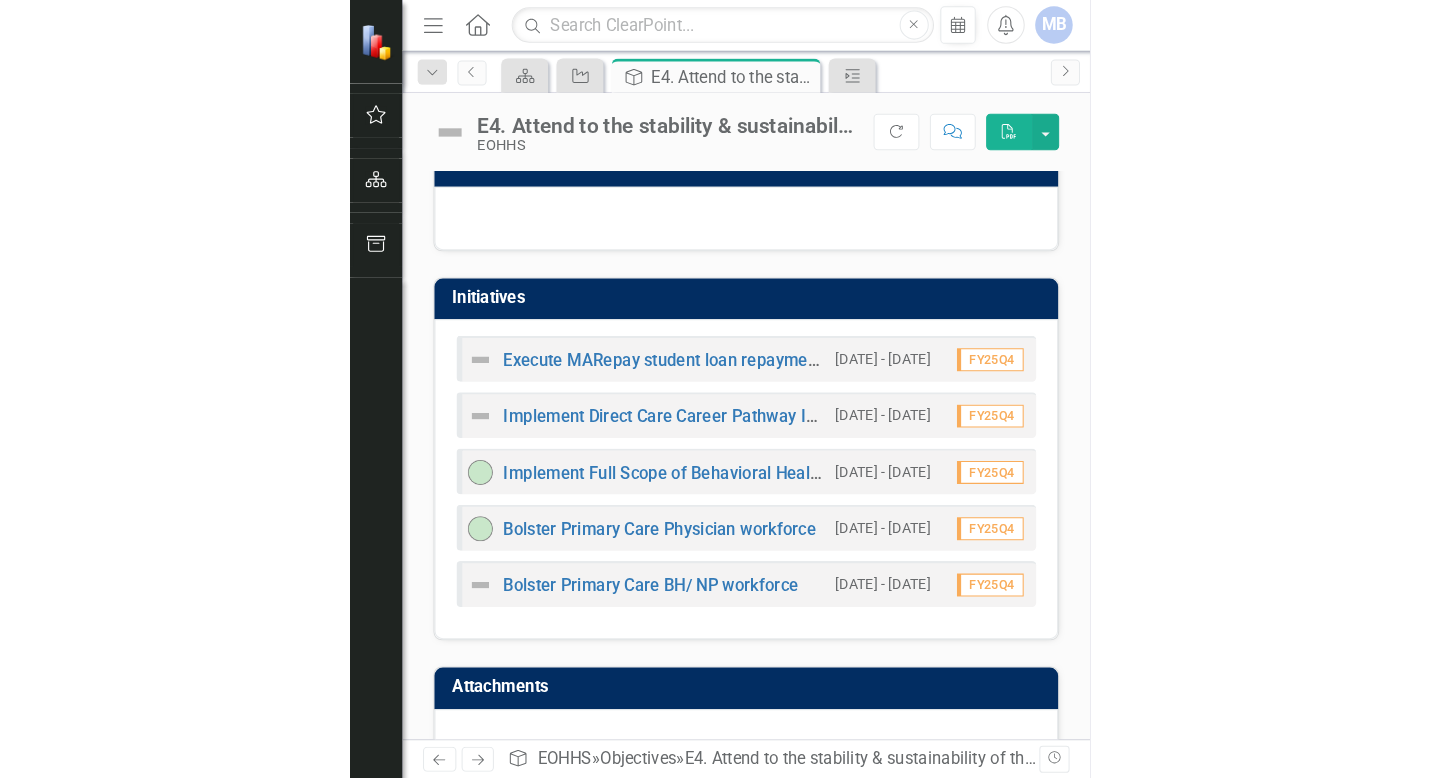 scroll, scrollTop: 276, scrollLeft: 0, axis: vertical 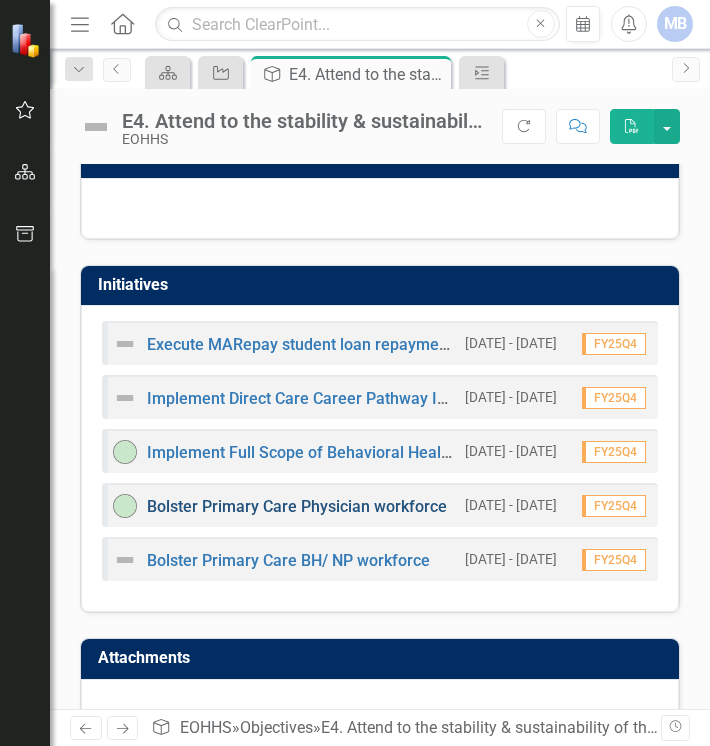 click on "Bolster Primary Care Physician workforce" at bounding box center [297, 506] 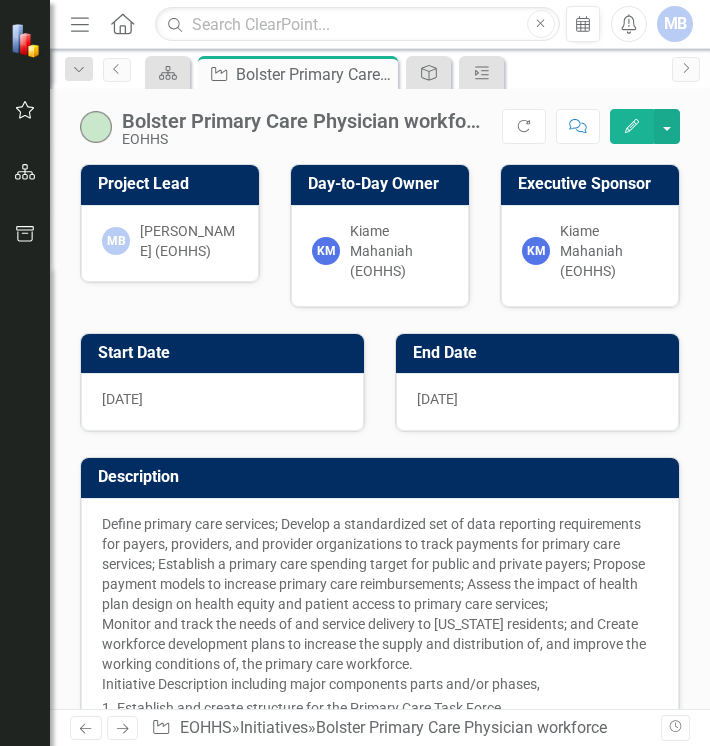 click on "Define primary care services; Develop a standardized set of data reporting requirements for payers, providers, and provider organizations to track payments for primary care services; Establish a primary care spending target for public and private payers; Propose payment models to increase primary care reimbursements; Assess the impact of health plan design on health equity and patient access to primary care services;" at bounding box center (373, 564) 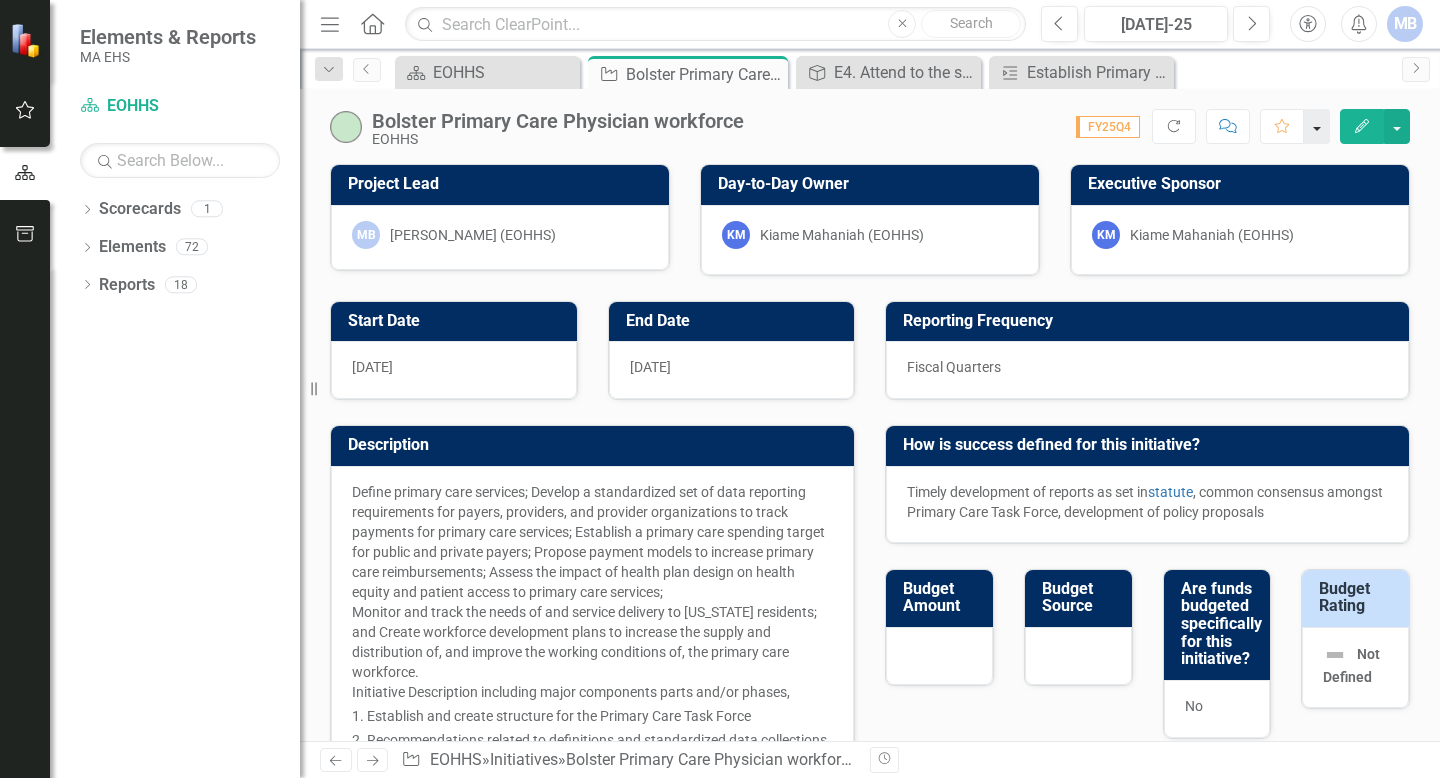 click at bounding box center (1317, 126) 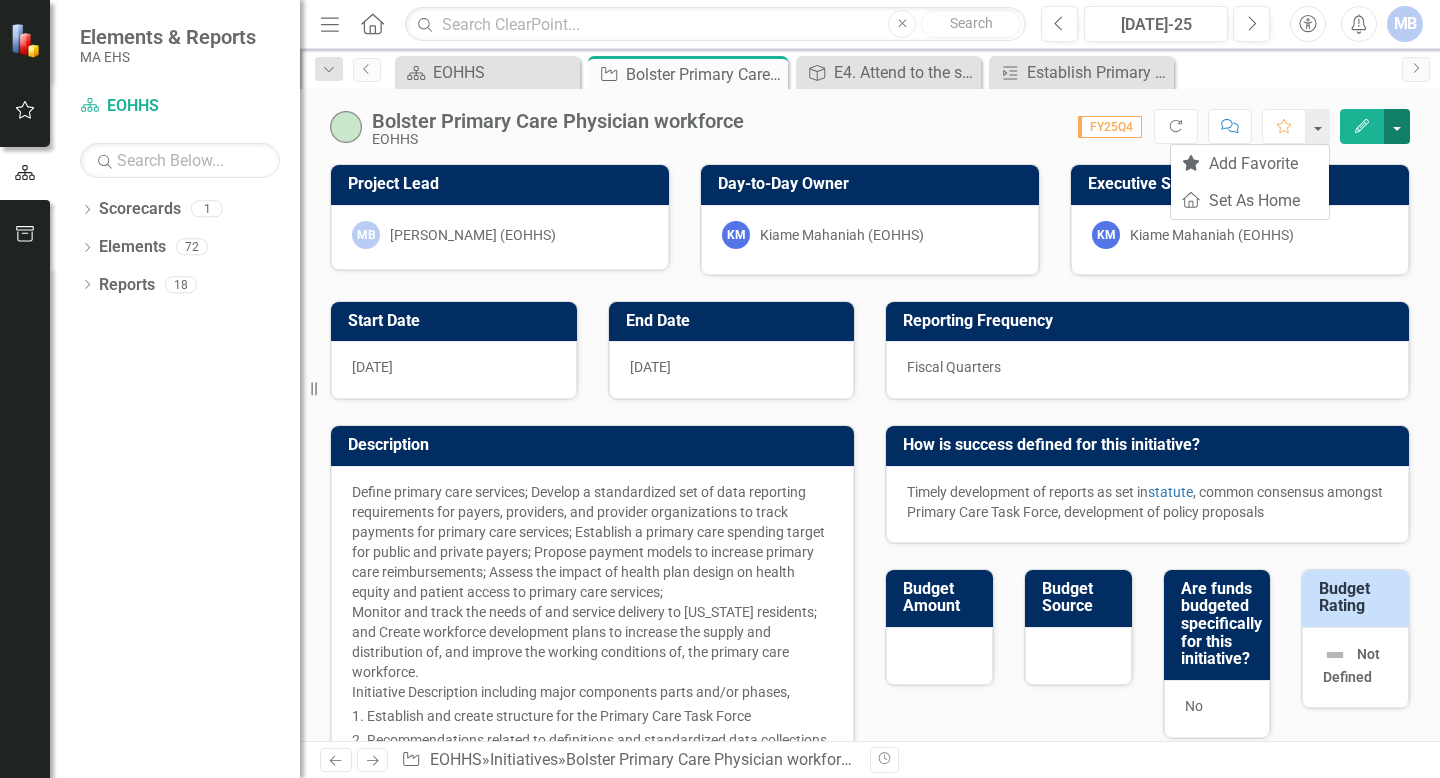 click at bounding box center (1397, 126) 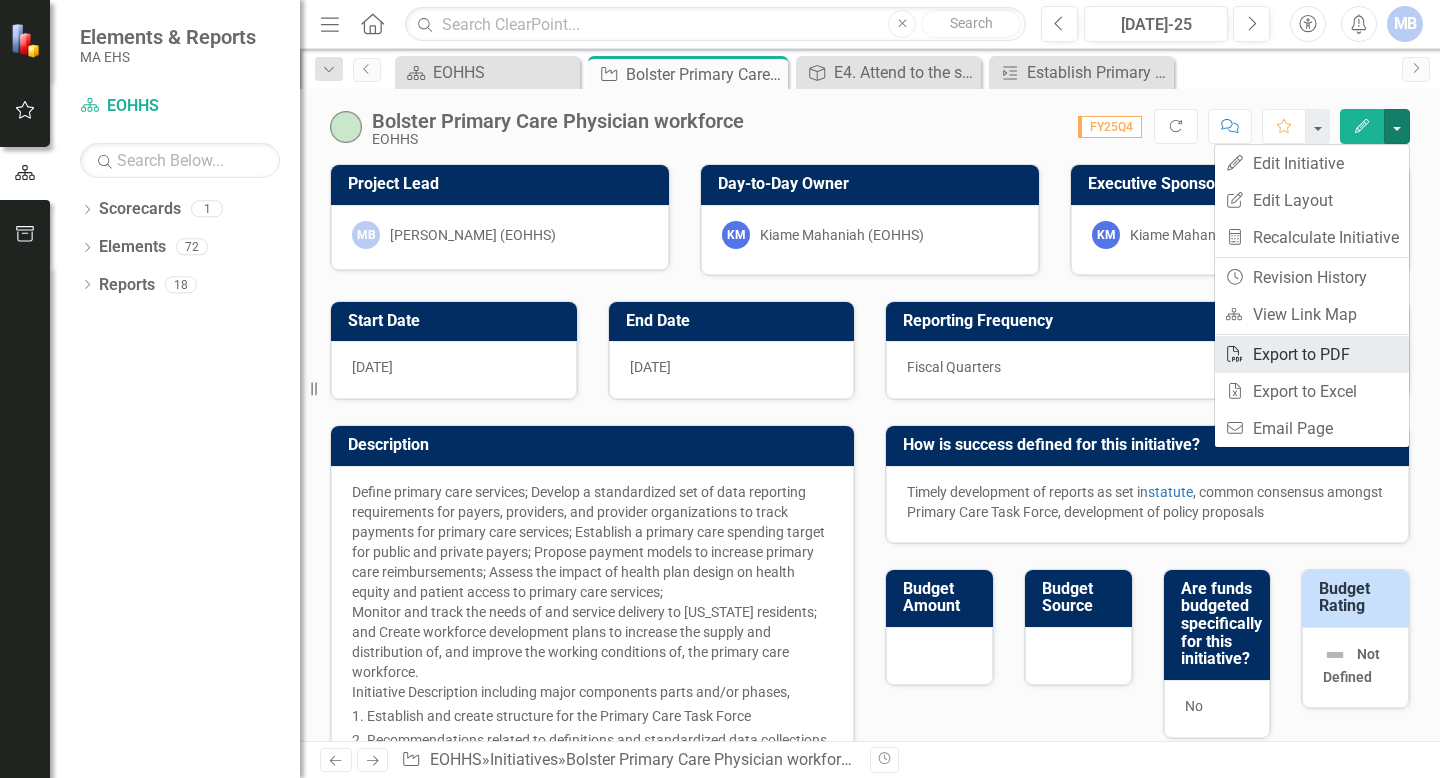 click on "PDF Export to PDF" at bounding box center (1312, 354) 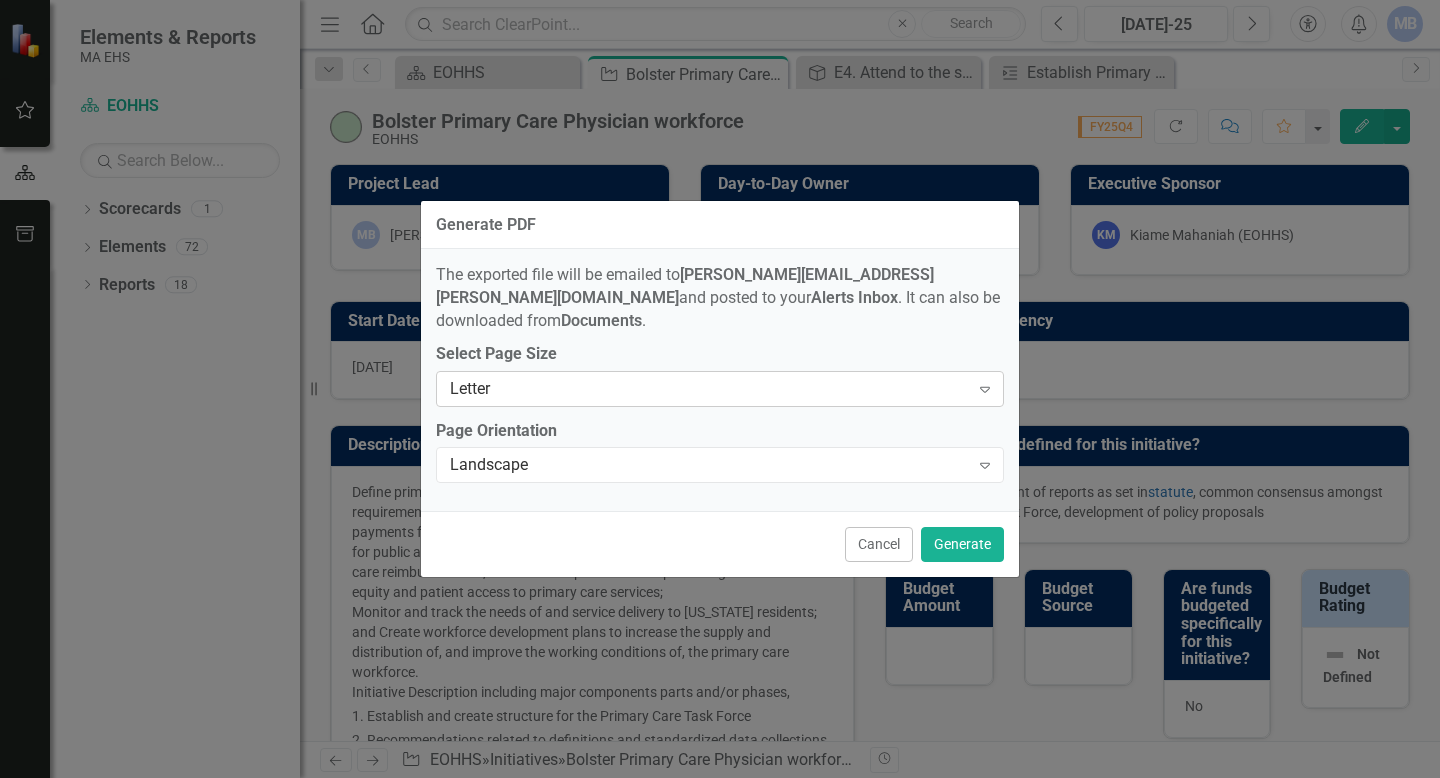 click on "Letter" at bounding box center [709, 388] 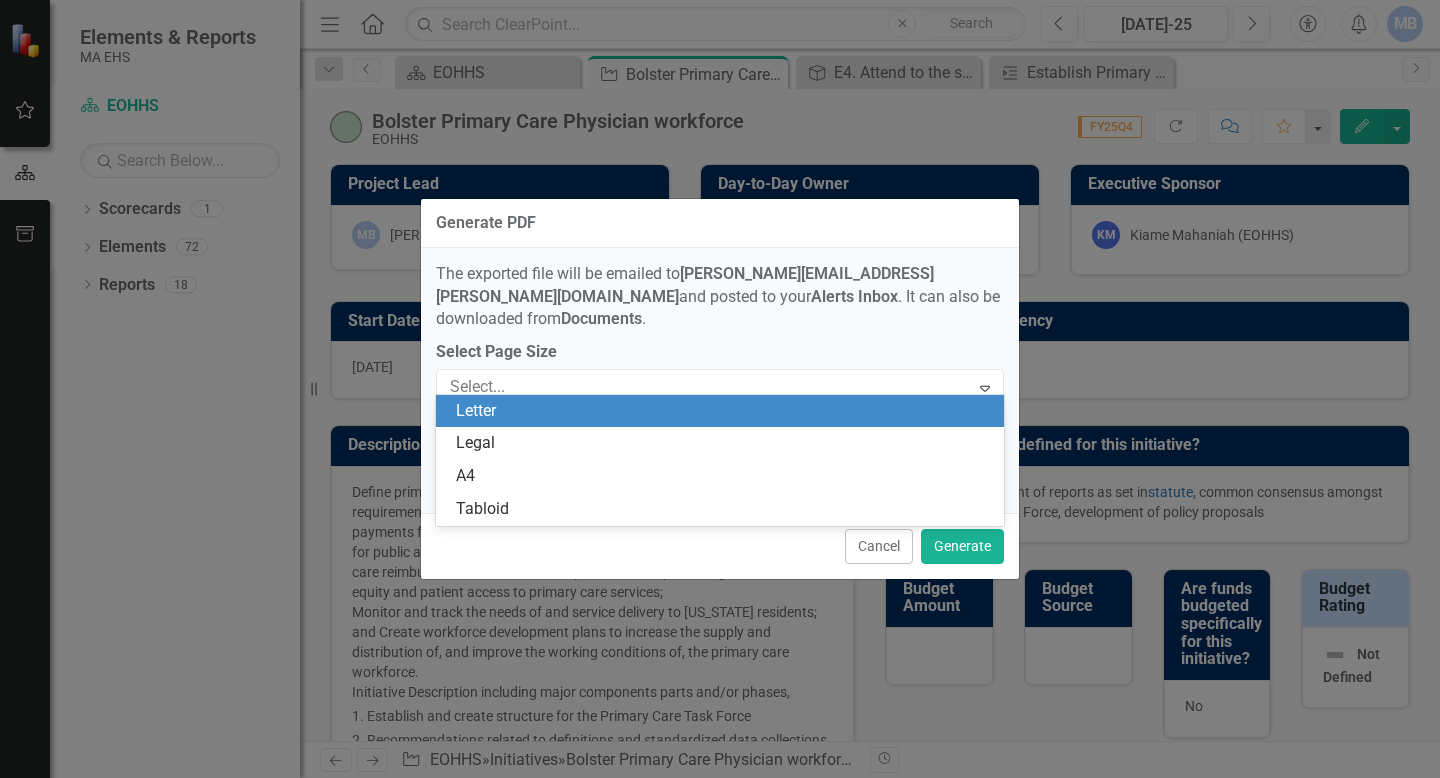 click on "Select Page Size" at bounding box center [720, 352] 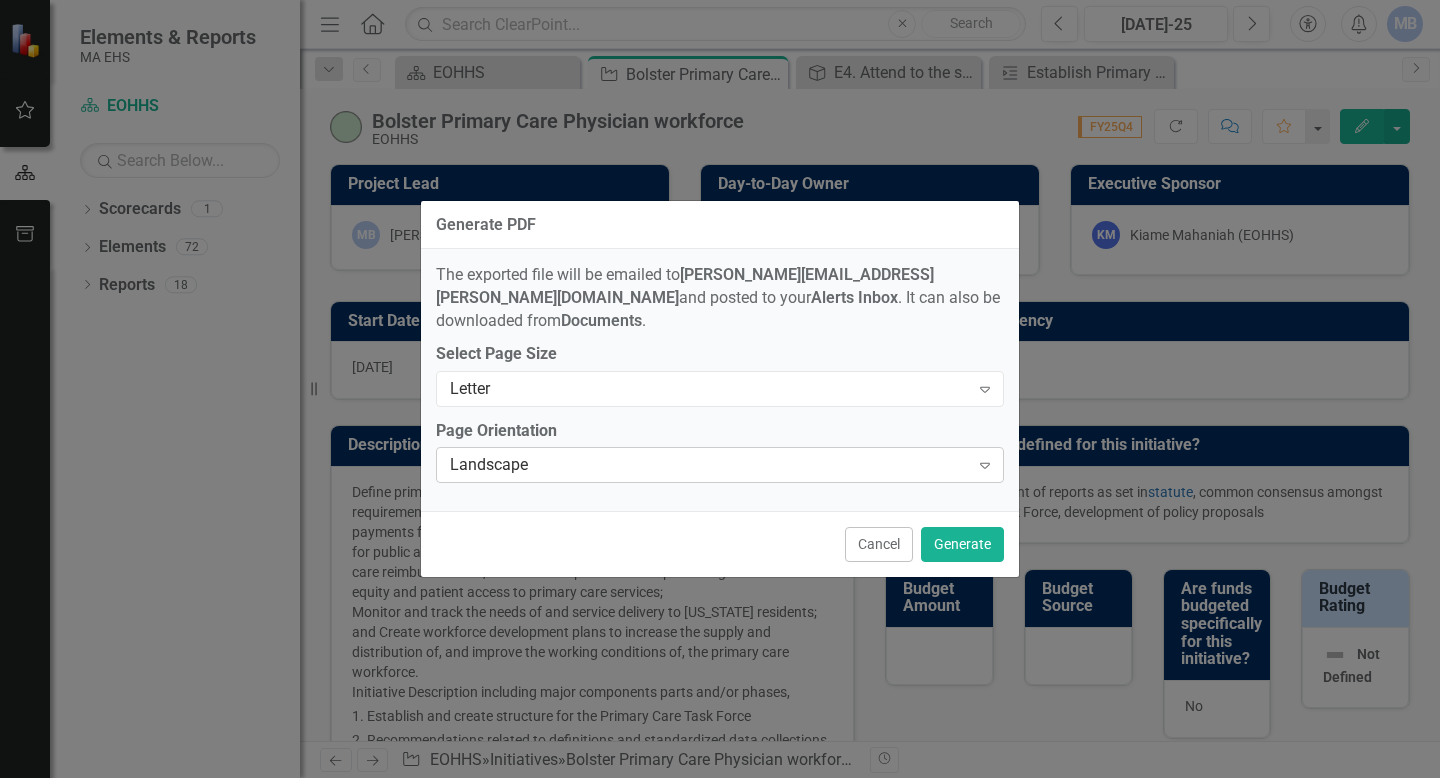 click on "Landscape" at bounding box center (709, 465) 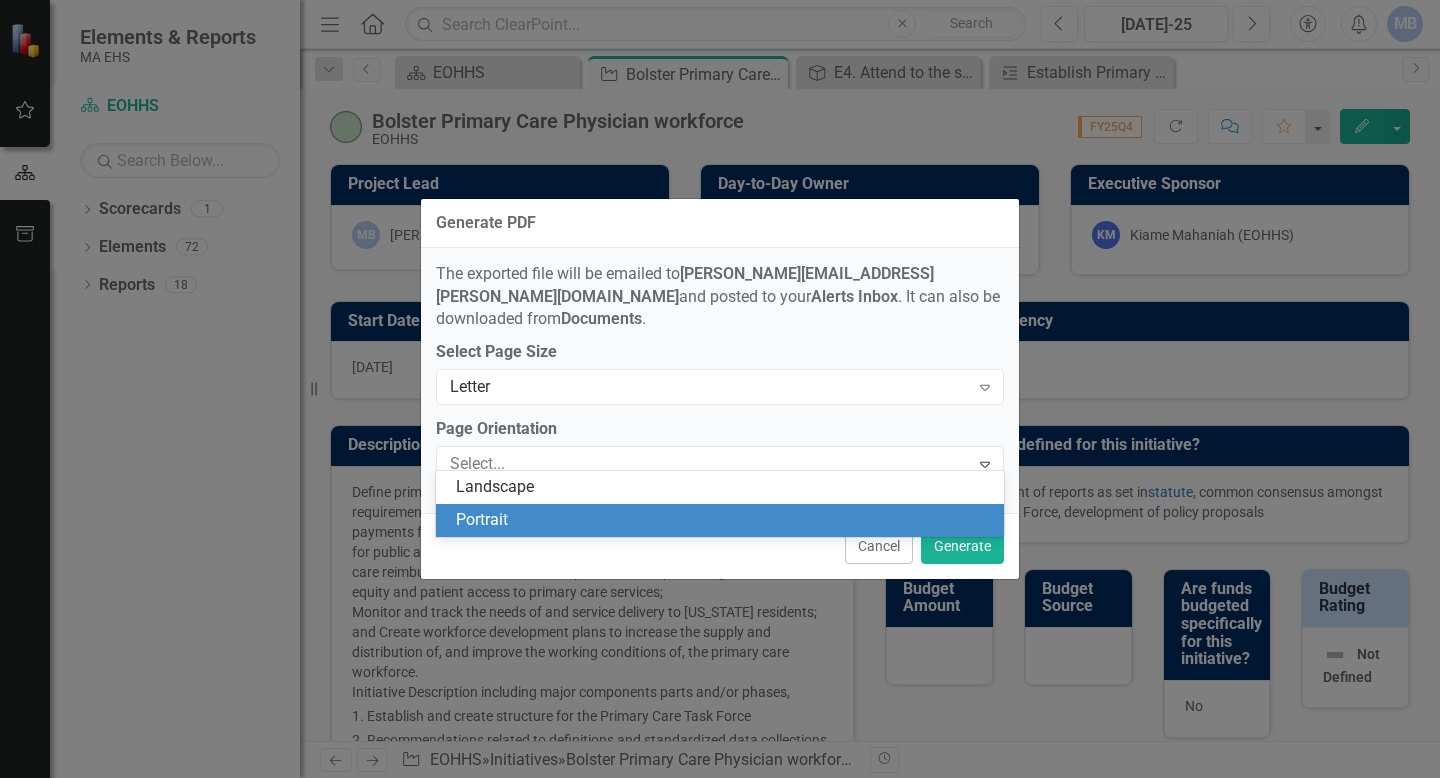 click on "Portrait" at bounding box center [724, 520] 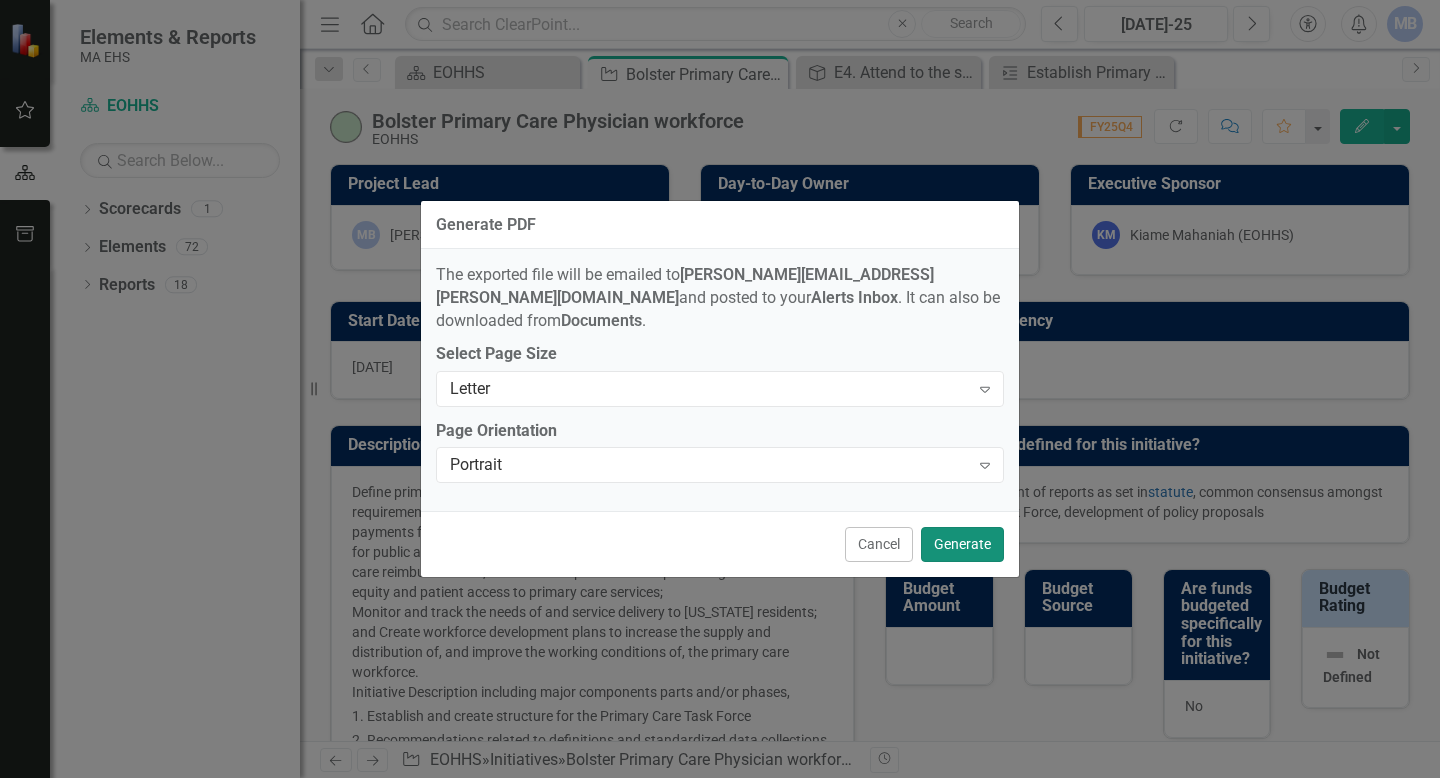 click on "Generate" at bounding box center [962, 544] 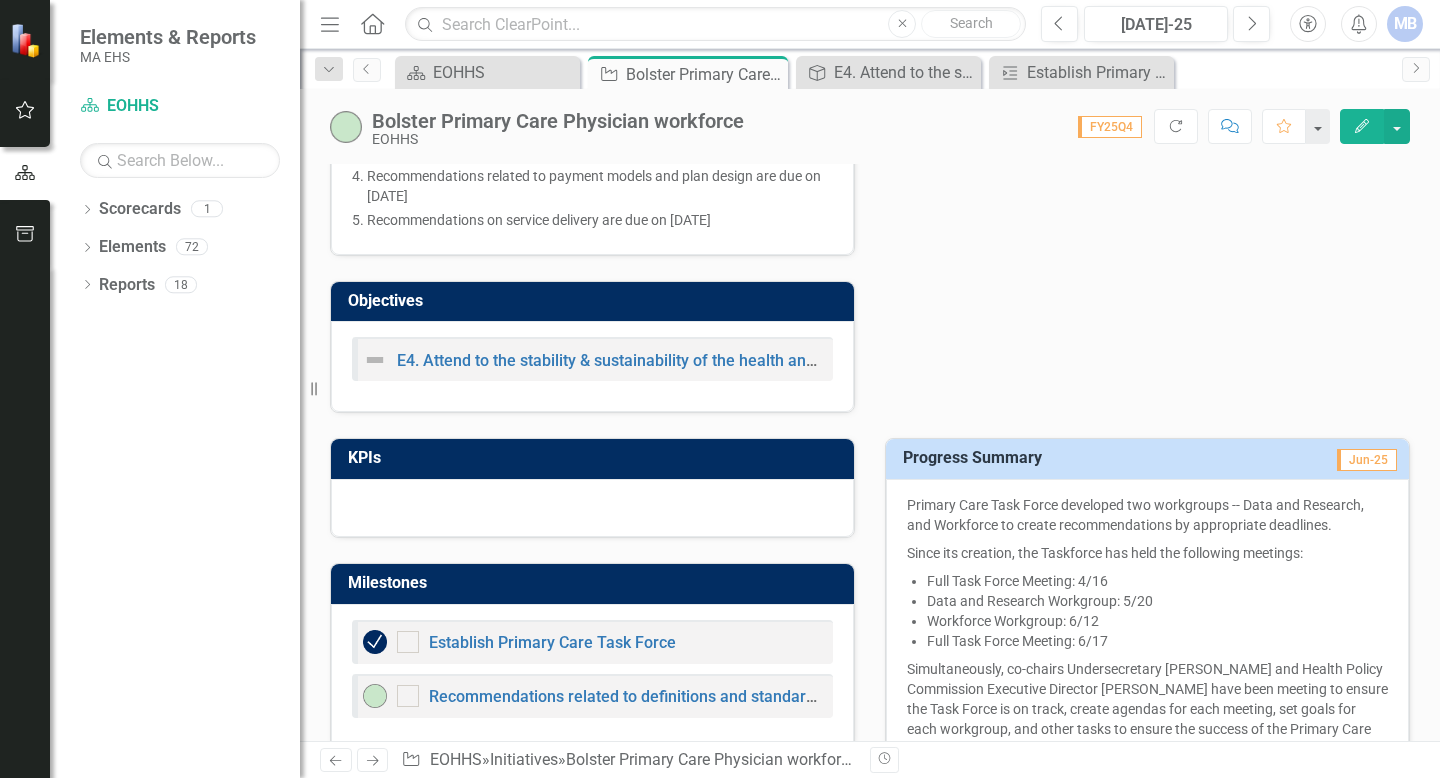 scroll, scrollTop: 980, scrollLeft: 0, axis: vertical 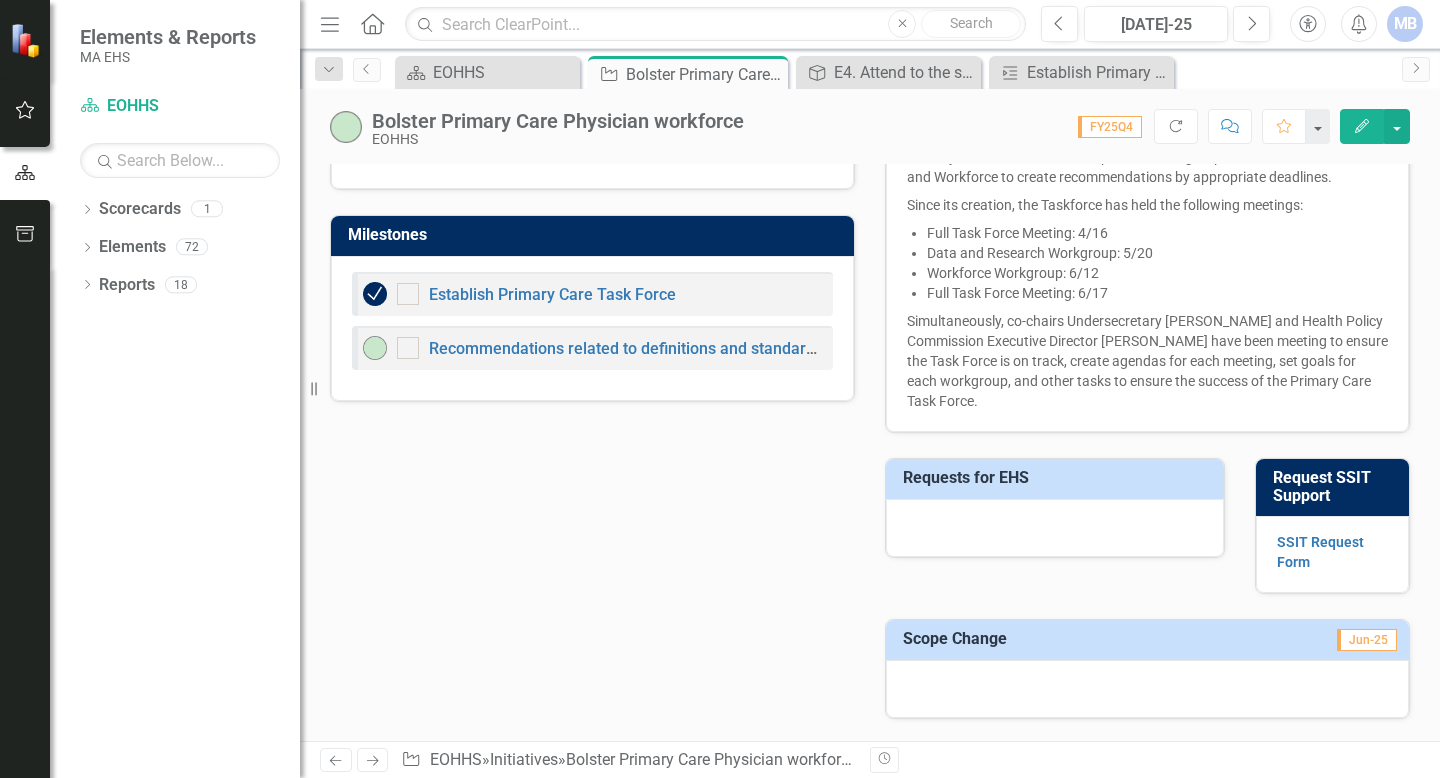 click on "Establish Primary Care Task Force" at bounding box center (592, 294) 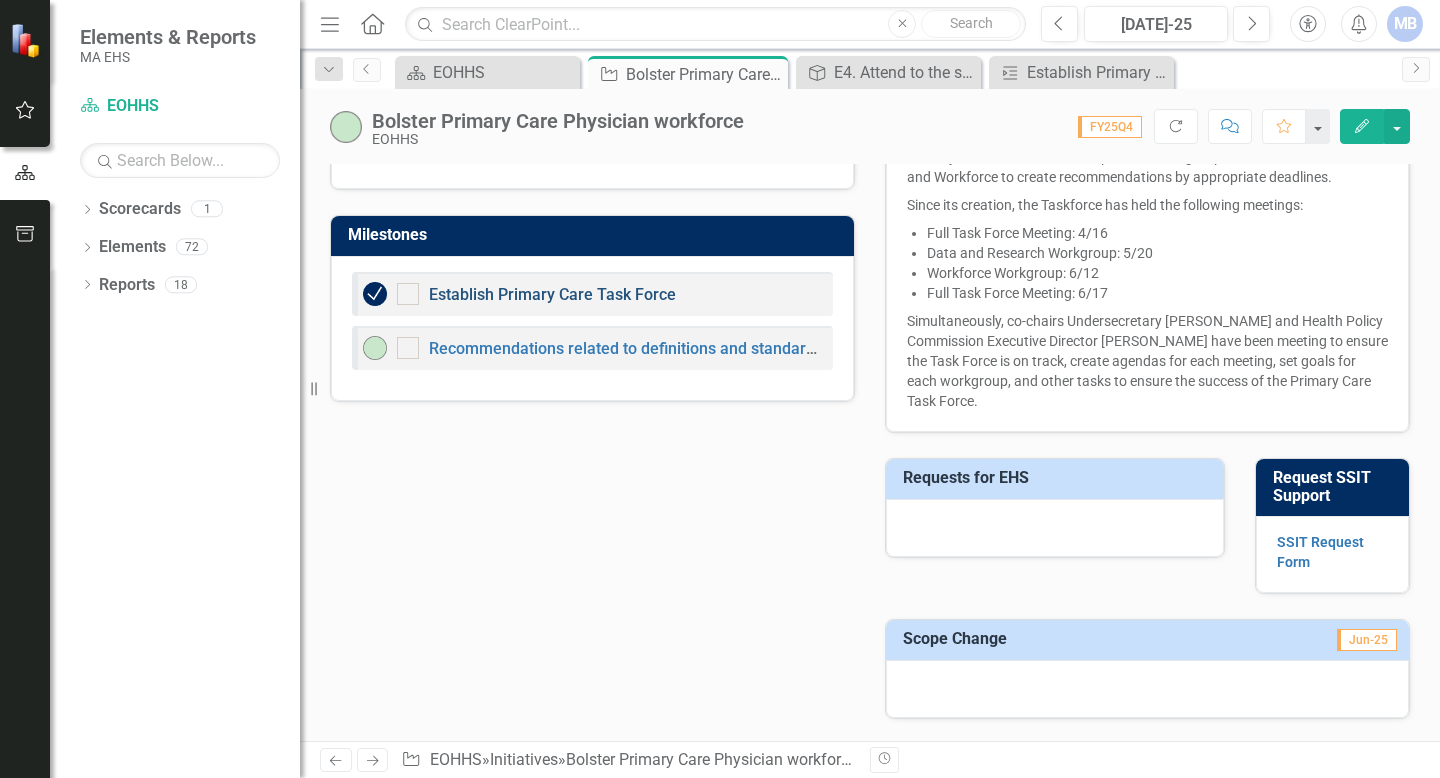 click on "Establish Primary Care Task Force" at bounding box center (552, 294) 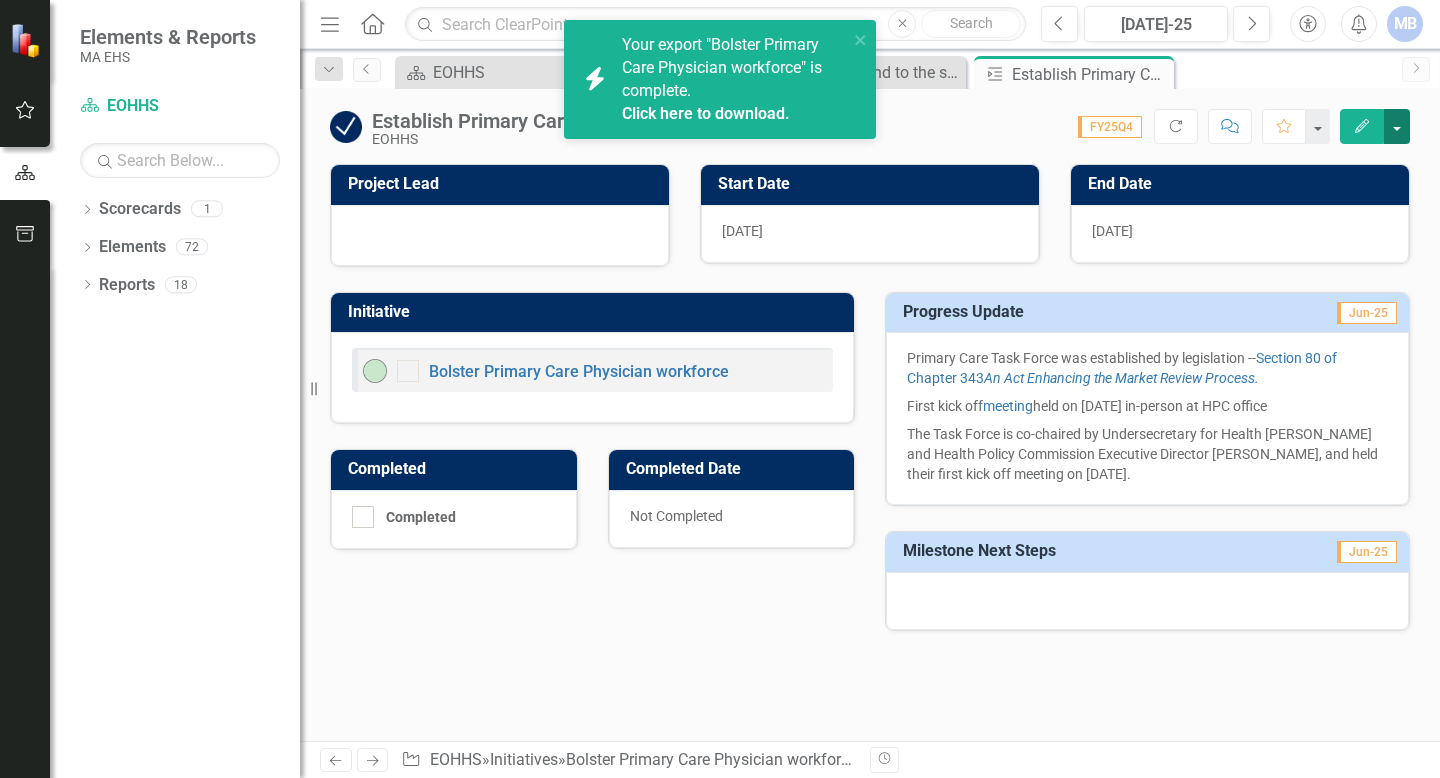 click at bounding box center [1397, 126] 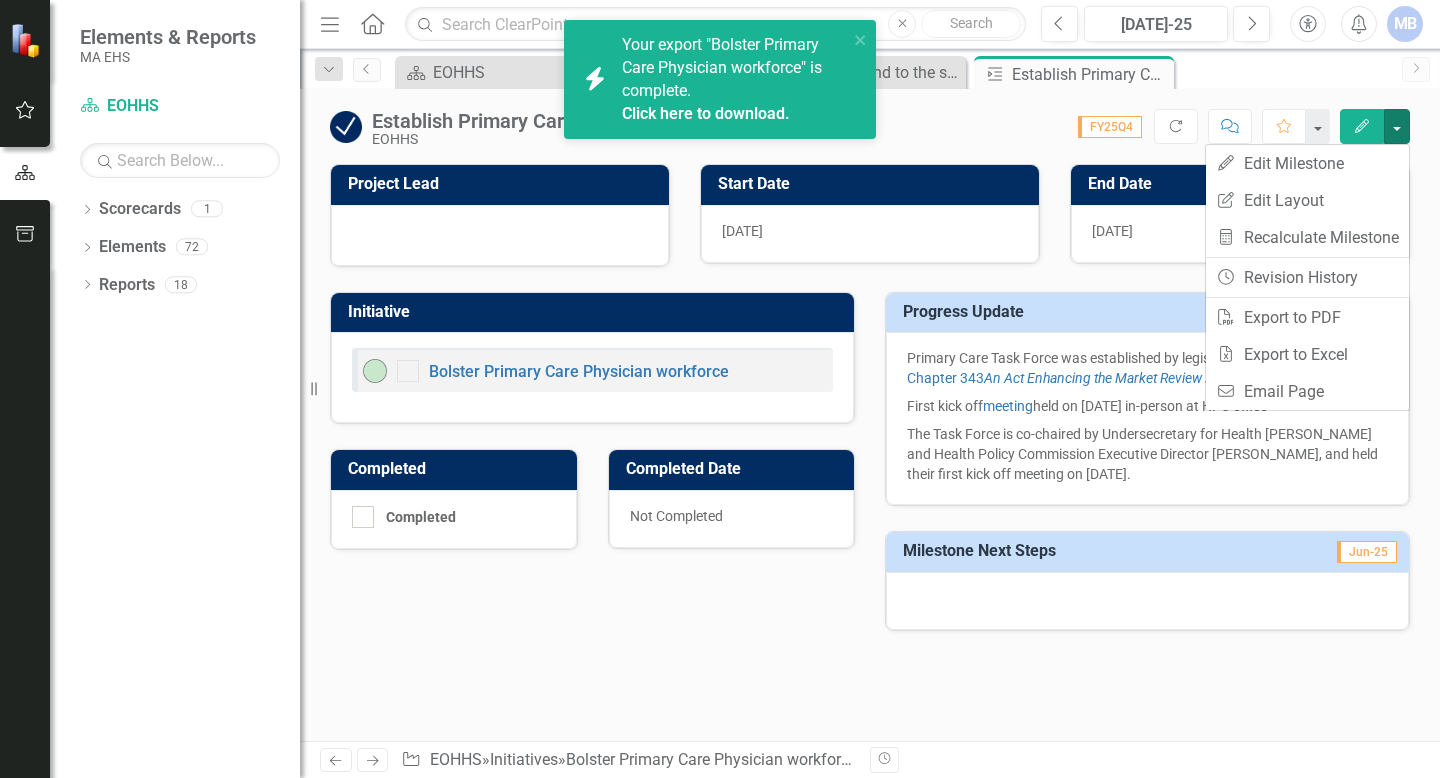 click on "Click here to download." at bounding box center [706, 113] 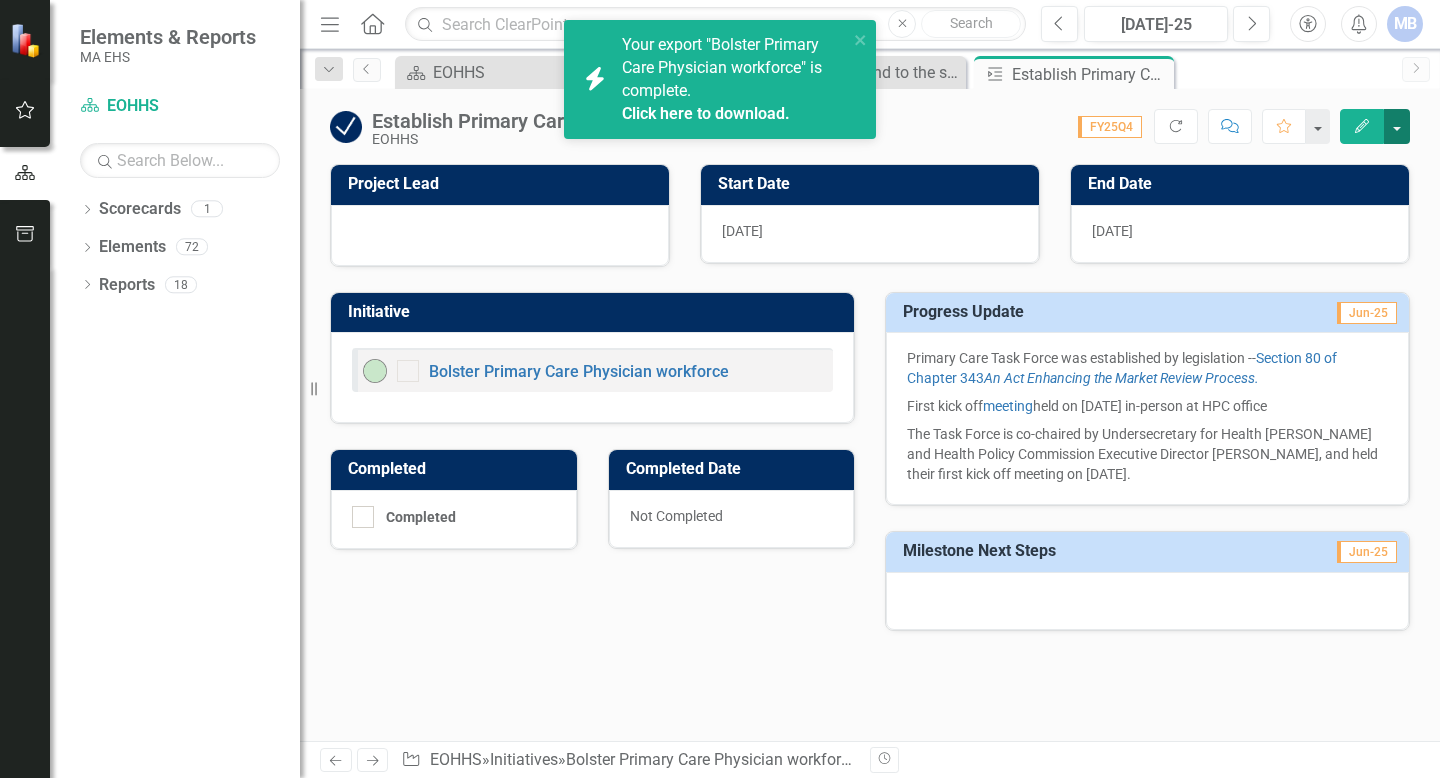 click at bounding box center (1397, 126) 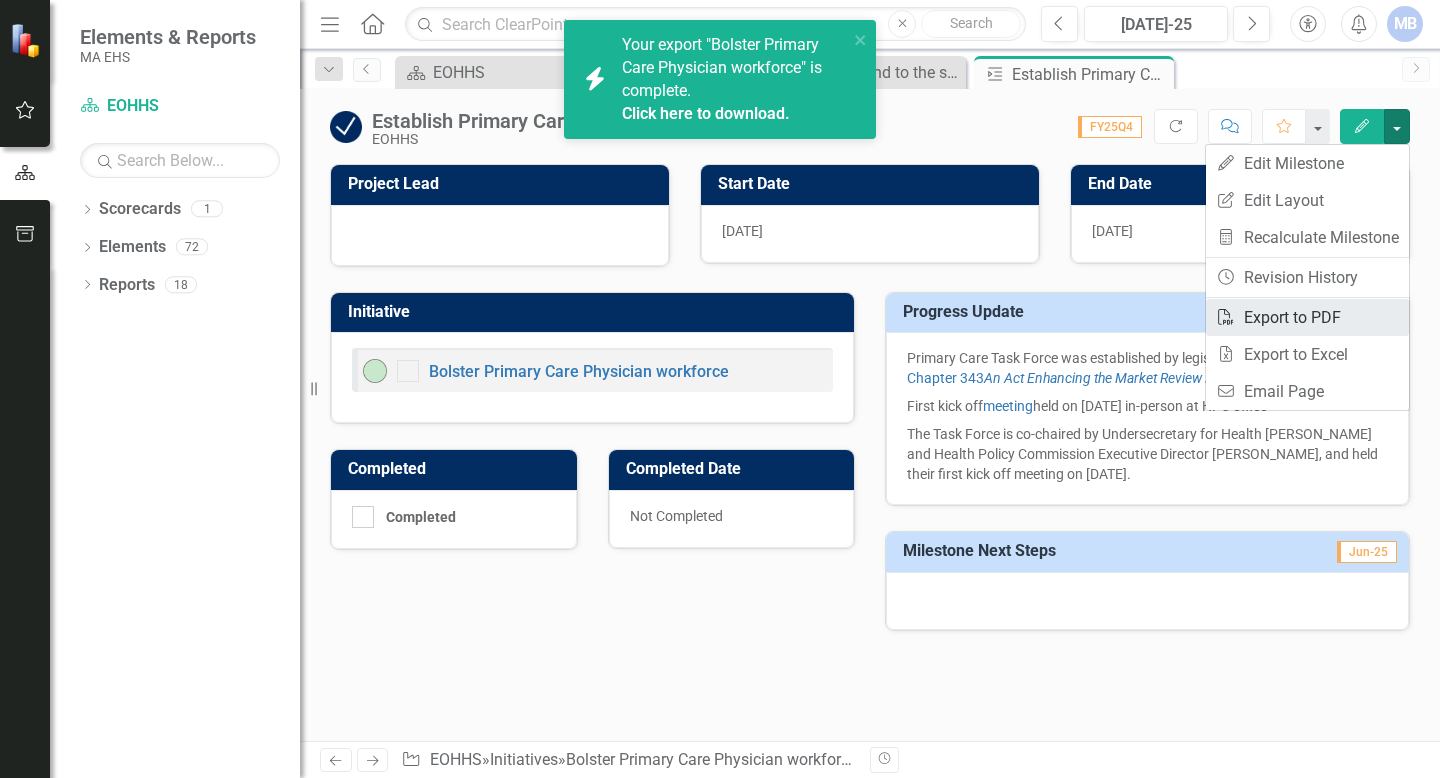 click on "PDF Export to PDF" at bounding box center [1307, 317] 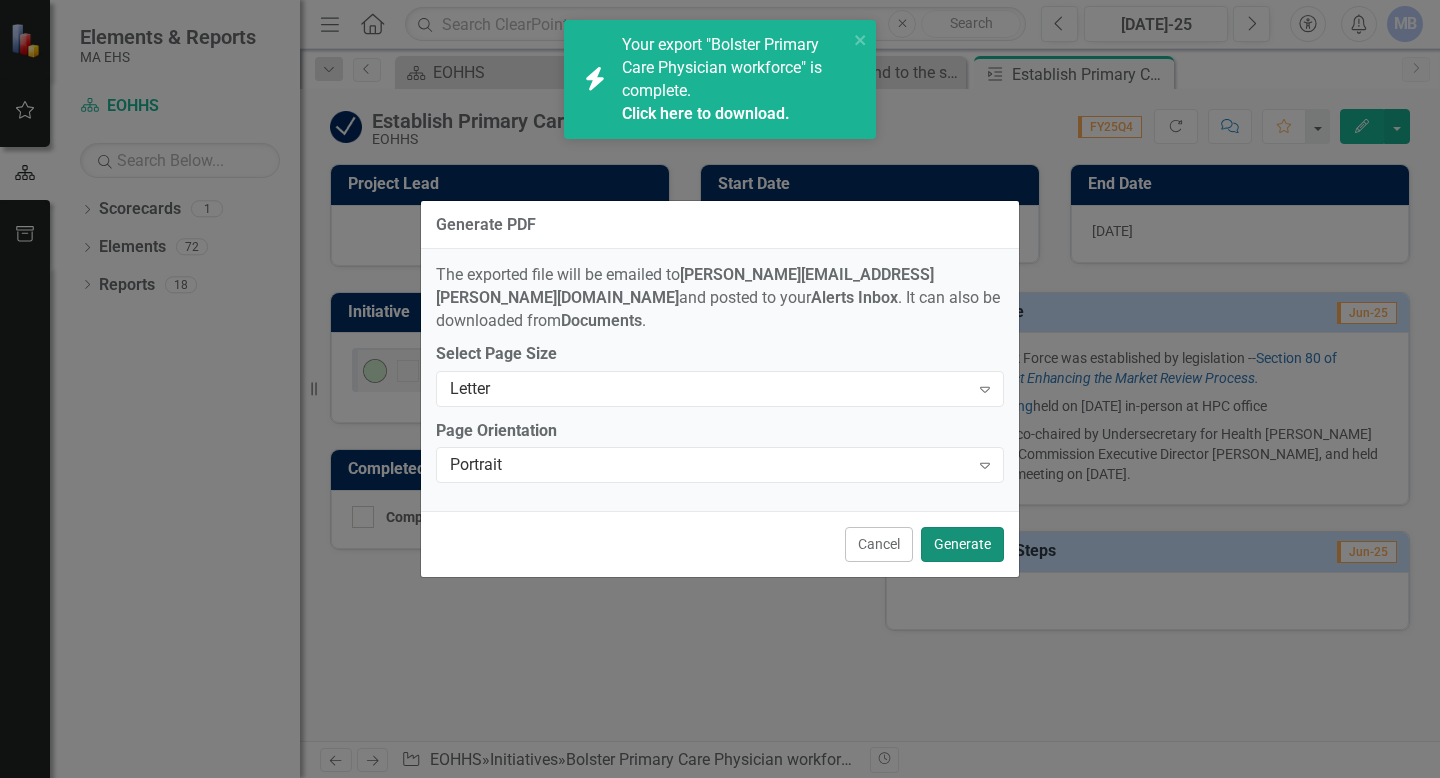click on "Generate" at bounding box center (962, 544) 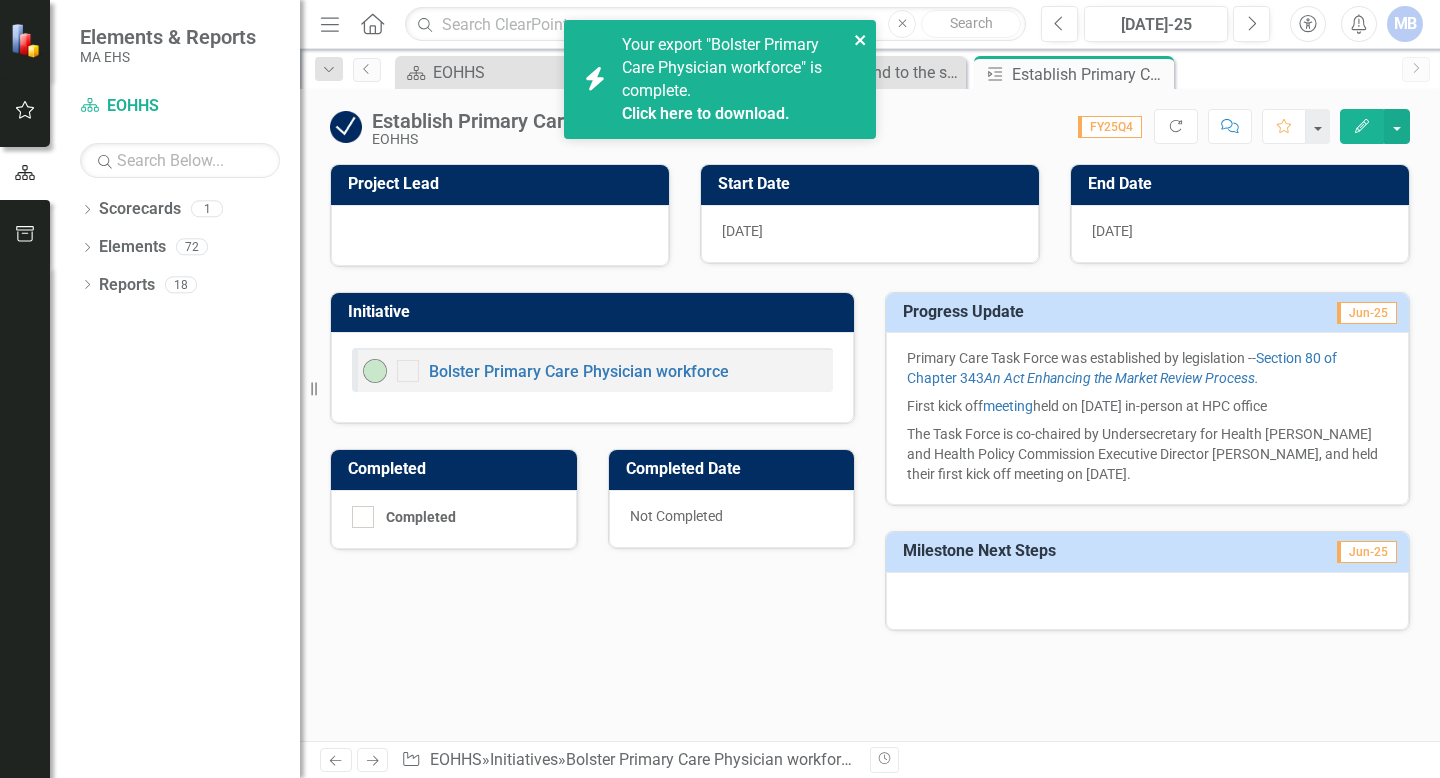 click 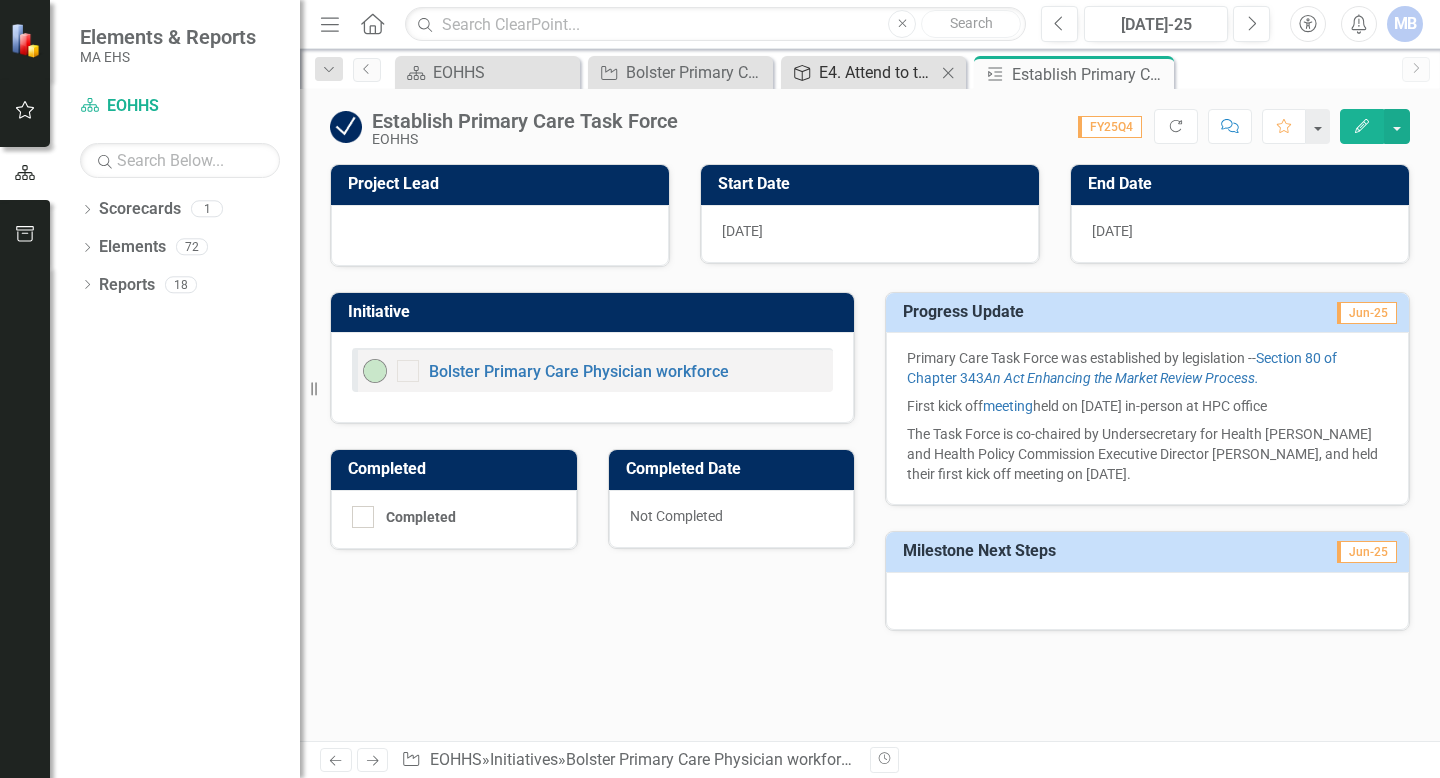 click on "Elements & Reports MA EHS Scorecard EOHHS Search Dropdown Scorecards 1 EOHHS Dropdown Elements 72 Dropdown Objective Objectives 17 C1. Equitable Outcomes C2. Person-centric Services C3. Financial Stewardship E1. Advance Health Equity in [GEOGRAPHIC_DATA] (AHEM) E2. Support high-need youth & young adults E3. Prepare for an Aging MA Population E4. Attend to the stability & sustainability of the health and human services ecosystem E5. Invest in Economic Empowerment & Prevention E6. Manage and mitigate negative impacts of federal changes  E7. Optimize HR services E8. Optimize IT E9. Optimize Facilities E10. Optimize Purchasing E11. Optimize Performance Management E12. Optimize use of Data & Analytics E13. Optimize Emergency Preparedness E14. Optimize Communications Dropdown KPI KPIs 27 Number of AHEM communities funded Number of convenings (e.g., in each AHEM community, convenings of various industry partners, etc.) Number of agencies represented across all workgroups Number of tools and surveys completed by all agencies 25" at bounding box center (720, 389) 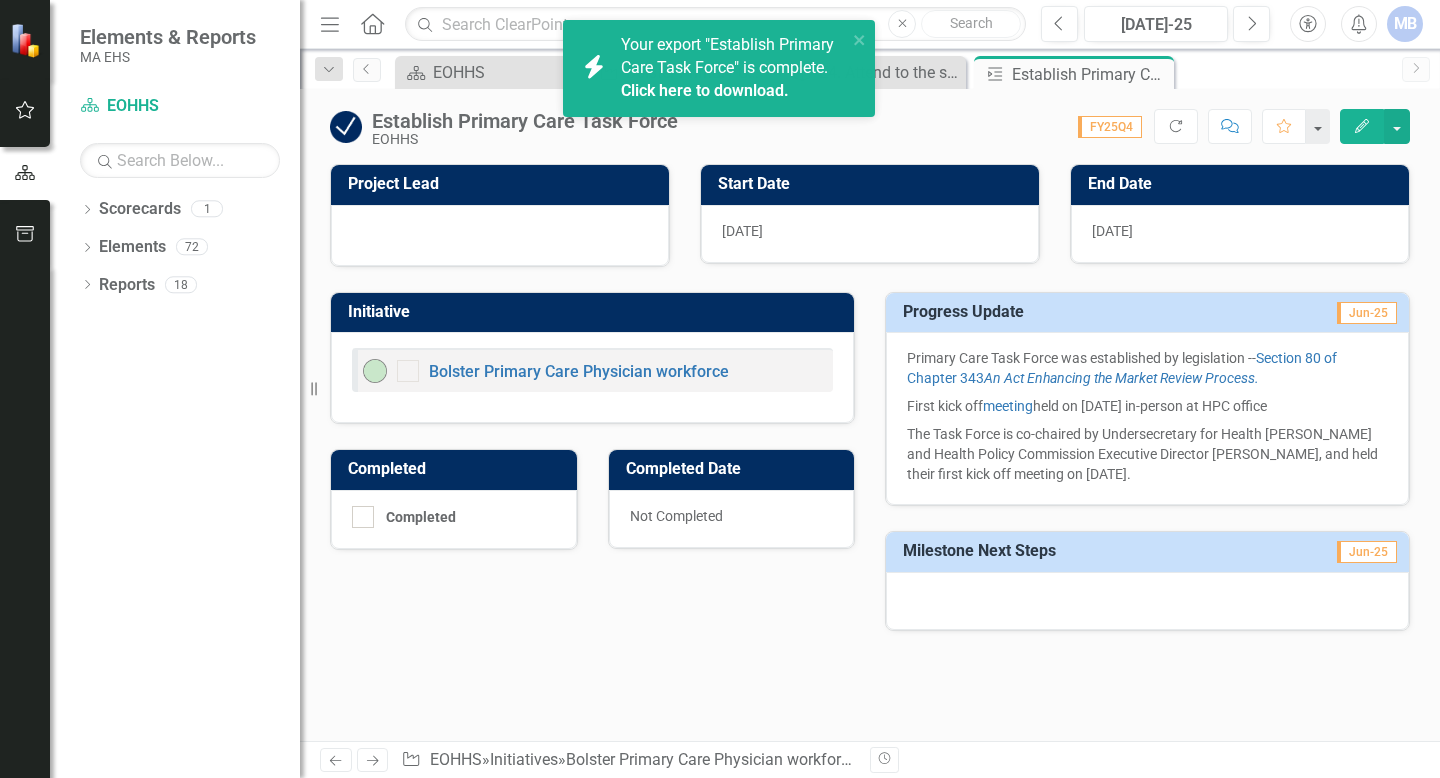 click on "Click here to download." at bounding box center [705, 90] 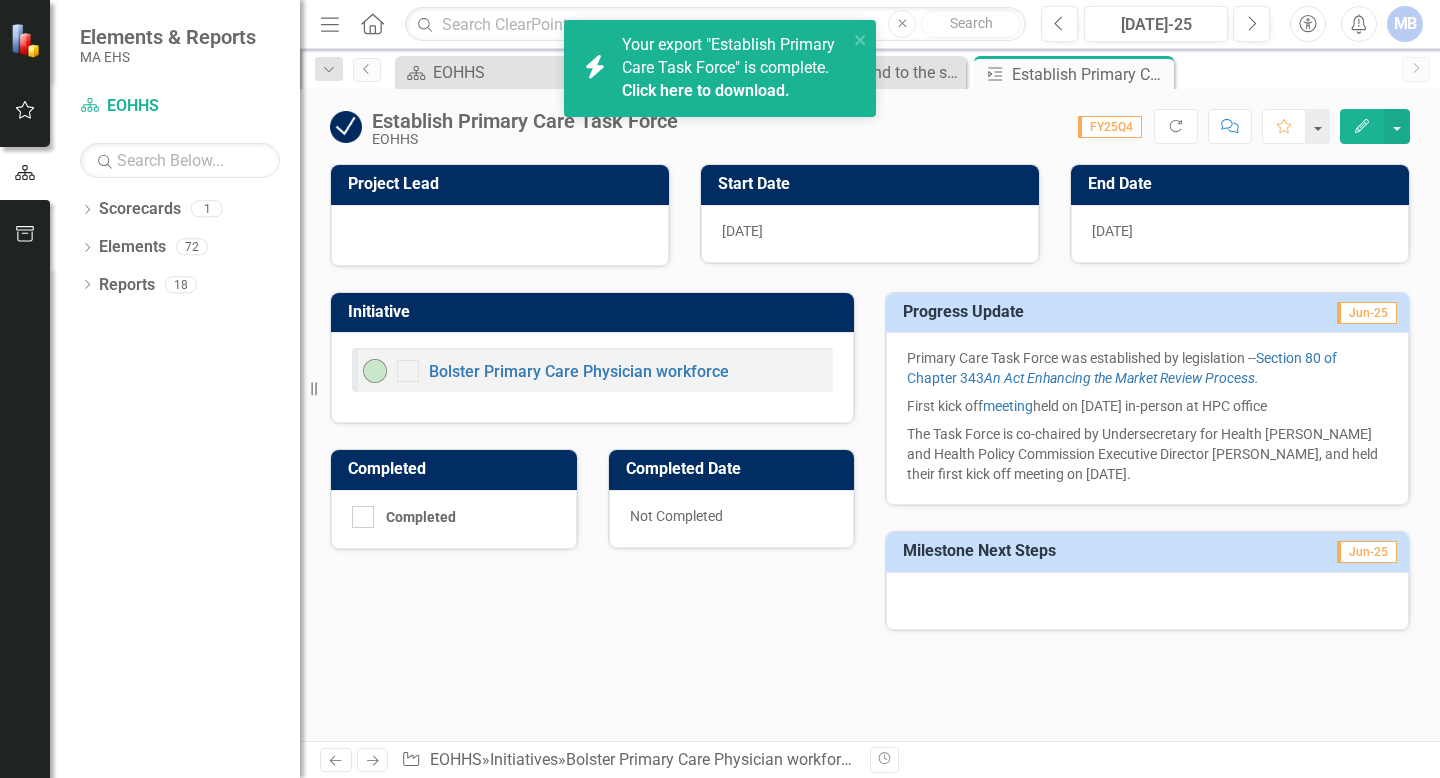 click on "The Task Force is co-chaired by Undersecretary for Health [PERSON_NAME] and Health Policy Commission Executive Director [PERSON_NAME], and held their first kick off meeting on [DATE]." at bounding box center (1142, 454) 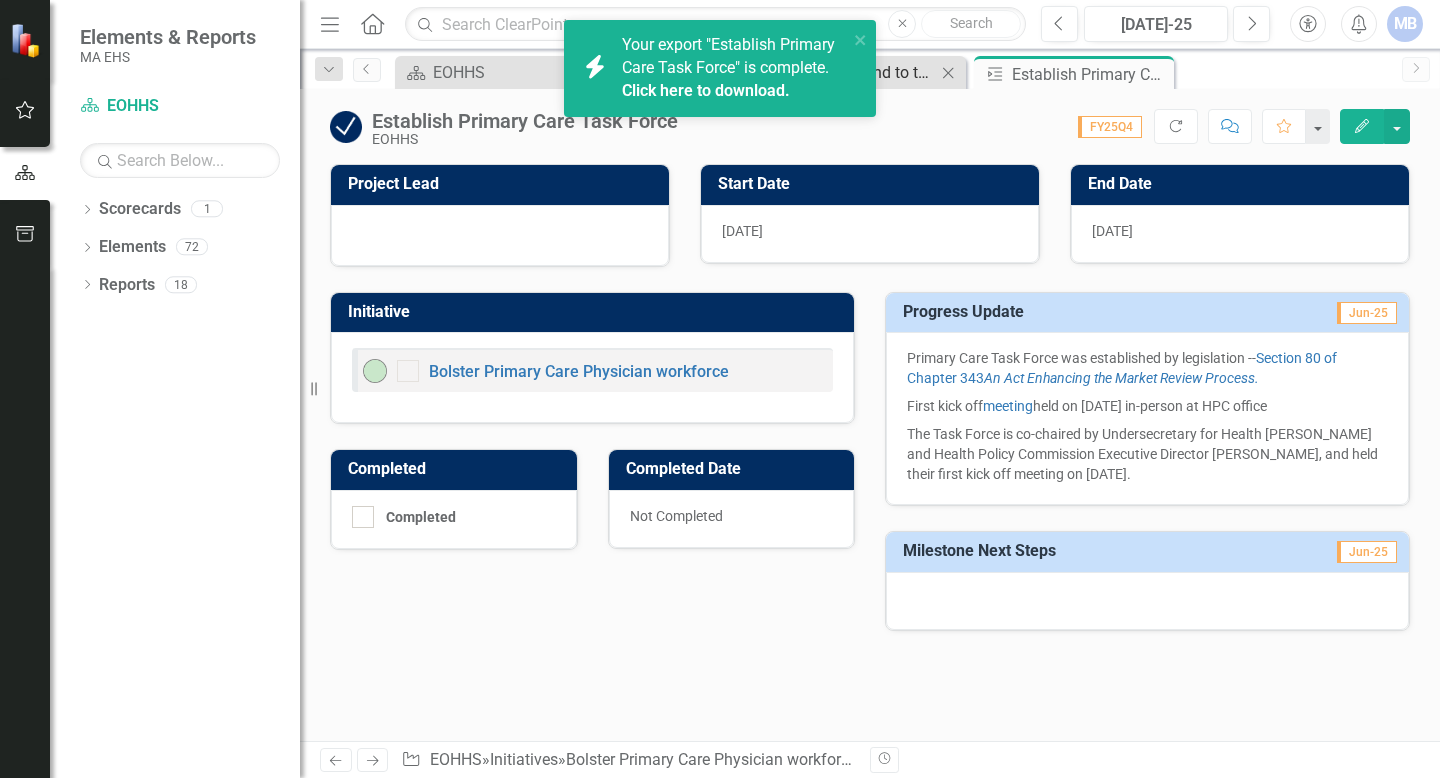 click on "E4. Attend to the stability & sustainability of the health and human services ecosystem" at bounding box center [877, 72] 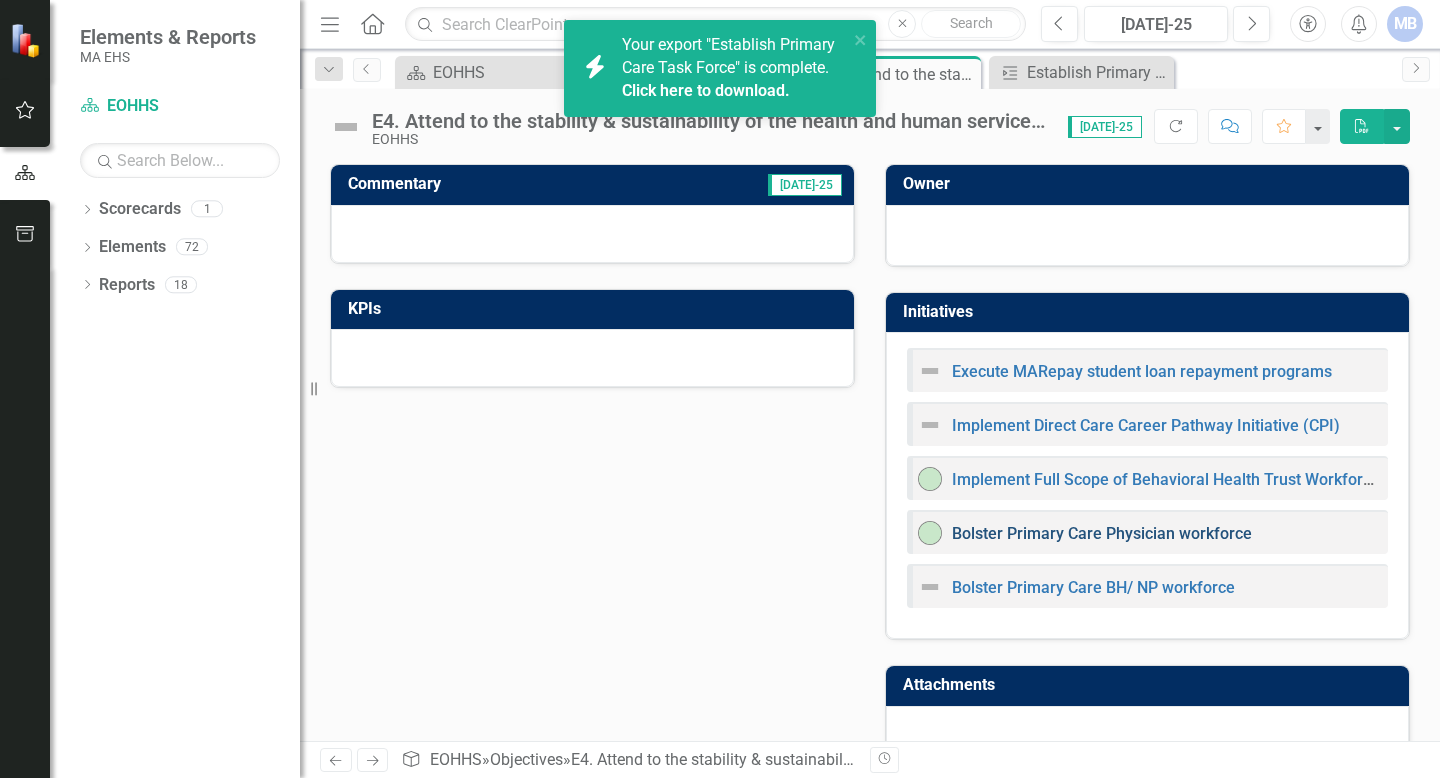 click on "Bolster Primary Care Physician workforce" at bounding box center (1102, 533) 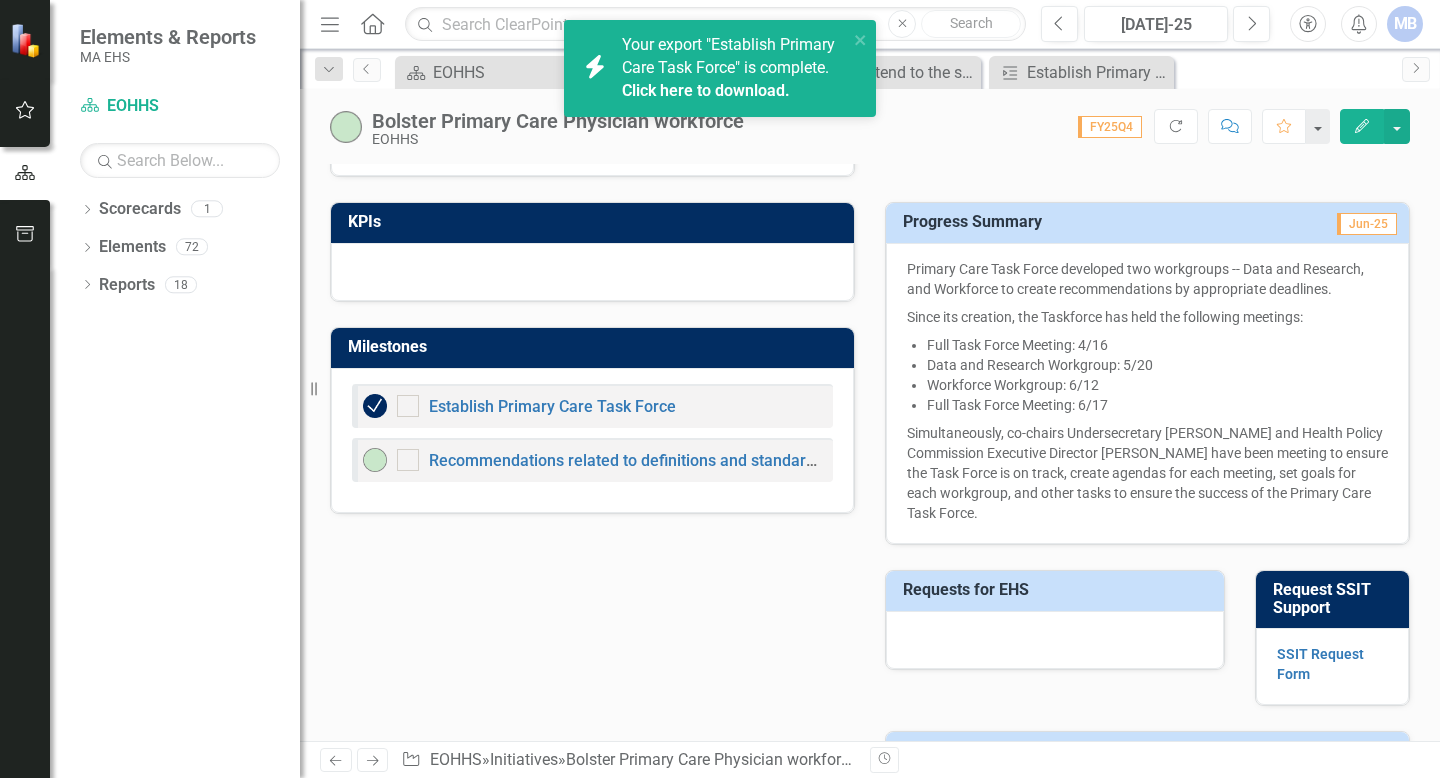 scroll, scrollTop: 875, scrollLeft: 0, axis: vertical 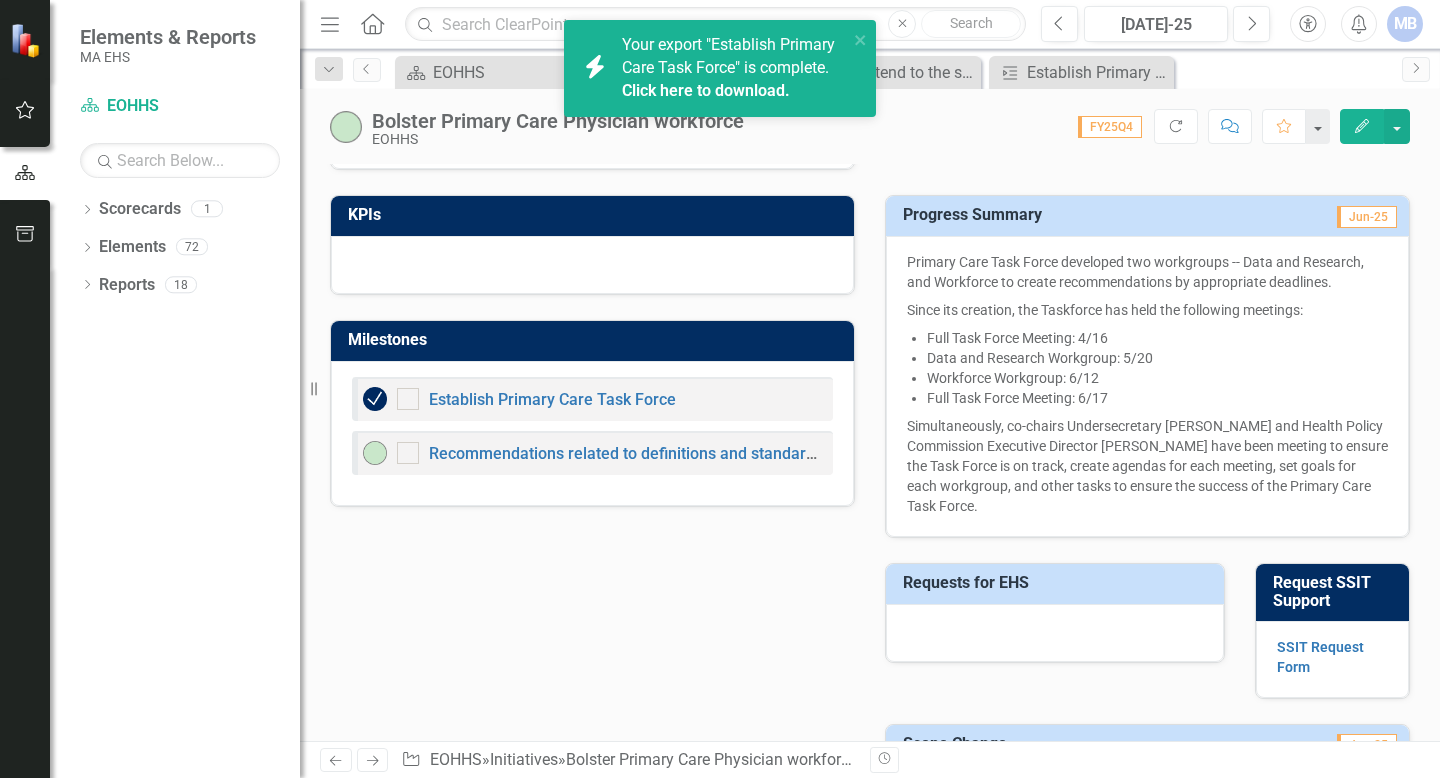 click on "Recommendations related to definitions and standardized data collections and reporting are due by [DATE]" at bounding box center [592, 453] 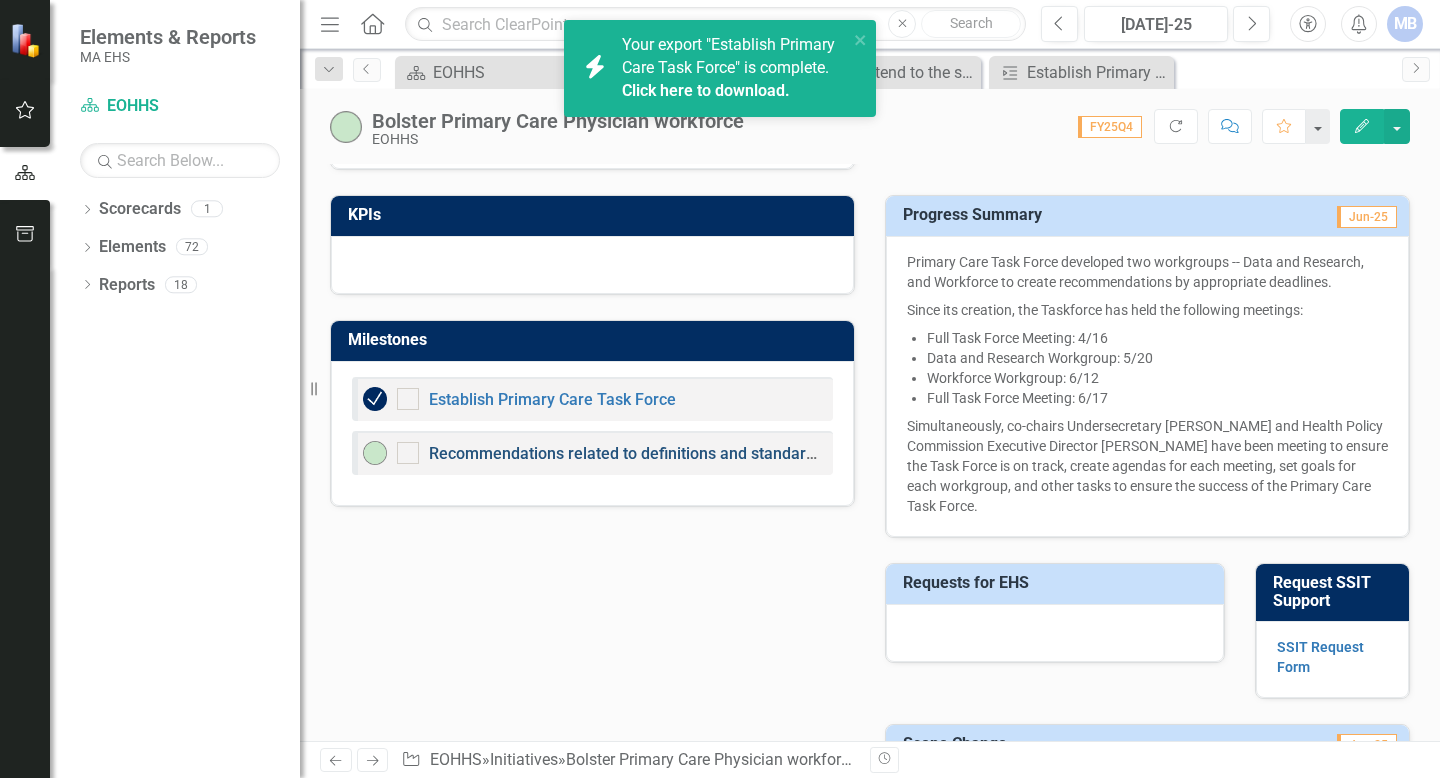 click on "Recommendations related to definitions and standardized data collections and reporting are due by [DATE]" at bounding box center (811, 453) 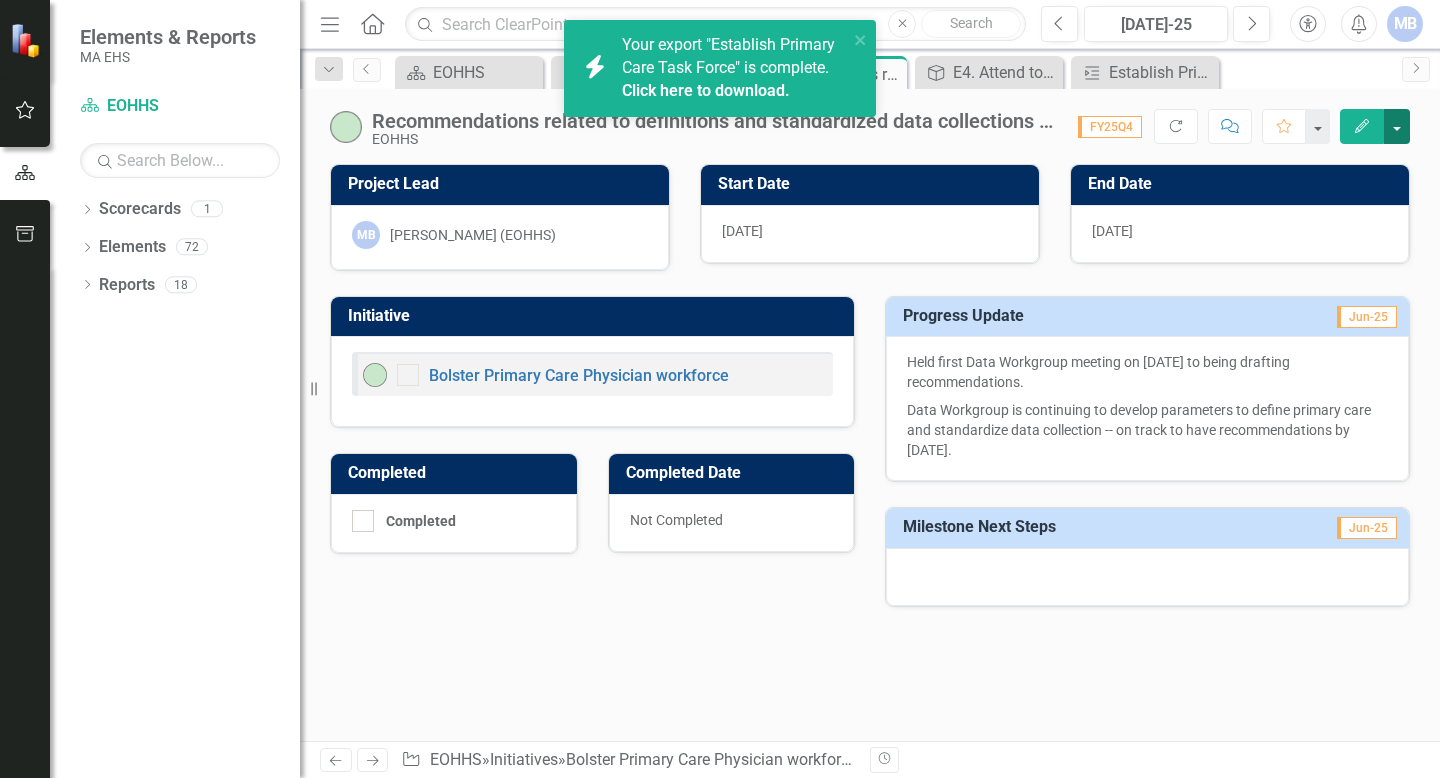 click at bounding box center (1397, 126) 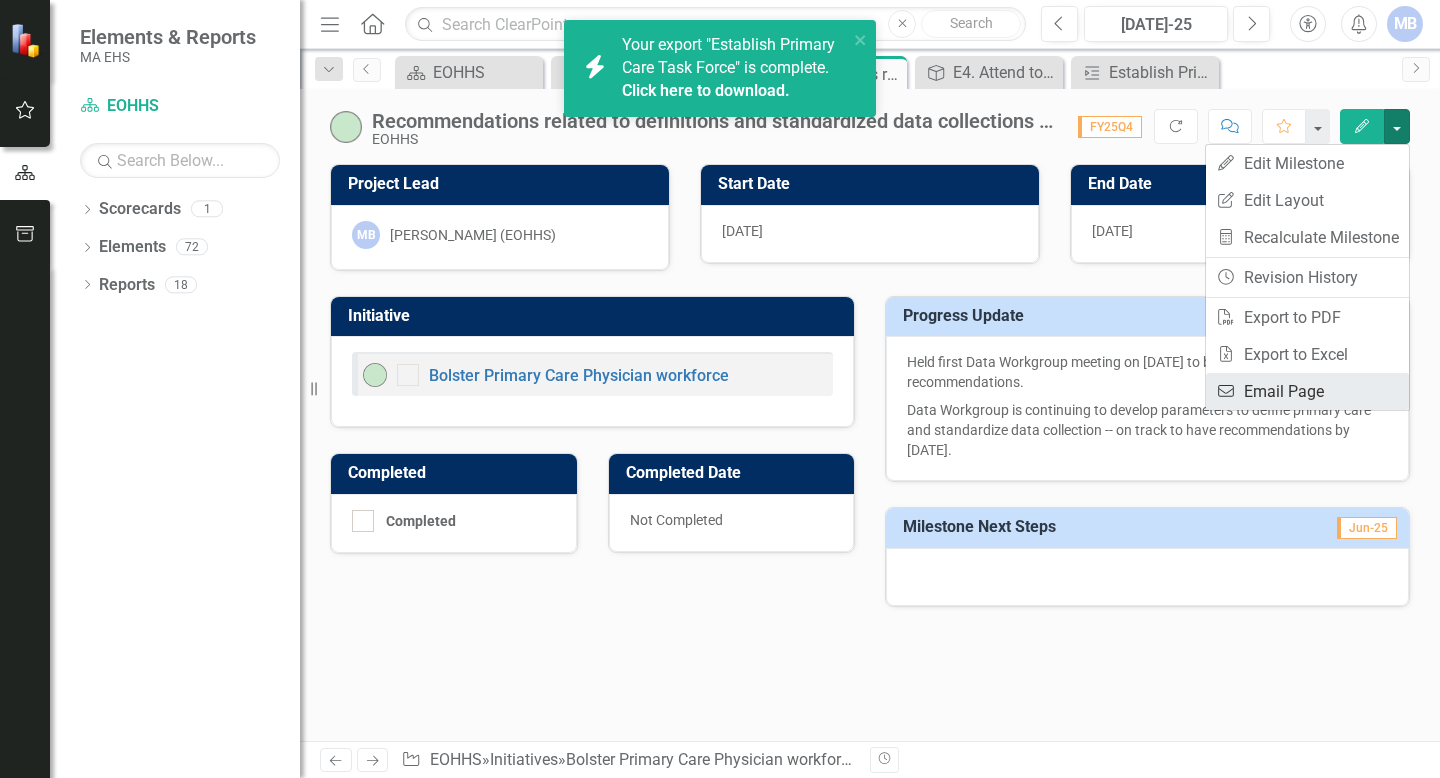 click on "Email Email Page" at bounding box center (1307, 391) 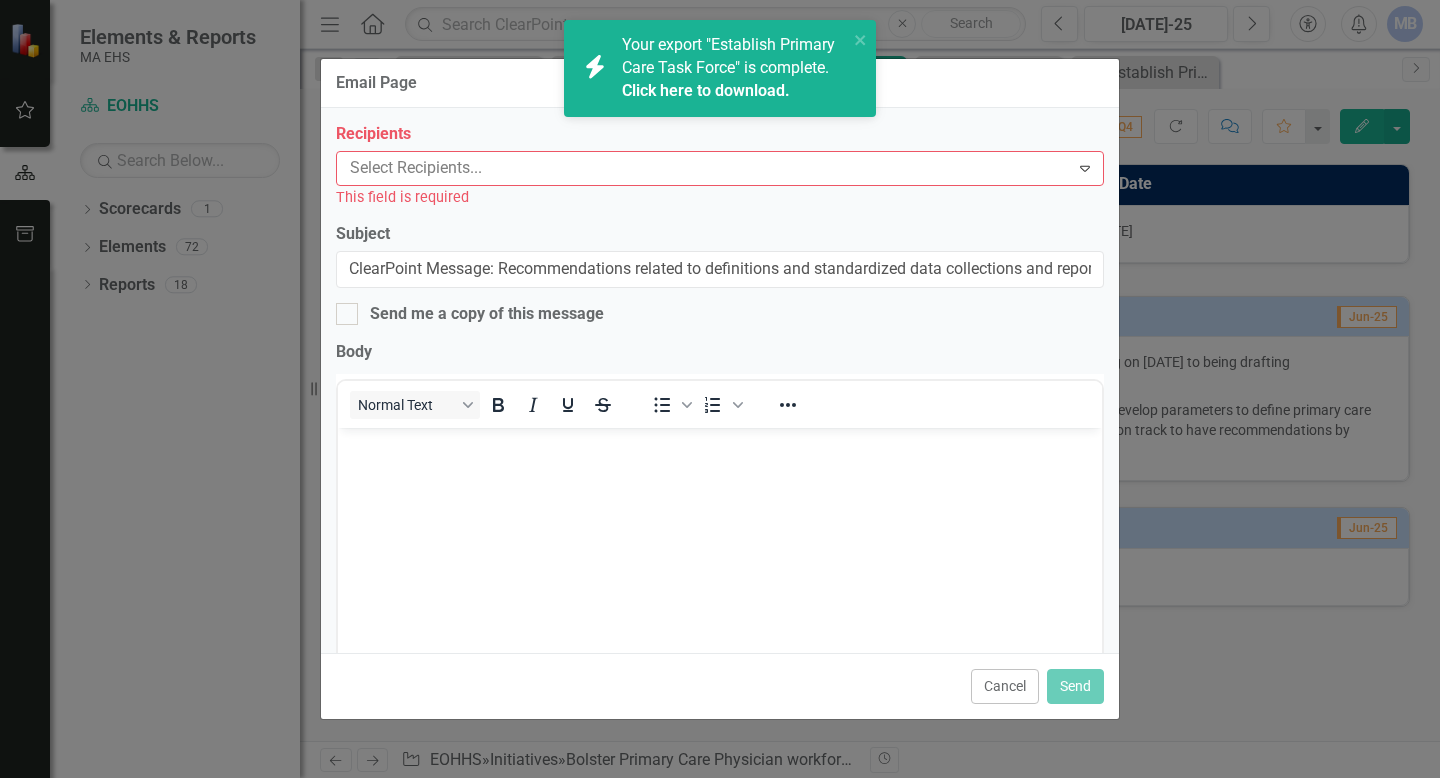 scroll, scrollTop: 0, scrollLeft: 0, axis: both 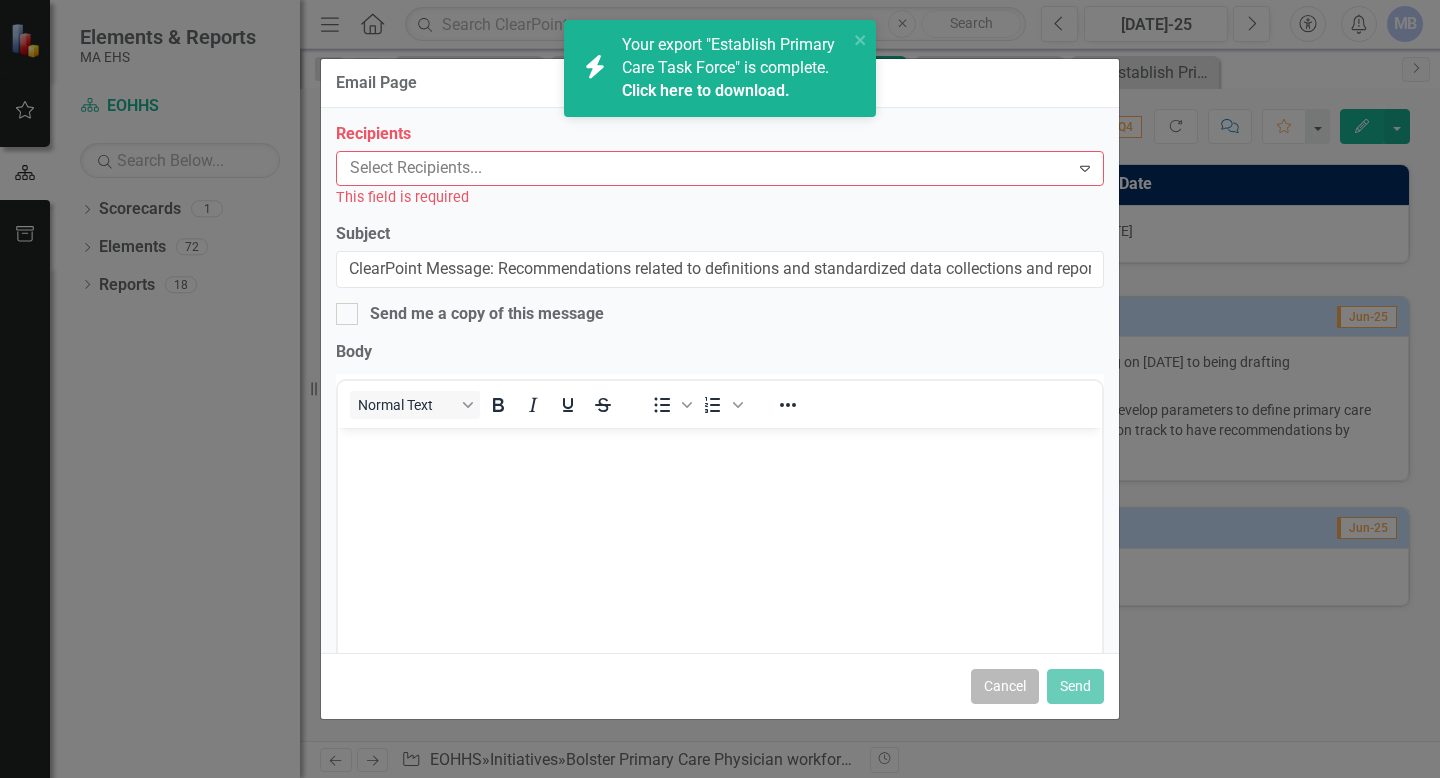 click on "Cancel" at bounding box center (1005, 686) 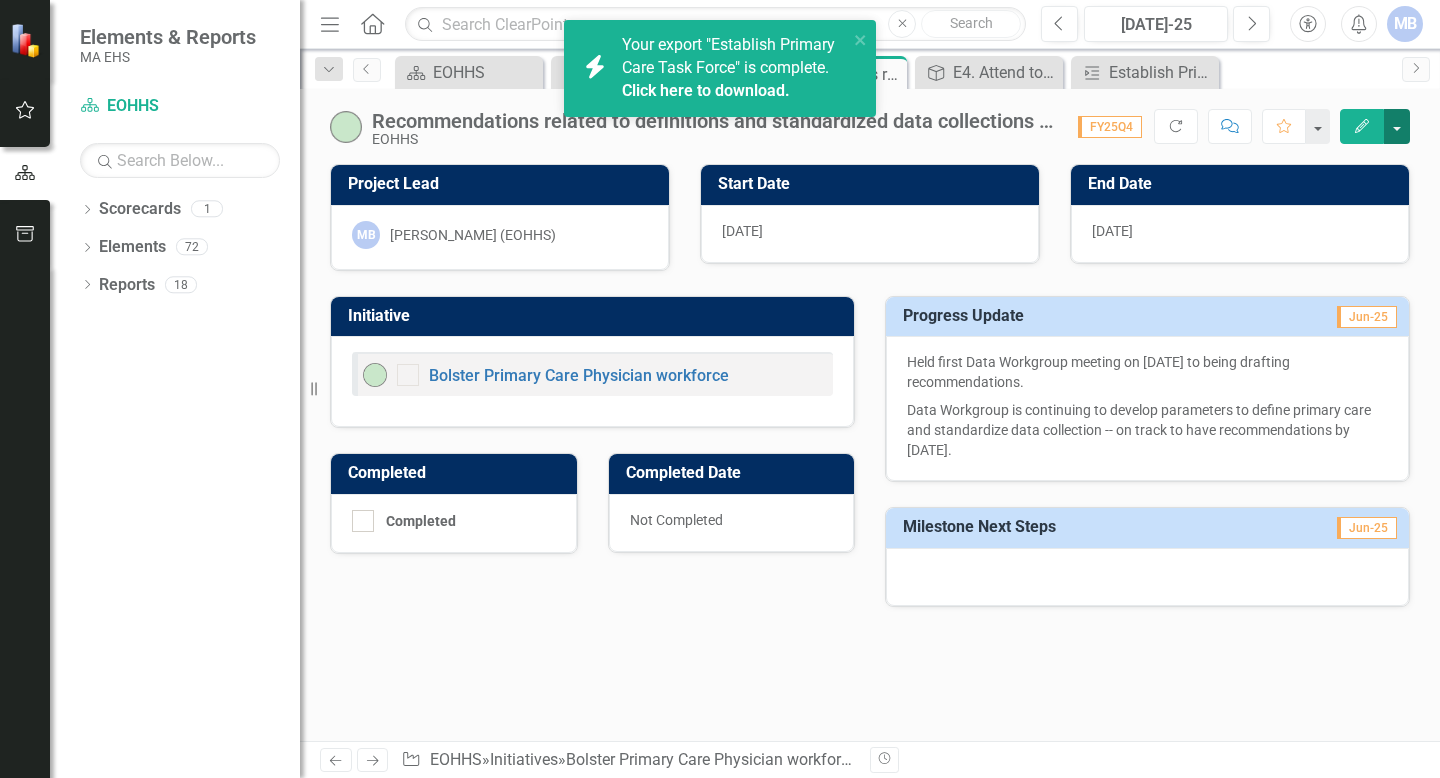 click at bounding box center [1397, 126] 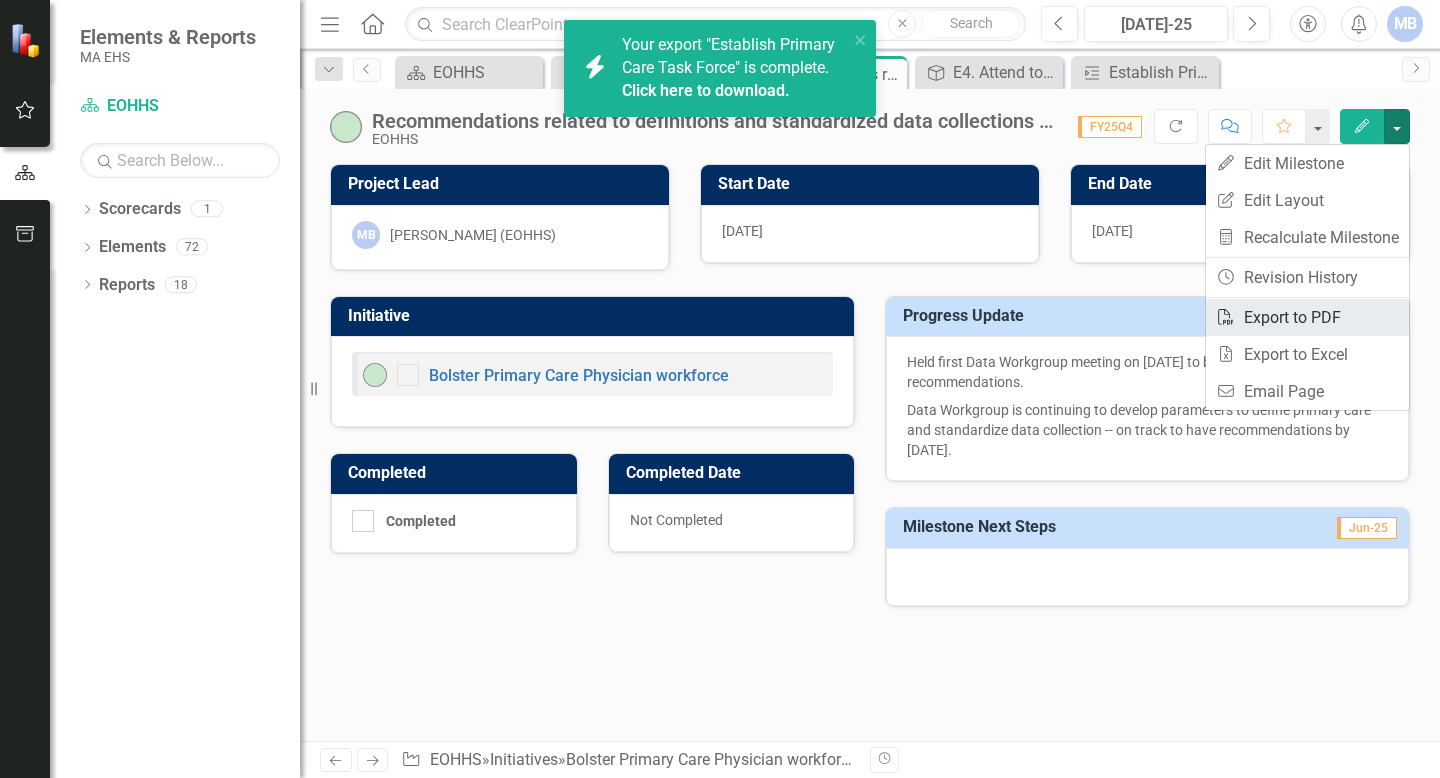 click on "PDF Export to PDF" at bounding box center (1307, 317) 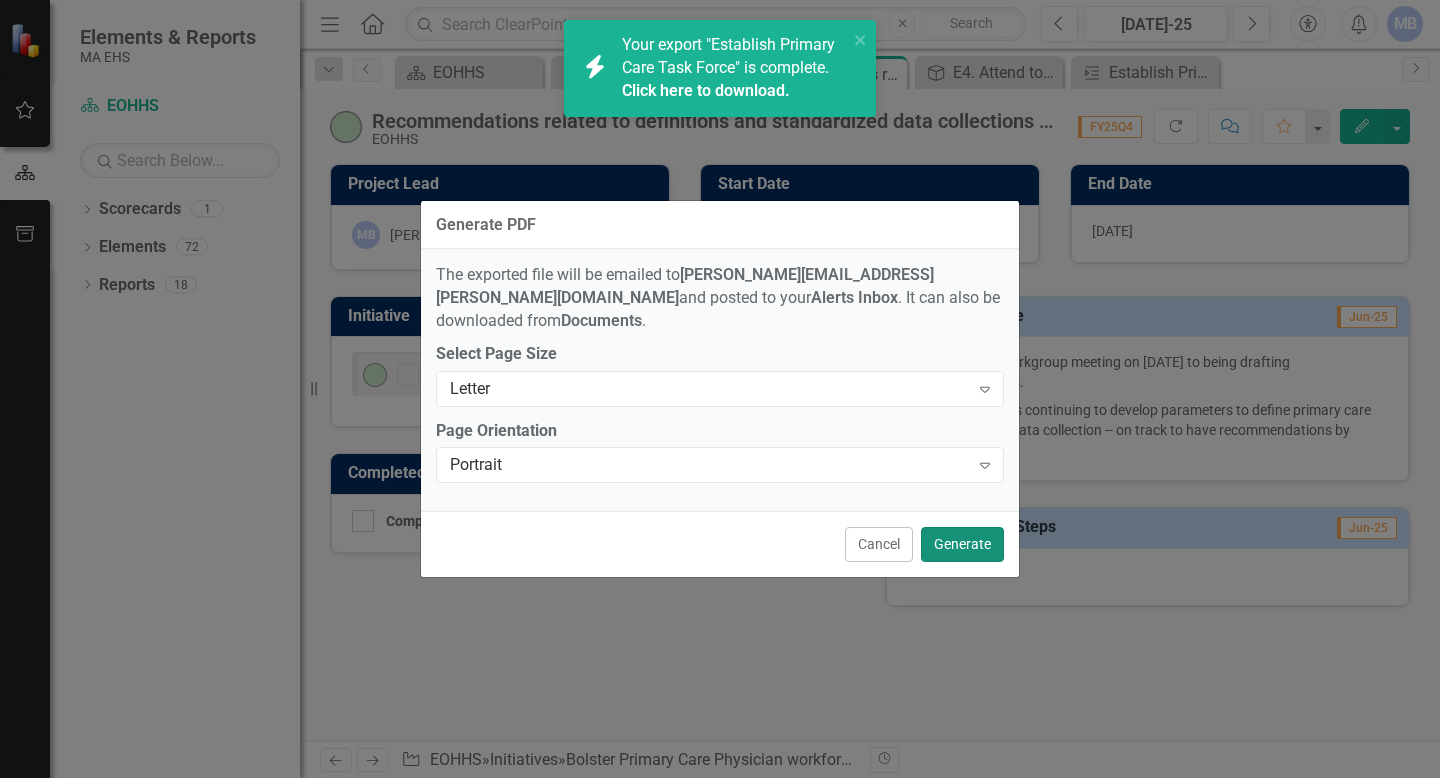 click on "Generate" at bounding box center [962, 544] 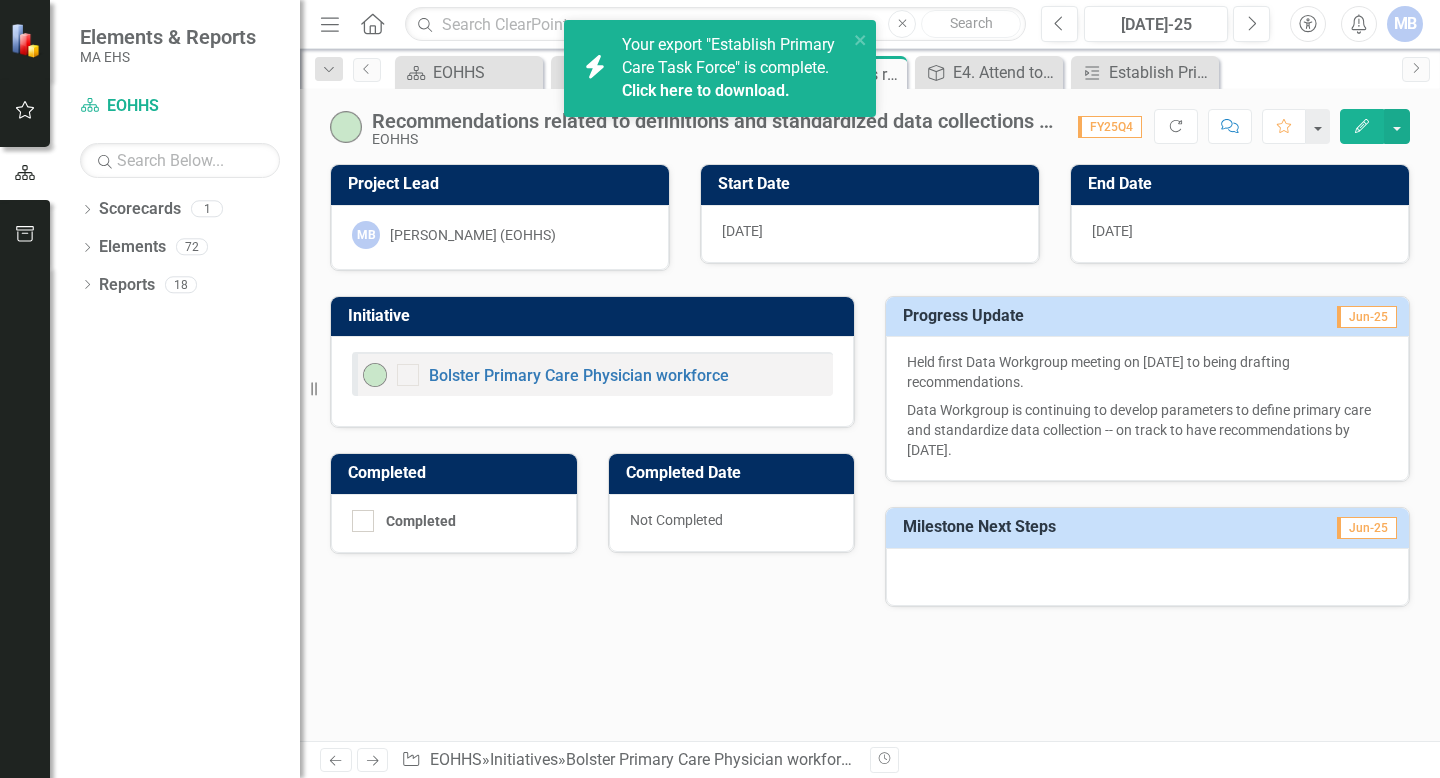 click on "Click here to download." at bounding box center [706, 90] 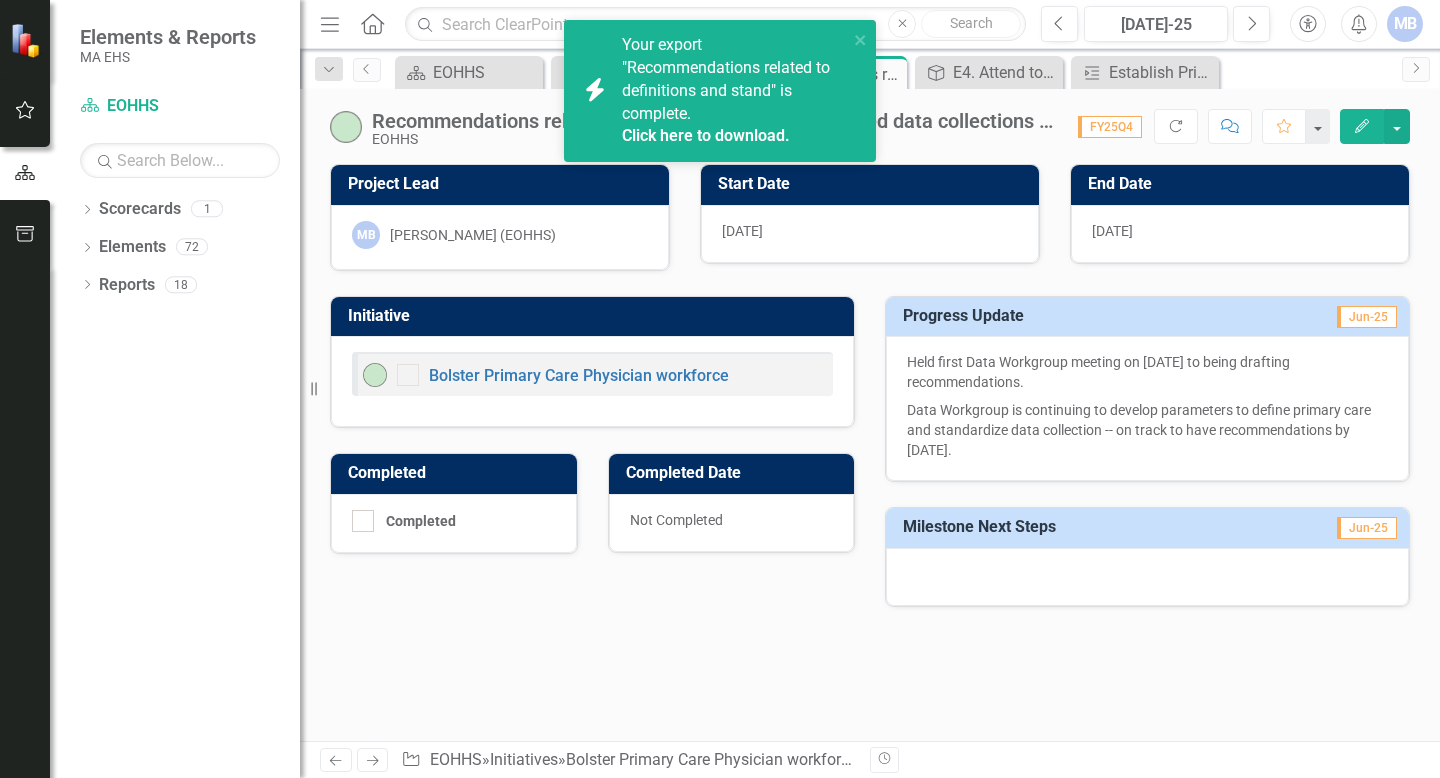 click on "Click here to download." at bounding box center (706, 135) 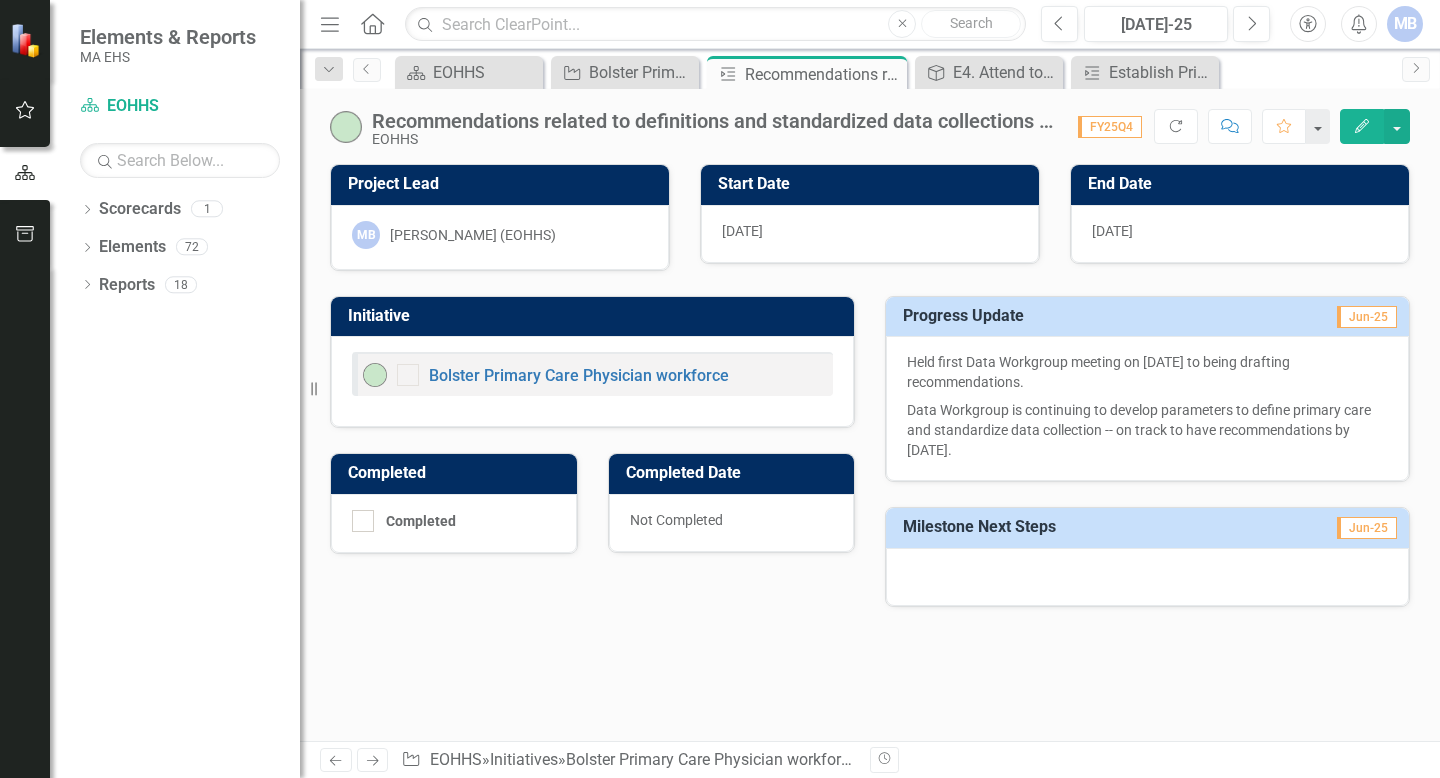 click on "Recommendations related to definitions and standardized data collections and reporting are due by [DATE]  EOHHS Score: N/A FY25Q4 Completed  Refresh Comment Favorite Edit" at bounding box center [870, 119] 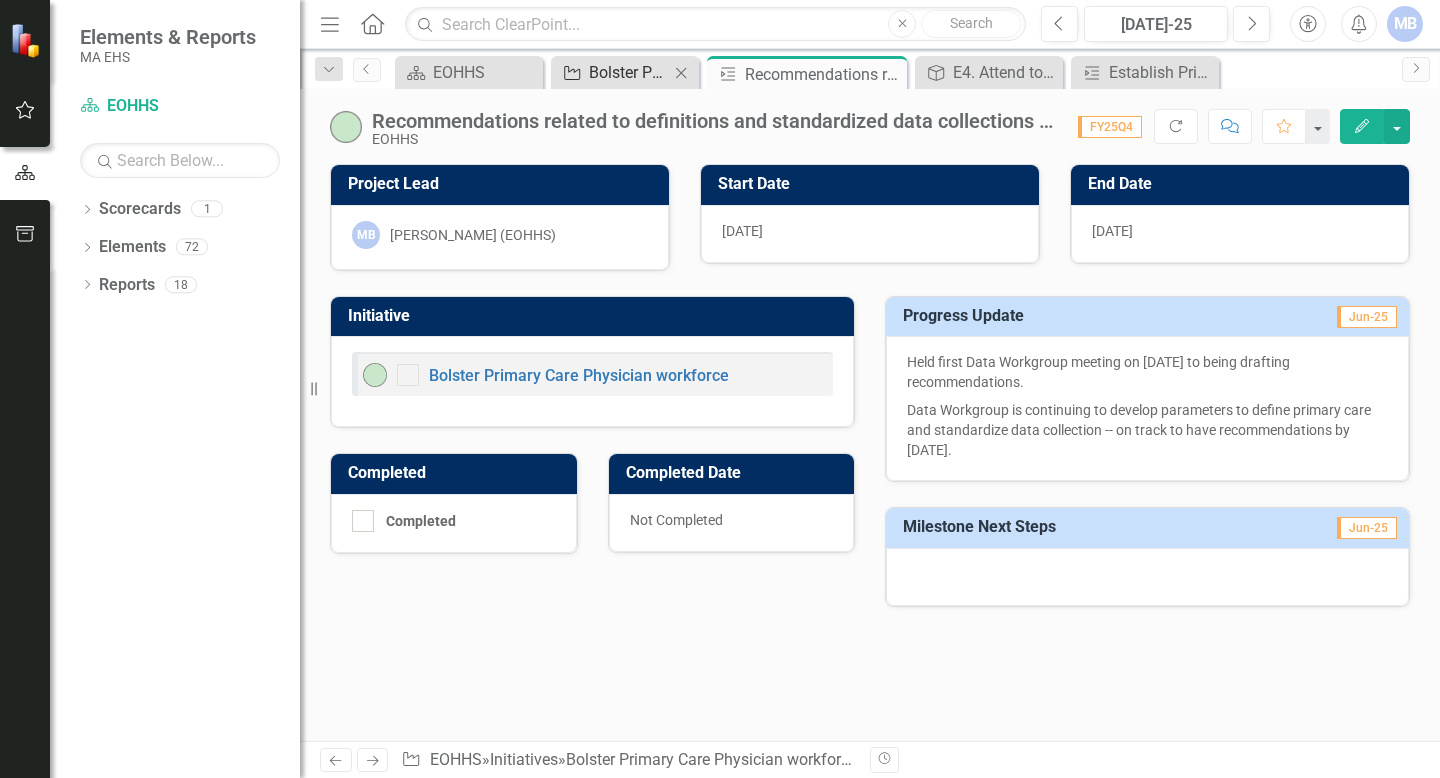 click on "Bolster Primary Care Physician workforce" at bounding box center (629, 72) 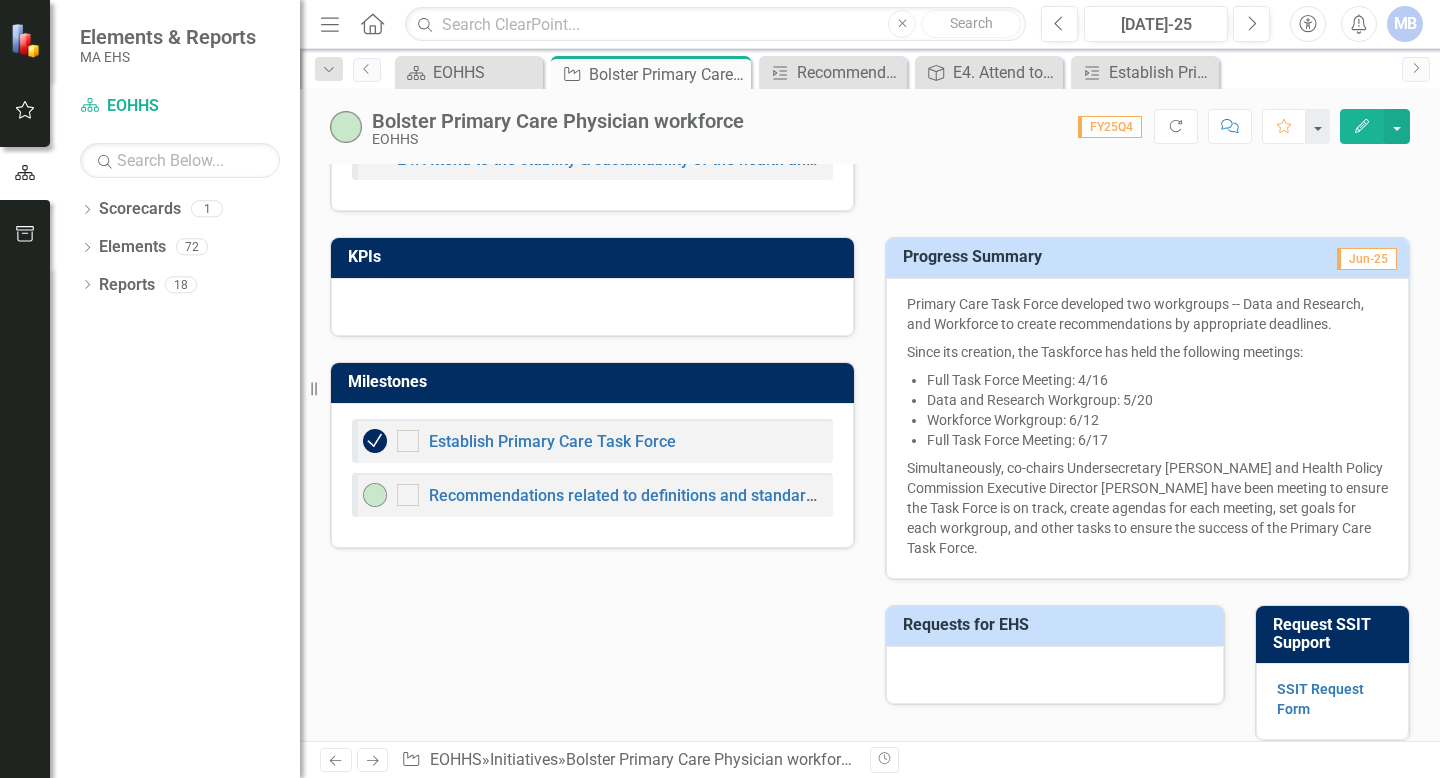 scroll, scrollTop: 870, scrollLeft: 0, axis: vertical 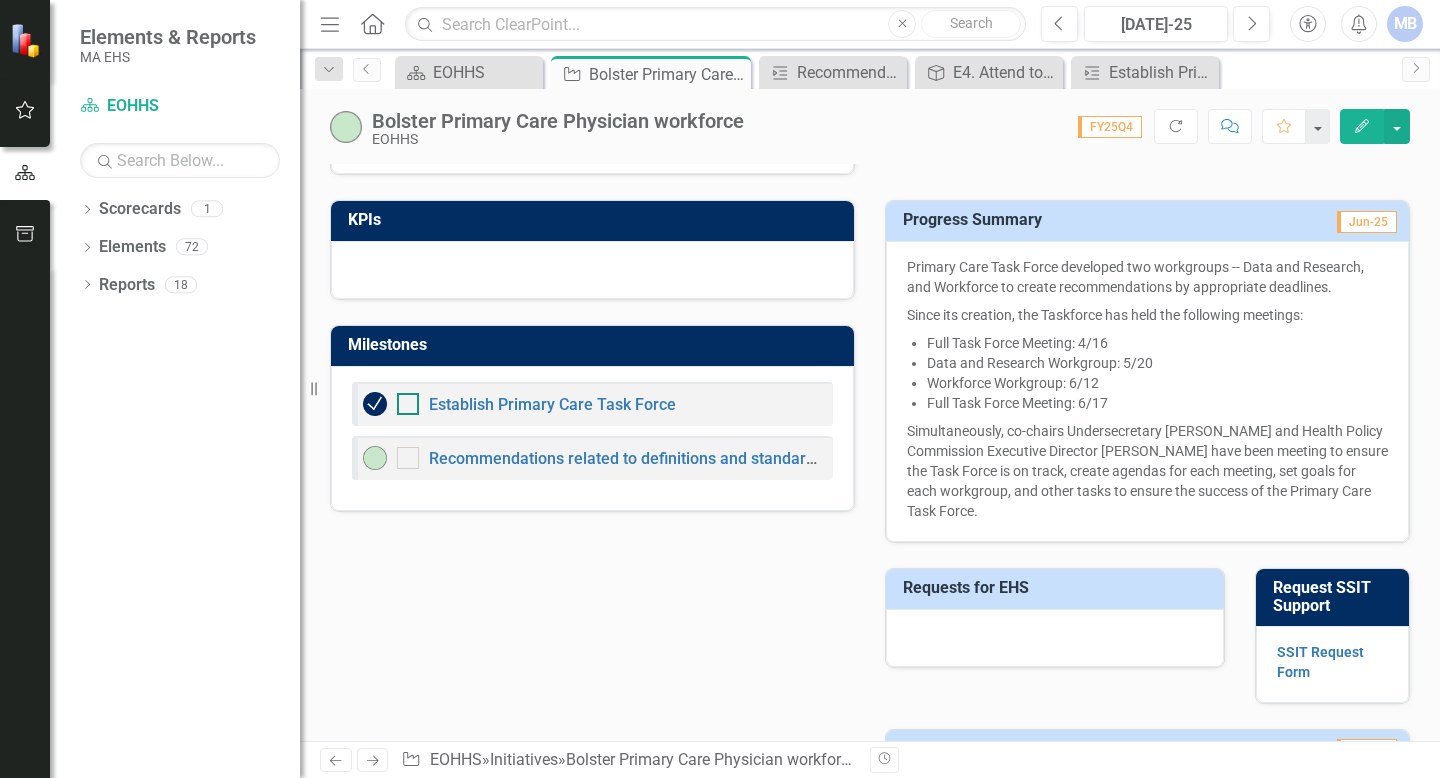 click at bounding box center [408, 404] 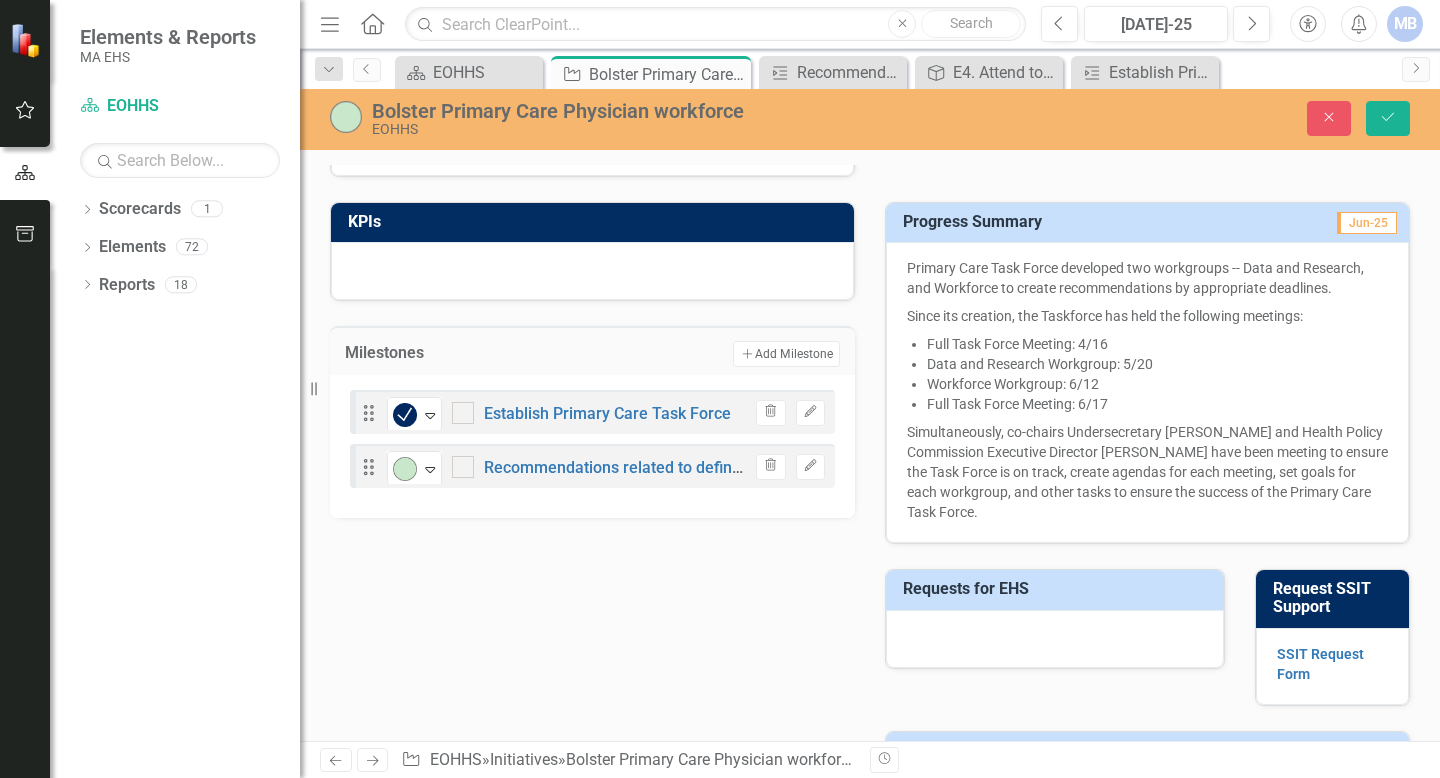 checkbox on "true" 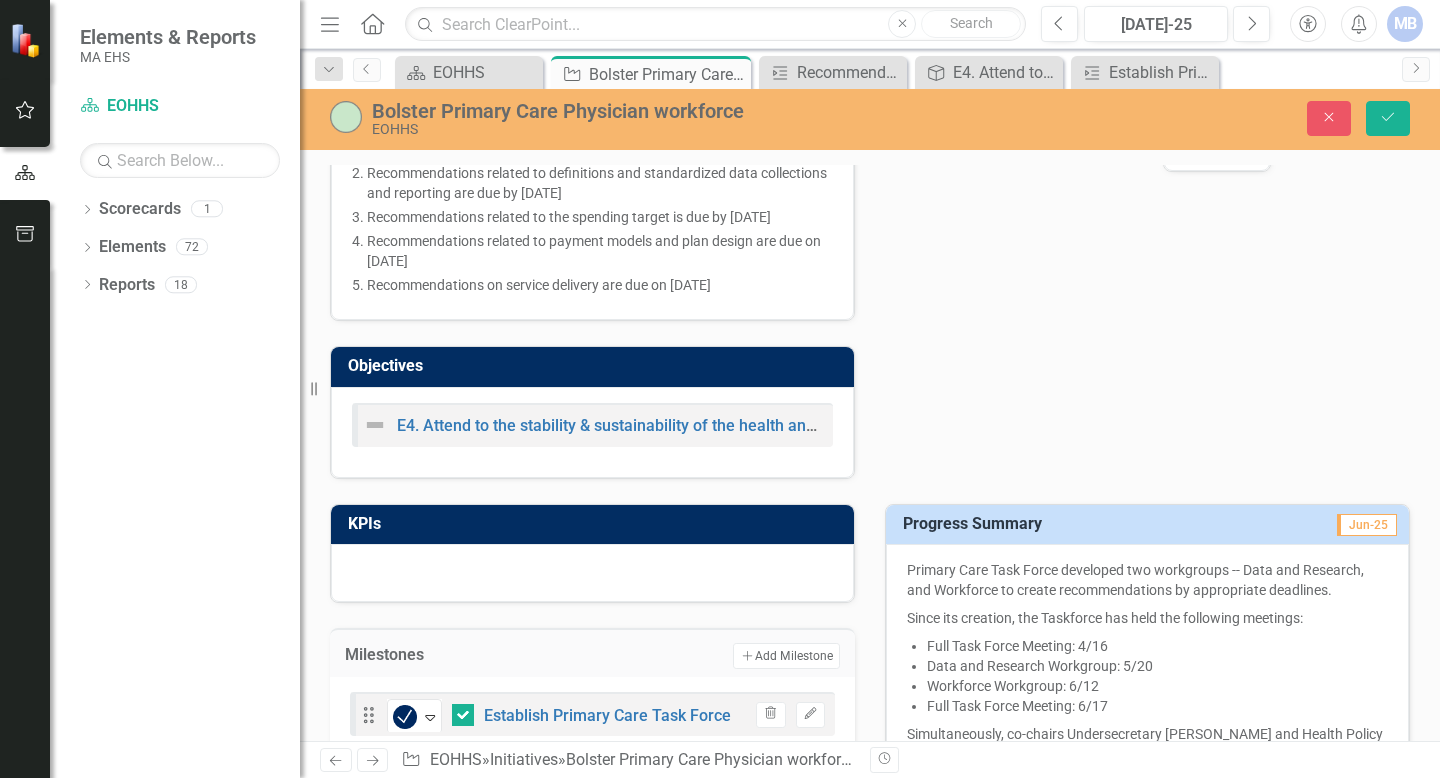 scroll, scrollTop: 587, scrollLeft: 0, axis: vertical 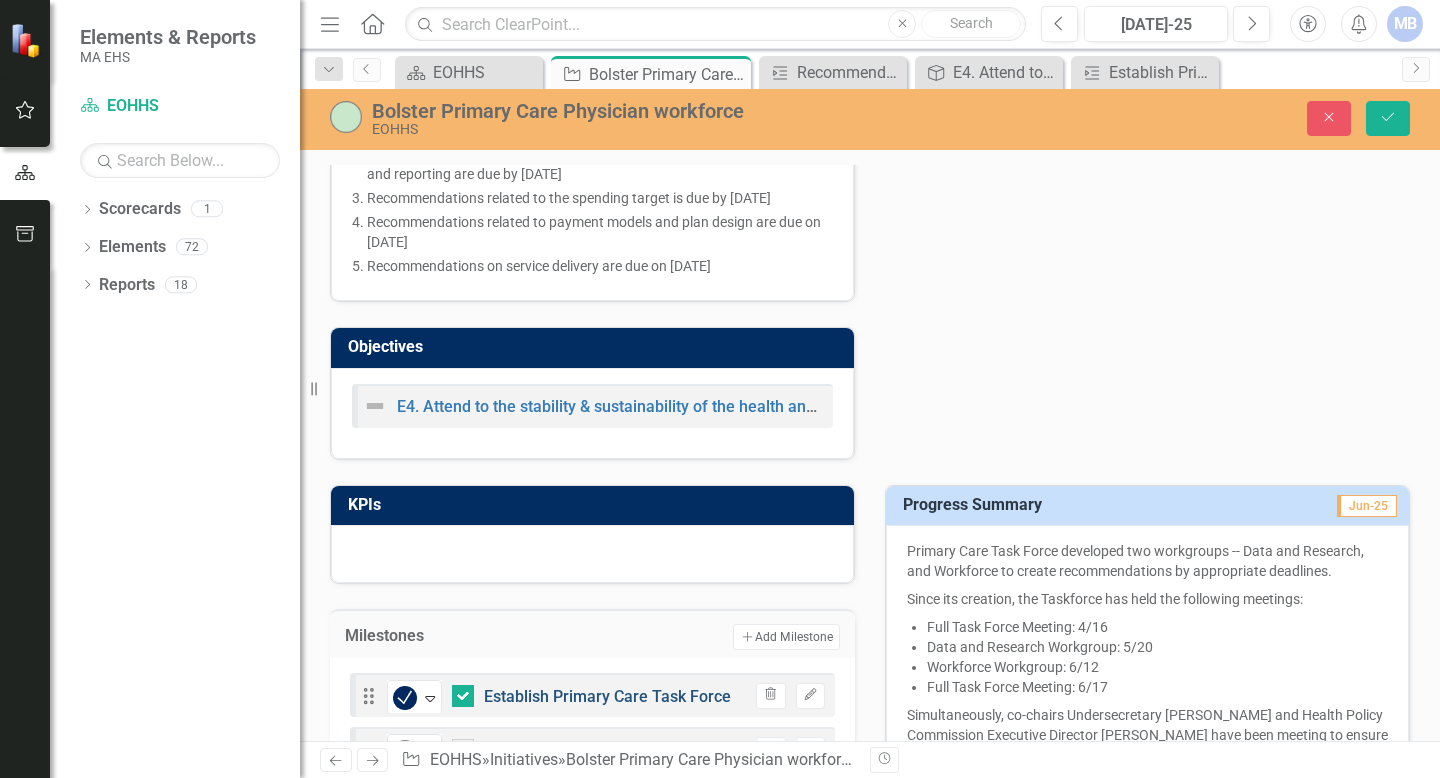 click on "Establish Primary Care Task Force" at bounding box center (607, 696) 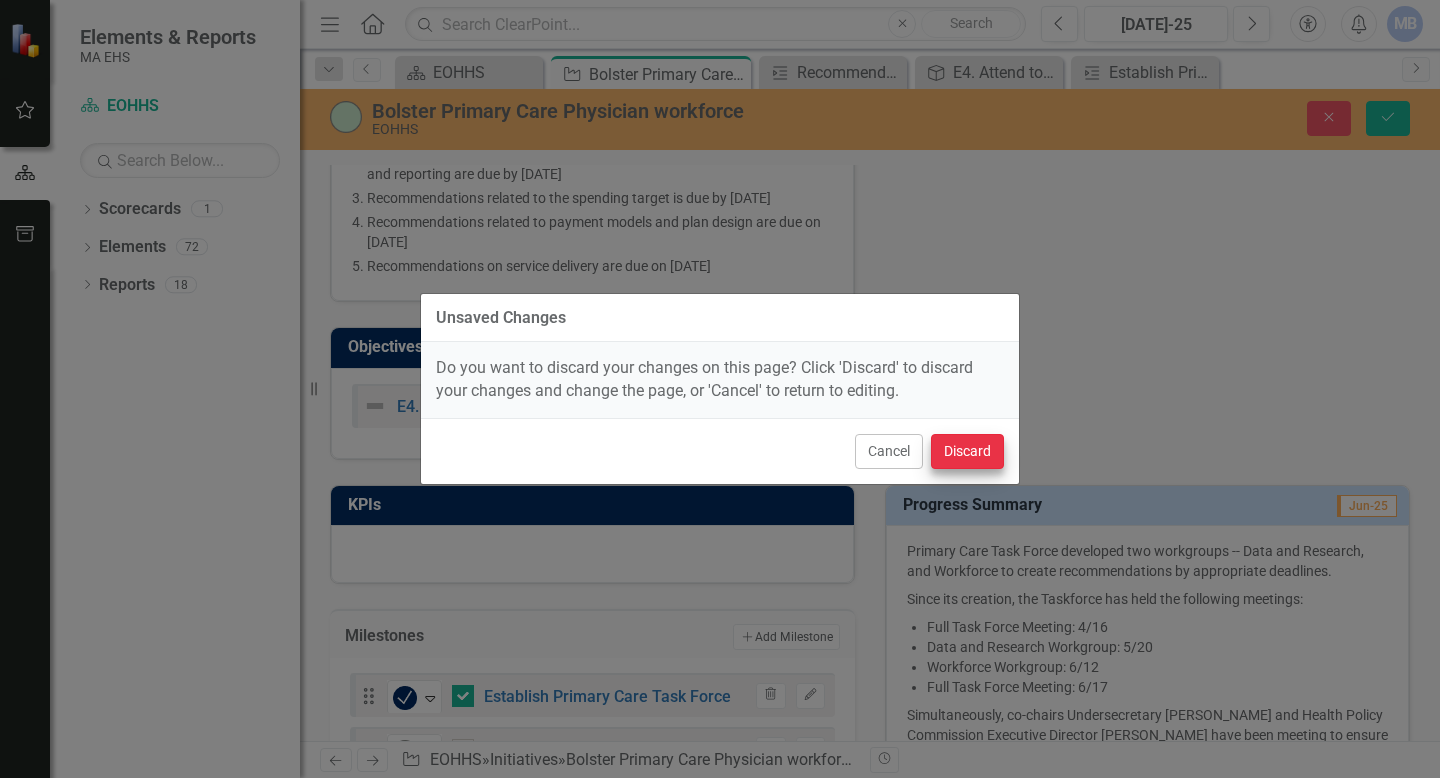 drag, startPoint x: 893, startPoint y: 453, endPoint x: 982, endPoint y: 439, distance: 90.0944 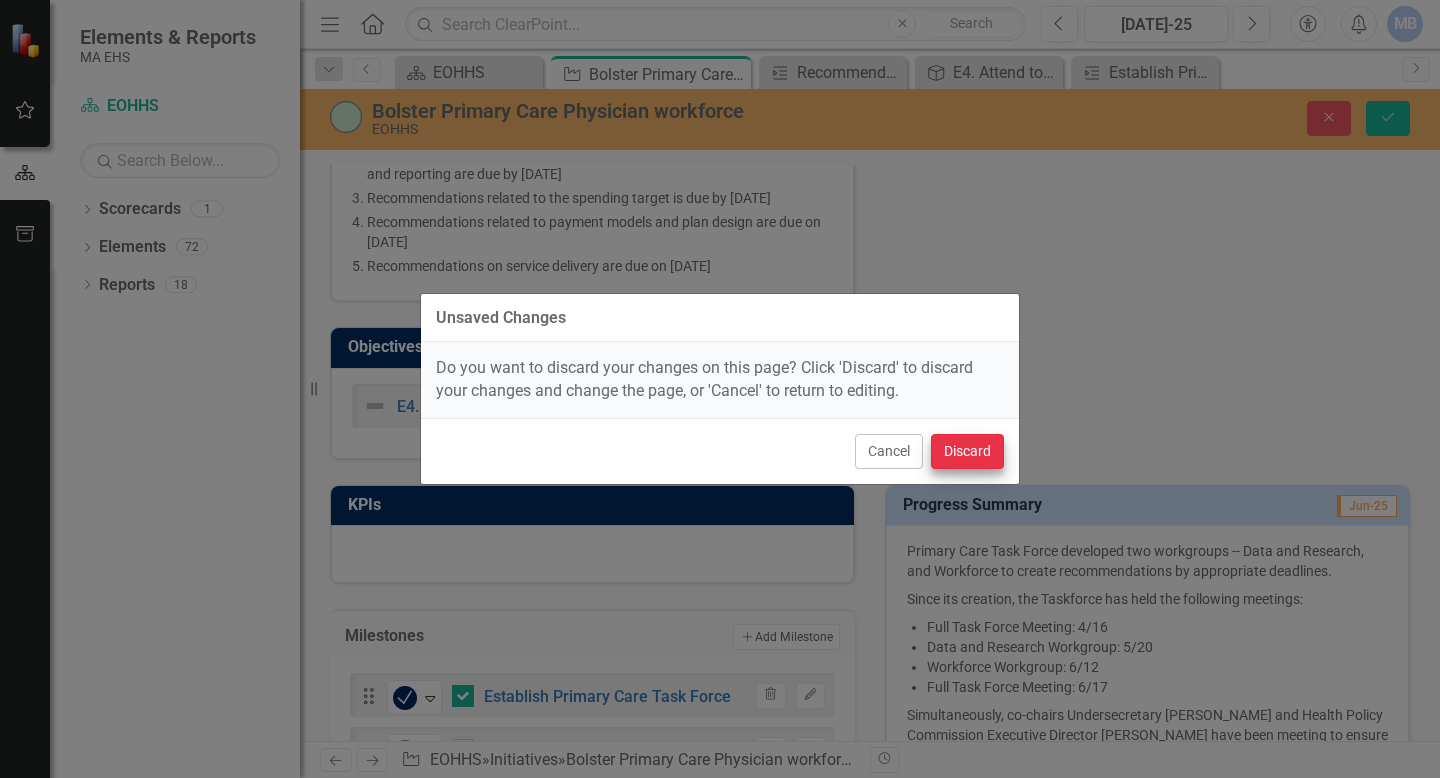 click on "Cancel Discard" at bounding box center (720, 451) 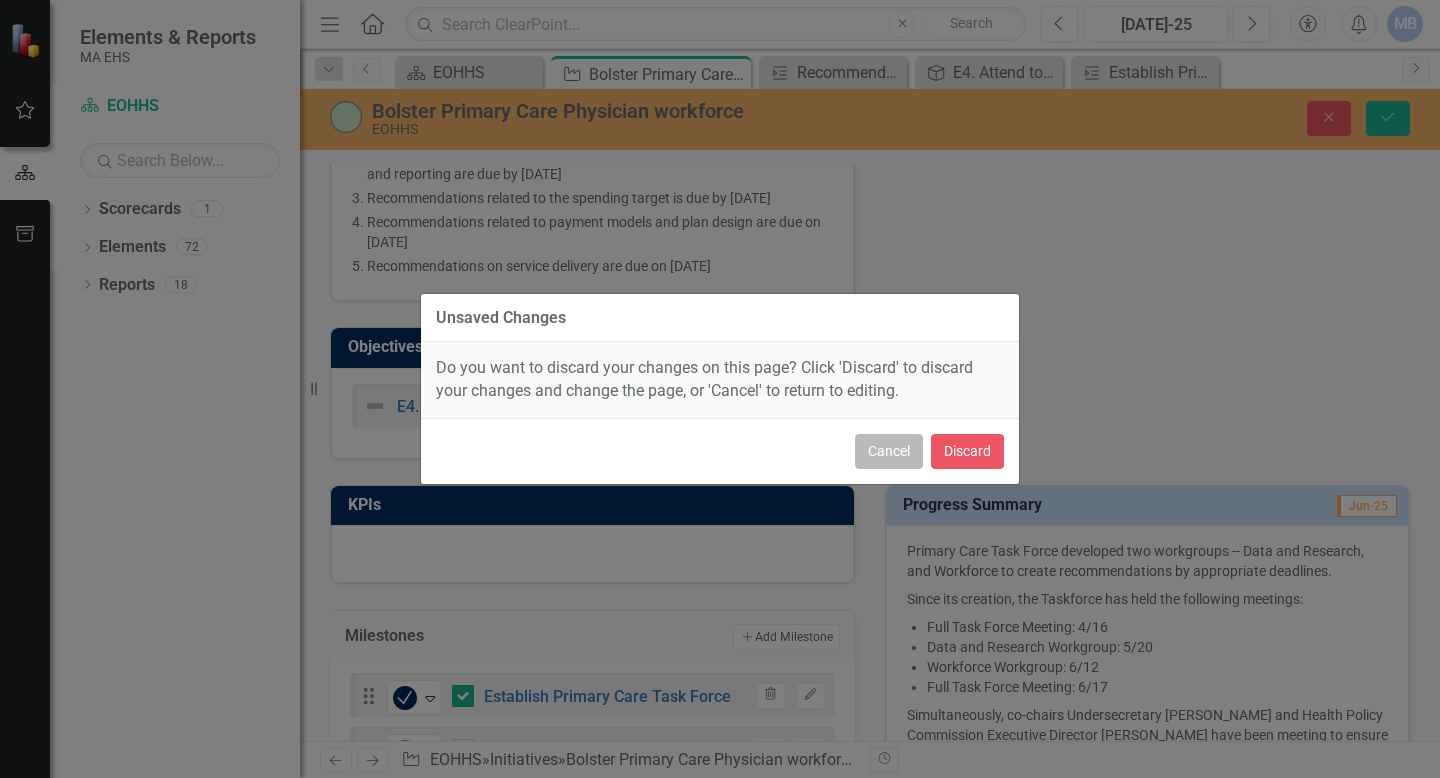 click on "Cancel" at bounding box center [889, 451] 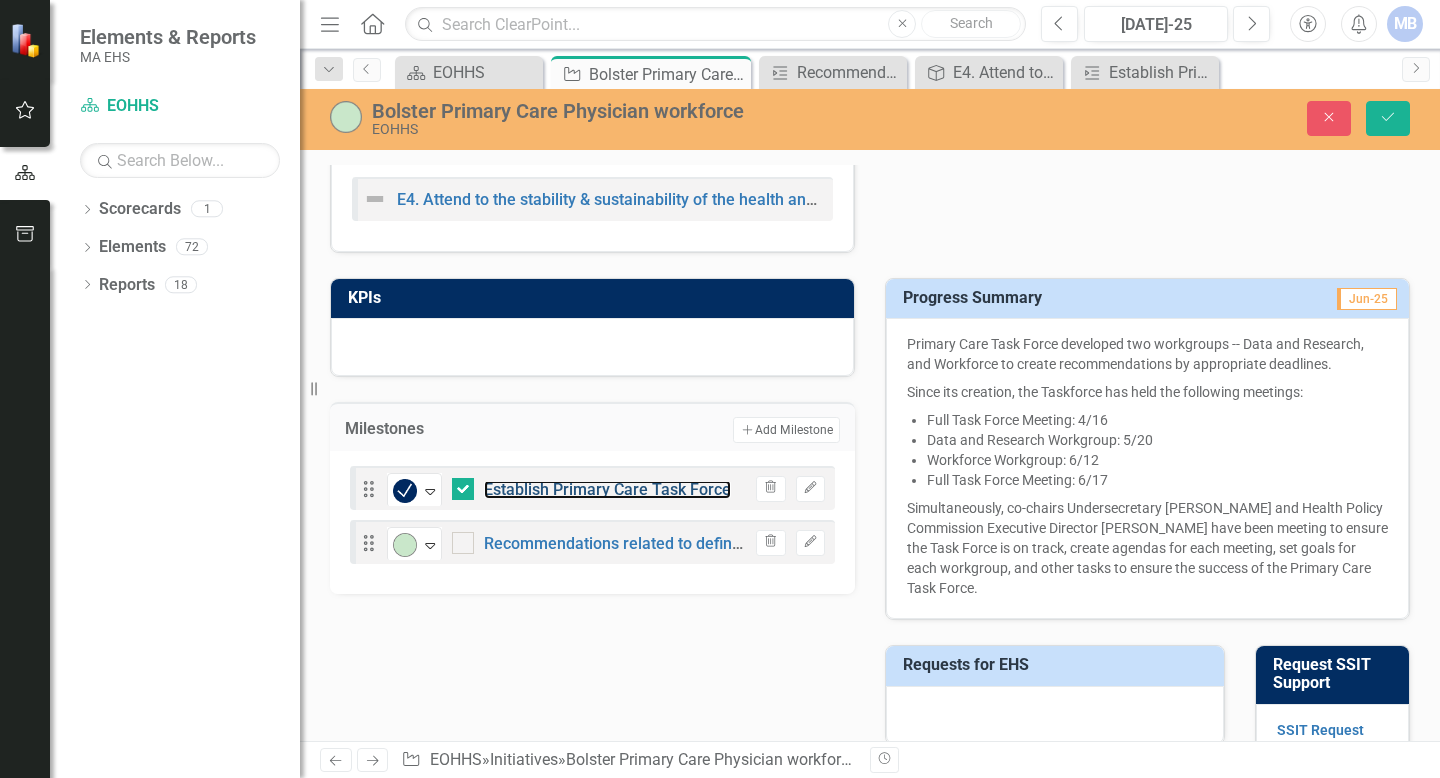 scroll, scrollTop: 830, scrollLeft: 0, axis: vertical 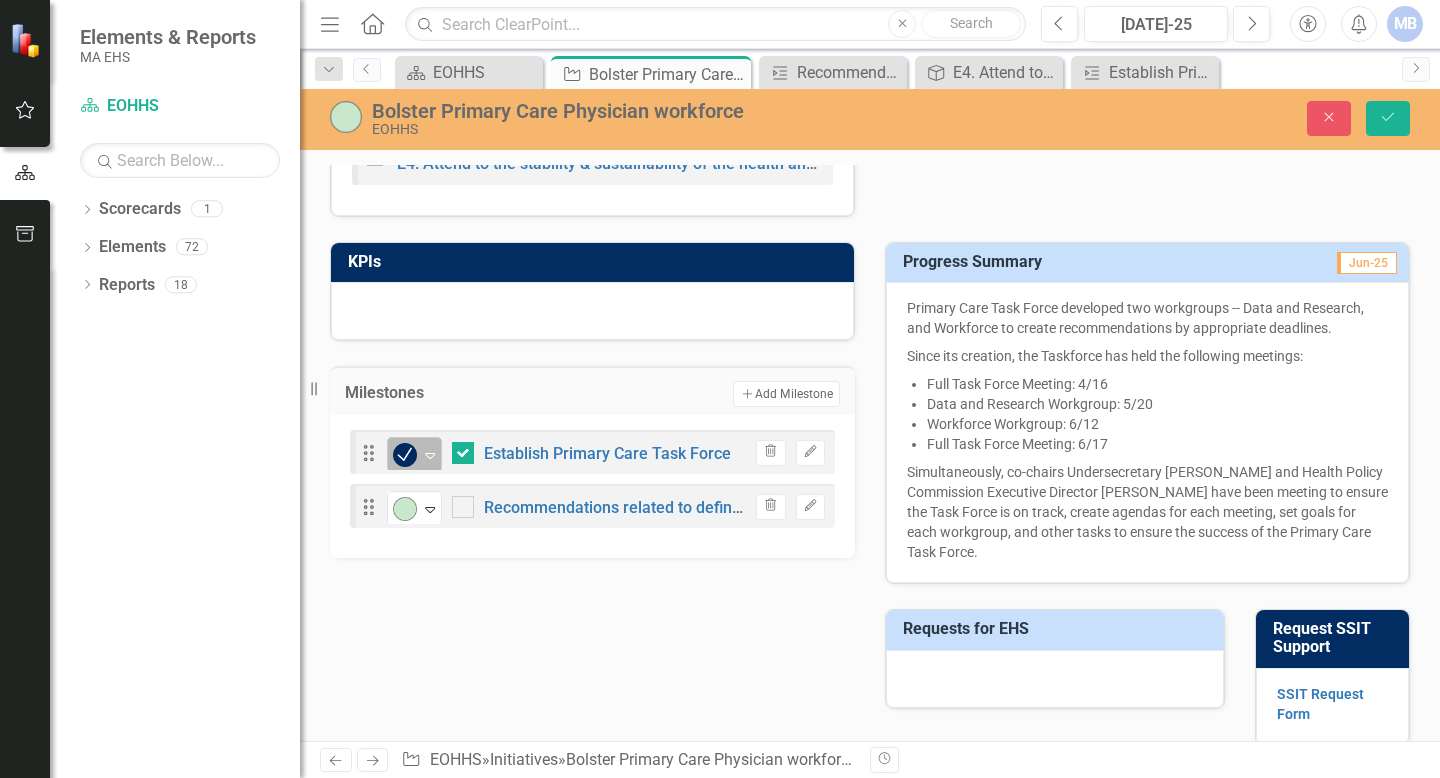 click on "Expand" 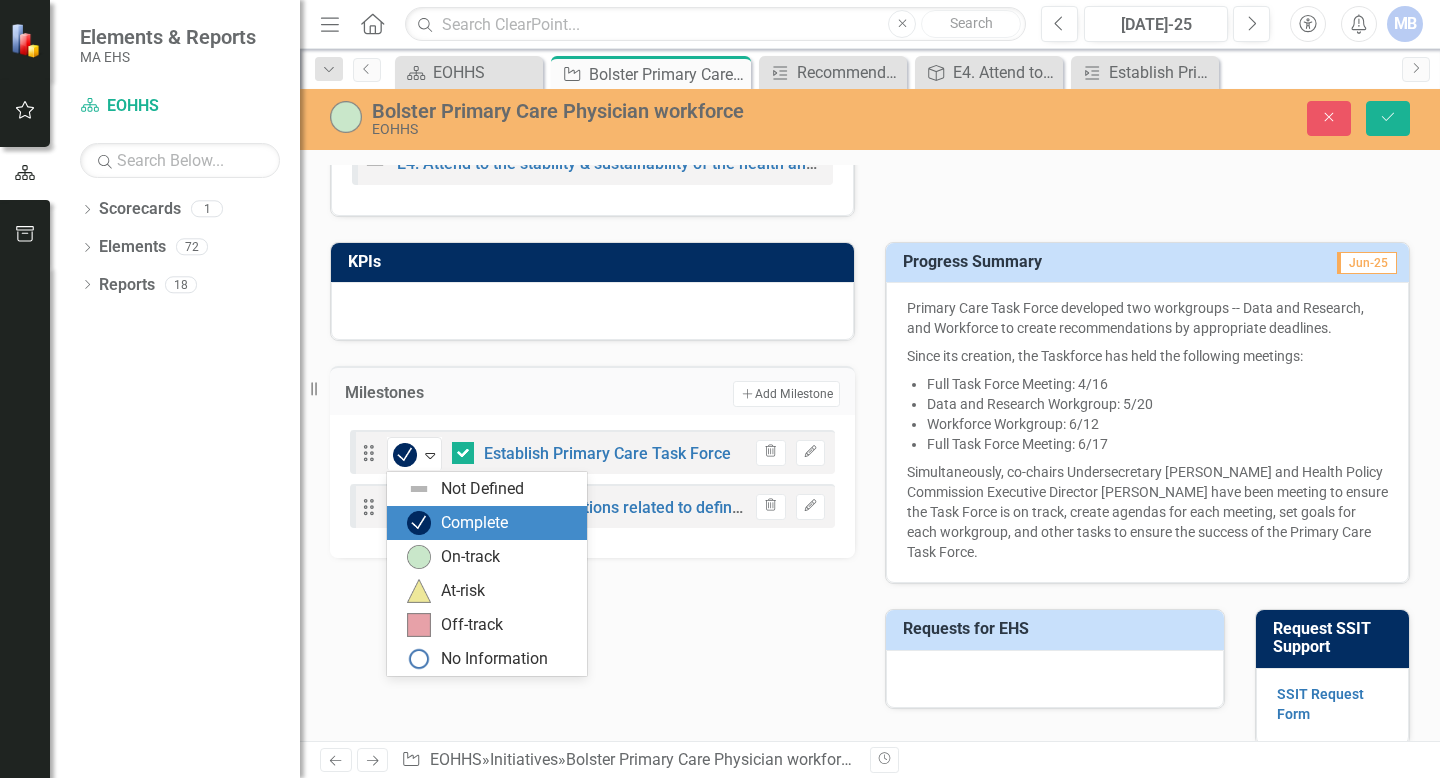 click on "Complete" at bounding box center (474, 523) 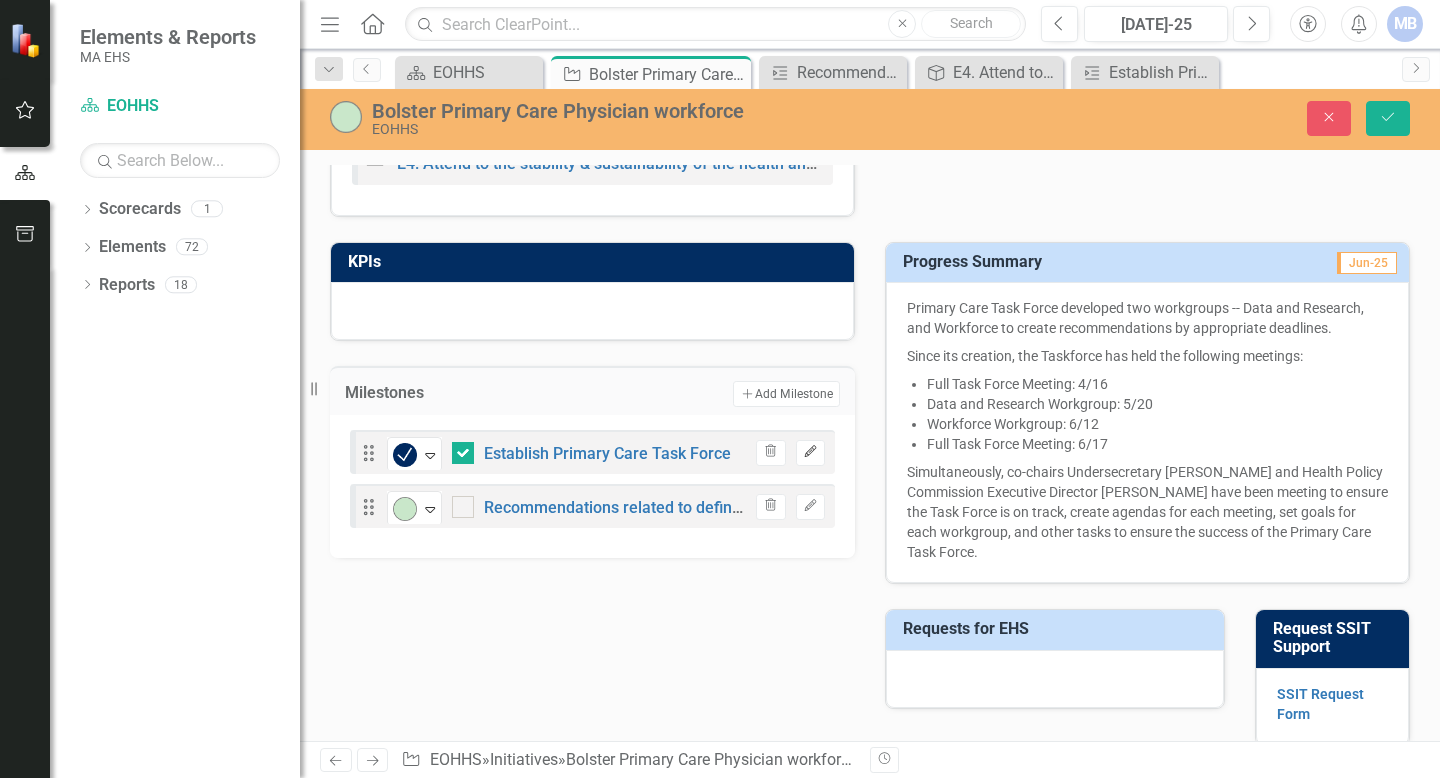 click on "Edit" at bounding box center (810, 453) 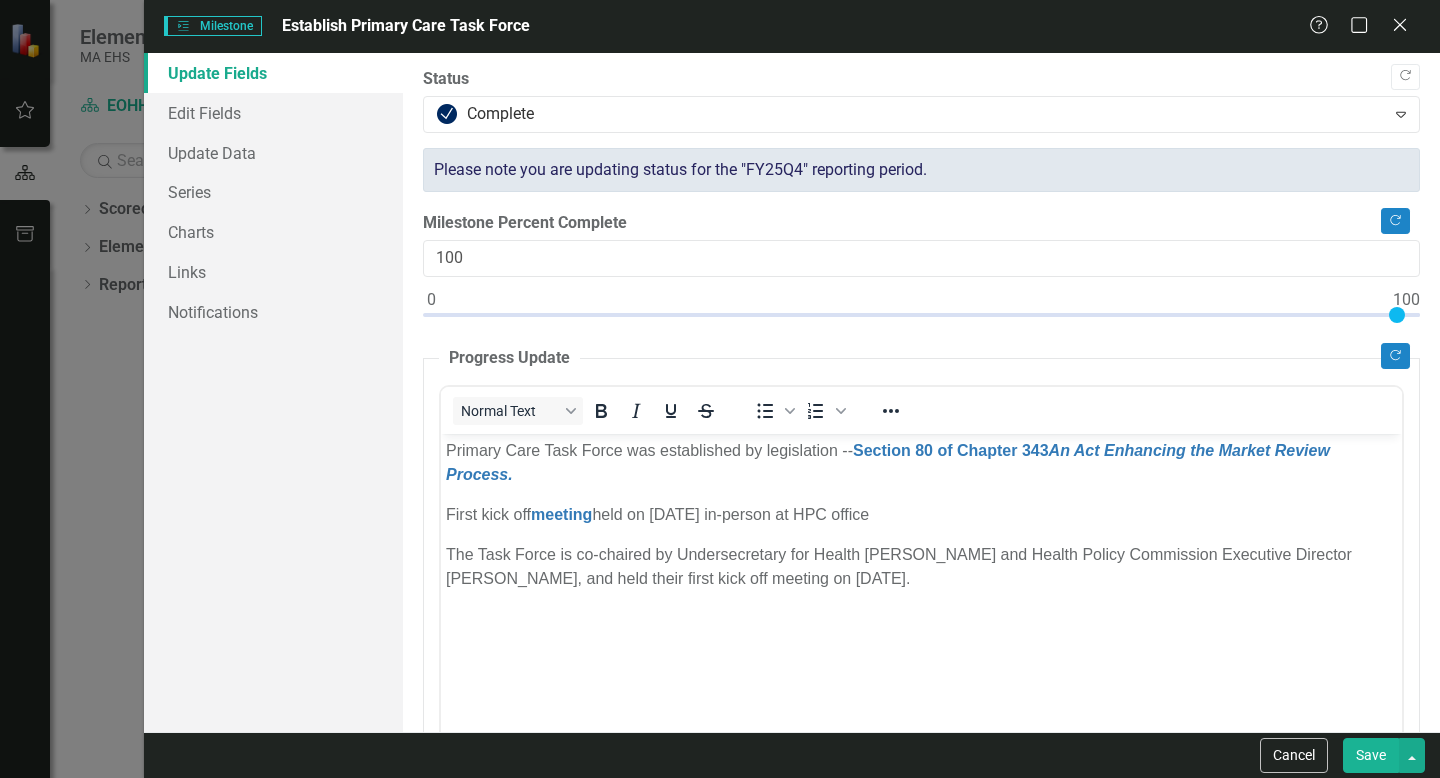 scroll, scrollTop: 0, scrollLeft: 0, axis: both 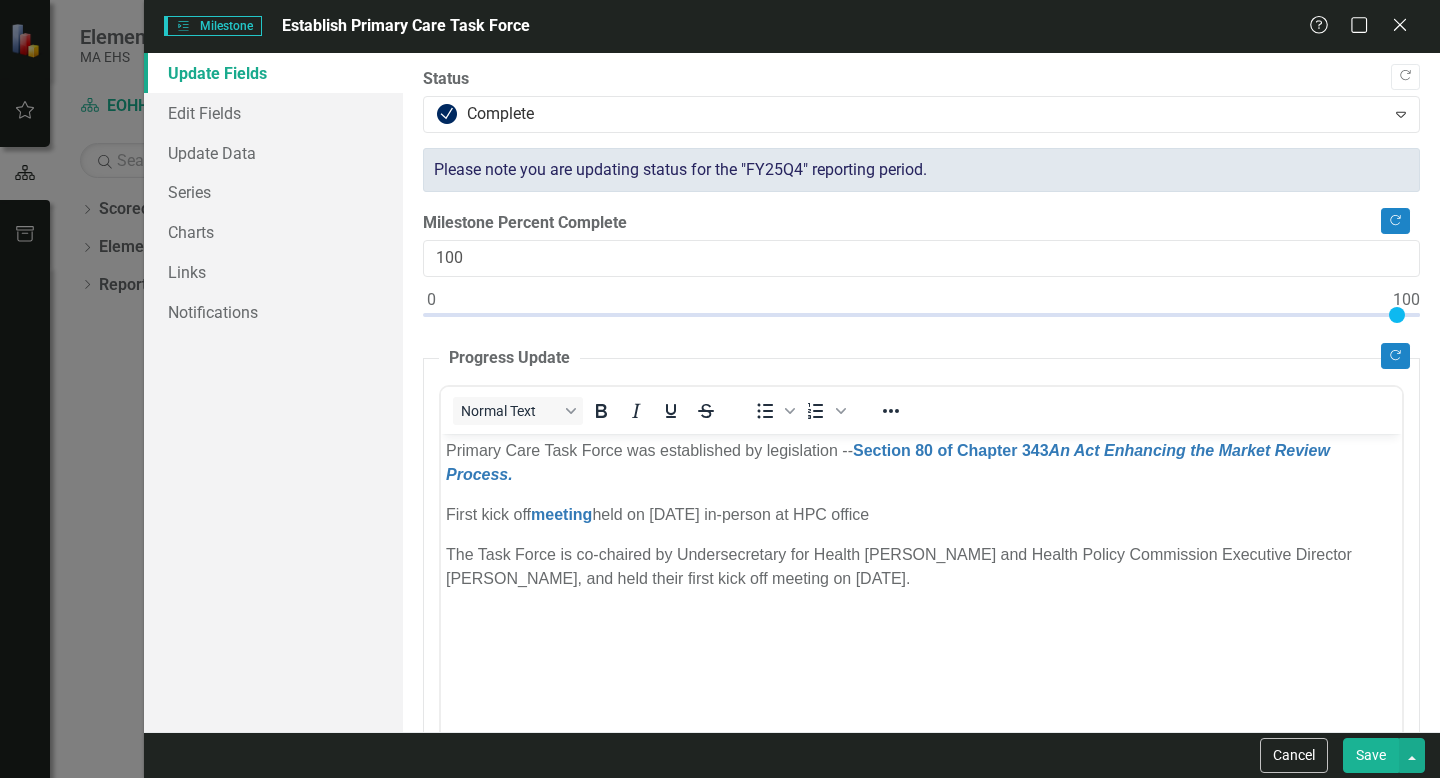 click on "Save" at bounding box center (1371, 755) 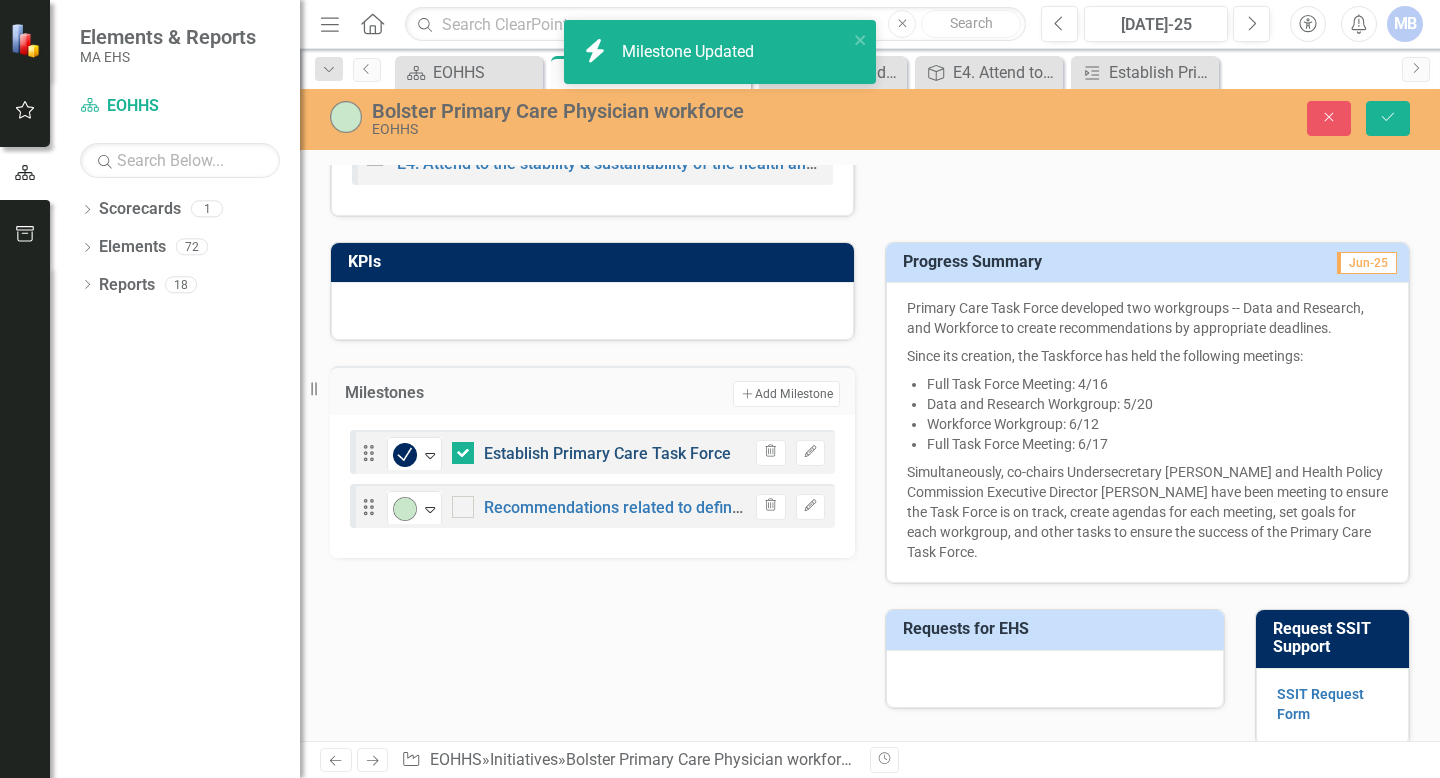 click on "Establish Primary Care Task Force" at bounding box center (607, 453) 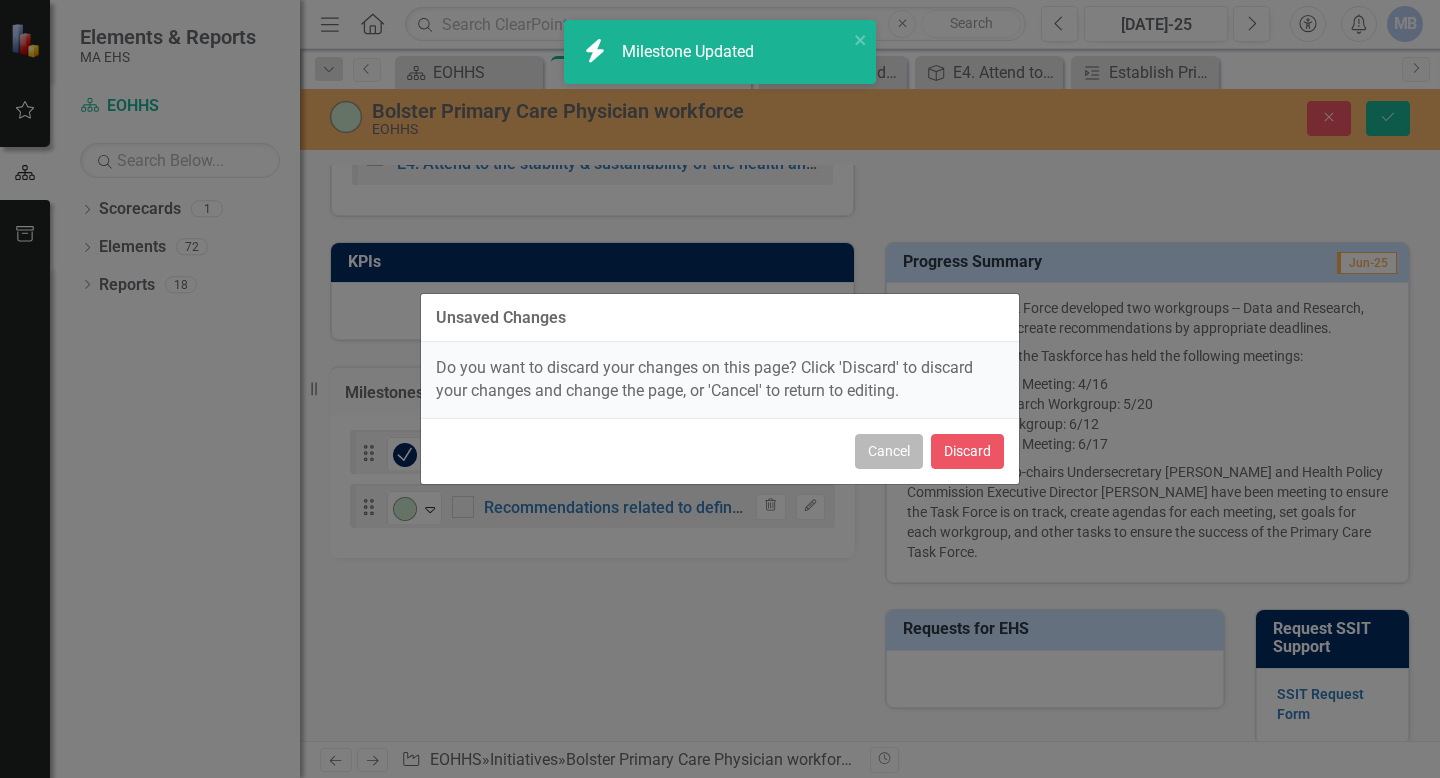 click on "Cancel" at bounding box center [889, 451] 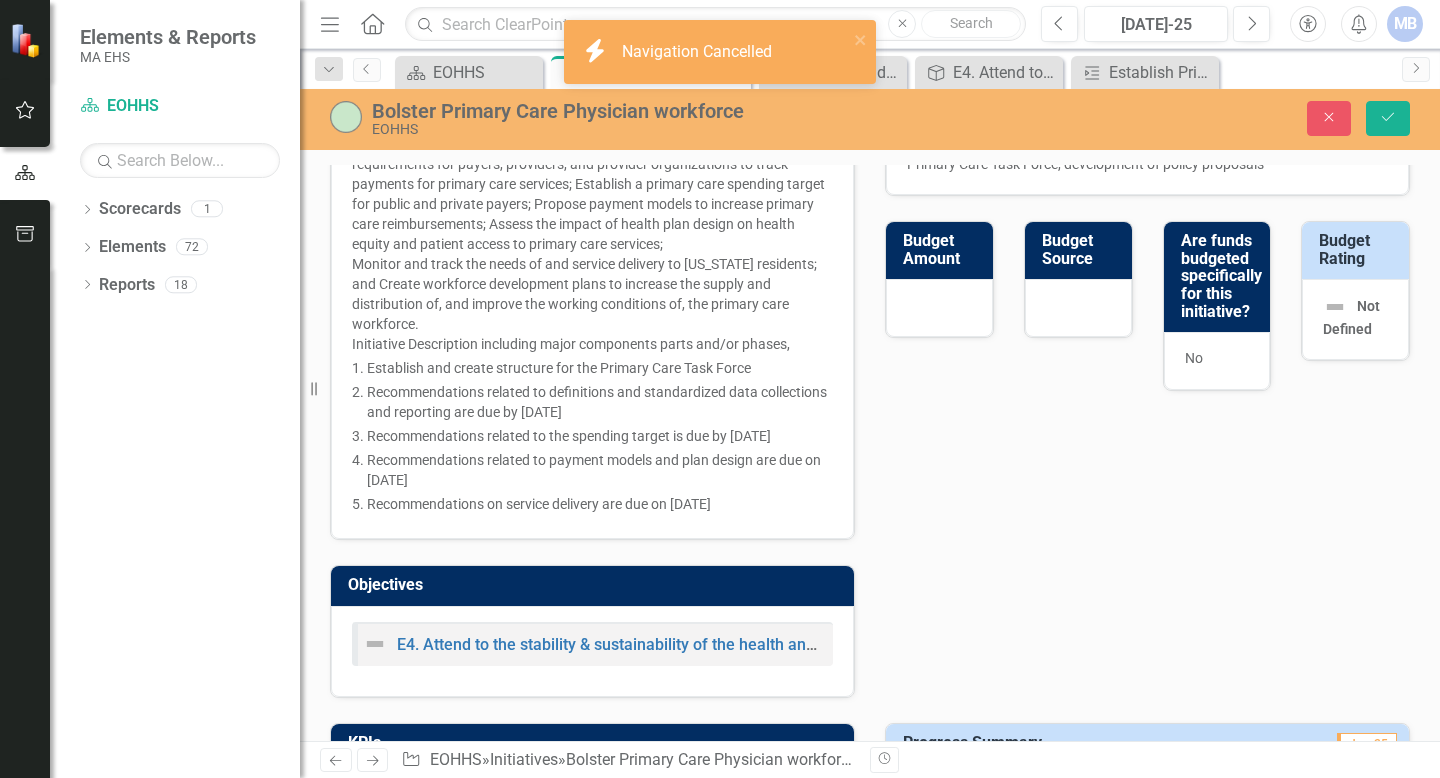 scroll, scrollTop: 310, scrollLeft: 0, axis: vertical 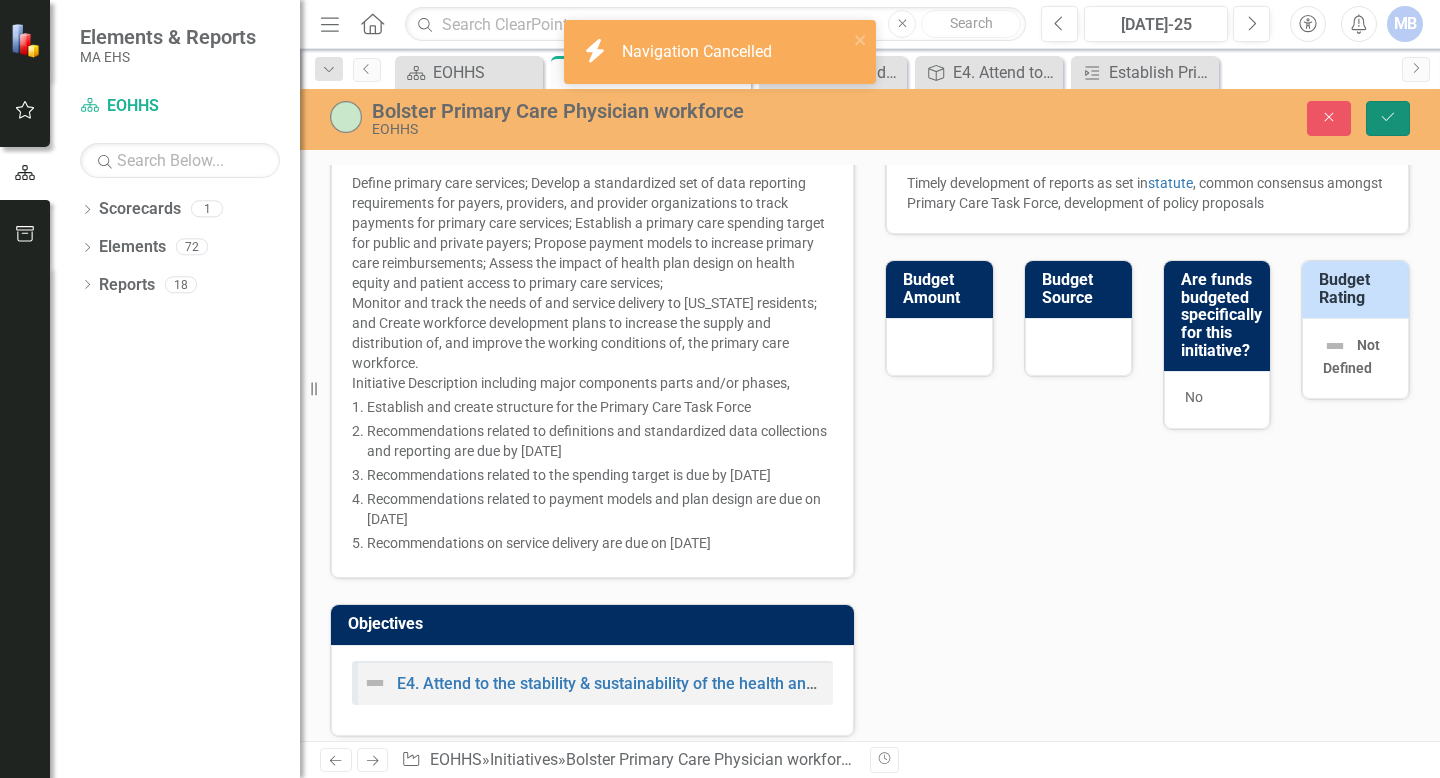 click on "Save" at bounding box center (1388, 118) 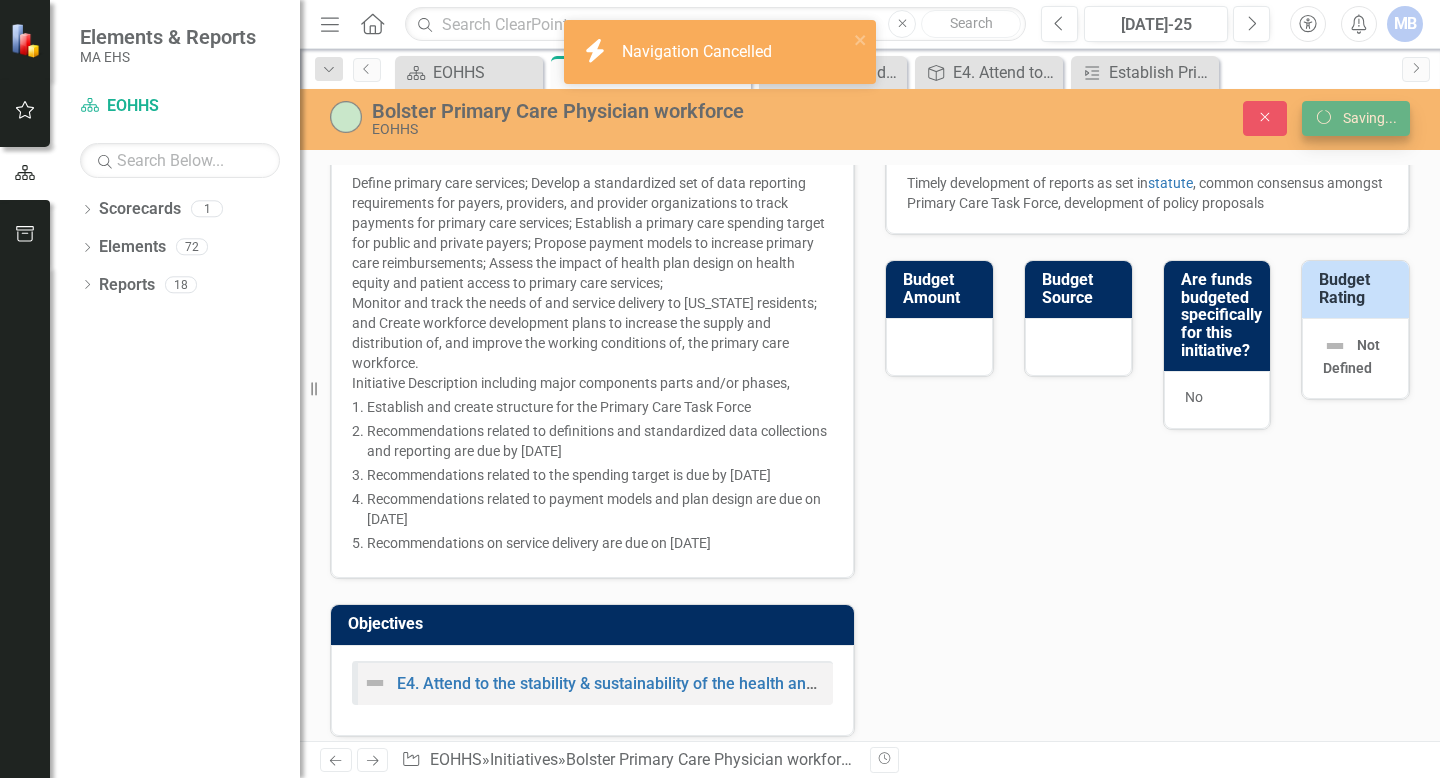 checkbox on "false" 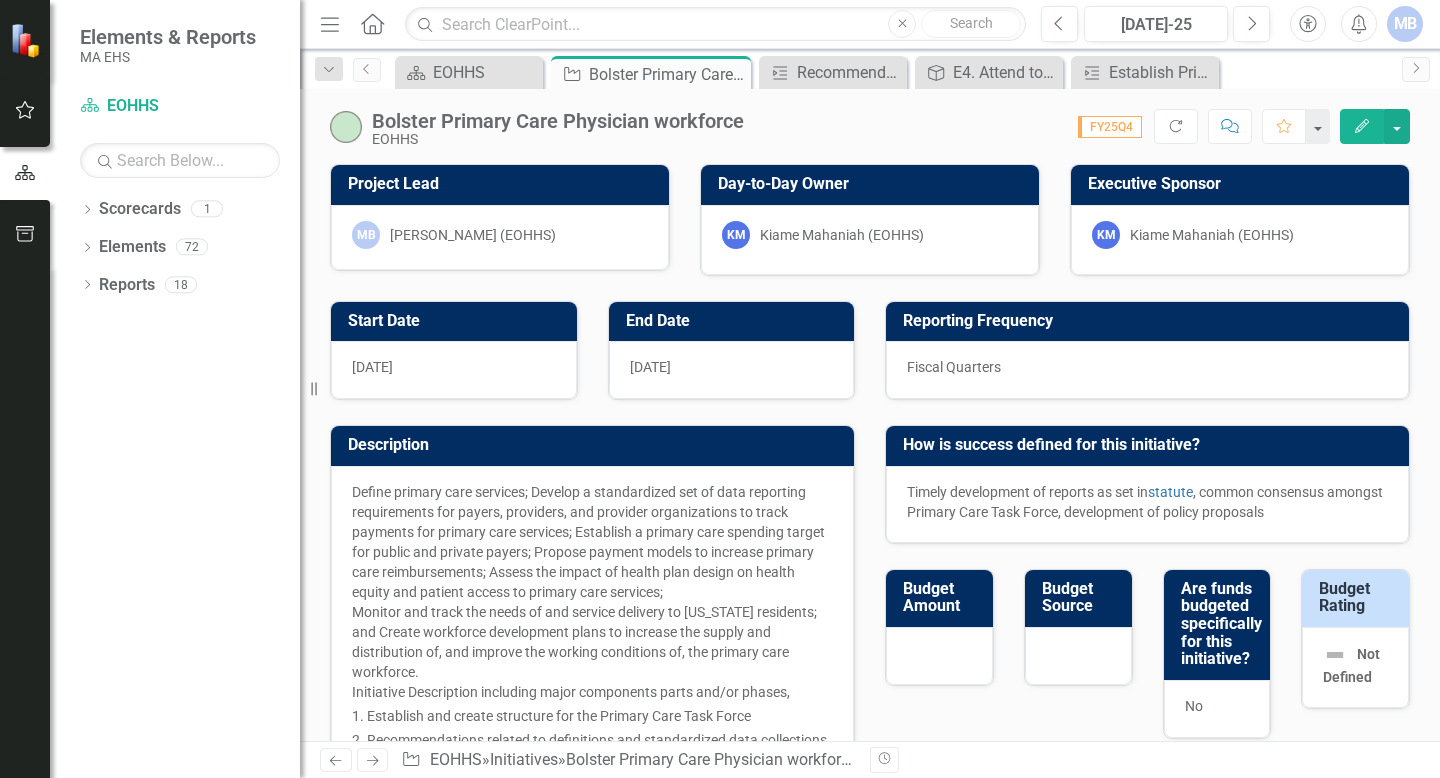 checkbox on "true" 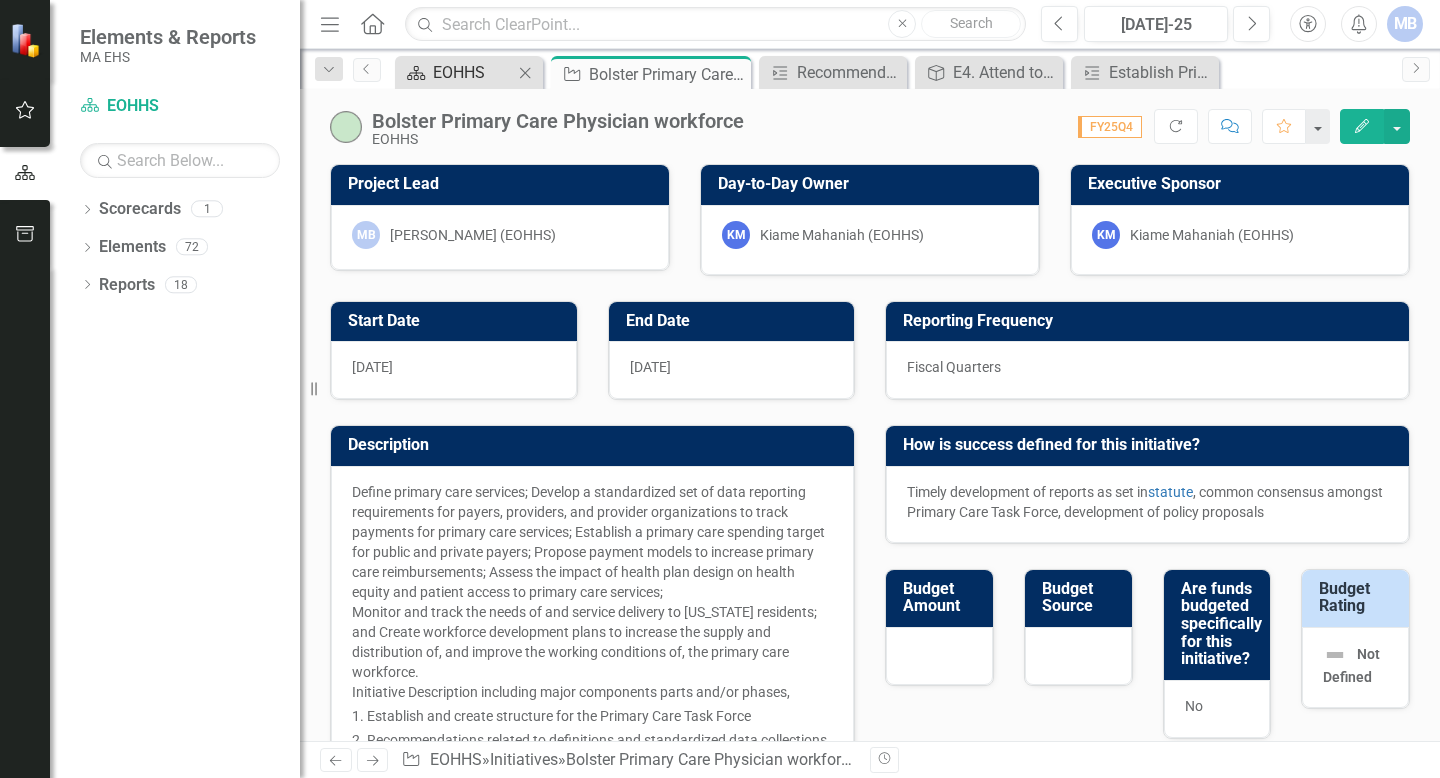 click on "EOHHS" at bounding box center [473, 72] 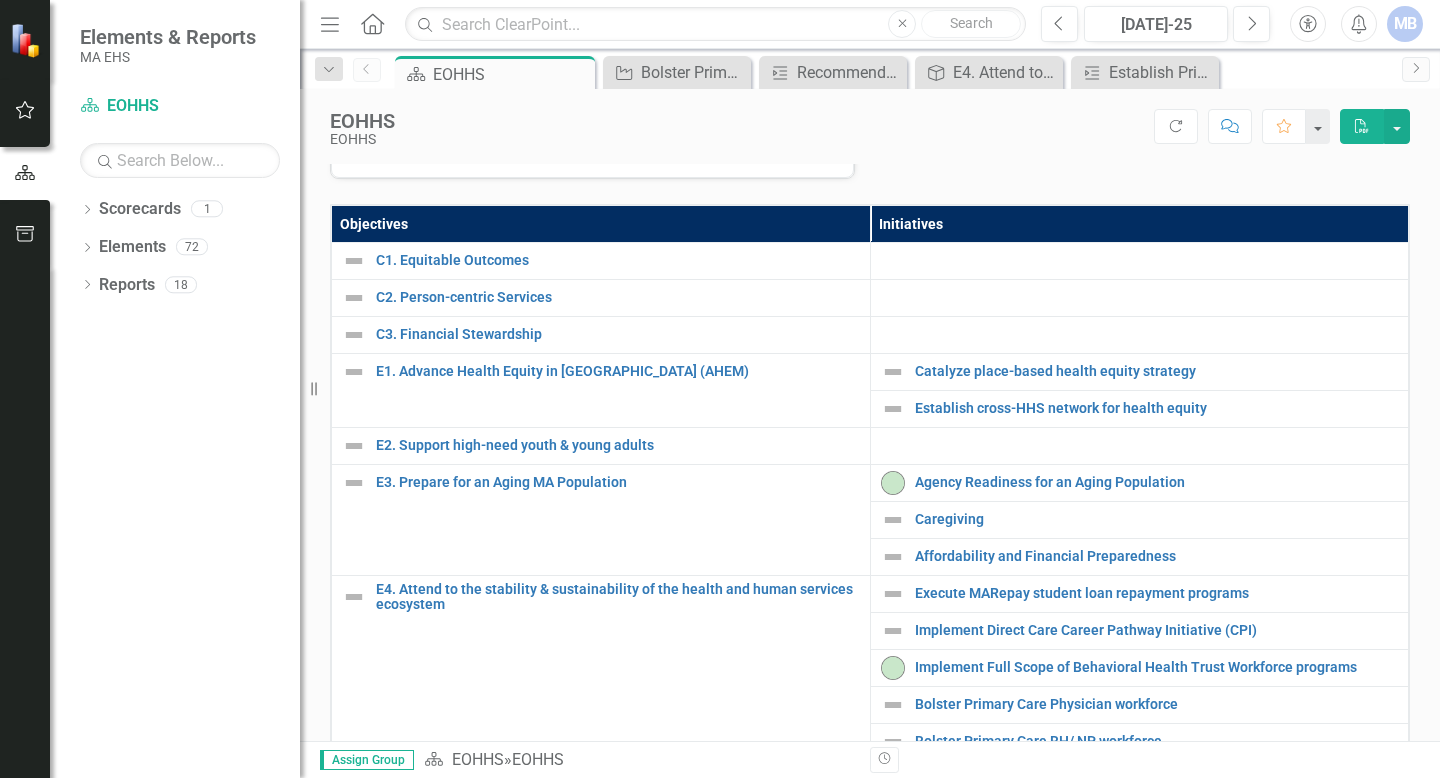 scroll, scrollTop: 591, scrollLeft: 0, axis: vertical 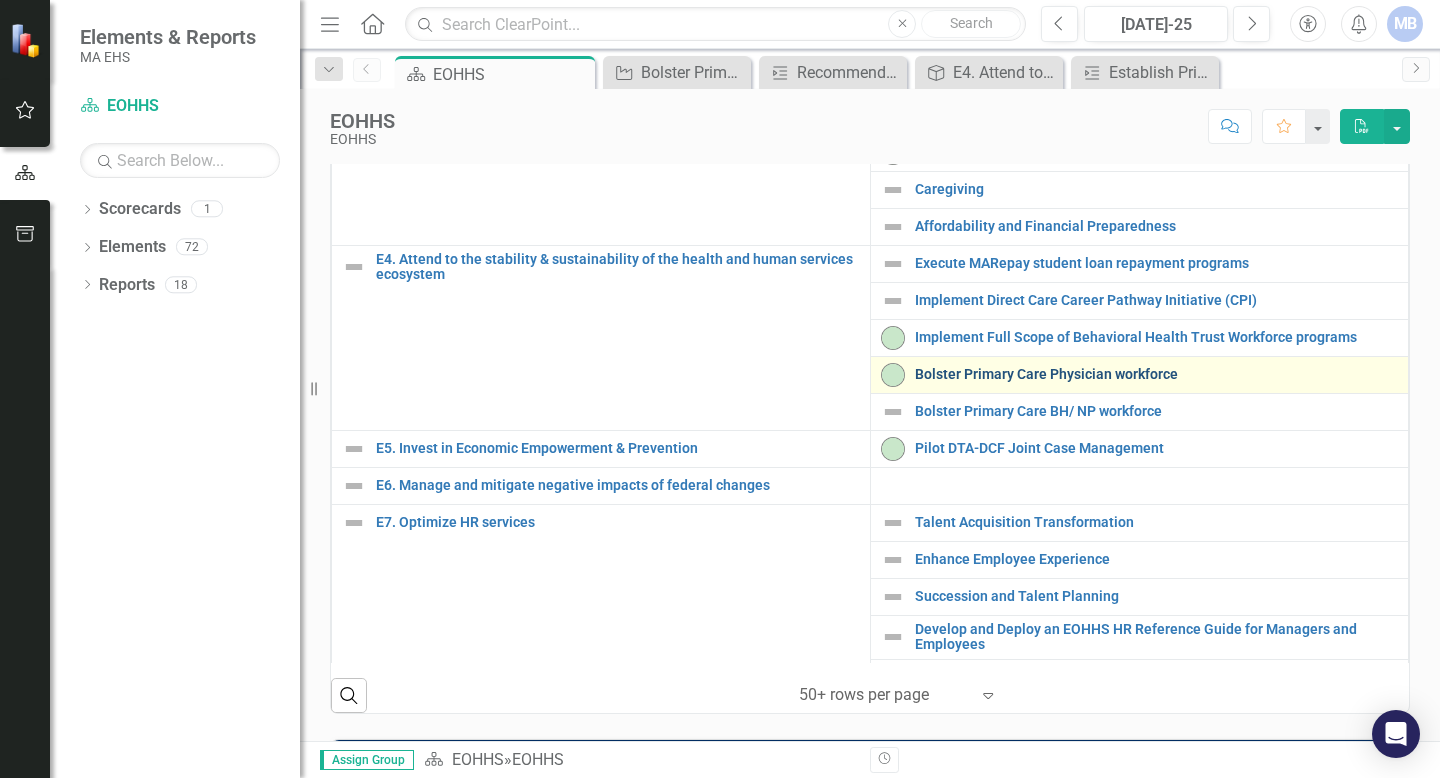 click on "Bolster Primary Care Physician workforce" at bounding box center (1157, 374) 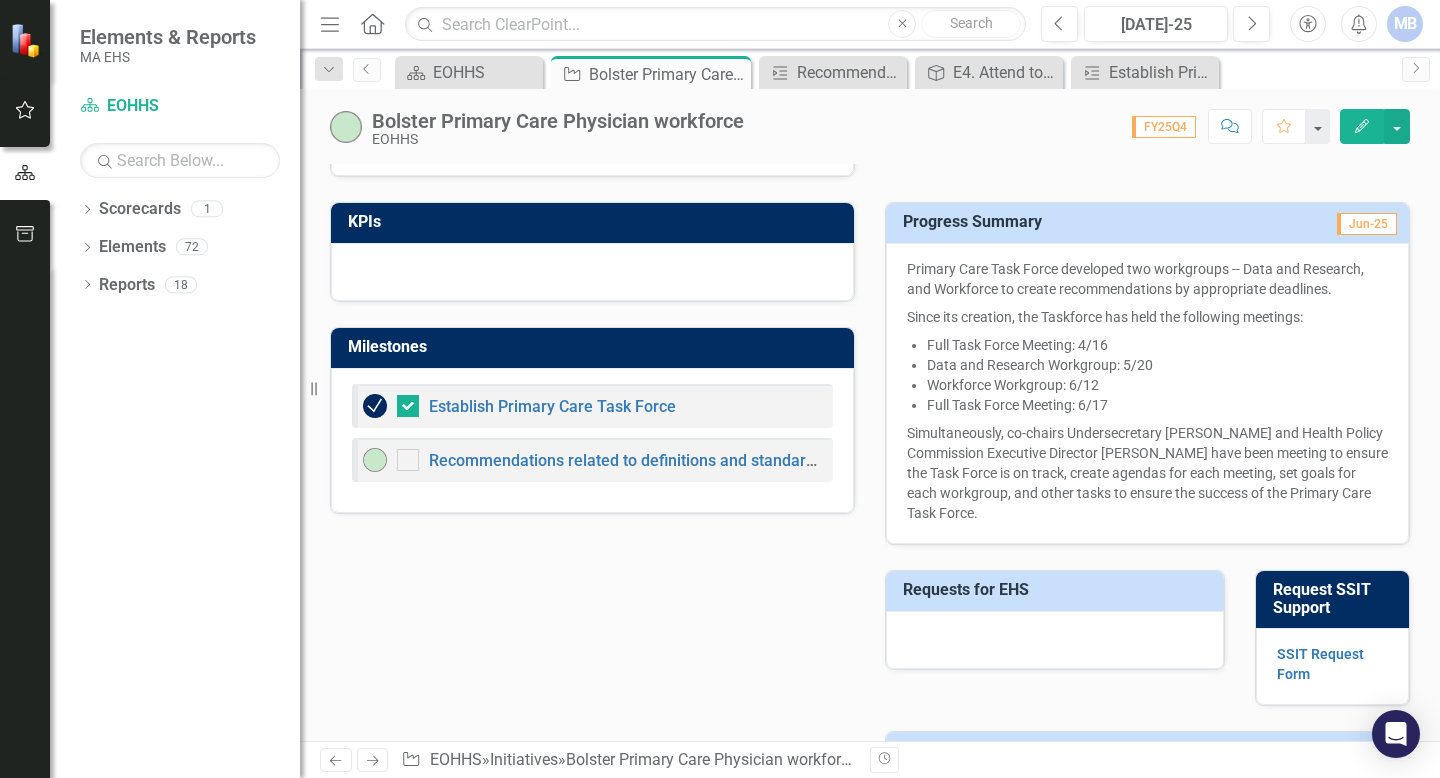 scroll, scrollTop: 870, scrollLeft: 0, axis: vertical 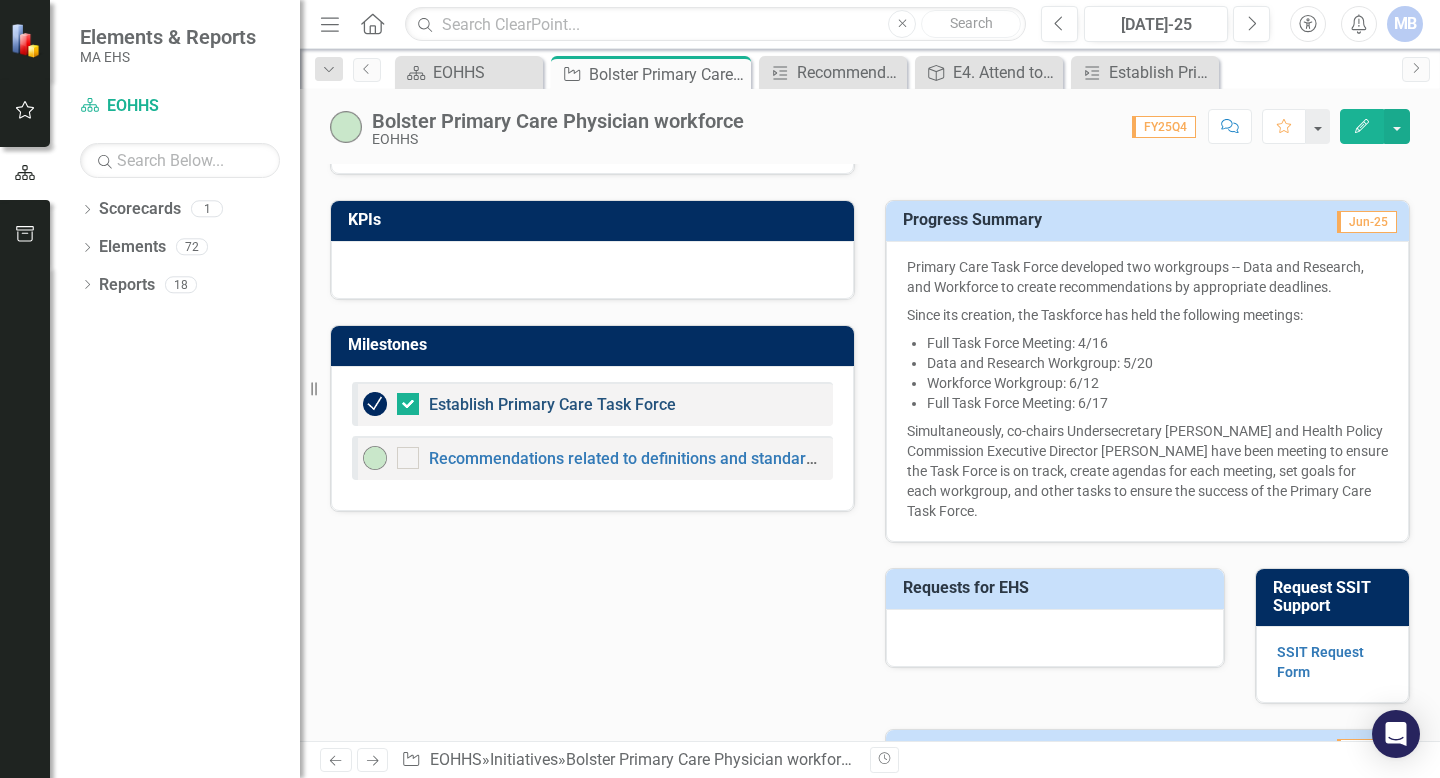 click on "Establish Primary Care Task Force" at bounding box center [552, 404] 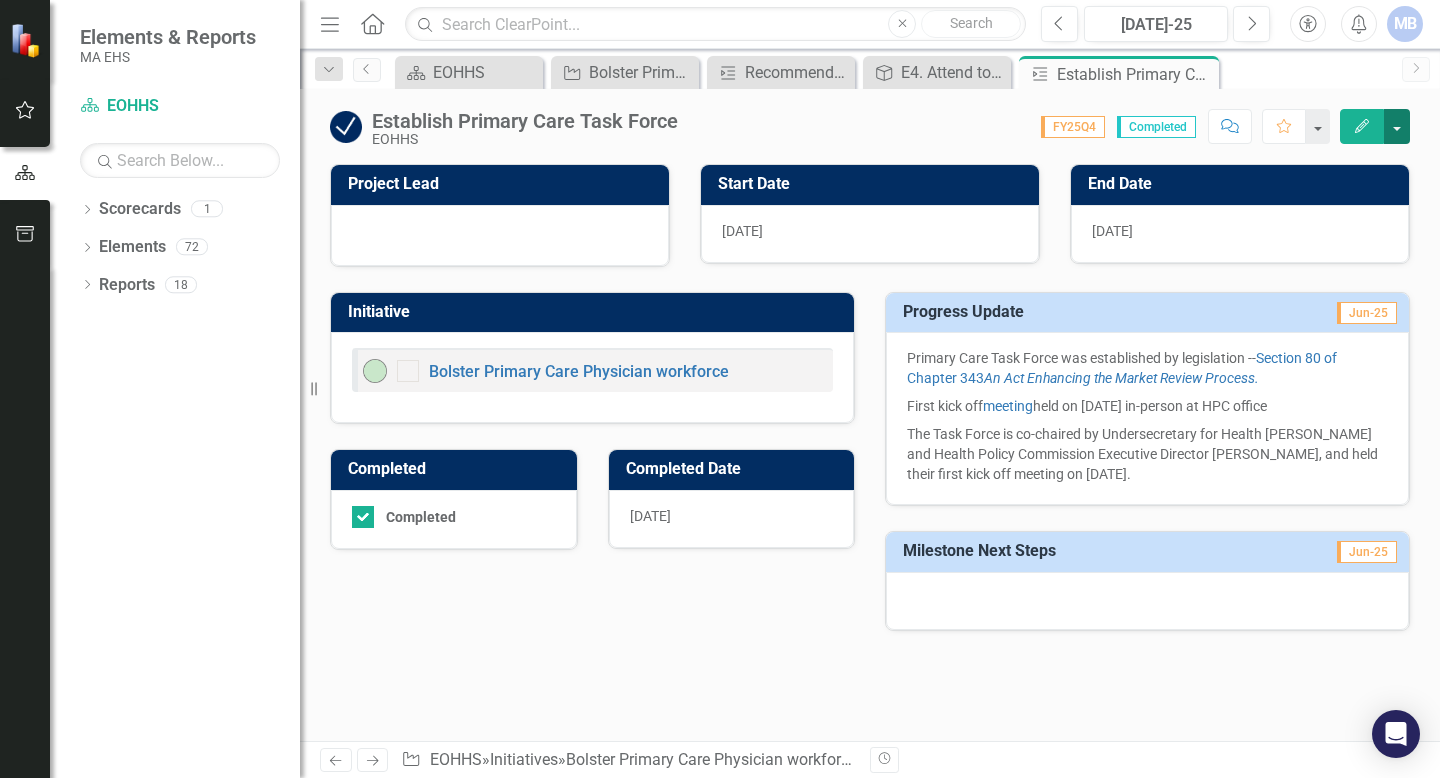 click at bounding box center (1397, 126) 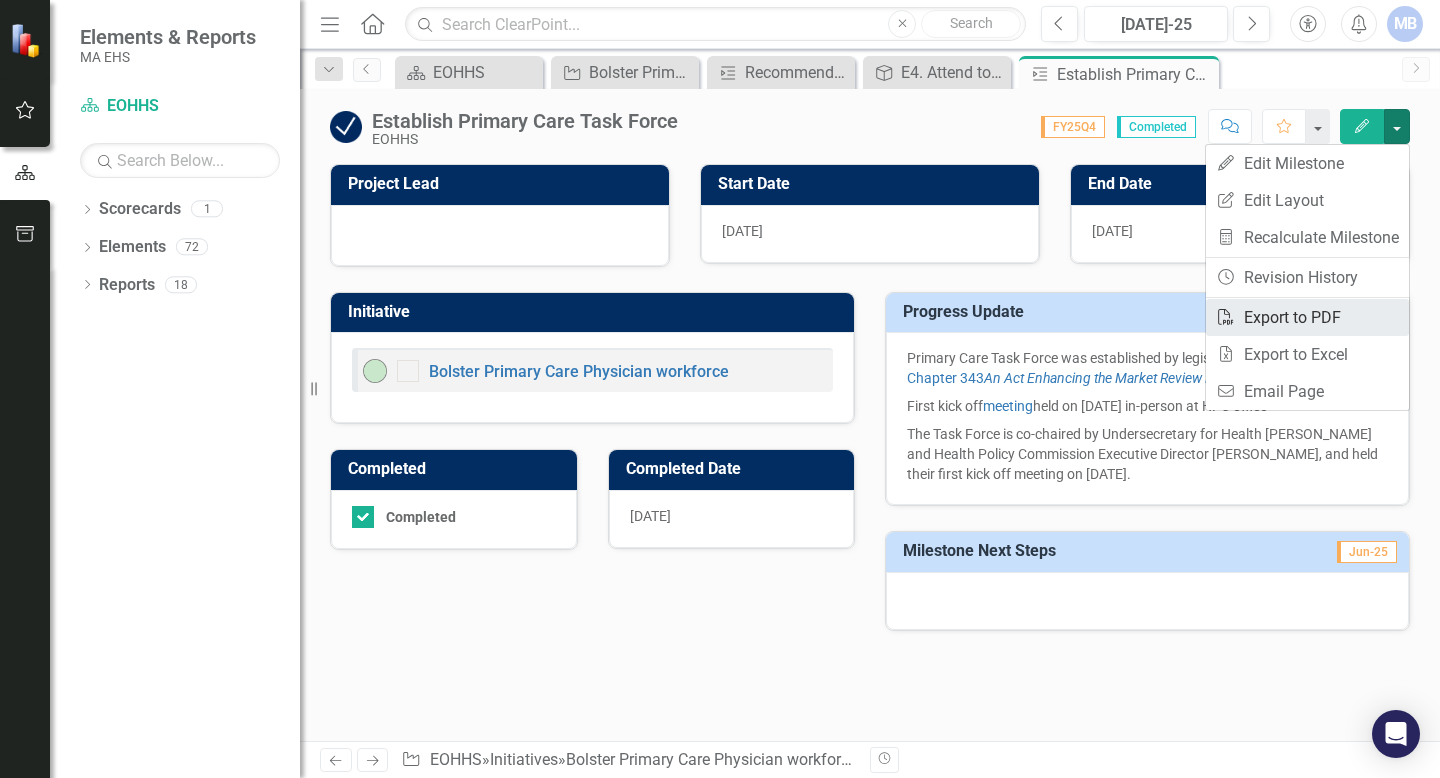click on "PDF Export to PDF" at bounding box center (1307, 317) 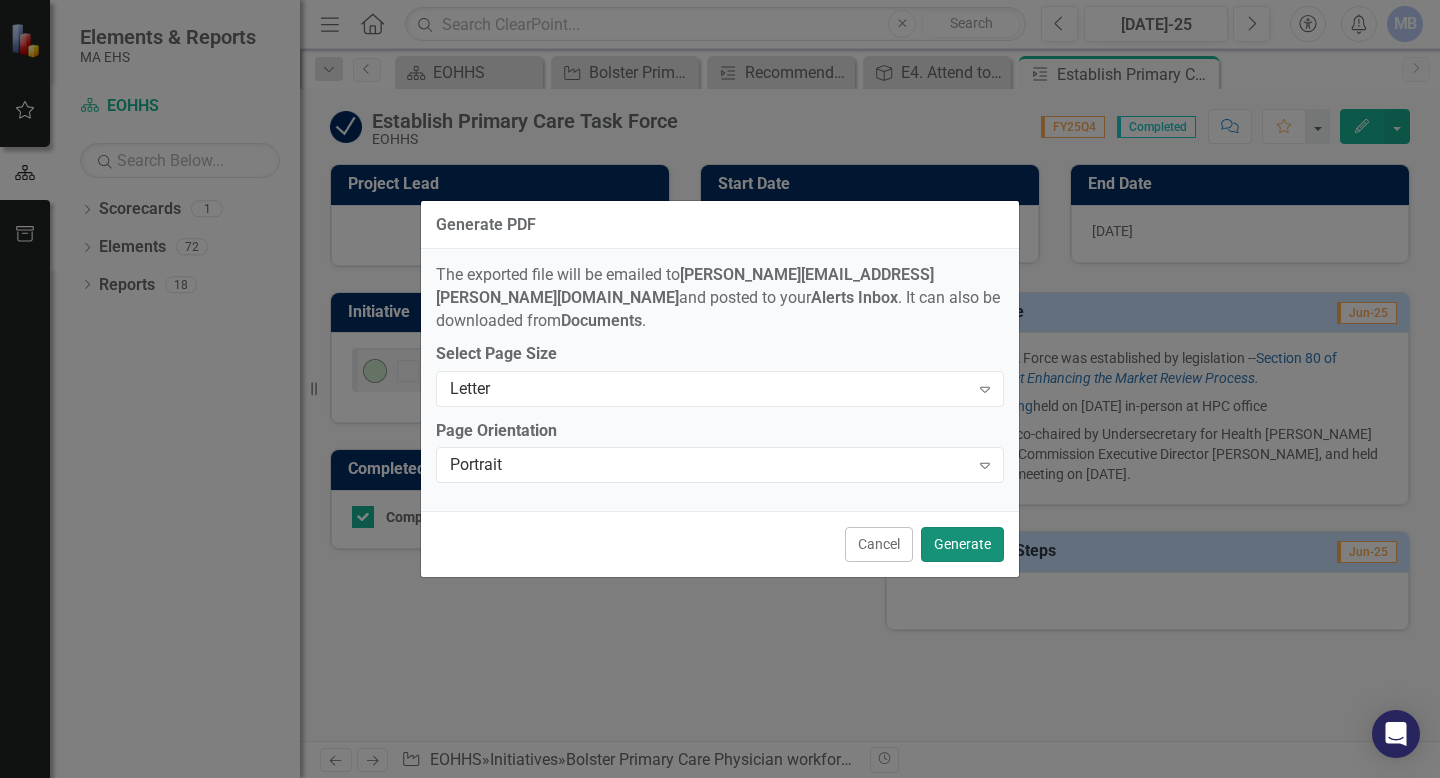 click on "Generate" at bounding box center (962, 544) 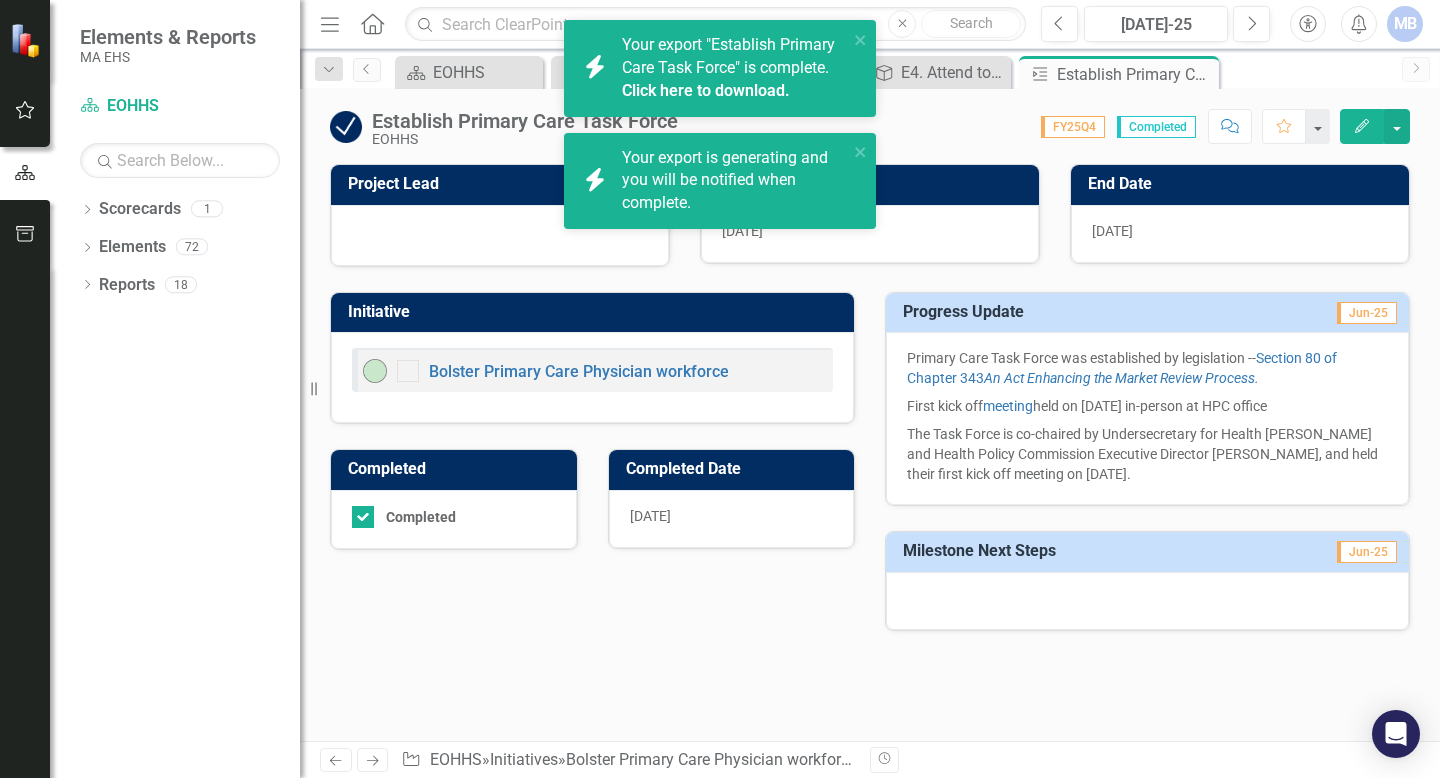 click on "Click here to download." at bounding box center [706, 90] 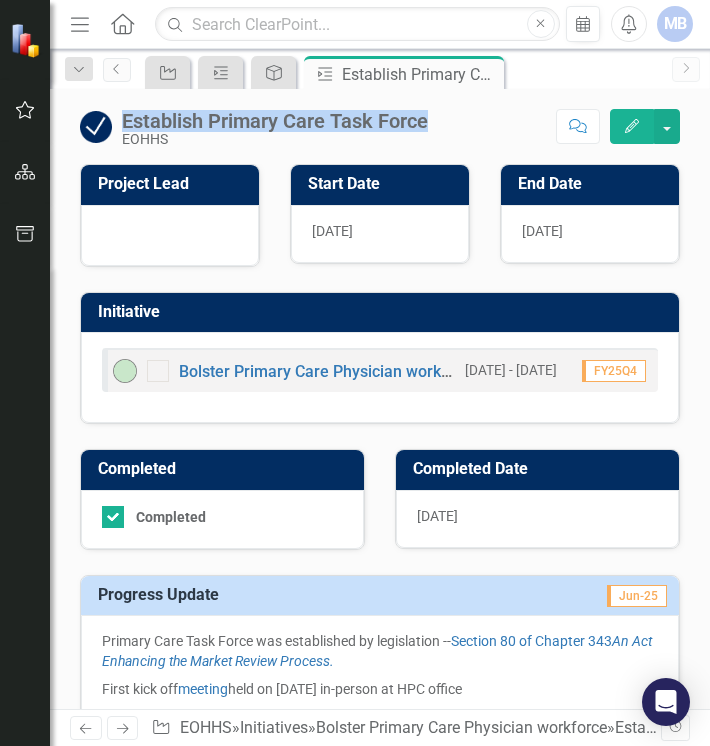 drag, startPoint x: 432, startPoint y: 114, endPoint x: 123, endPoint y: 113, distance: 309.00162 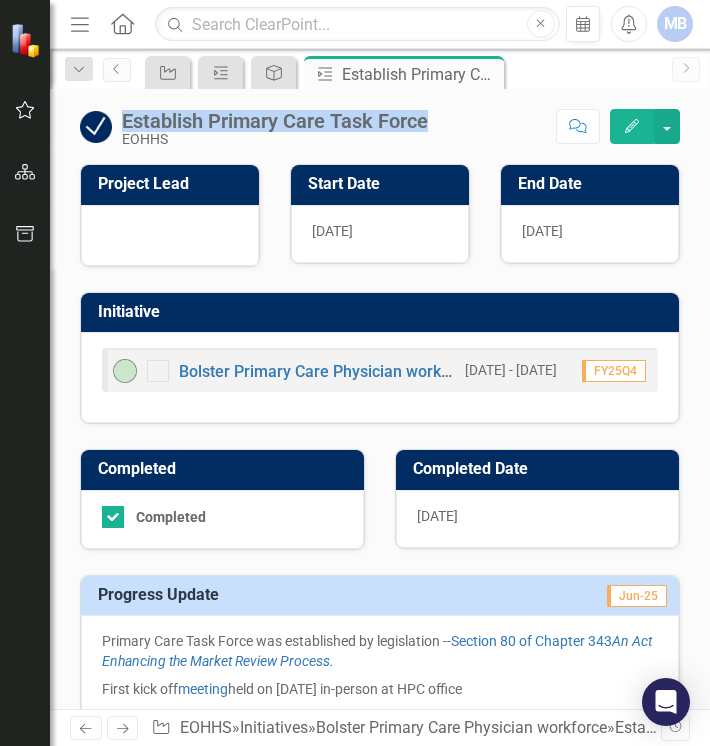 click on "Establish Primary Care Task Force EOHHS Score: N/A FY25Q4 Completed  Comment Favorite Edit" at bounding box center [380, 119] 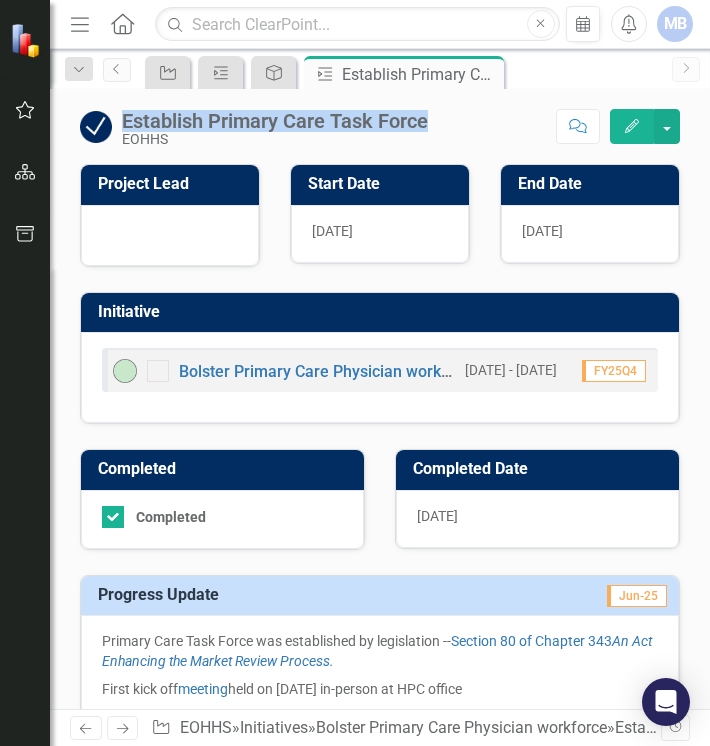 copy on "Establish Primary Care Task Force" 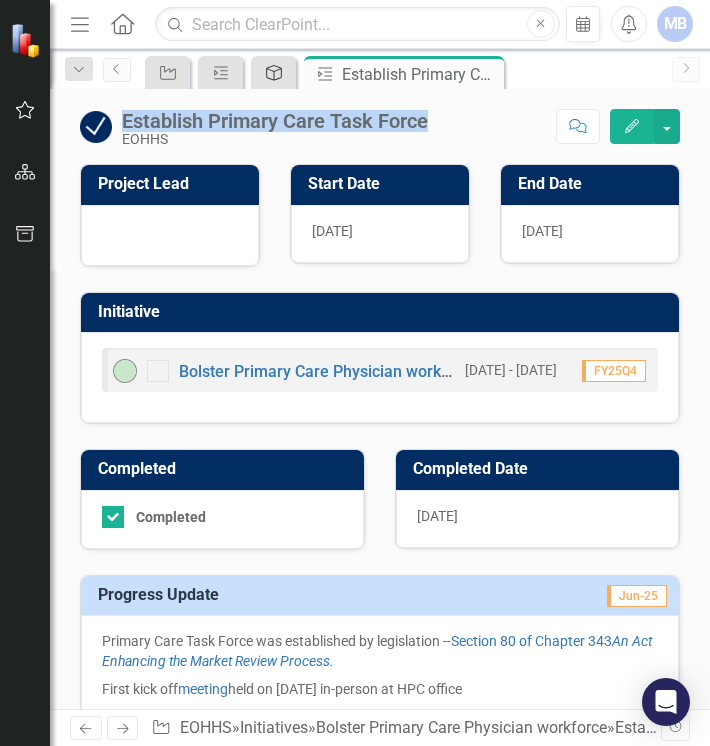 click on "Objective" 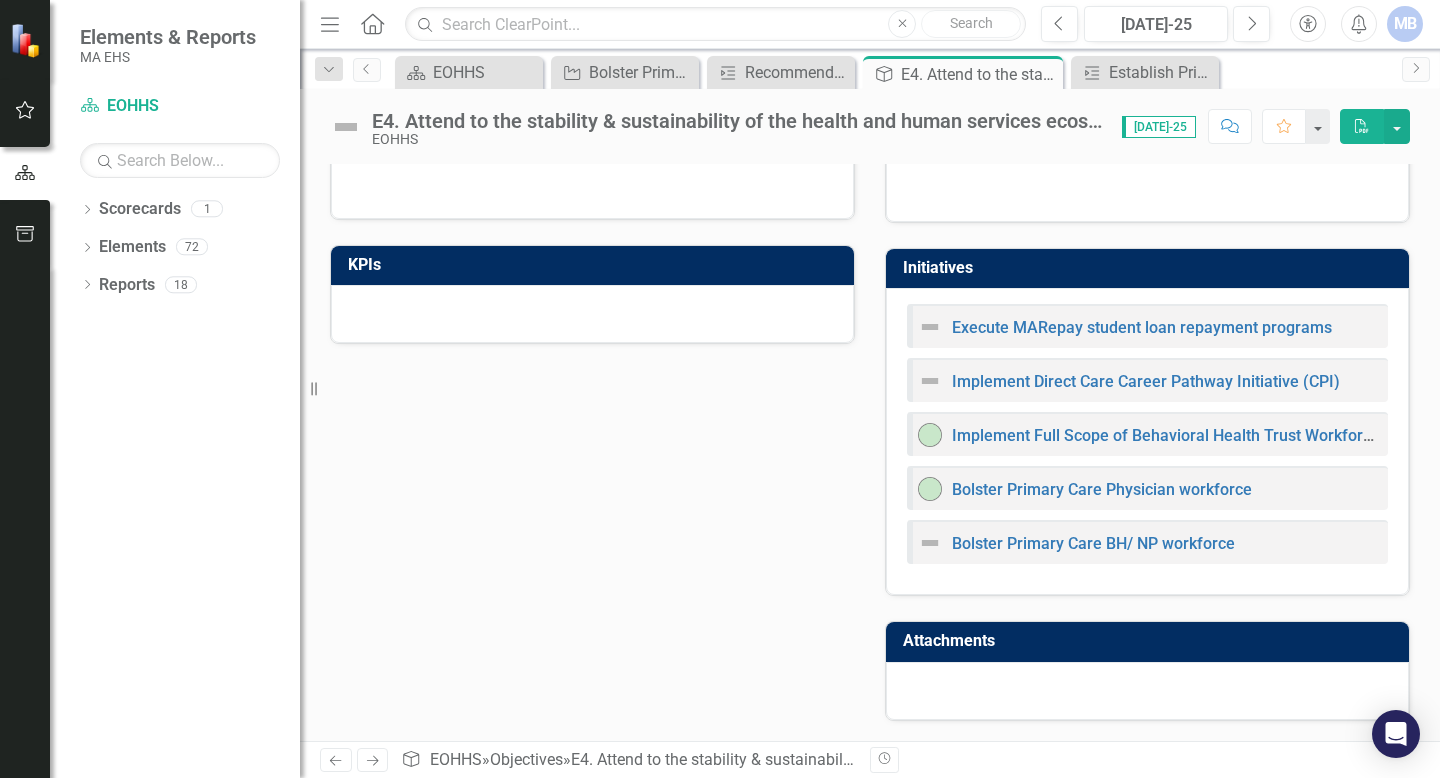 scroll, scrollTop: 0, scrollLeft: 0, axis: both 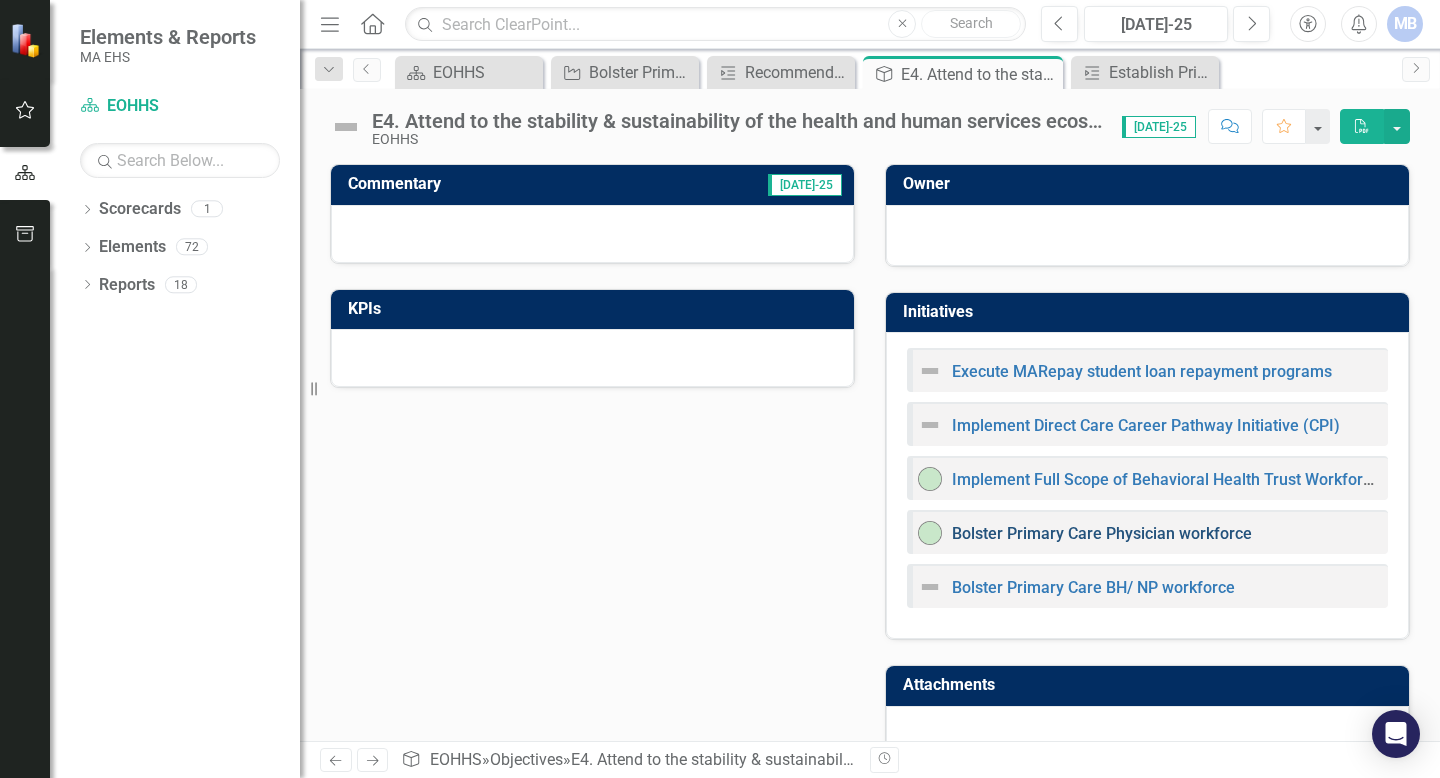 click on "Bolster Primary Care Physician workforce" at bounding box center (1102, 533) 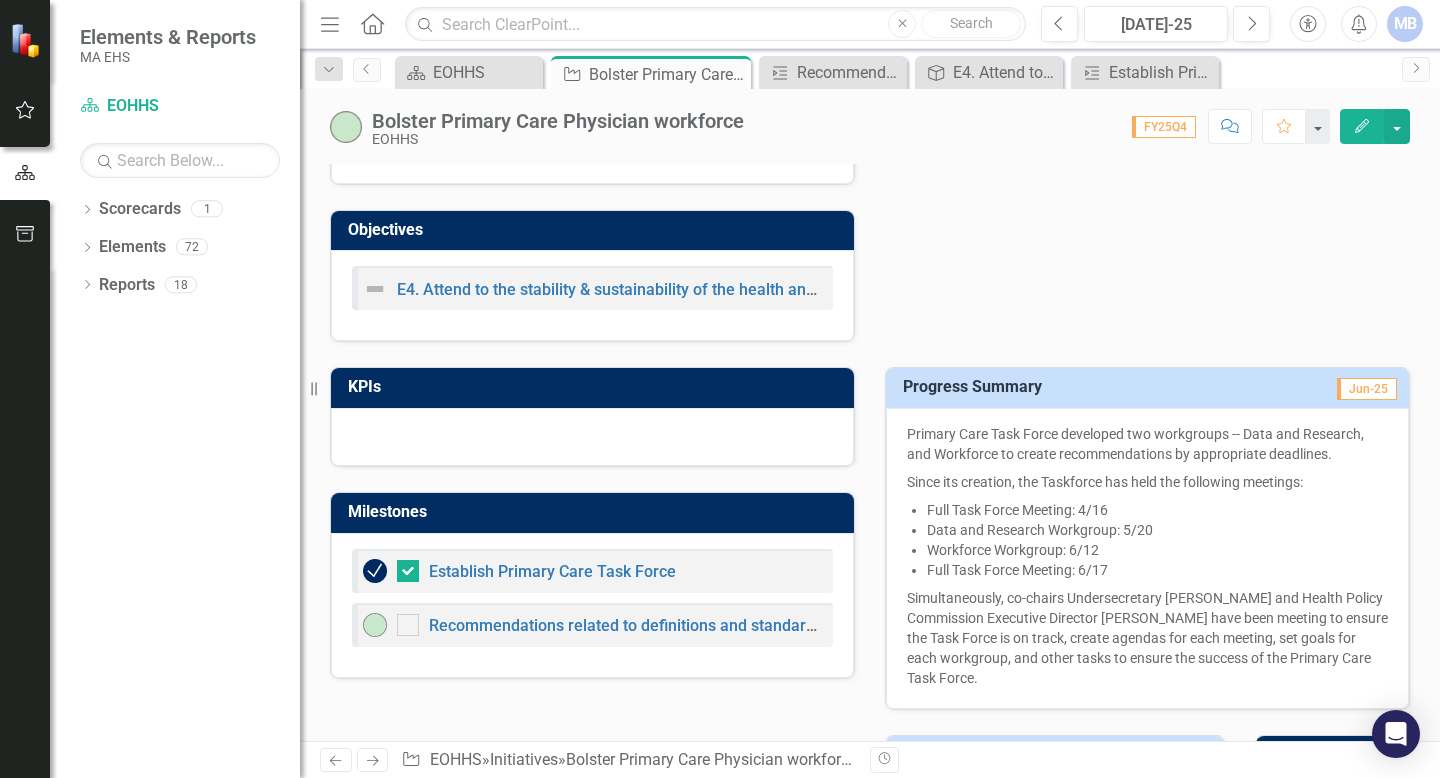 scroll, scrollTop: 706, scrollLeft: 0, axis: vertical 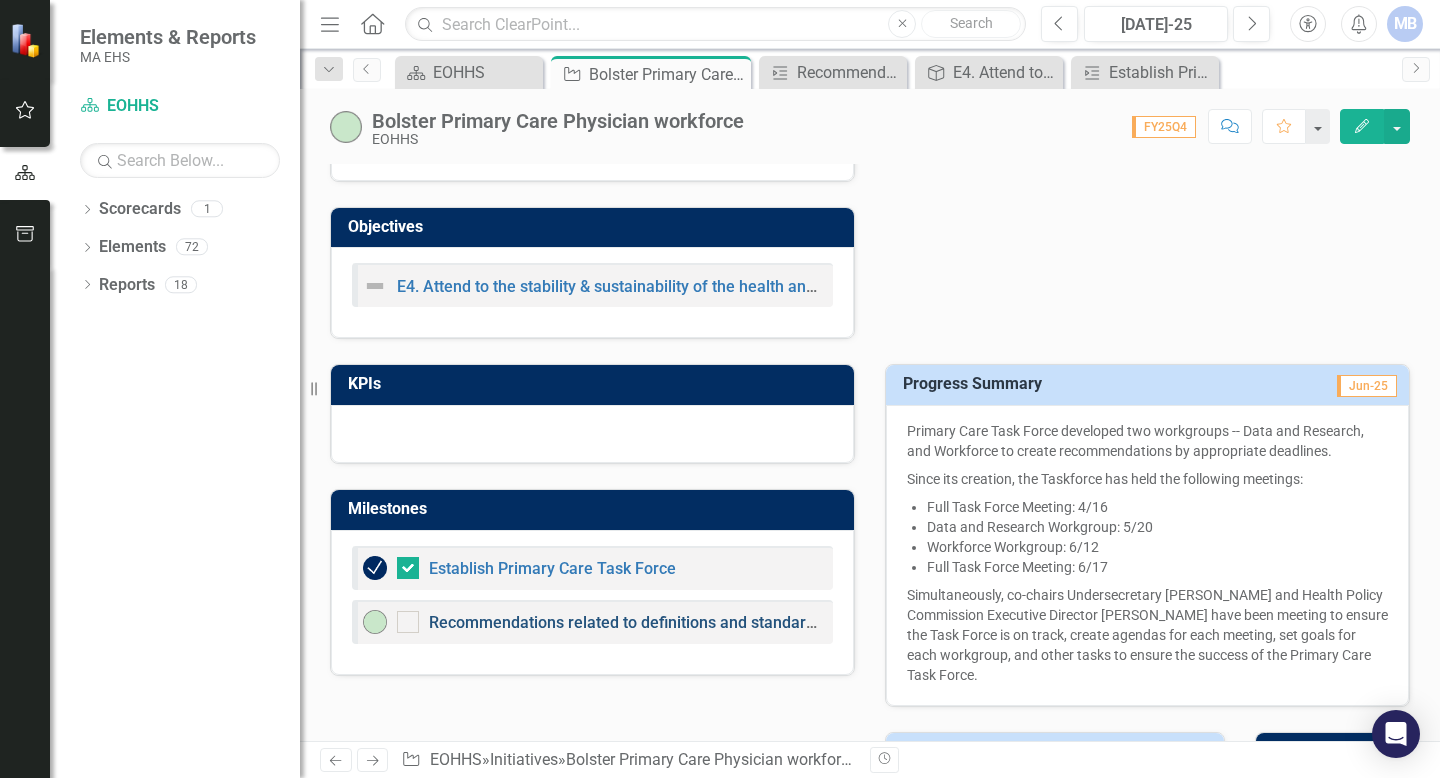 click on "Recommendations related to definitions and standardized data collections and reporting are due by [DATE]" at bounding box center (811, 622) 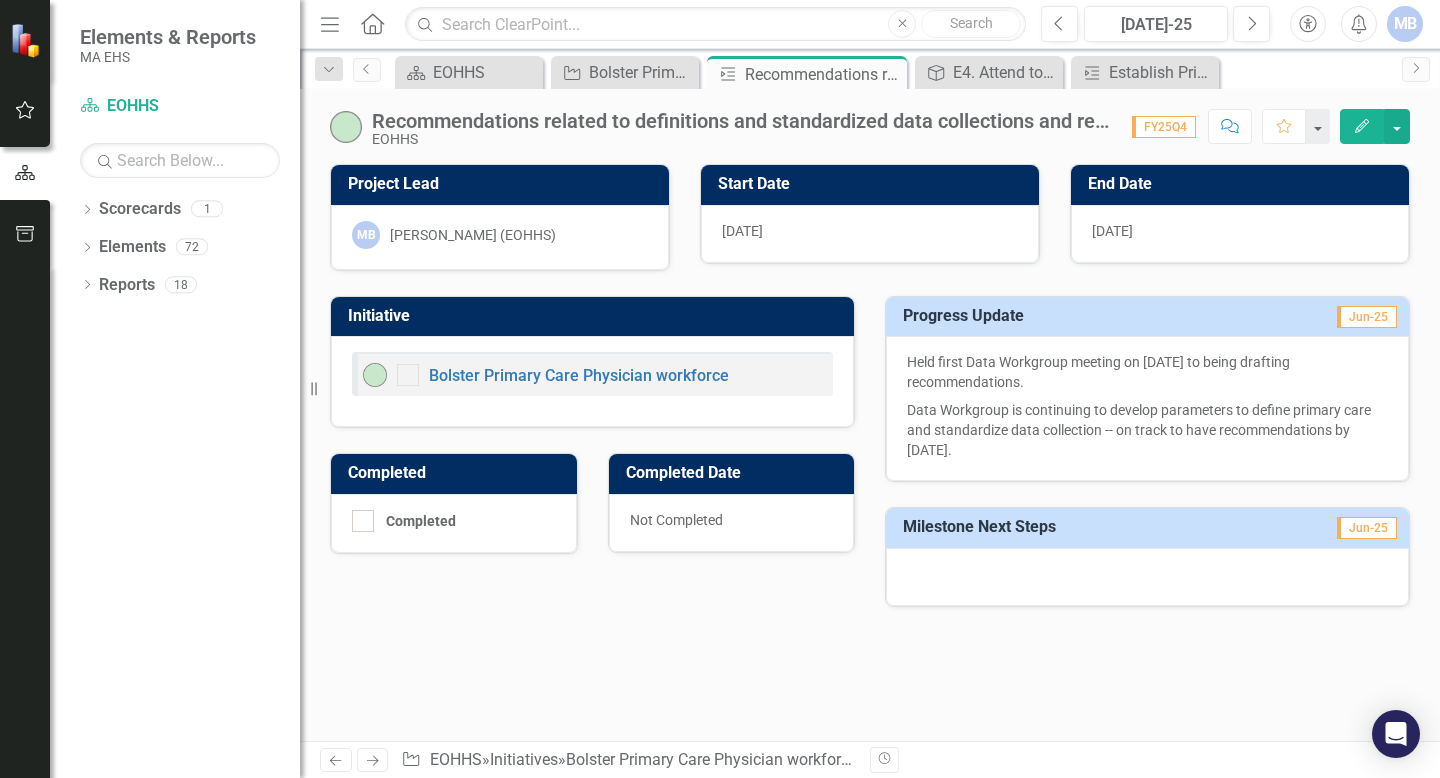 click on "Recommendations related to definitions and standardized data collections and reporting are due by [DATE]" at bounding box center [742, 121] 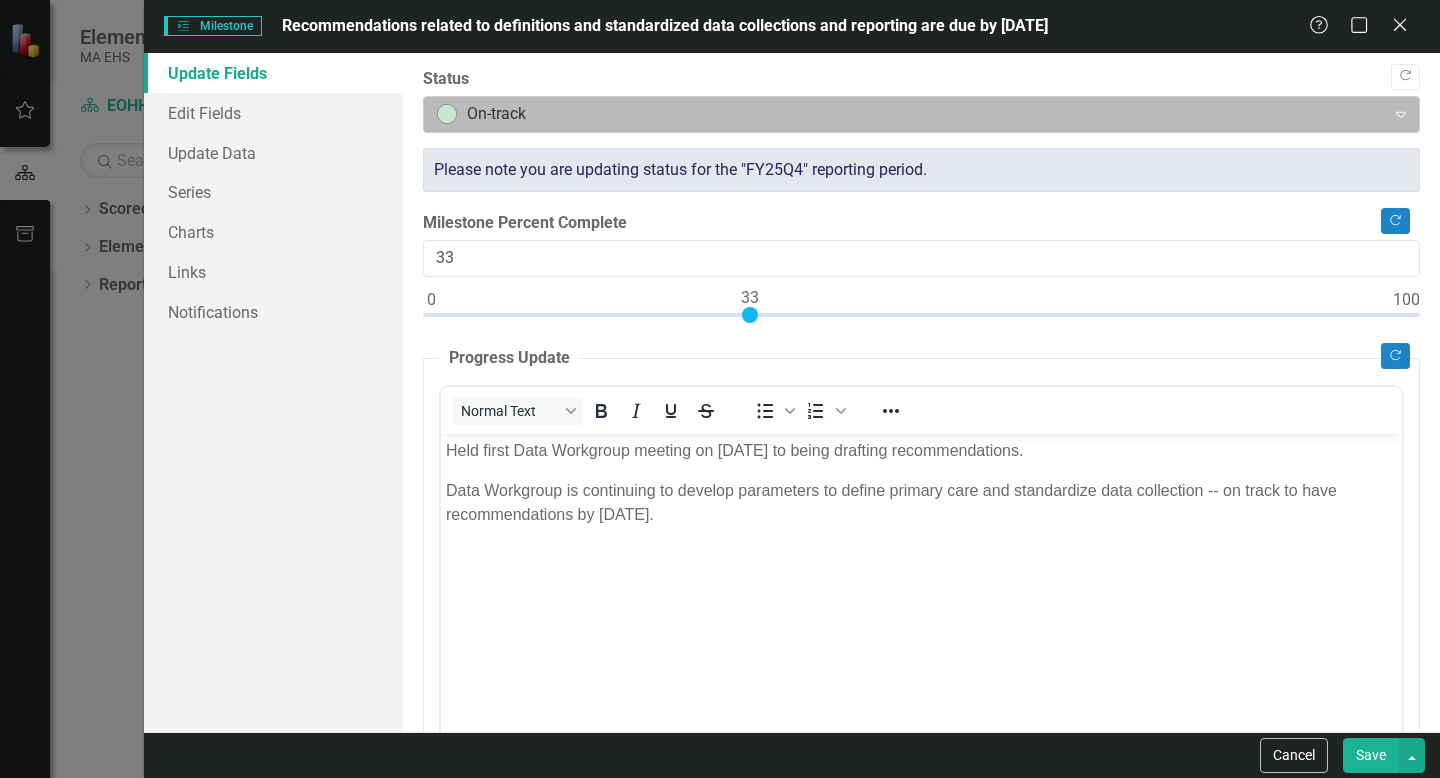scroll, scrollTop: 0, scrollLeft: 0, axis: both 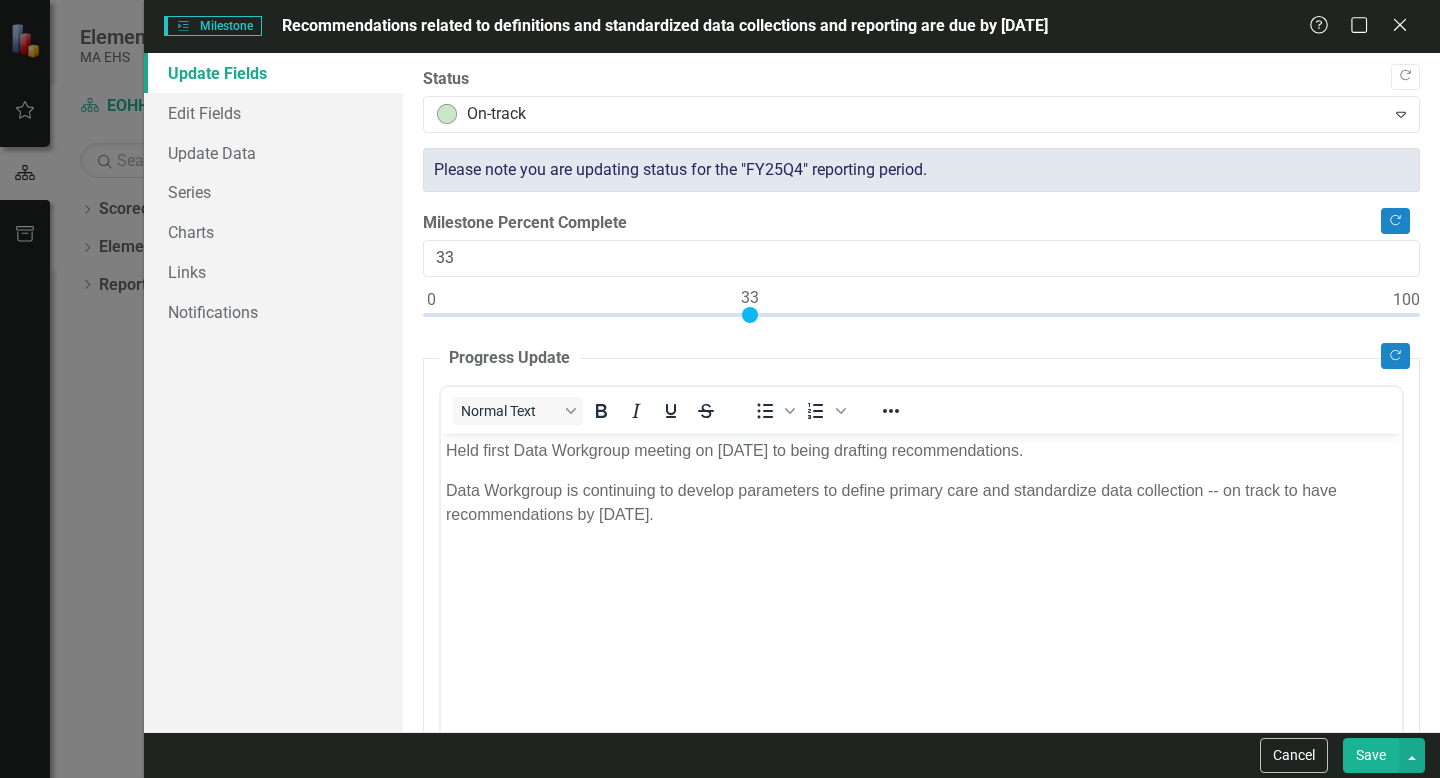 drag, startPoint x: 1074, startPoint y: 28, endPoint x: 298, endPoint y: 23, distance: 776.0161 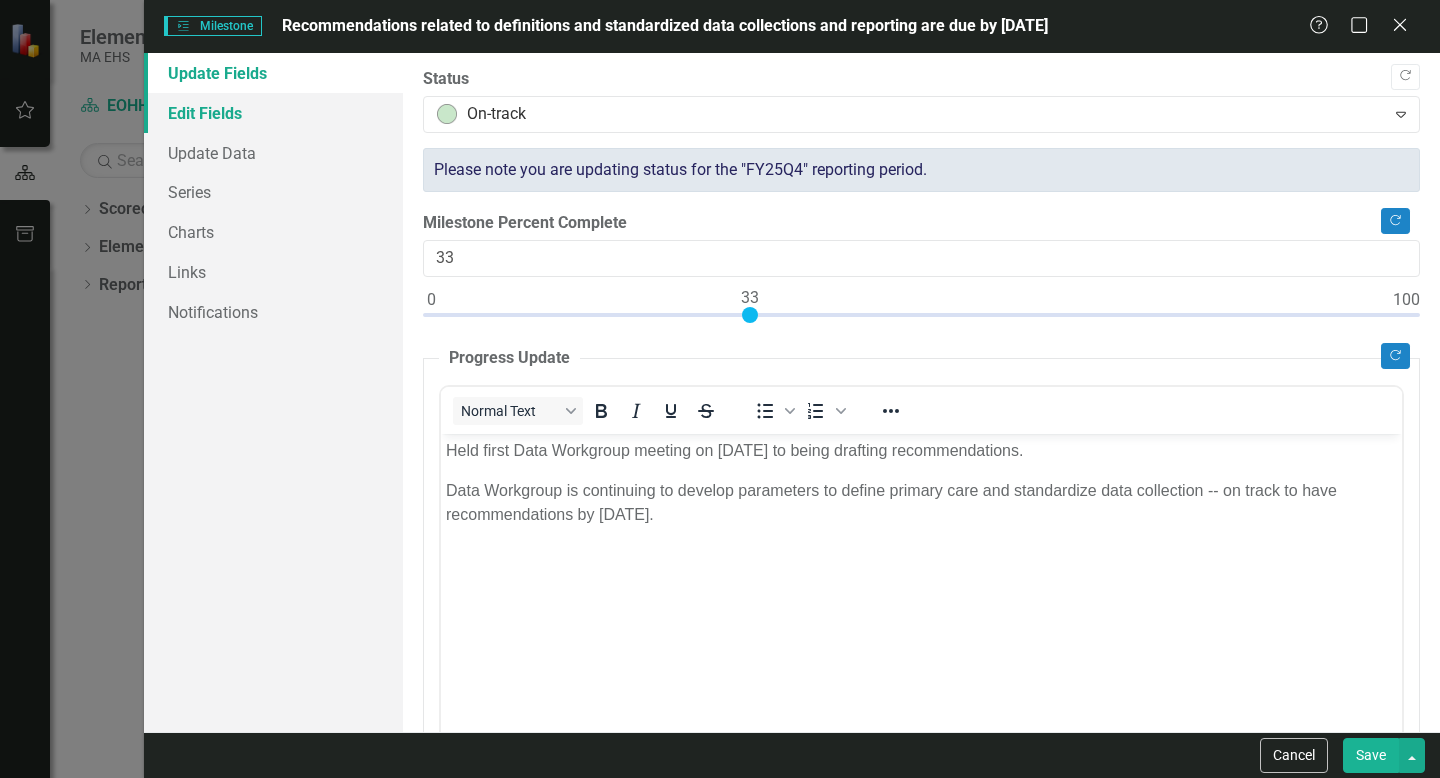 click on "Edit Fields" at bounding box center (273, 113) 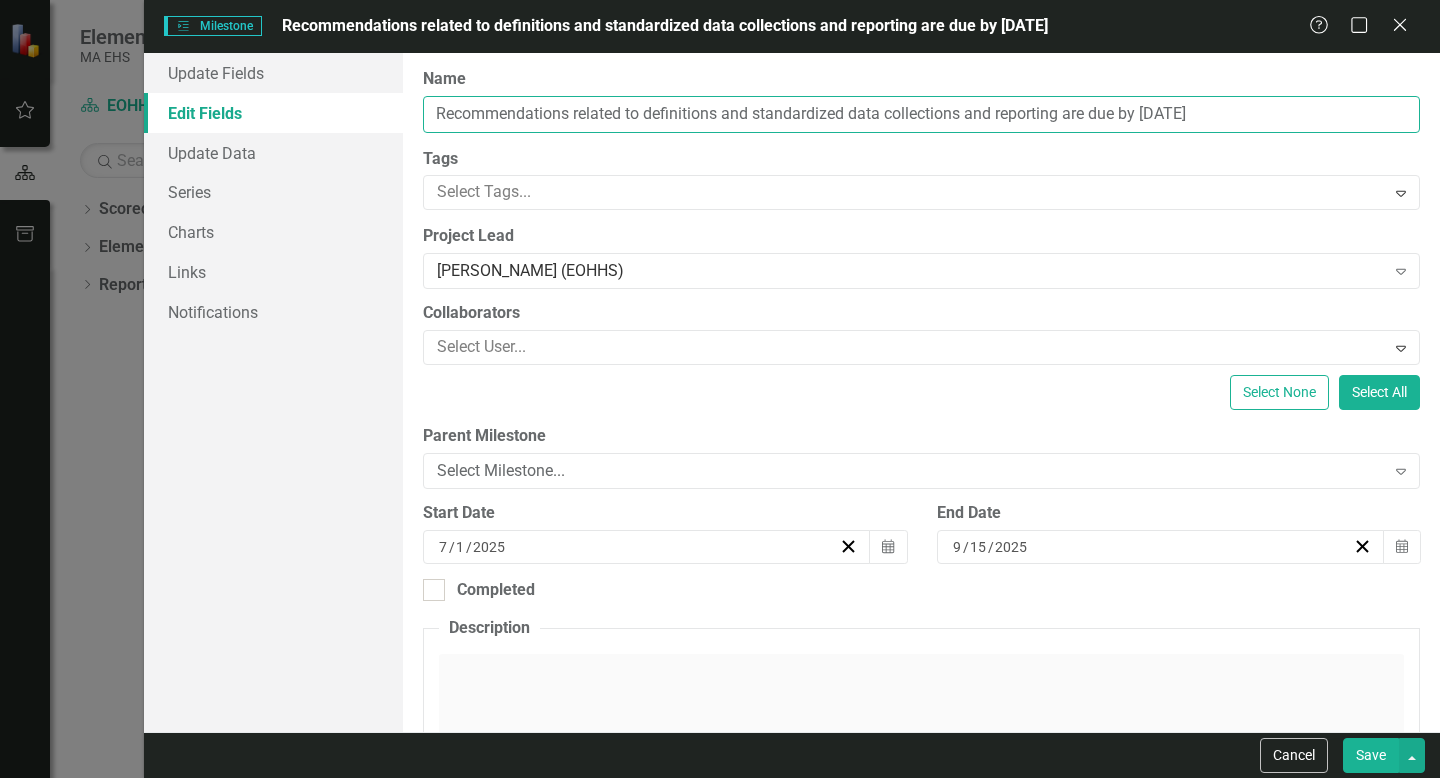click on "Recommendations related to definitions and standardized data collections and reporting are due by [DATE]" at bounding box center (921, 114) 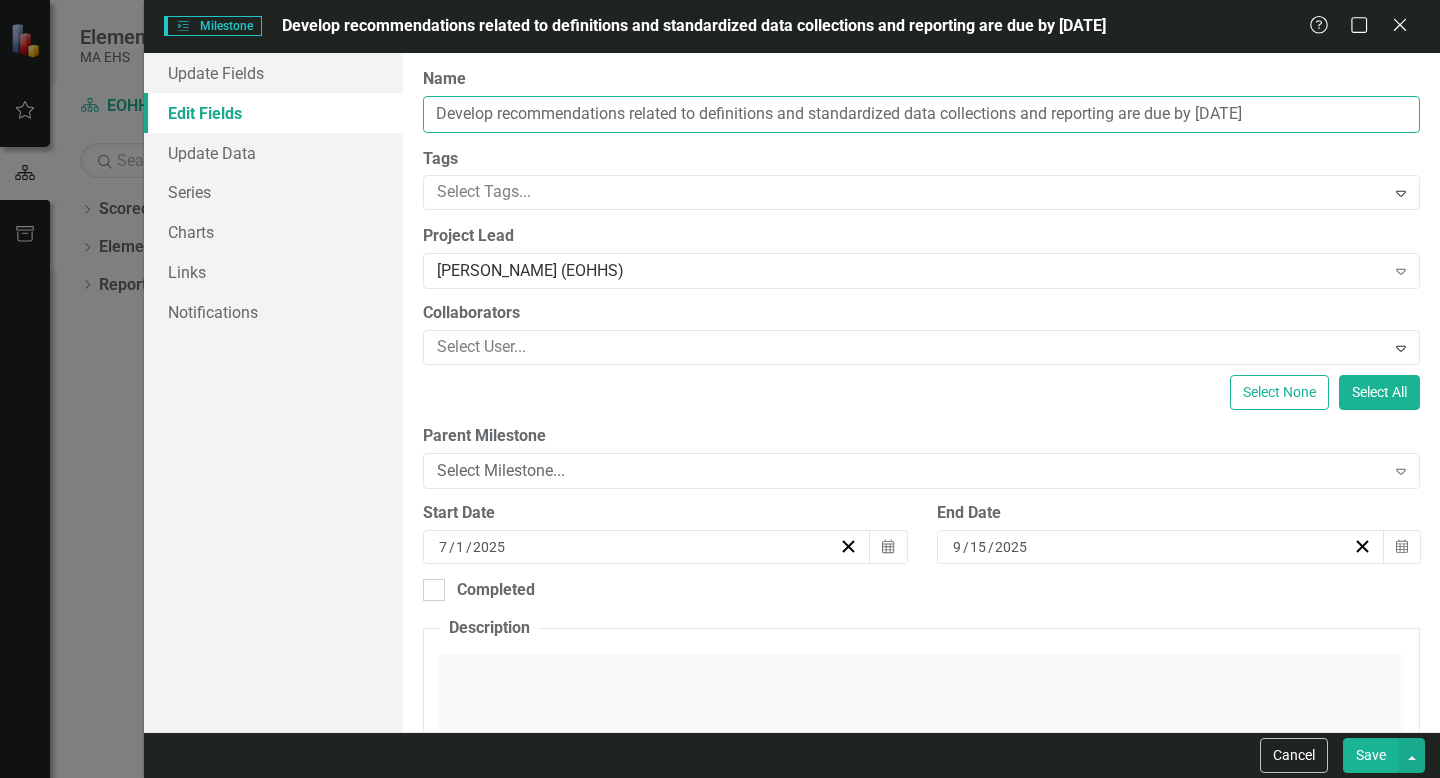 type on "Recommendations related to definitions and standardized data collections and reporting are due by [DATE]" 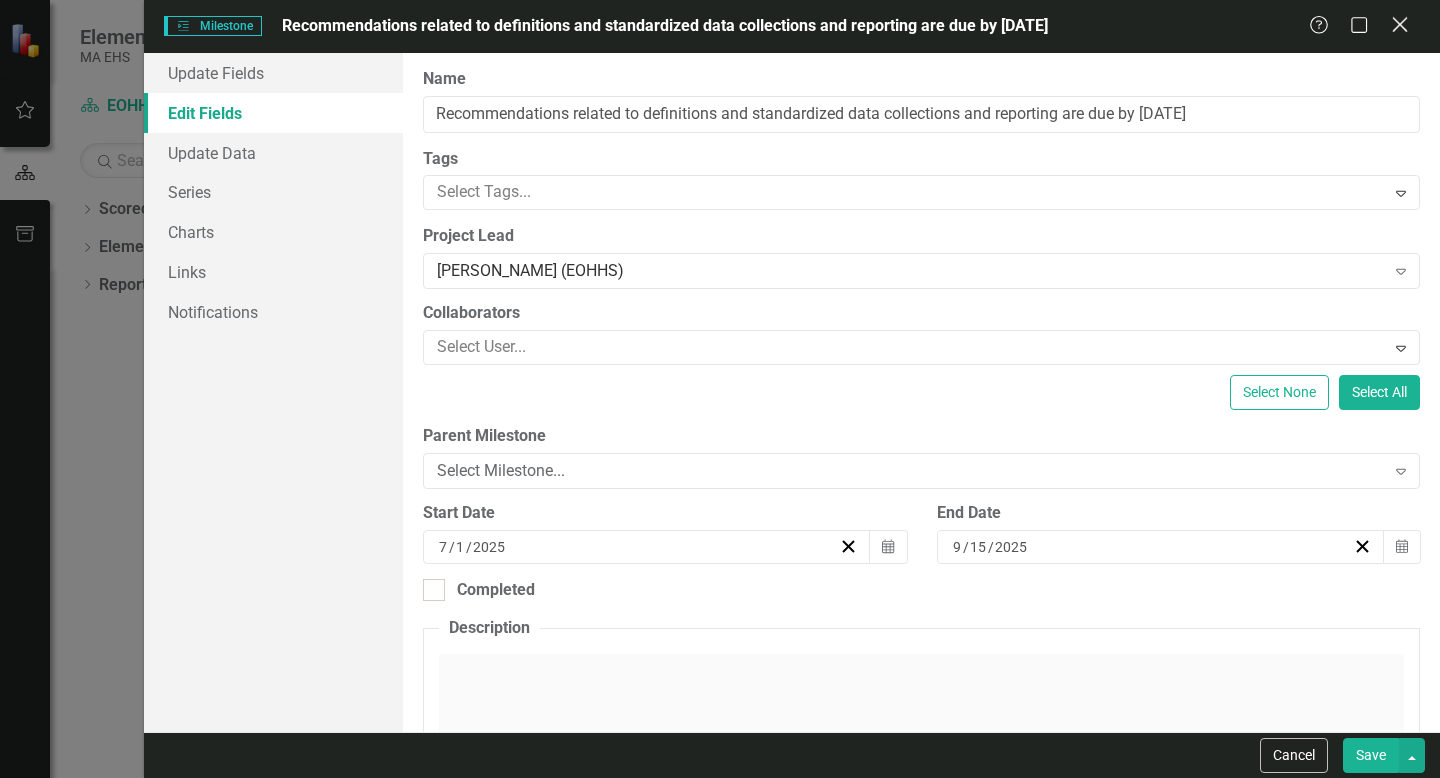 click on "Close" 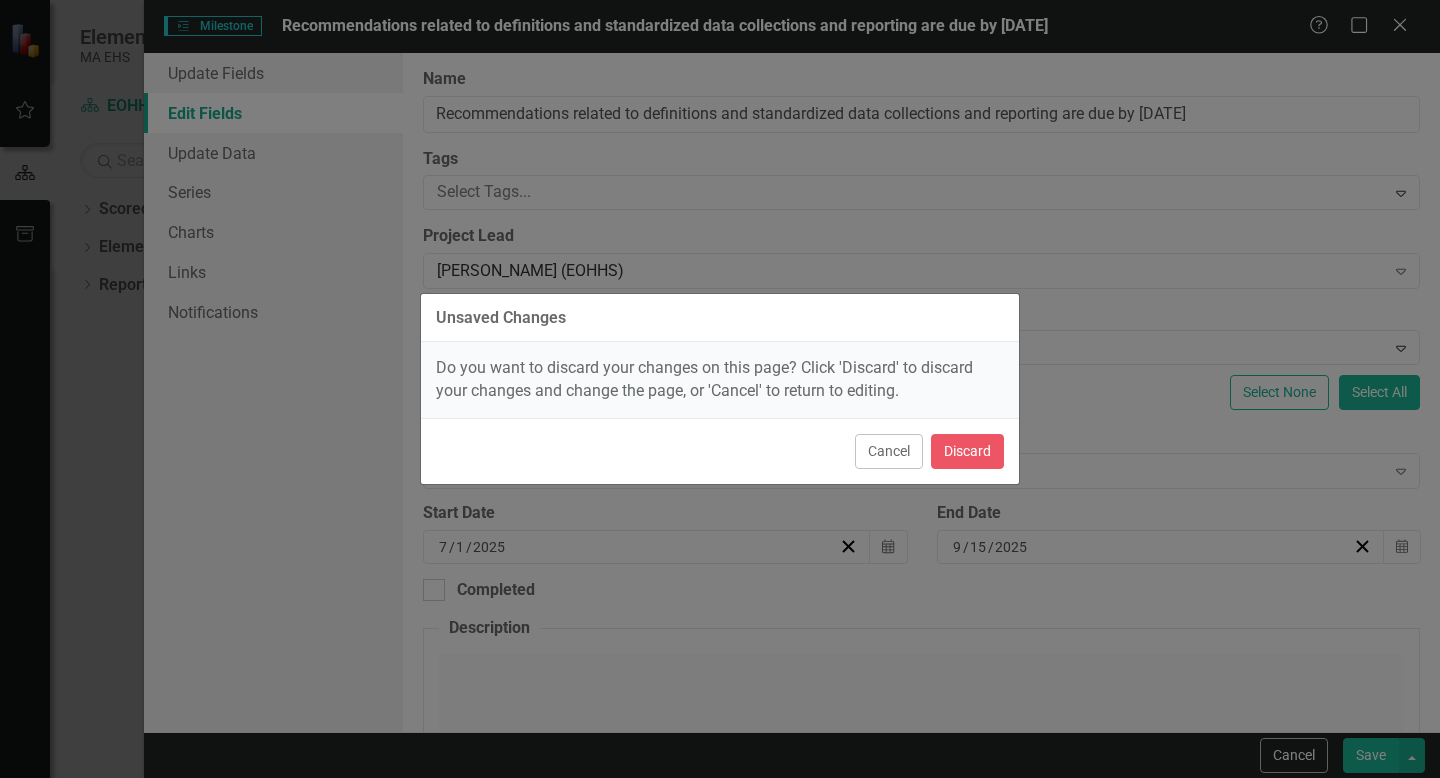click on "Cancel Discard" at bounding box center [720, 451] 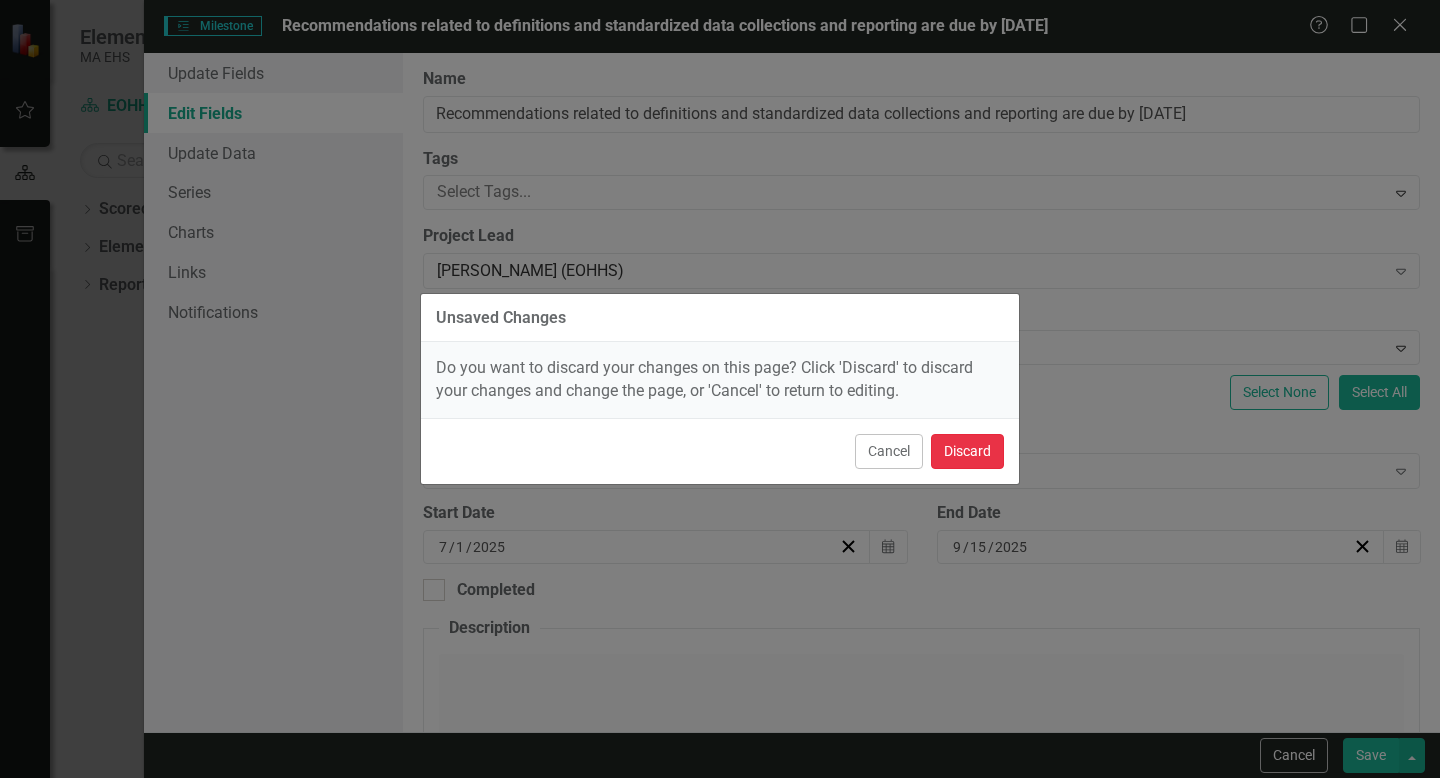 click on "Discard" at bounding box center [967, 451] 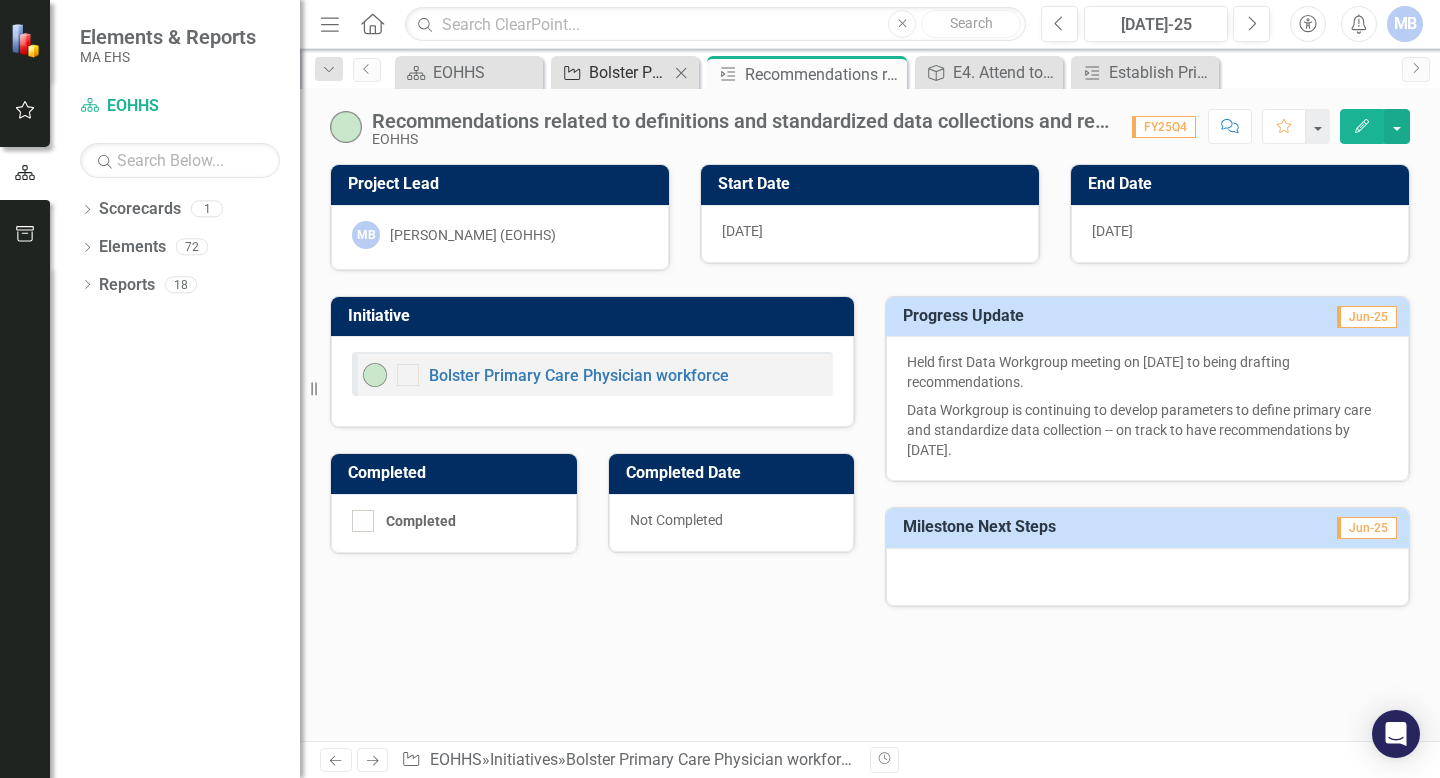 click on "Bolster Primary Care Physician workforce" at bounding box center (629, 72) 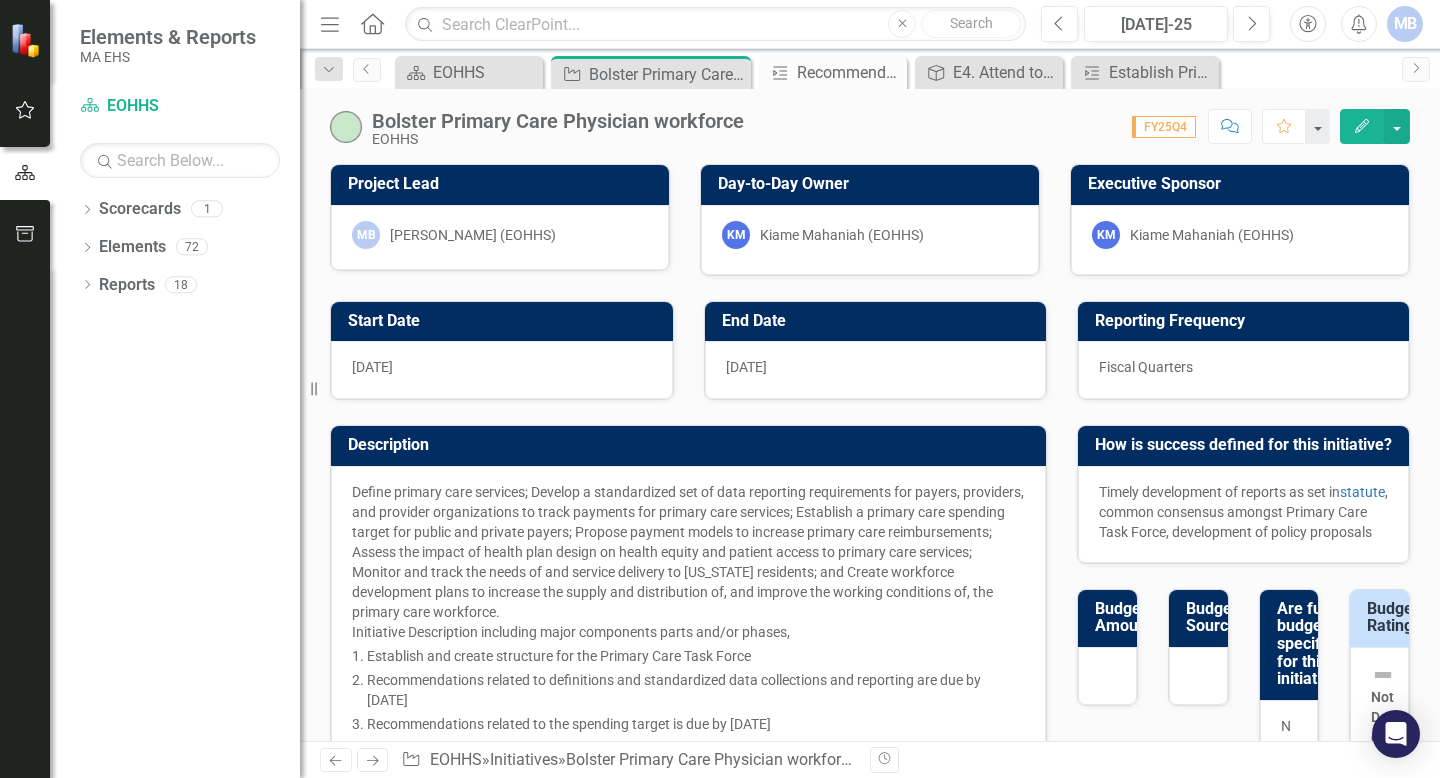 checkbox on "true" 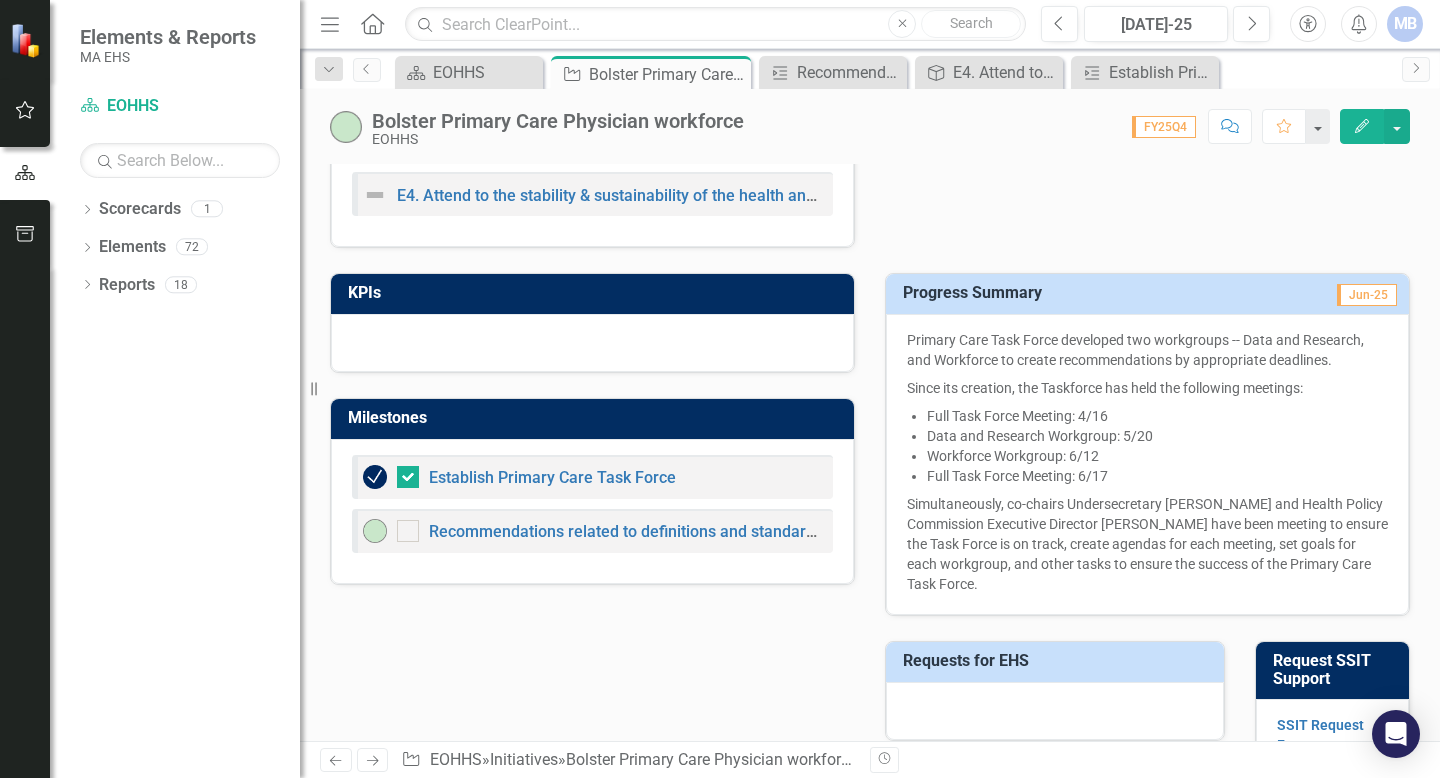 scroll, scrollTop: 821, scrollLeft: 0, axis: vertical 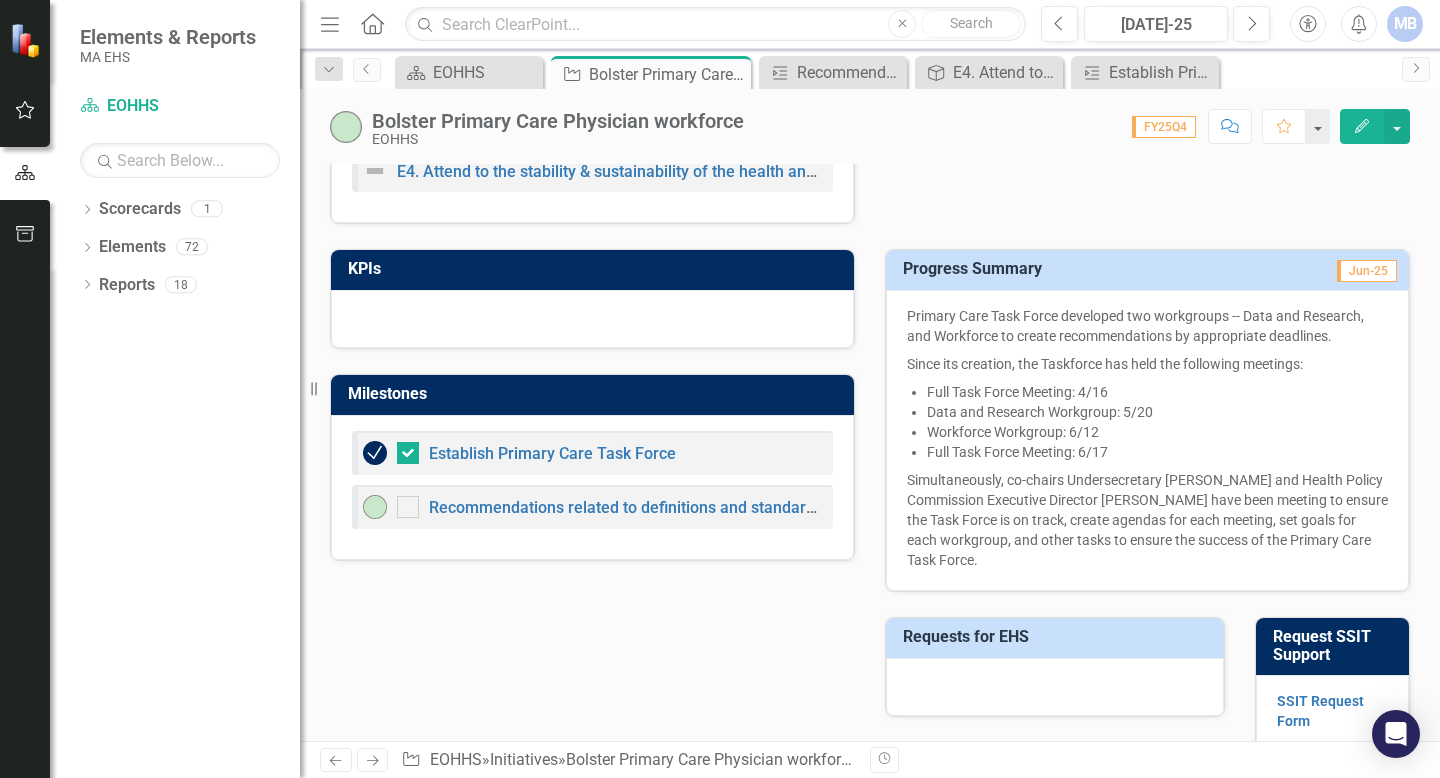 drag, startPoint x: 1063, startPoint y: 562, endPoint x: 901, endPoint y: 314, distance: 296.2229 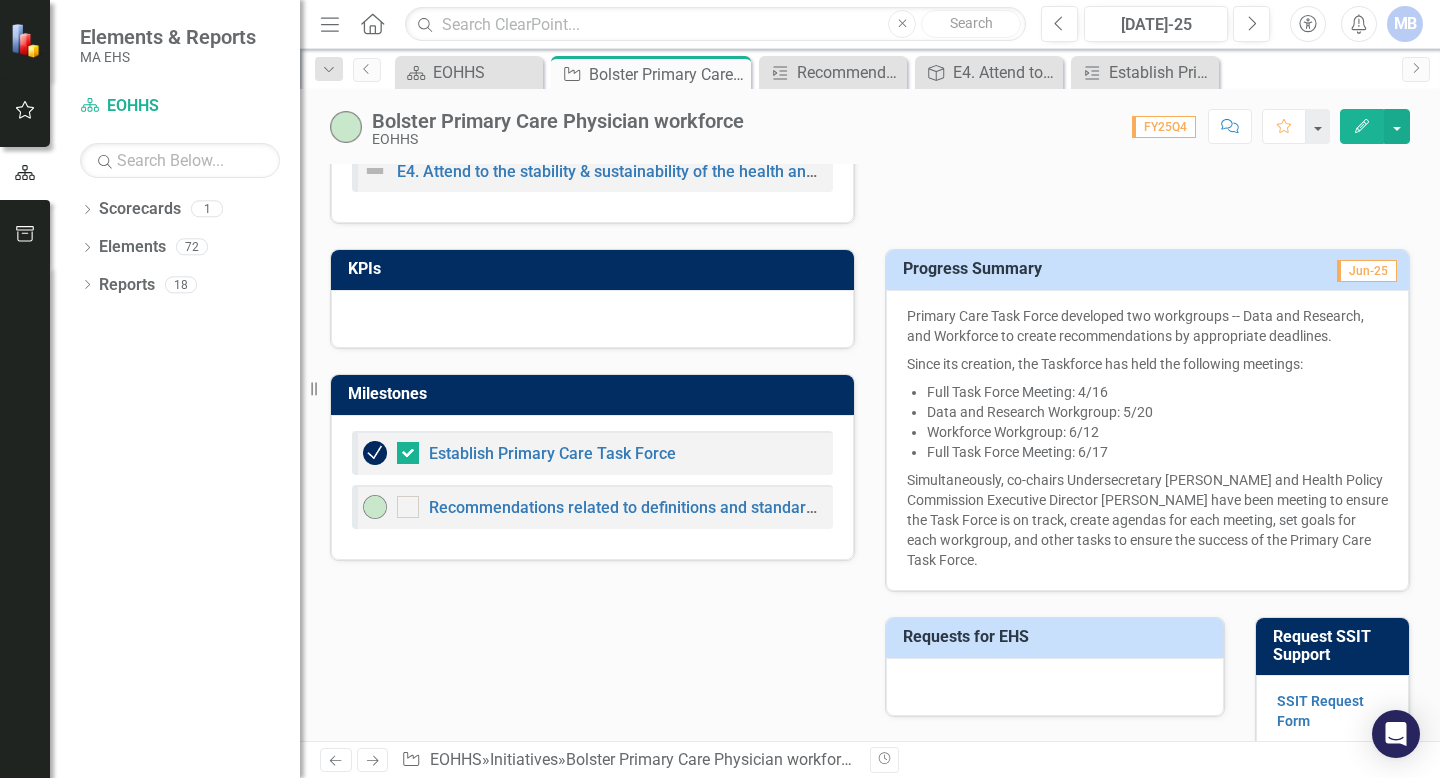drag, startPoint x: 900, startPoint y: 311, endPoint x: 1033, endPoint y: 543, distance: 267.41916 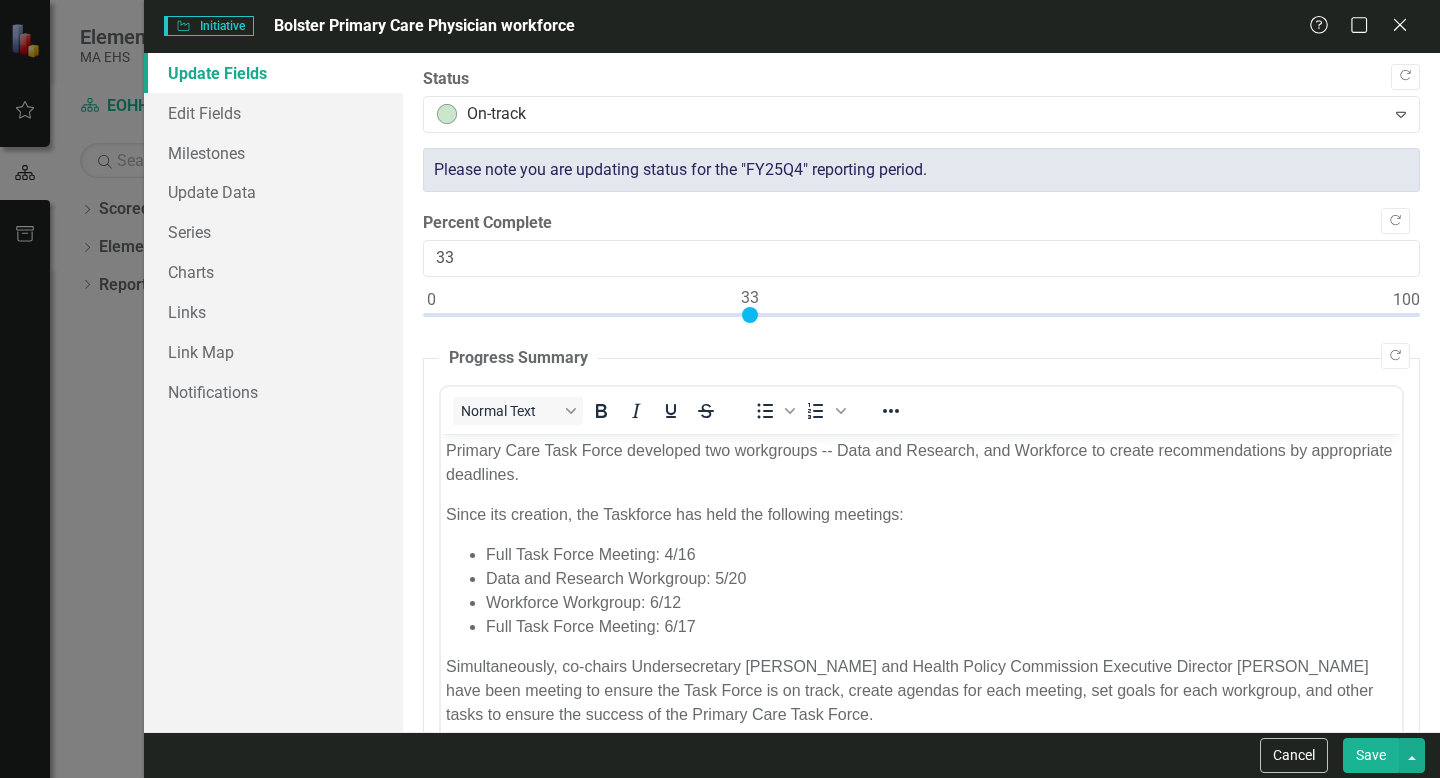 scroll, scrollTop: 0, scrollLeft: 0, axis: both 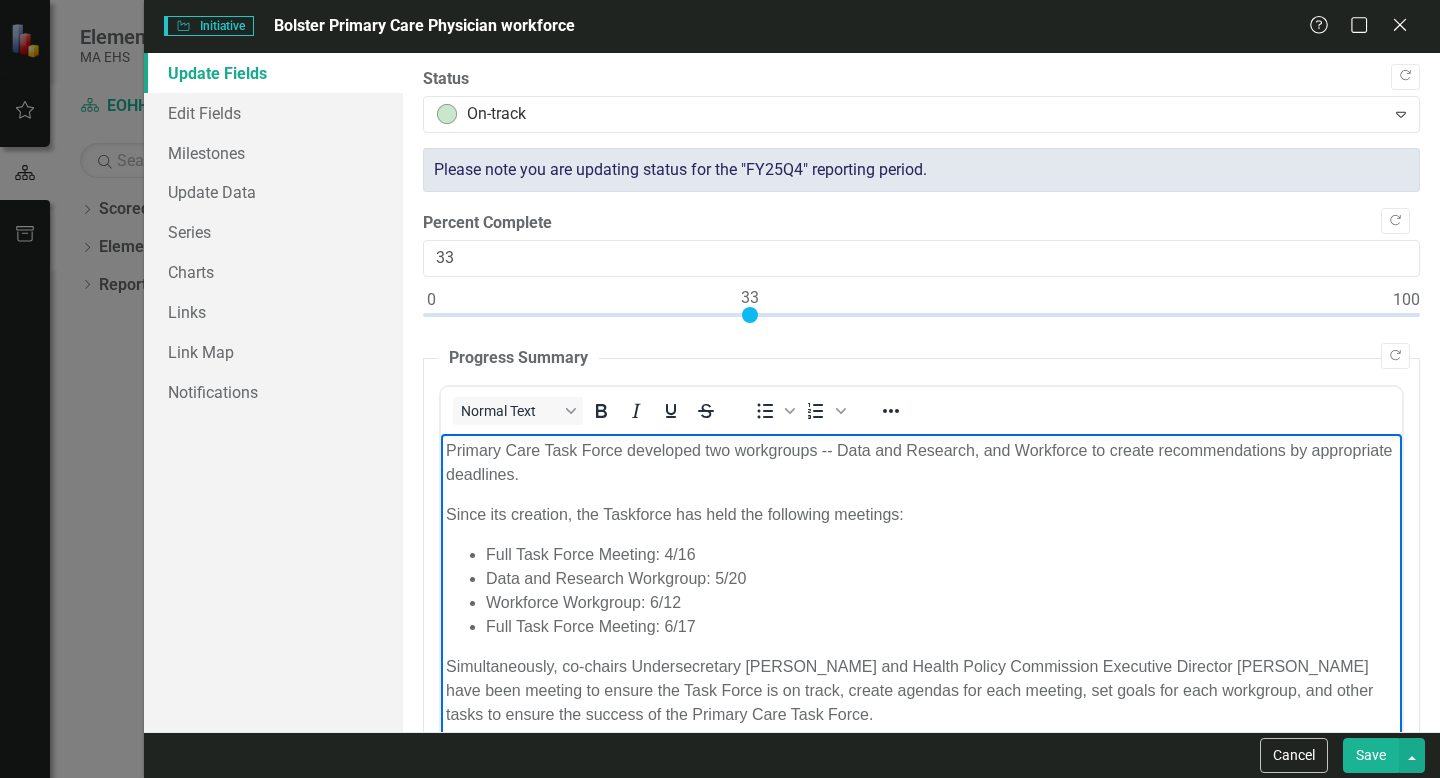 click on "Primary Care Task Force developed two workgroups -- Data and Research, and Workforce to create recommendations by appropriate deadlines.  Since its creation, the Taskforce has held the following meetings:  Full Task Force Meeting: 4/16 Data and Research Workgroup: 5/20 Workforce Workgroup: 6/12  Full Task Force Meeting: 6/17  Simultaneously, co-chairs Undersecretary Kiame Mahaniah and Health Policy Commission Executive Director David Seltz have been meeting to ensure the Task Force is on track, create agendas for each meeting, set goals for each workgroup, and other tasks to ensure the success of the Primary Care Task Force." at bounding box center (921, 590) 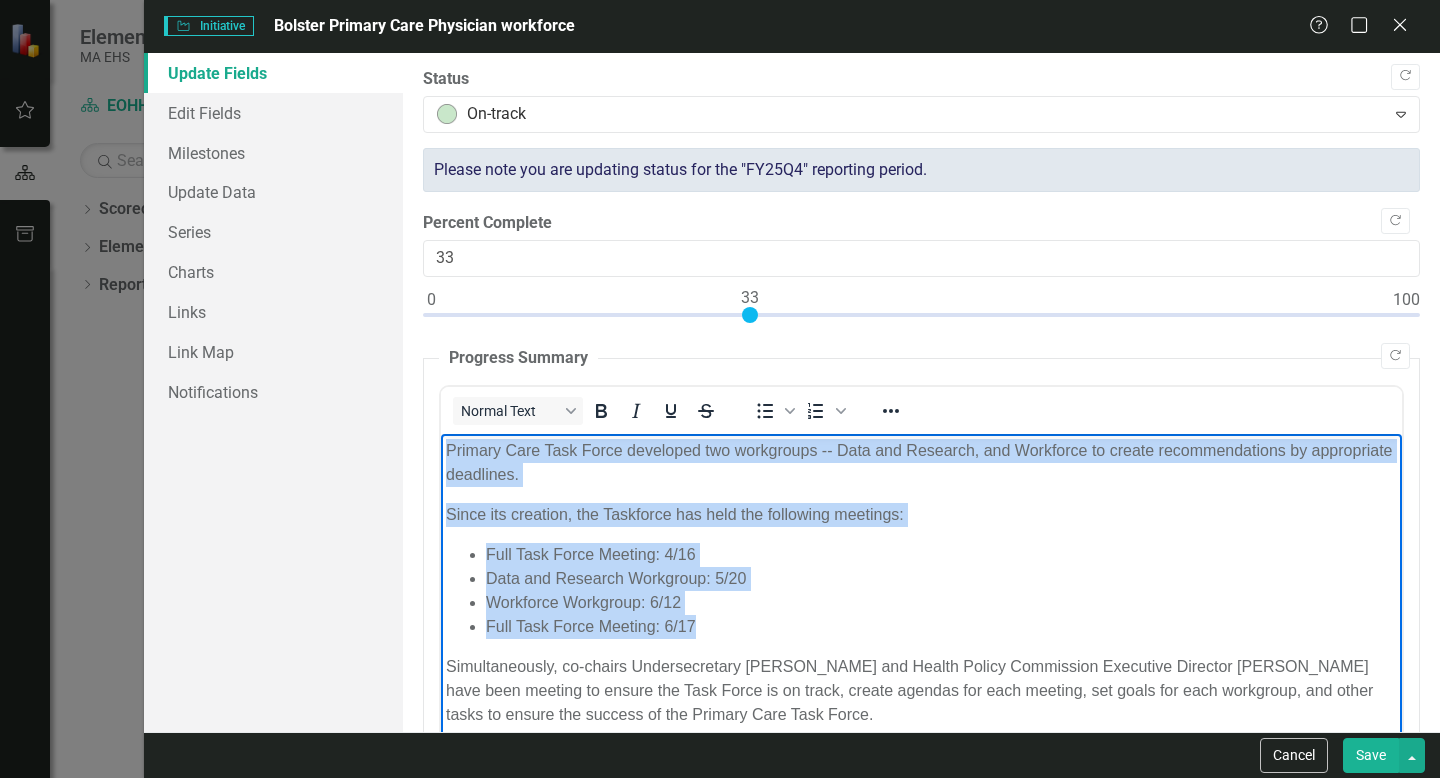 copy on "Primary Care Task Force developed two workgroups -- Data and Research, and Workforce to create recommendations by appropriate deadlines.  Since its creation, the Taskforce has held the following meetings:  Full Task Force Meeting: 4/16 Data and Research Workgroup: 5/20 Workforce Workgroup: 6/12  Full Task Force Meeting: 6/17" 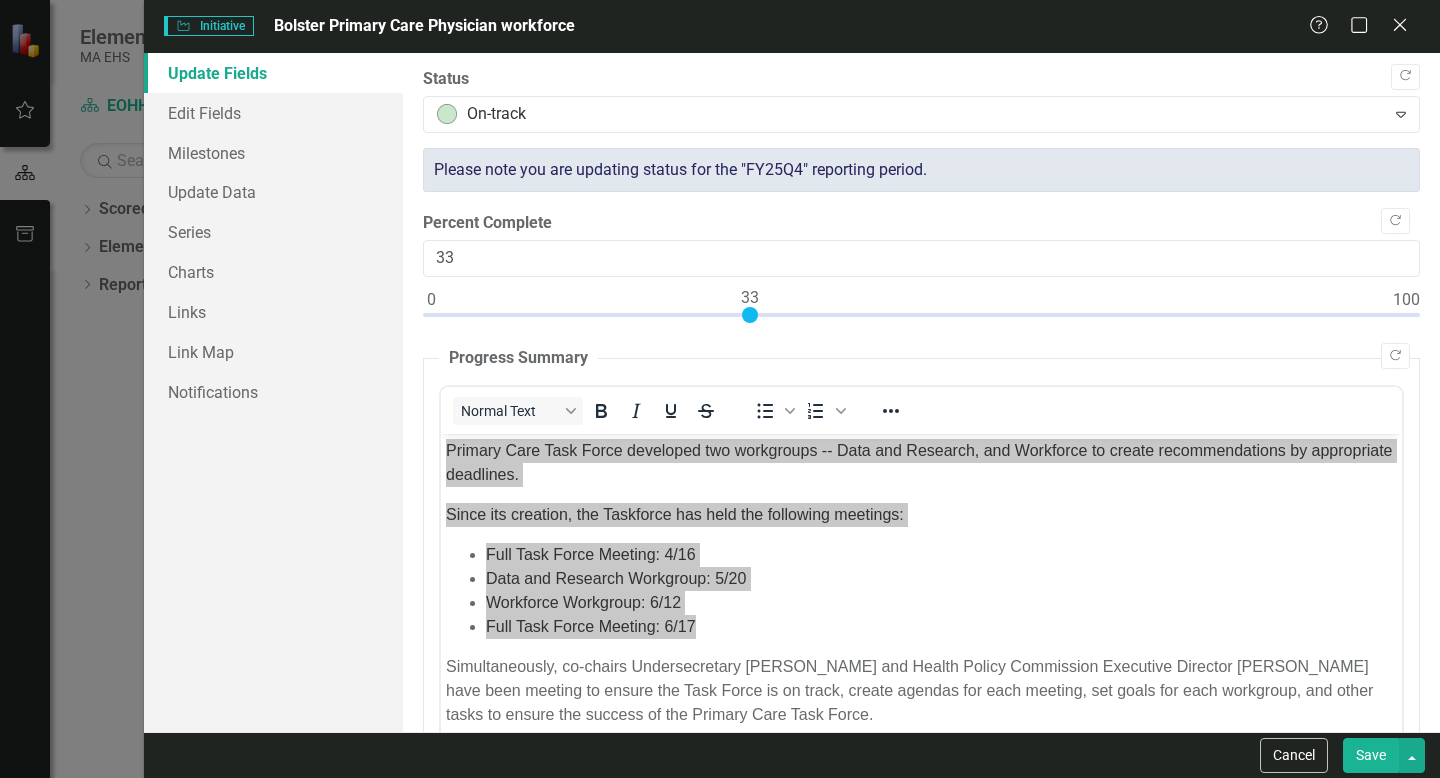 click on "Help Maximize Close" at bounding box center [1364, 26] 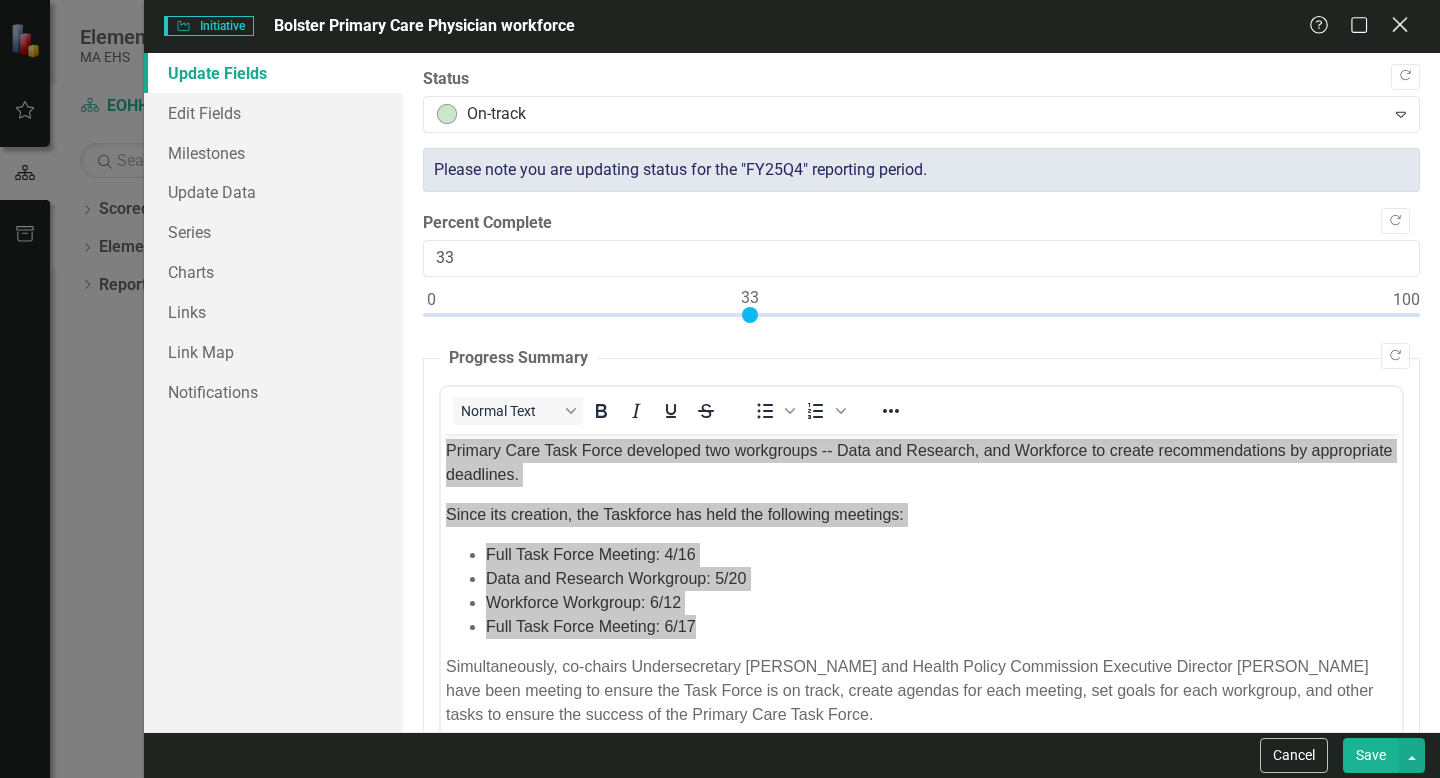 click on "Close" 